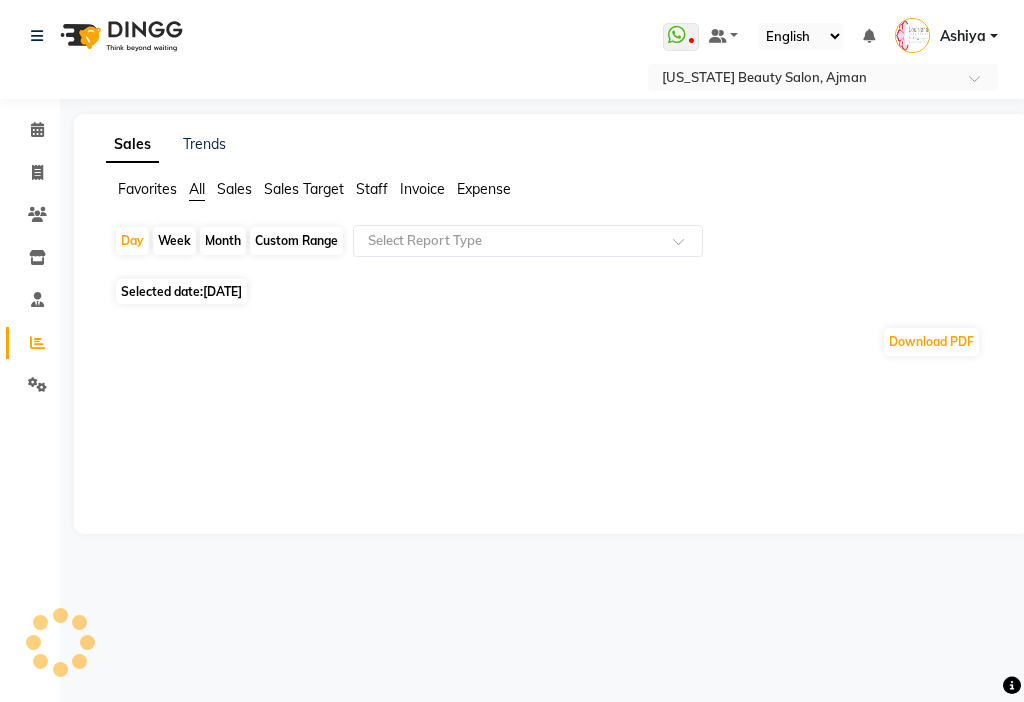 scroll, scrollTop: 0, scrollLeft: 0, axis: both 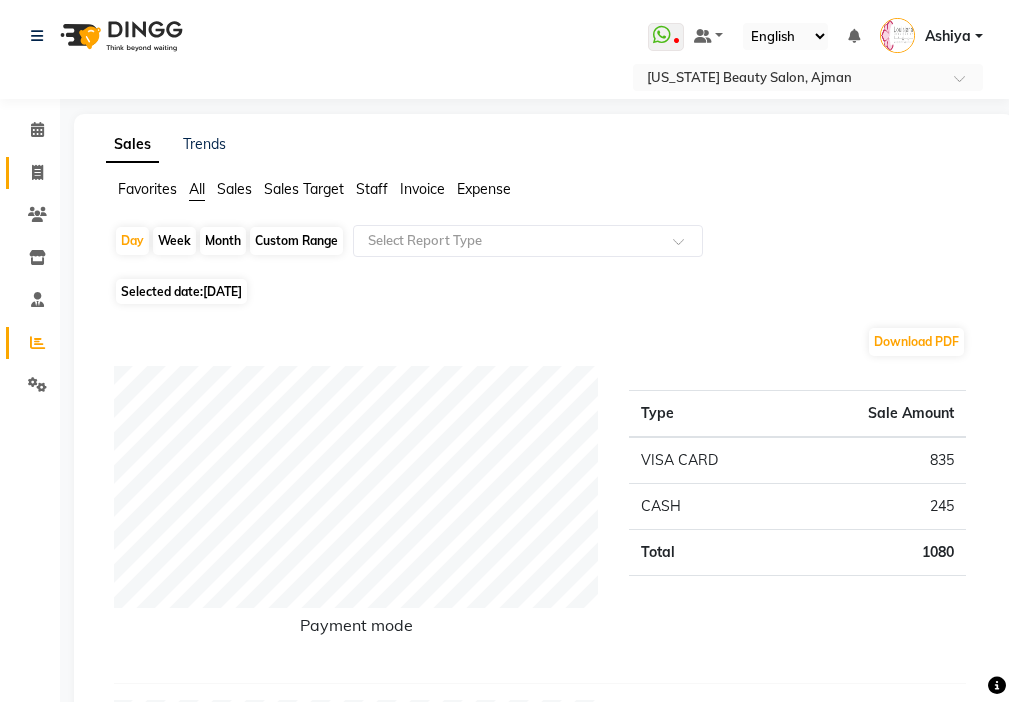 click 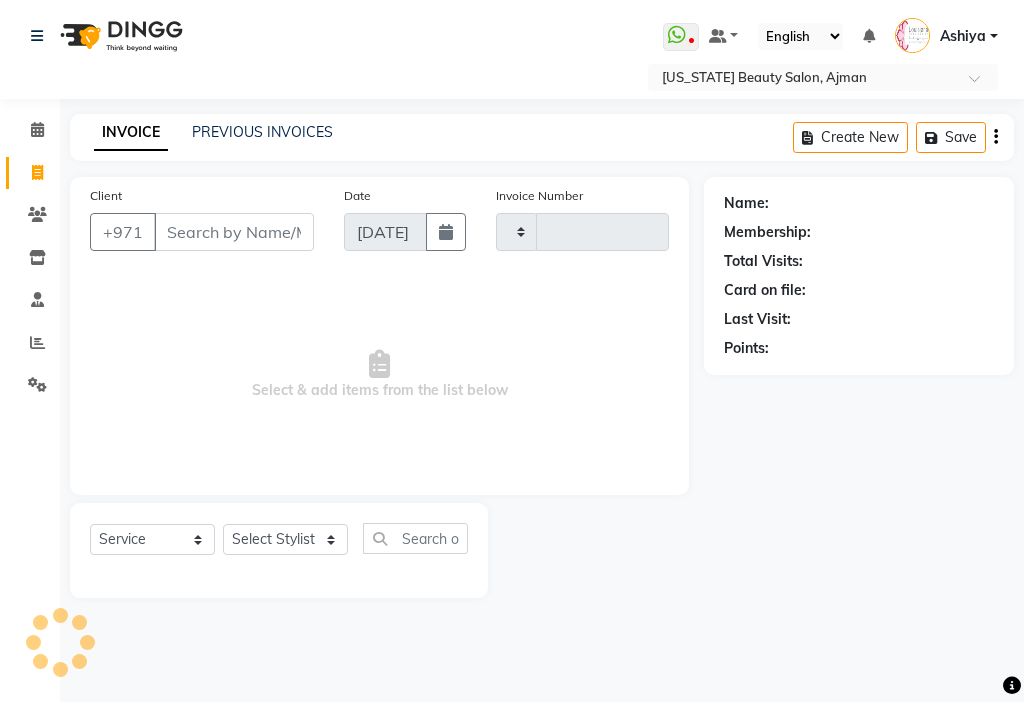 type on "2105" 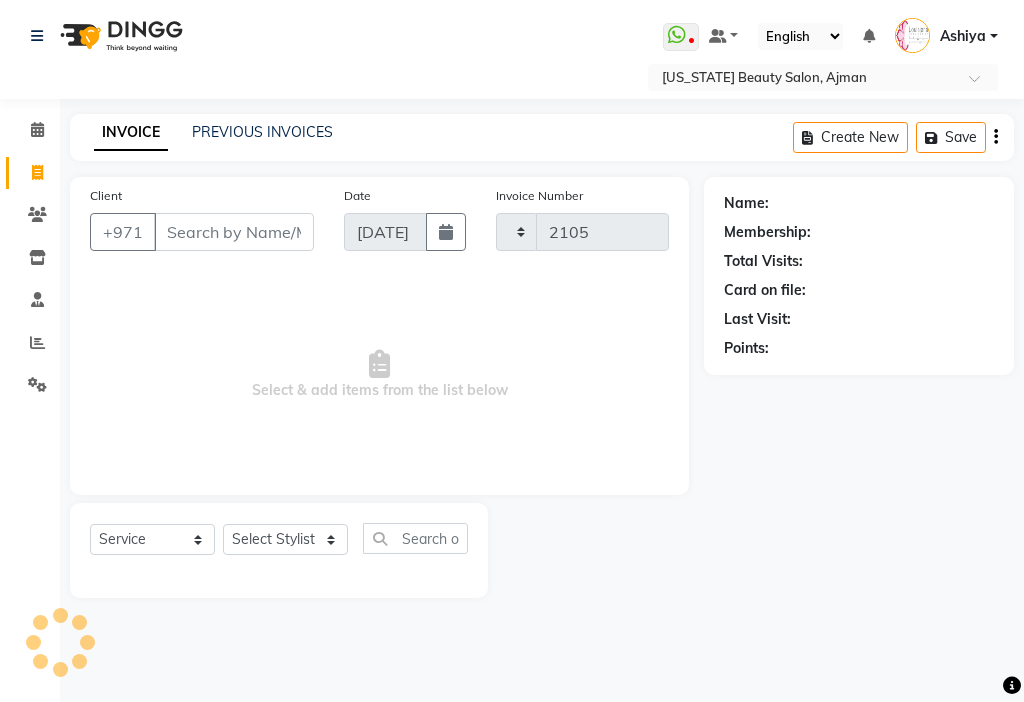 select on "637" 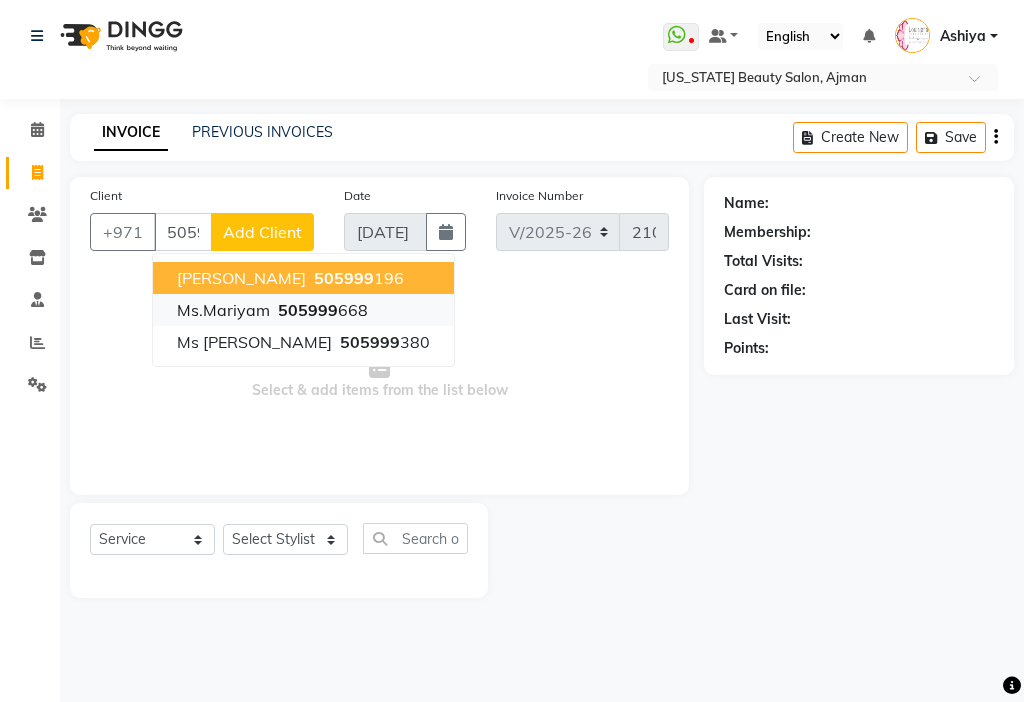 click on "505999 668" at bounding box center [321, 310] 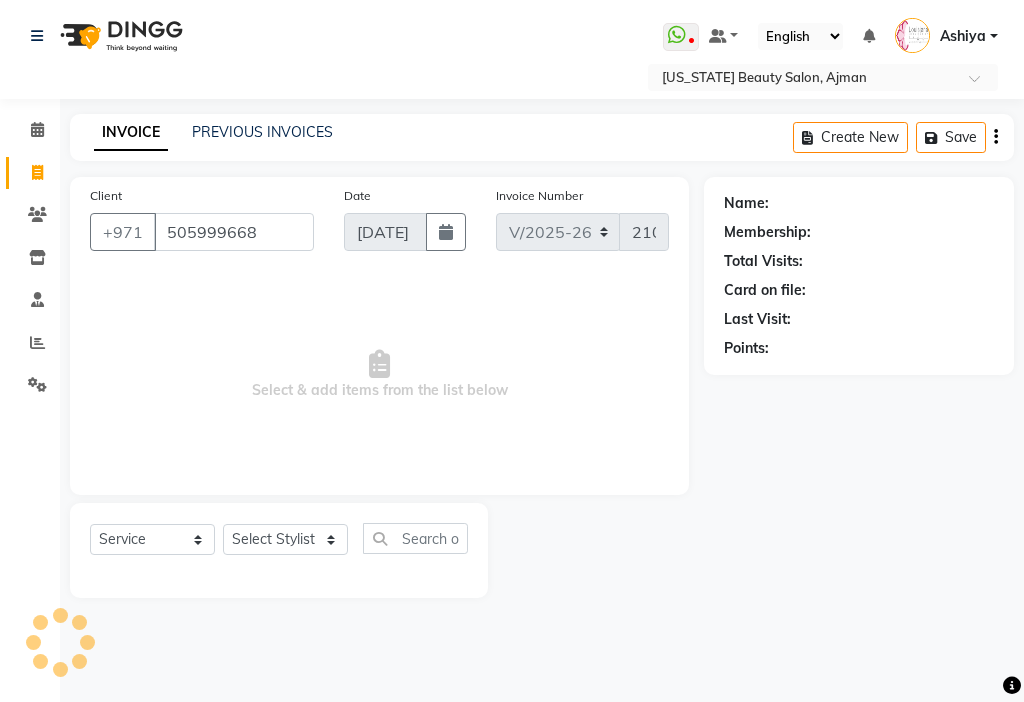 type on "505999668" 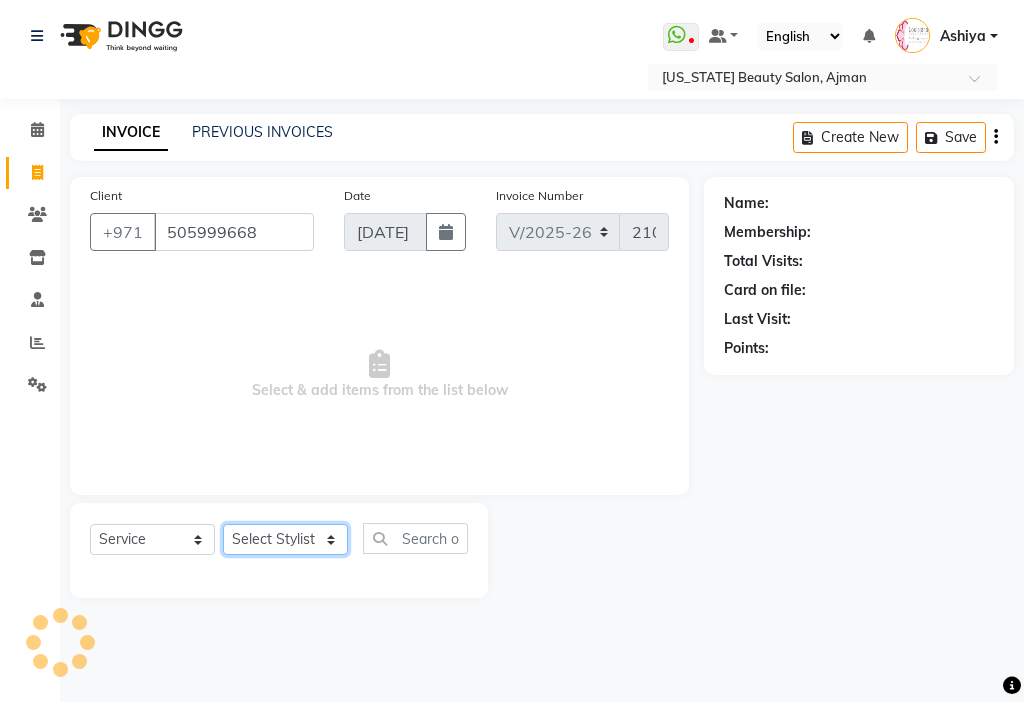 click on "Select Stylist [PERSON_NAME] [PERSON_NAME] [PERSON_NAME] [PERSON_NAME] Kbina Madam mamta [PERSON_NAME] [PERSON_NAME] [PERSON_NAME]" 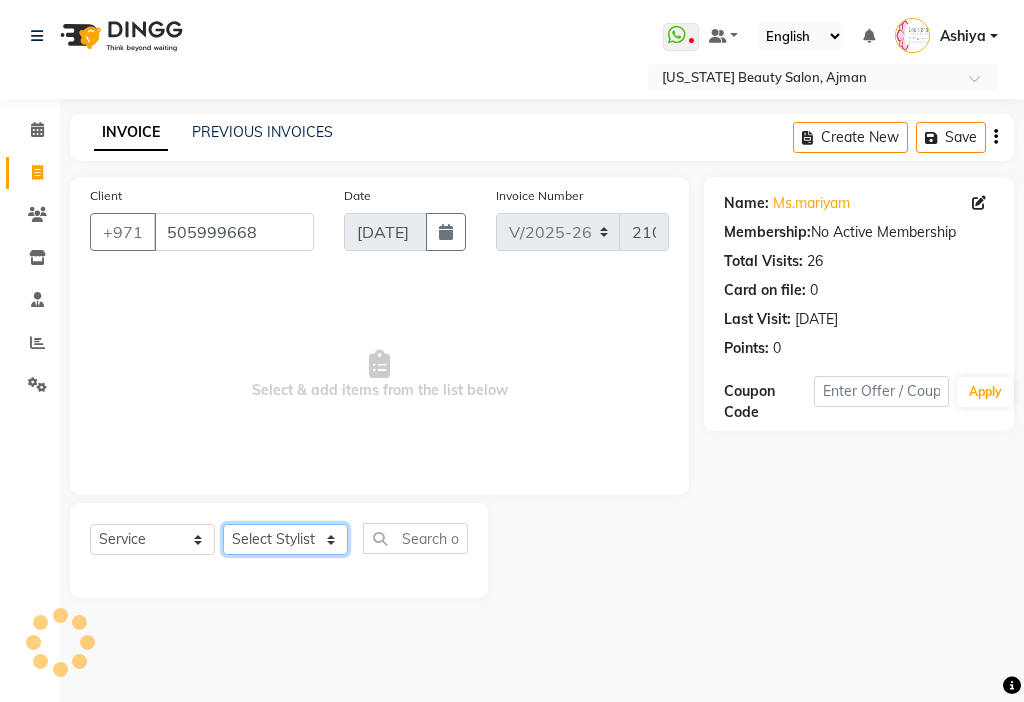 select on "48085" 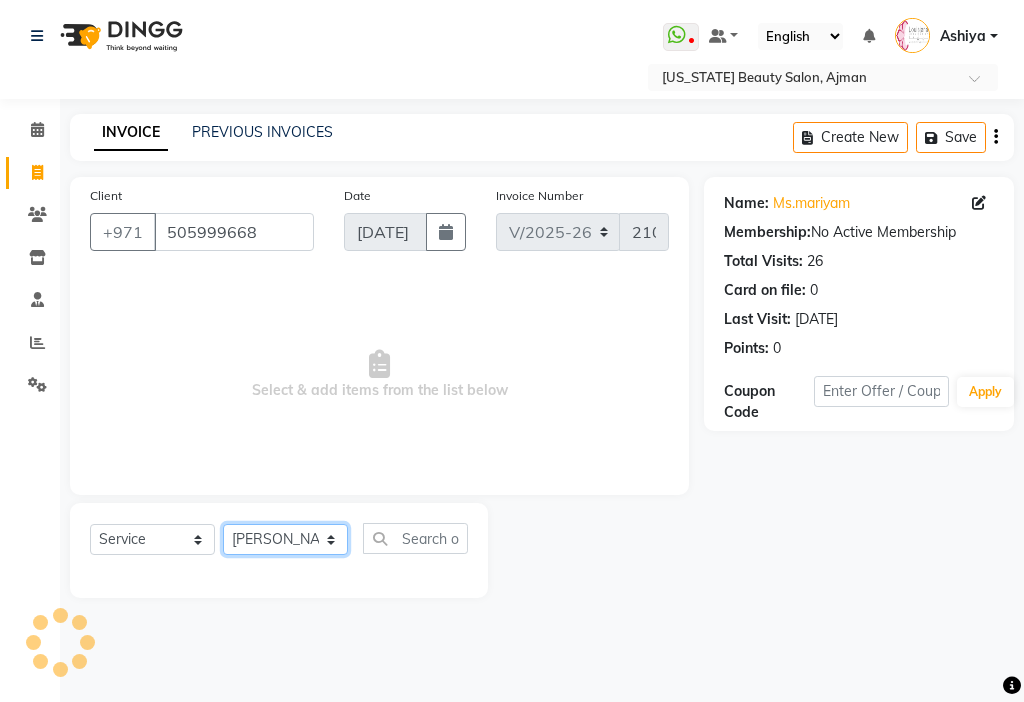 click on "Select Stylist [PERSON_NAME] [PERSON_NAME] [PERSON_NAME] [PERSON_NAME] Kbina Madam mamta [PERSON_NAME] [PERSON_NAME] [PERSON_NAME]" 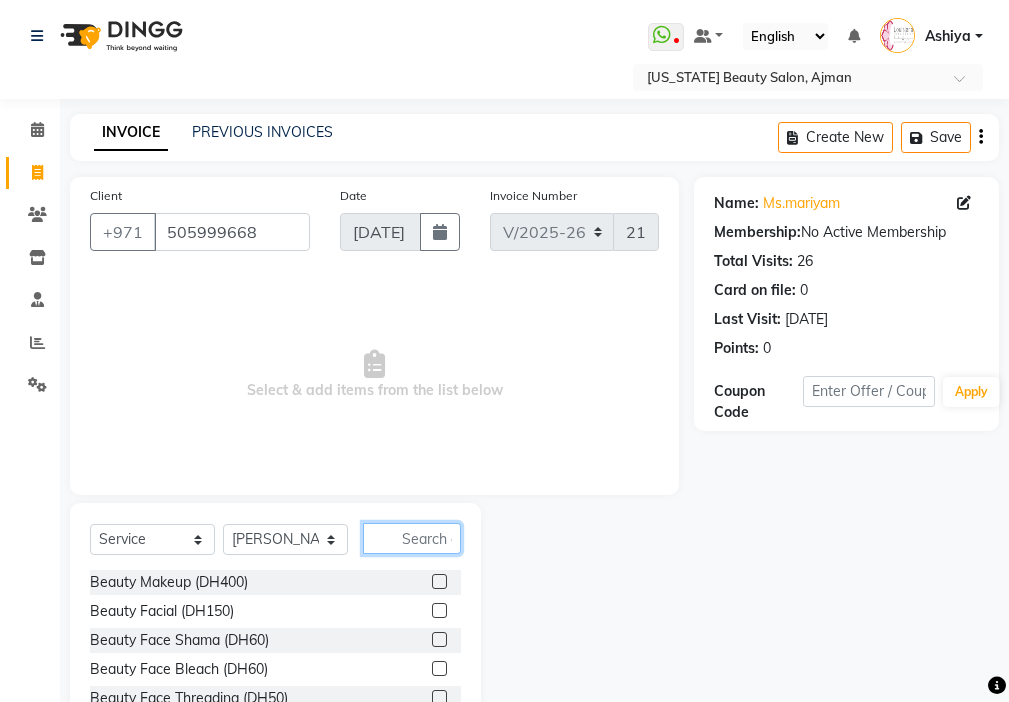 click 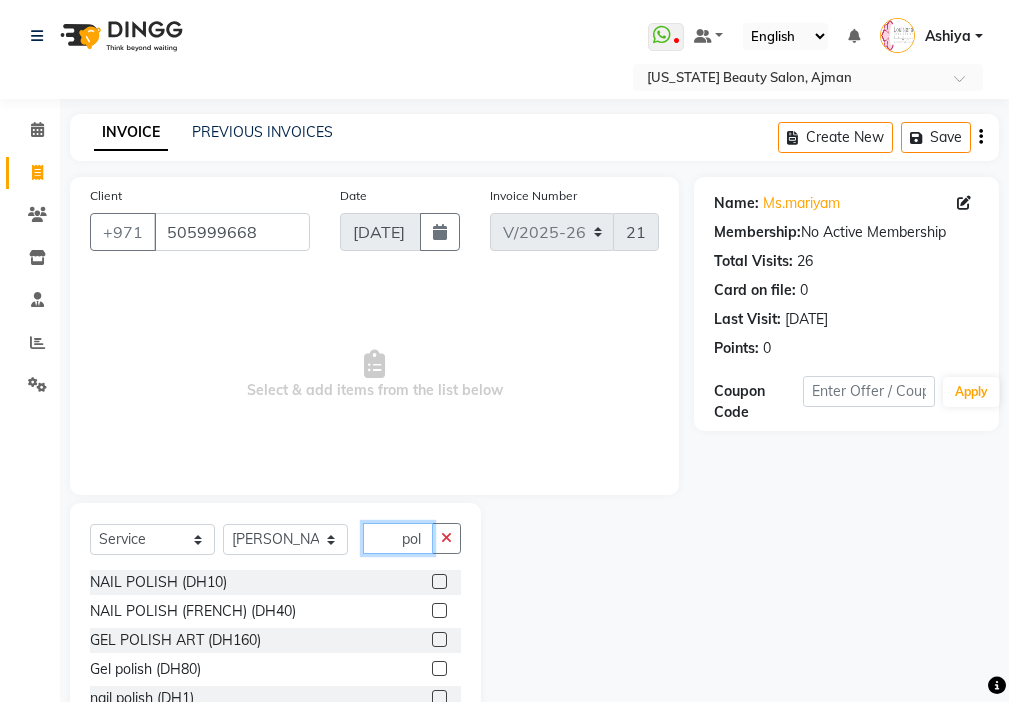 type on "pol" 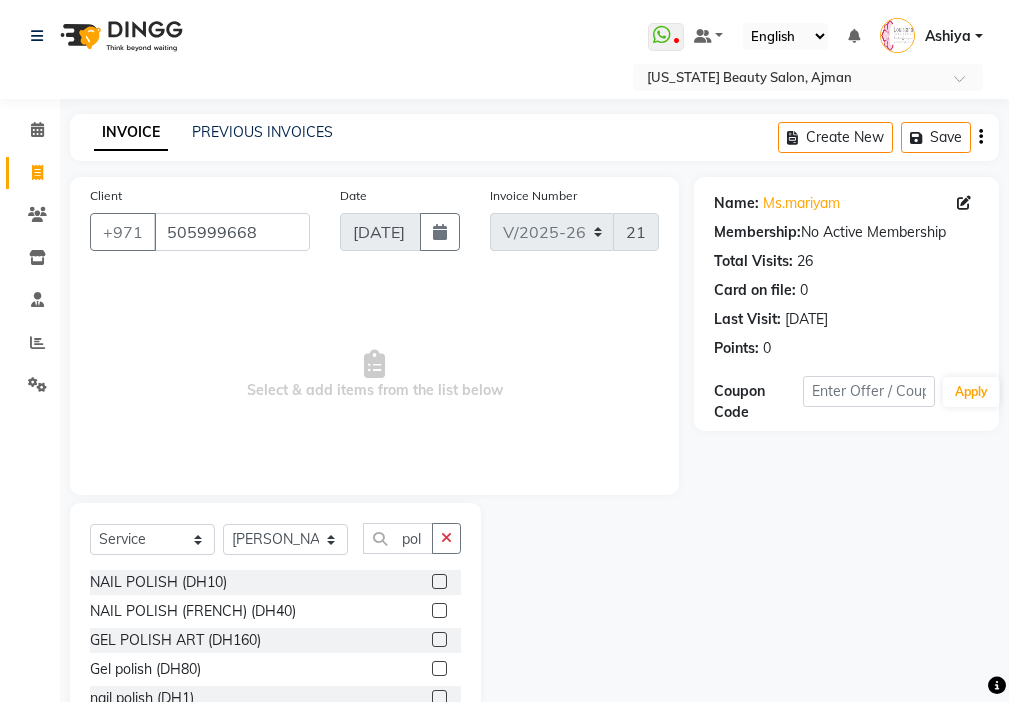 click 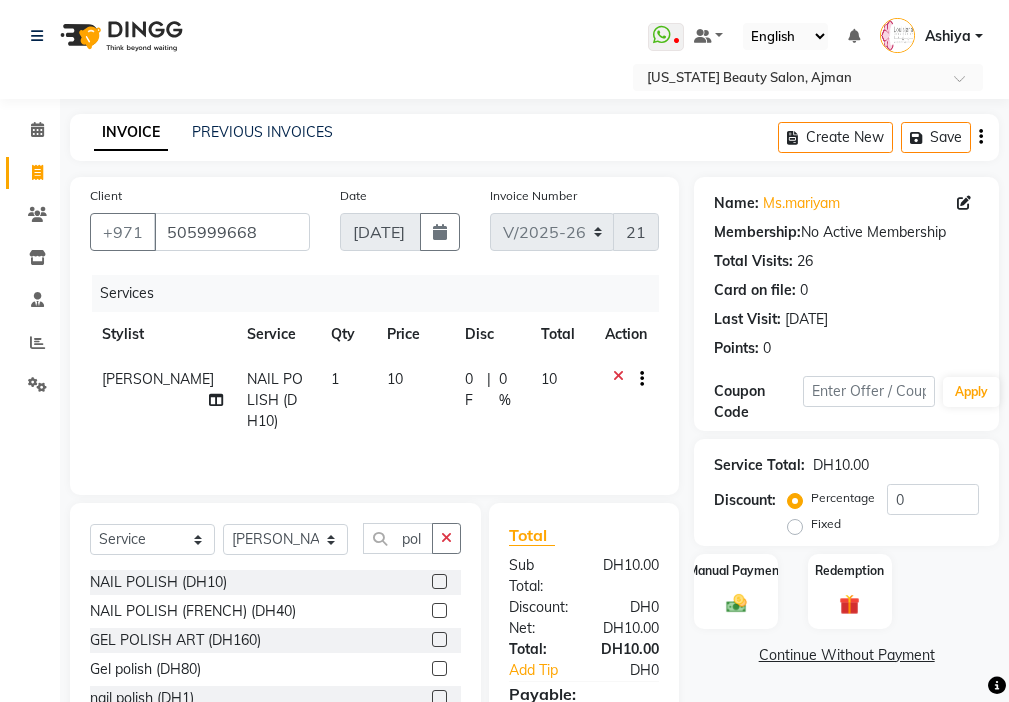 click 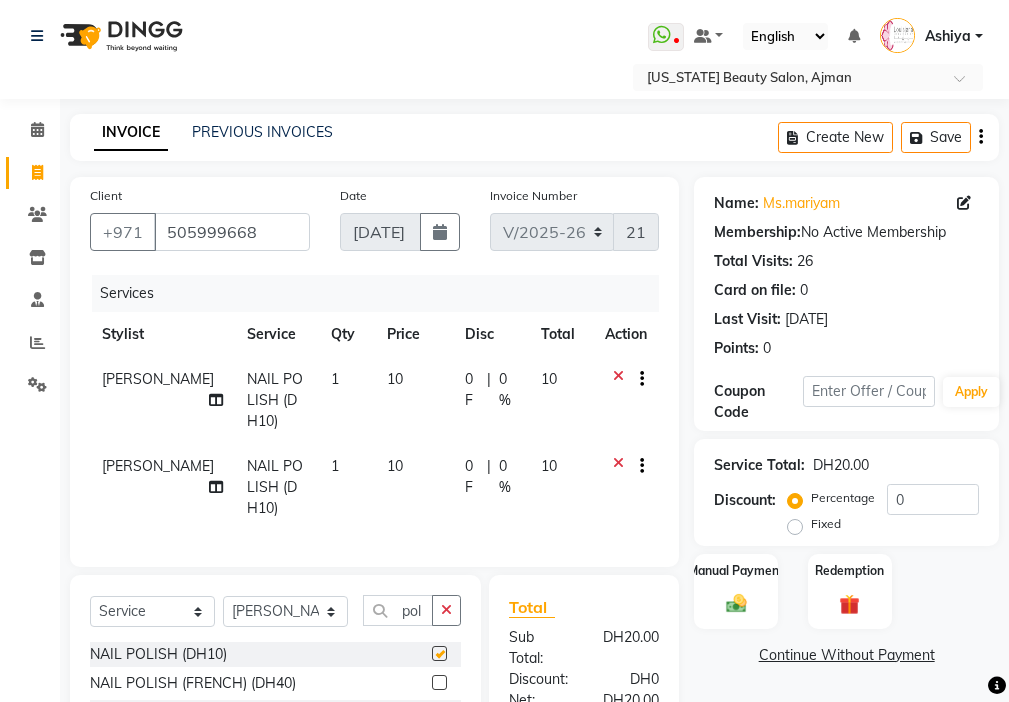 checkbox on "false" 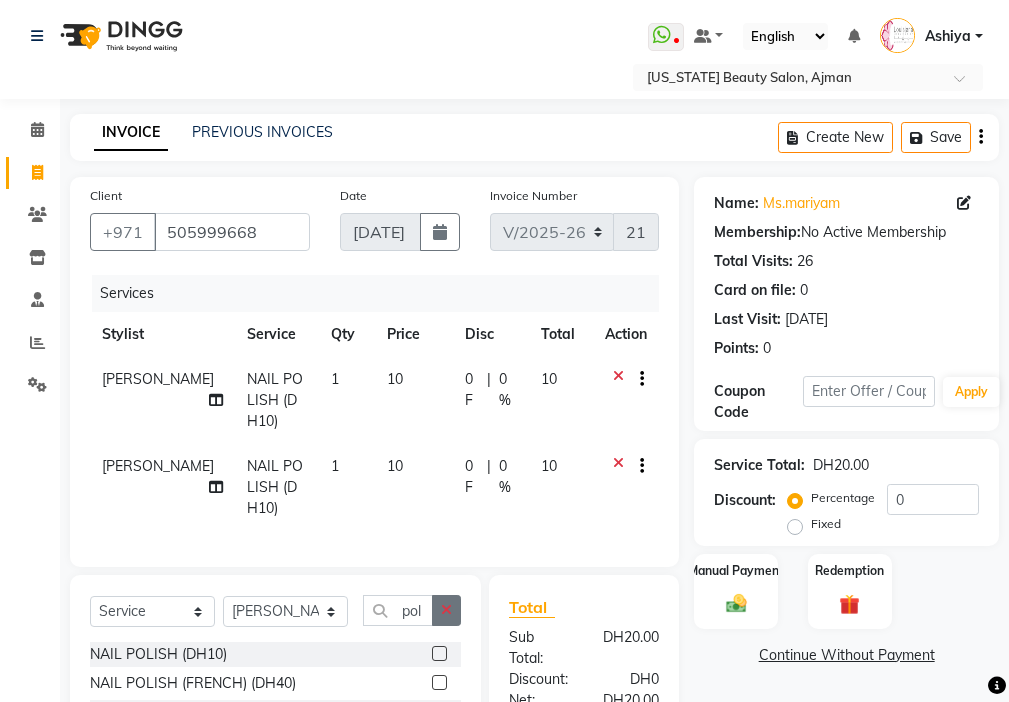 click 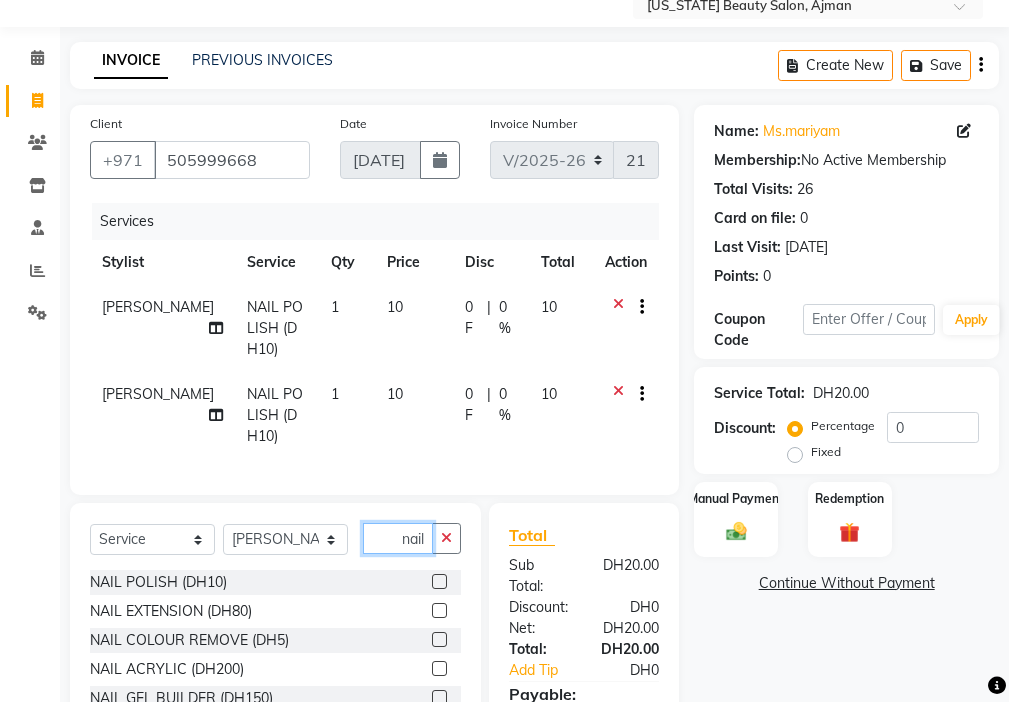 scroll, scrollTop: 236, scrollLeft: 0, axis: vertical 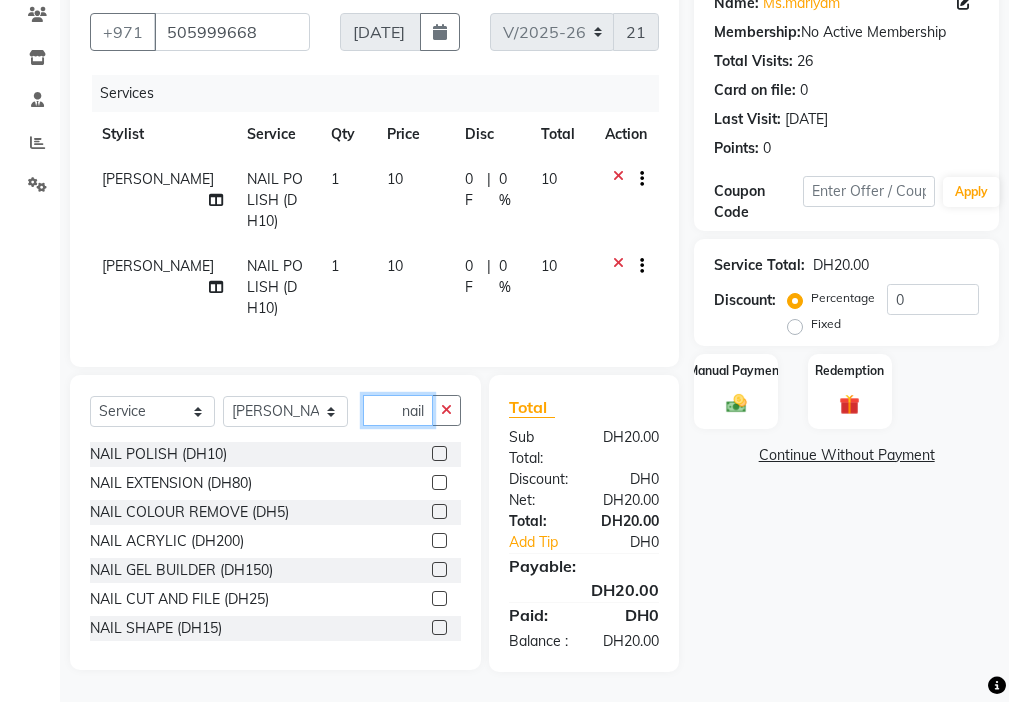 type on "nail" 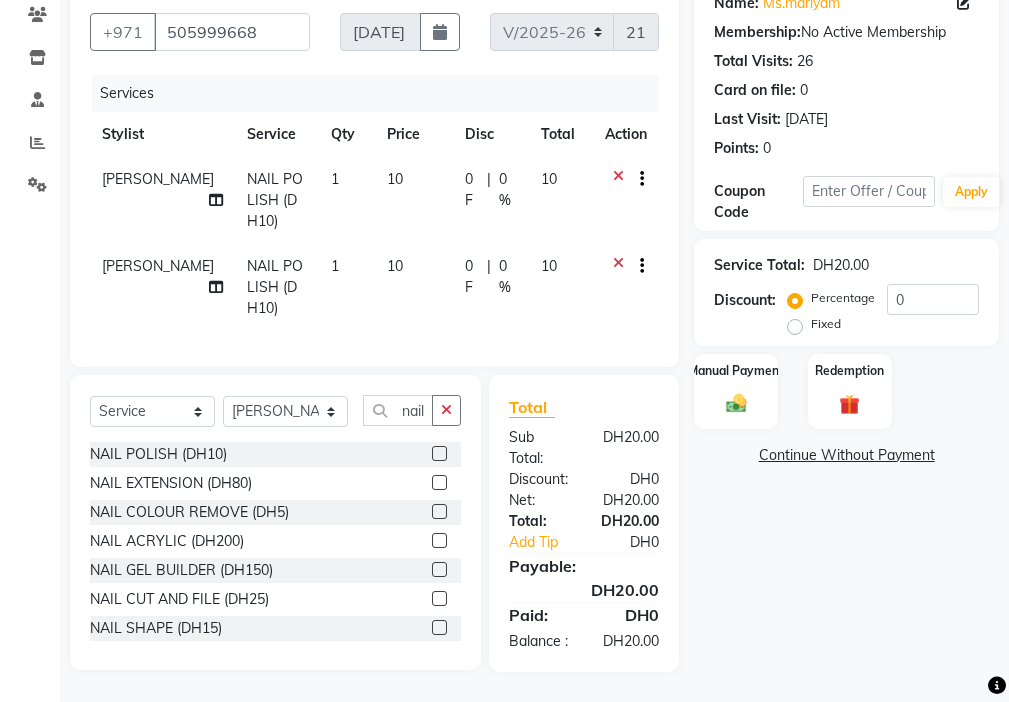 click 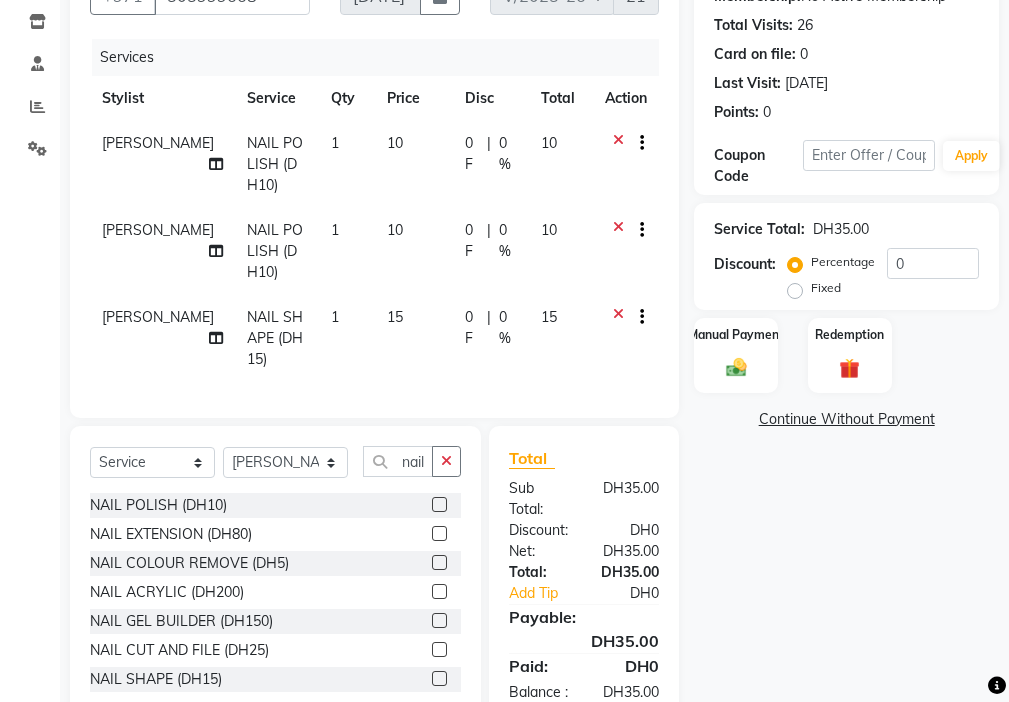 click 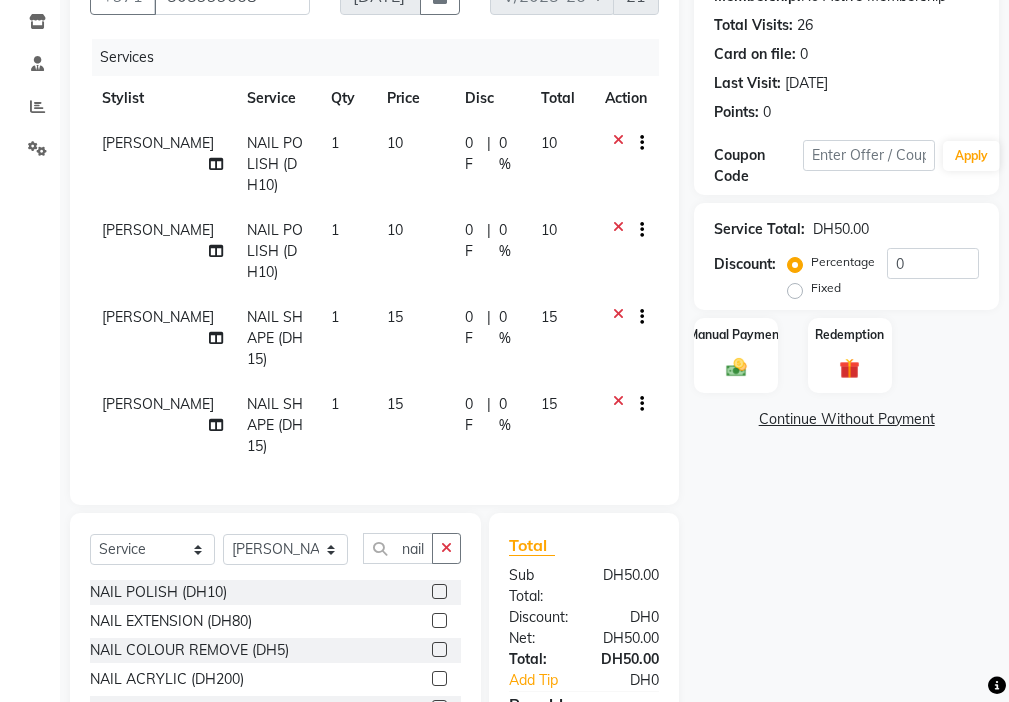 checkbox on "false" 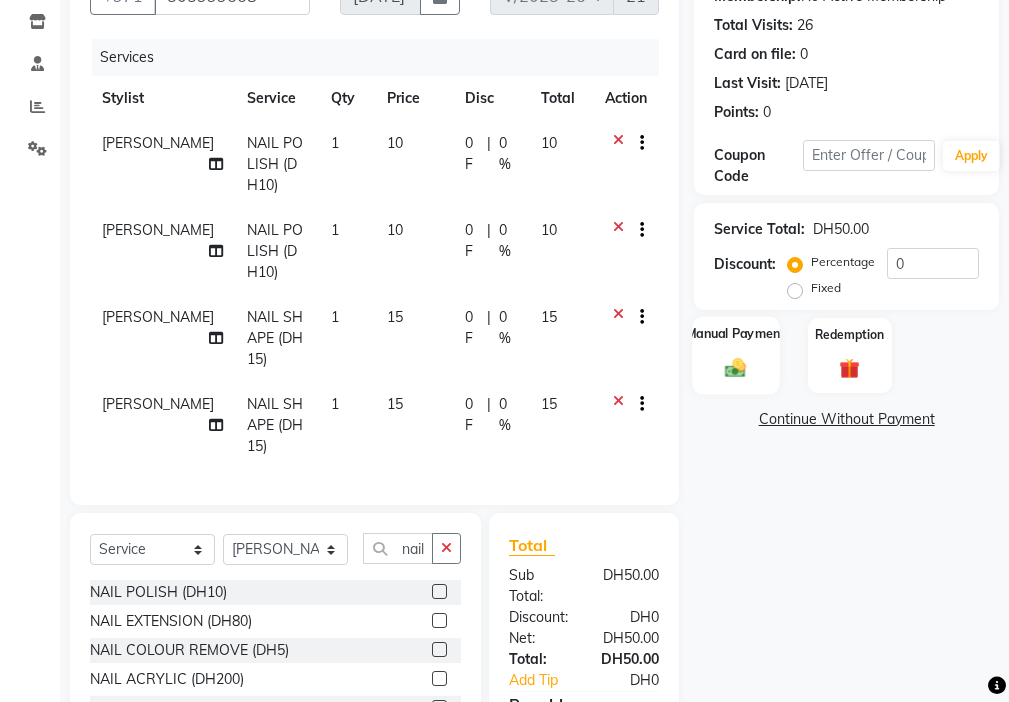 click on "Manual Payment" 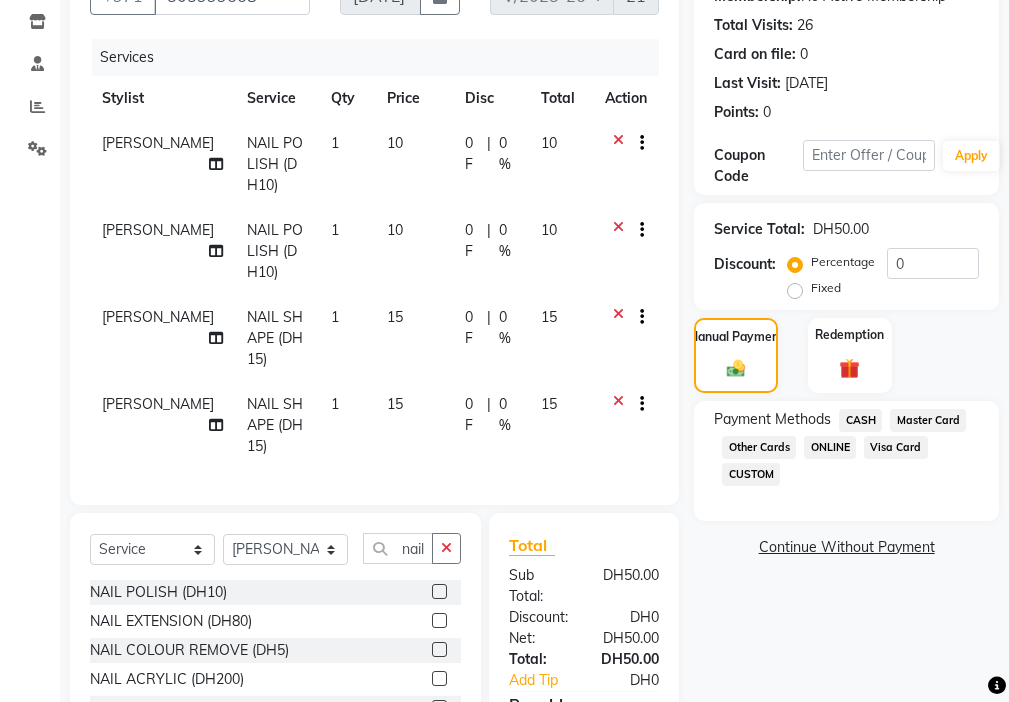 click on "Visa Card" 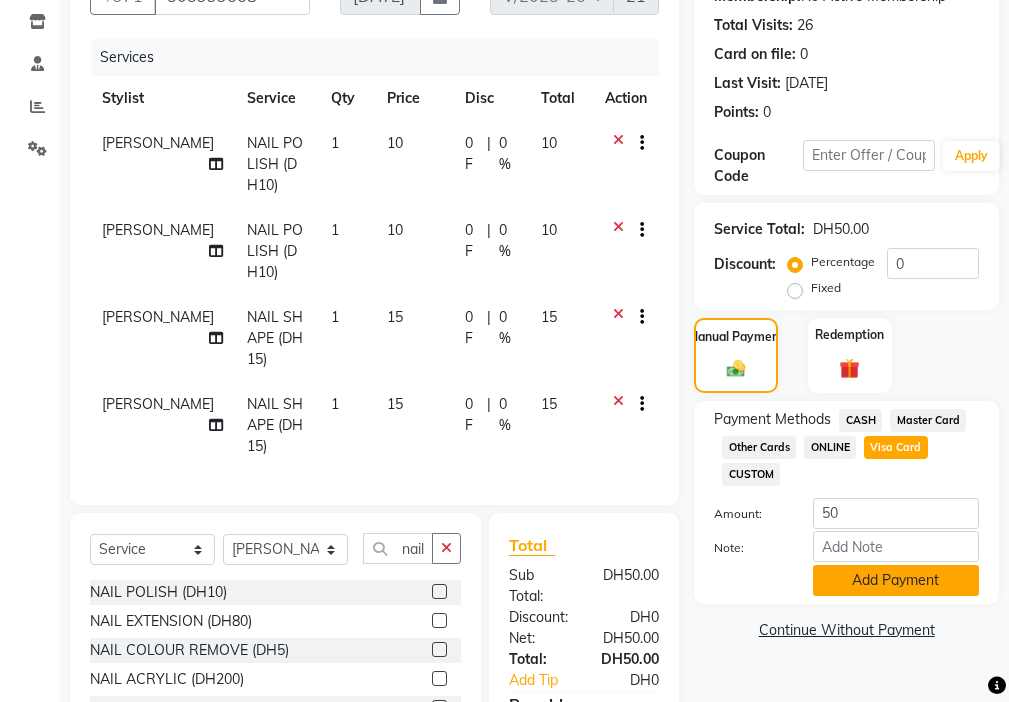 click on "Add Payment" 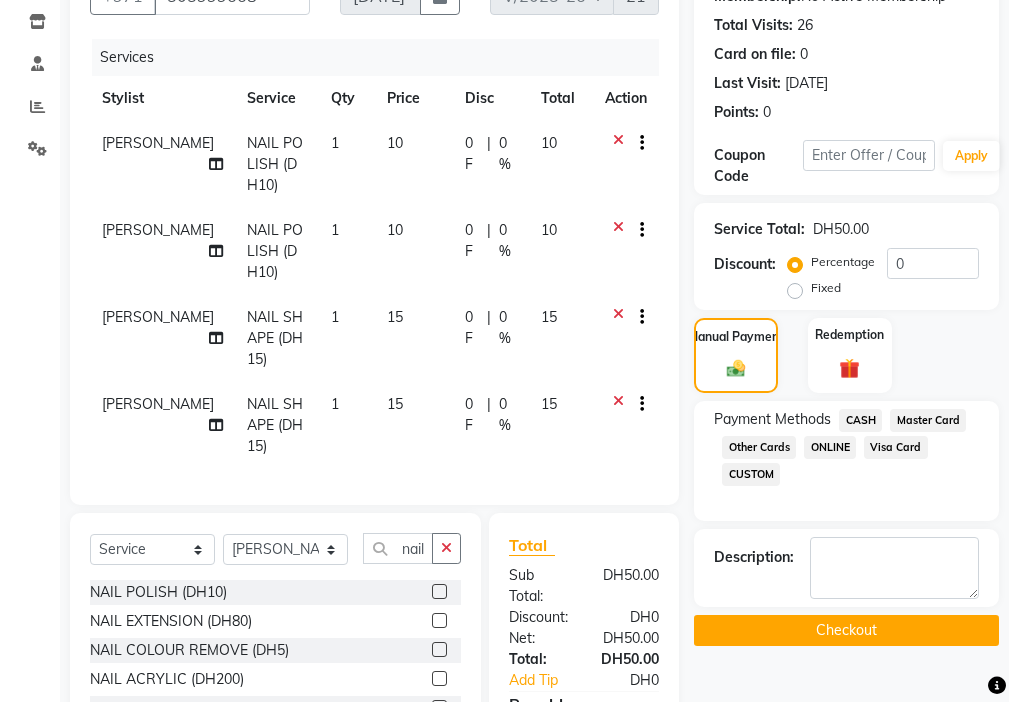 click on "Checkout" 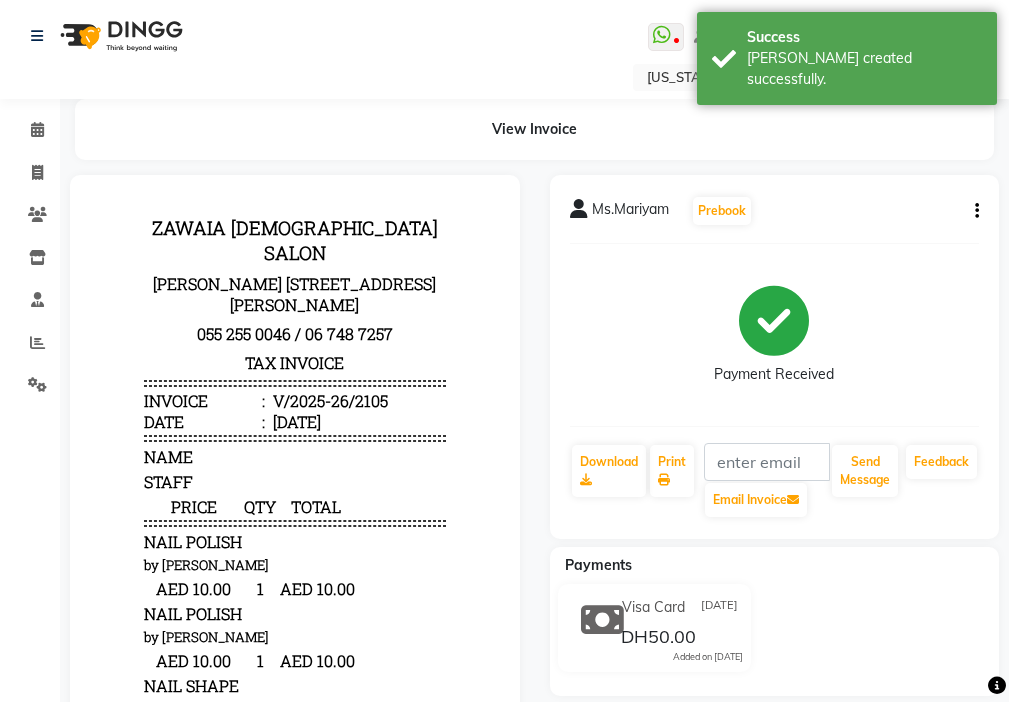 scroll, scrollTop: 0, scrollLeft: 0, axis: both 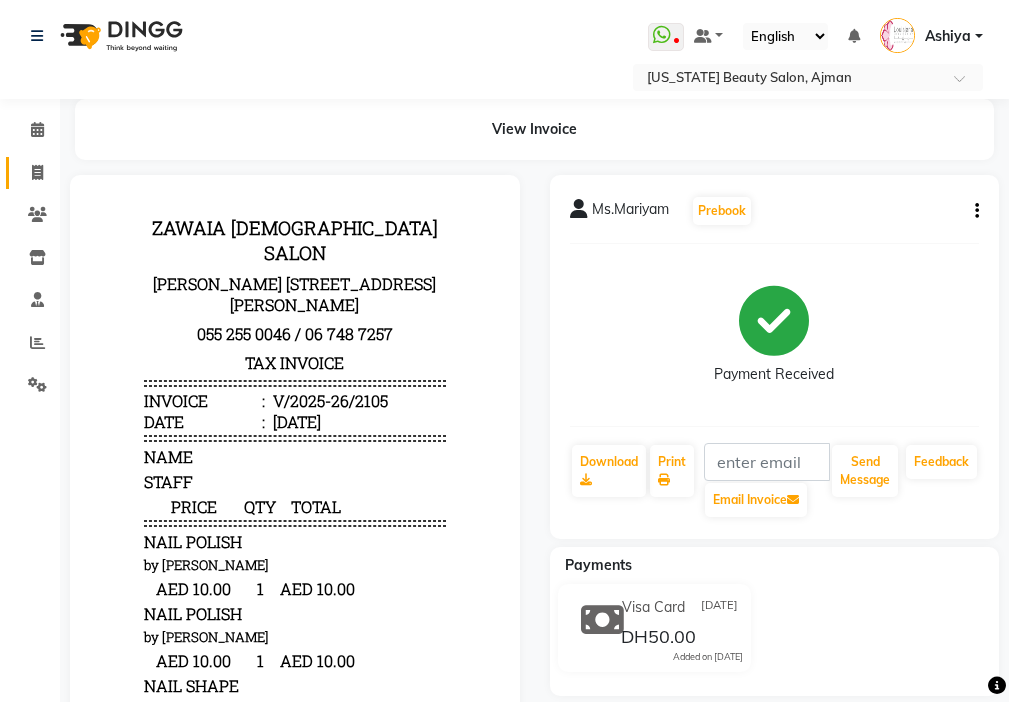 click 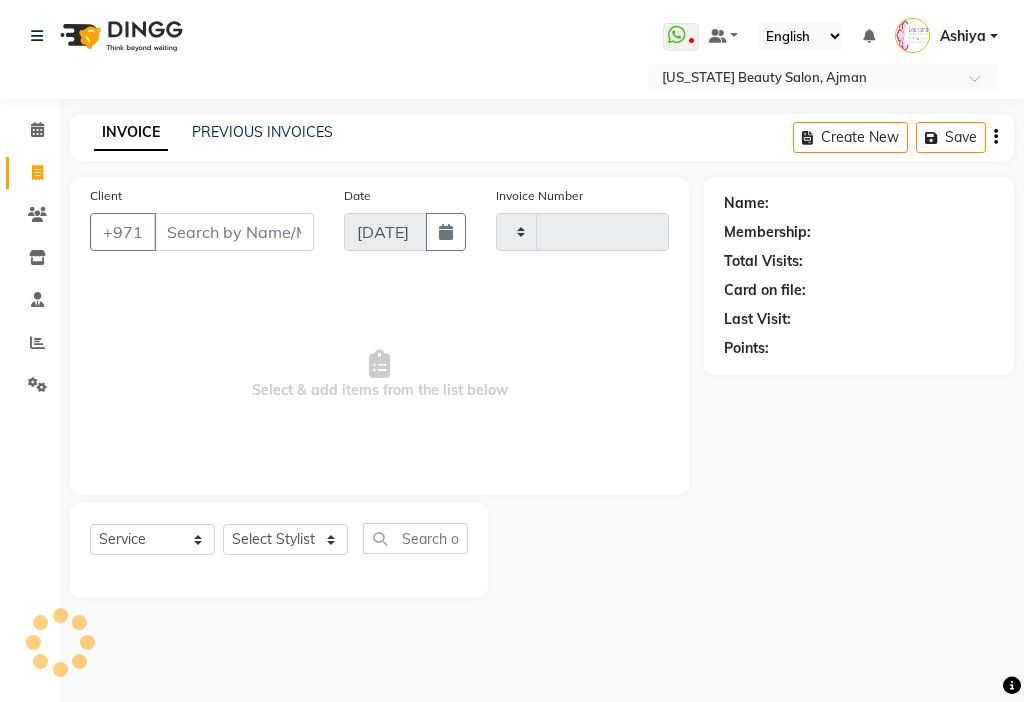 type on "2106" 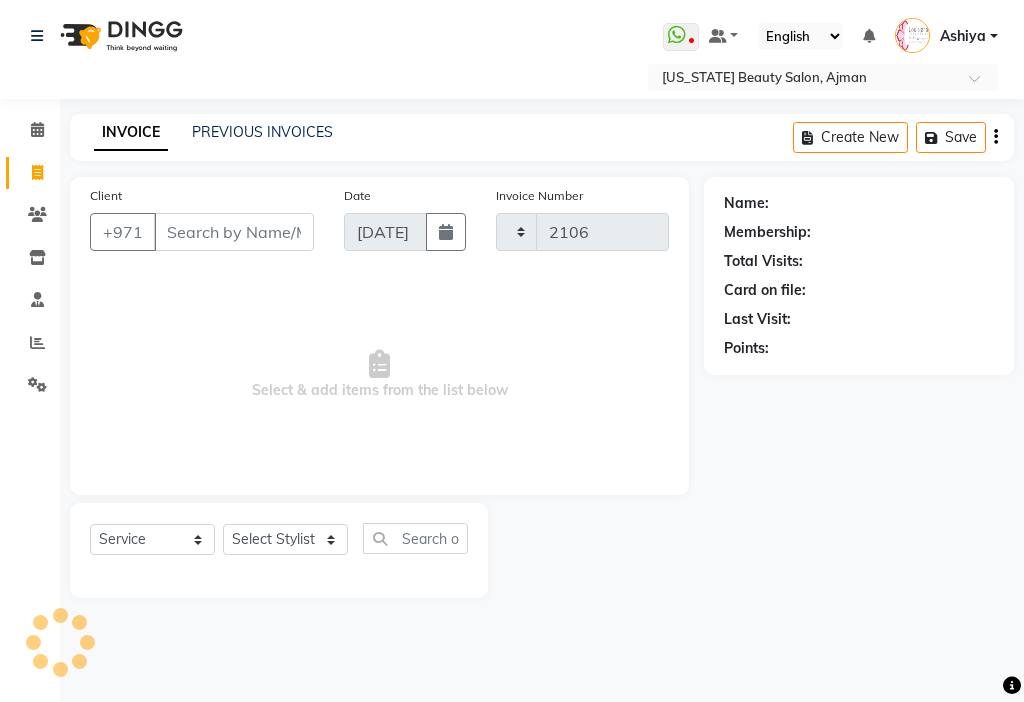 select on "637" 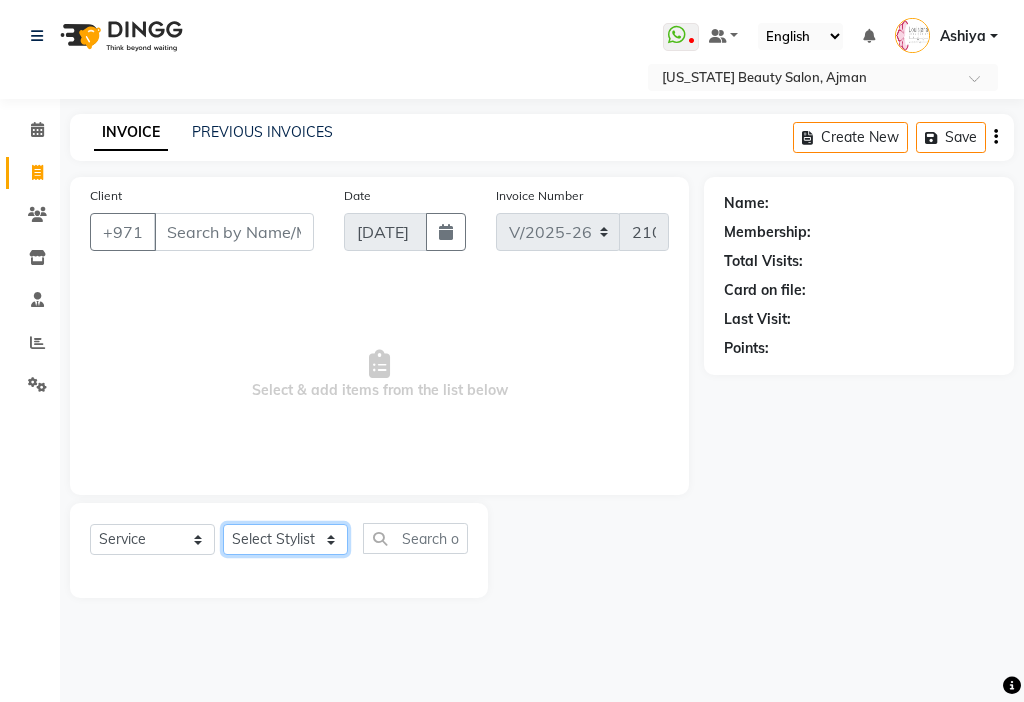 click on "Select Stylist [PERSON_NAME] [PERSON_NAME] [PERSON_NAME] [PERSON_NAME] Kbina Madam mamta [PERSON_NAME] [PERSON_NAME] [PERSON_NAME]" 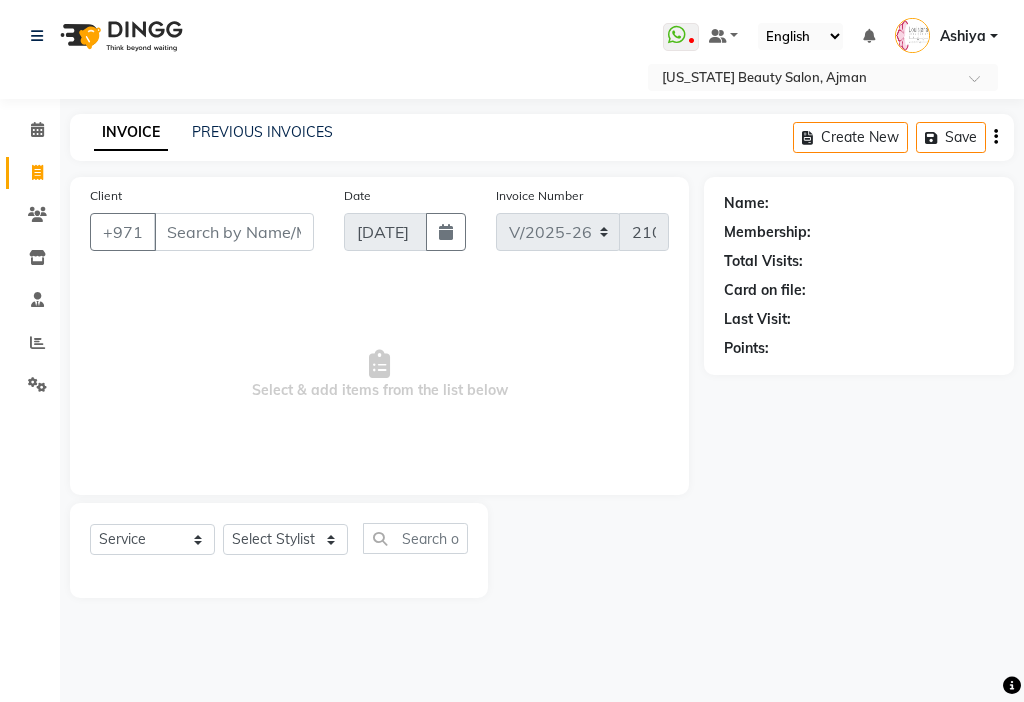 click on "Select & add items from the list below" at bounding box center [379, 375] 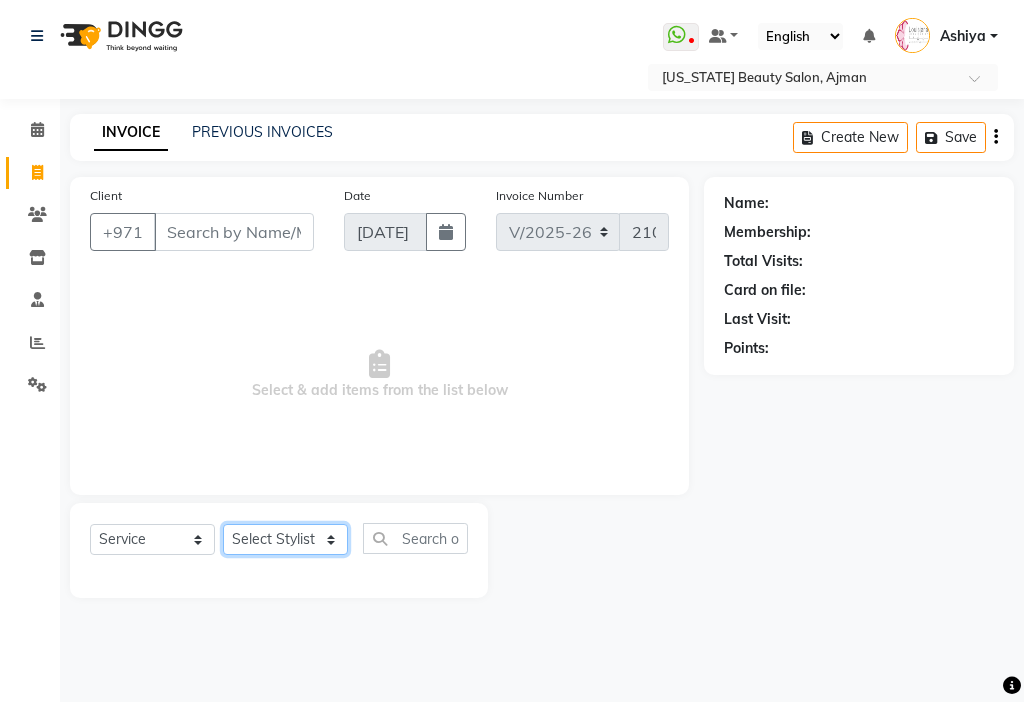 click on "Select Stylist [PERSON_NAME] [PERSON_NAME] [PERSON_NAME] [PERSON_NAME] Kbina Madam mamta [PERSON_NAME] [PERSON_NAME] [PERSON_NAME]" 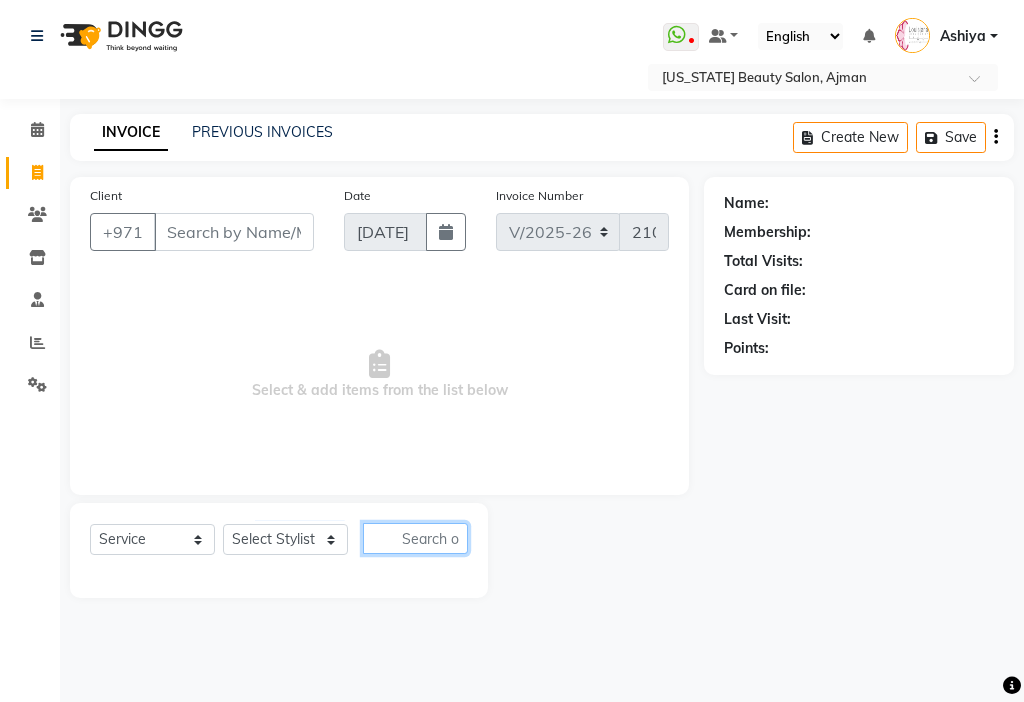 click 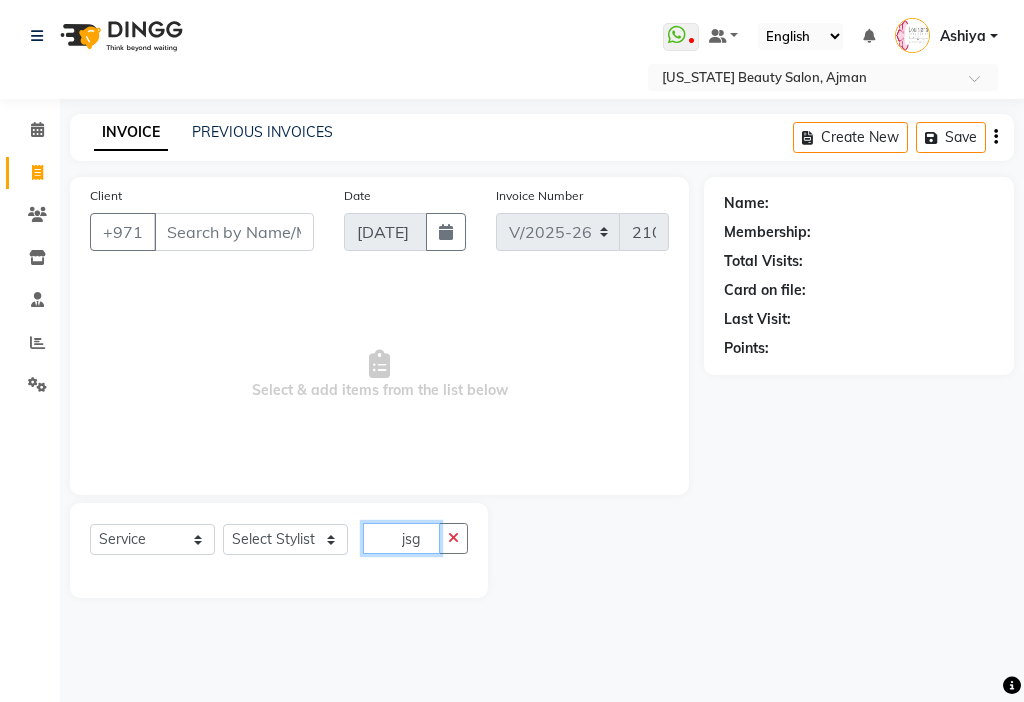 click on "jsg" 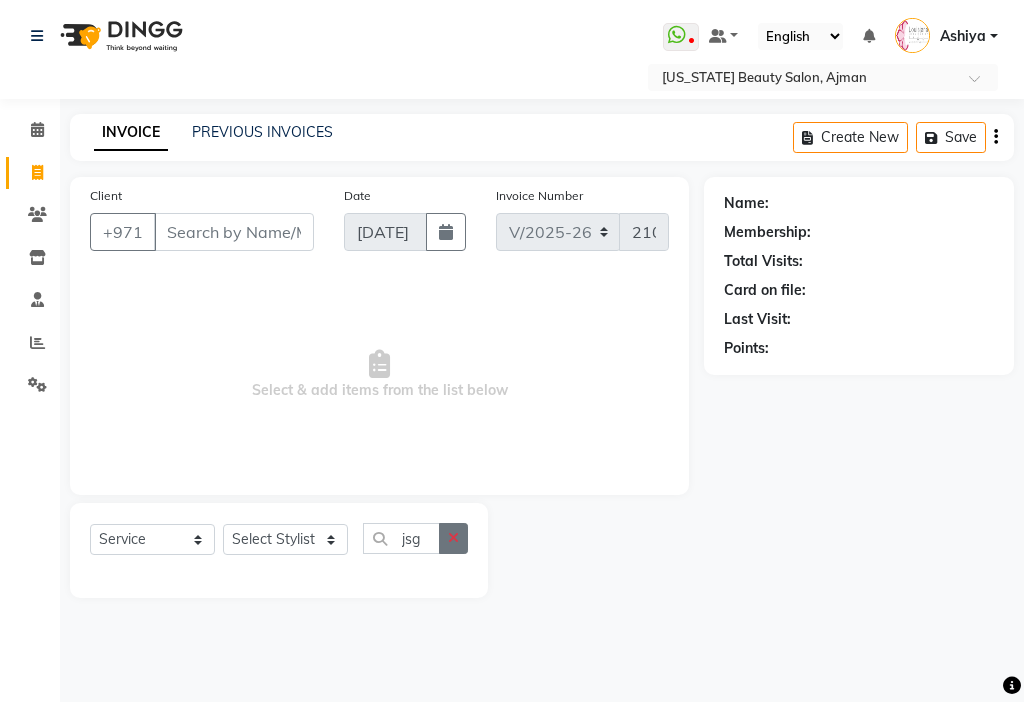 click 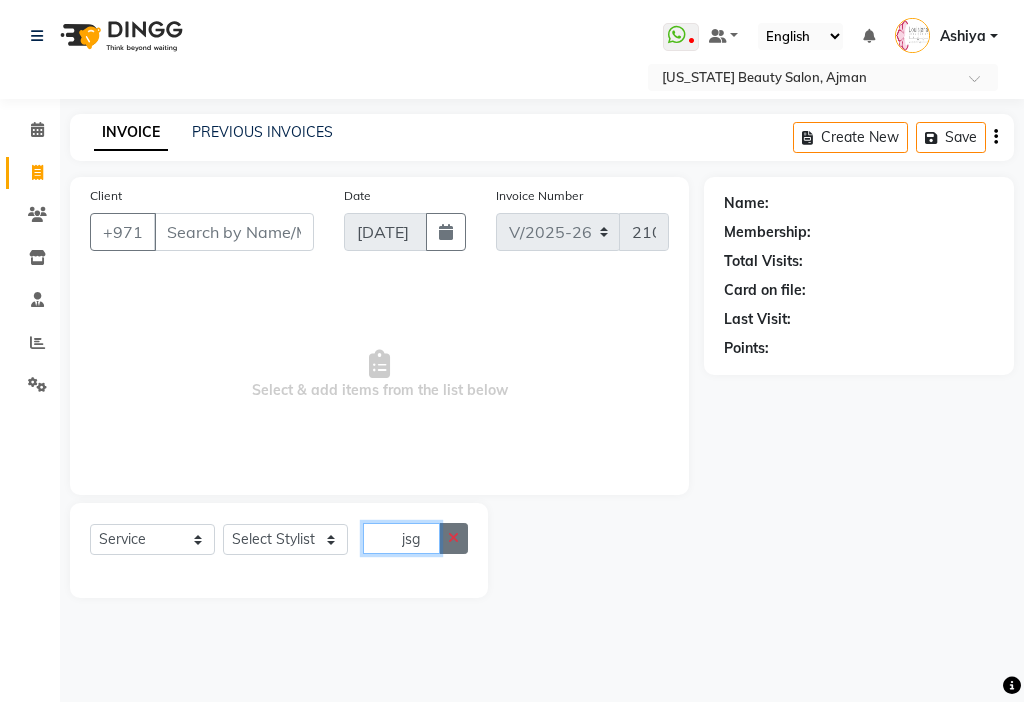 type 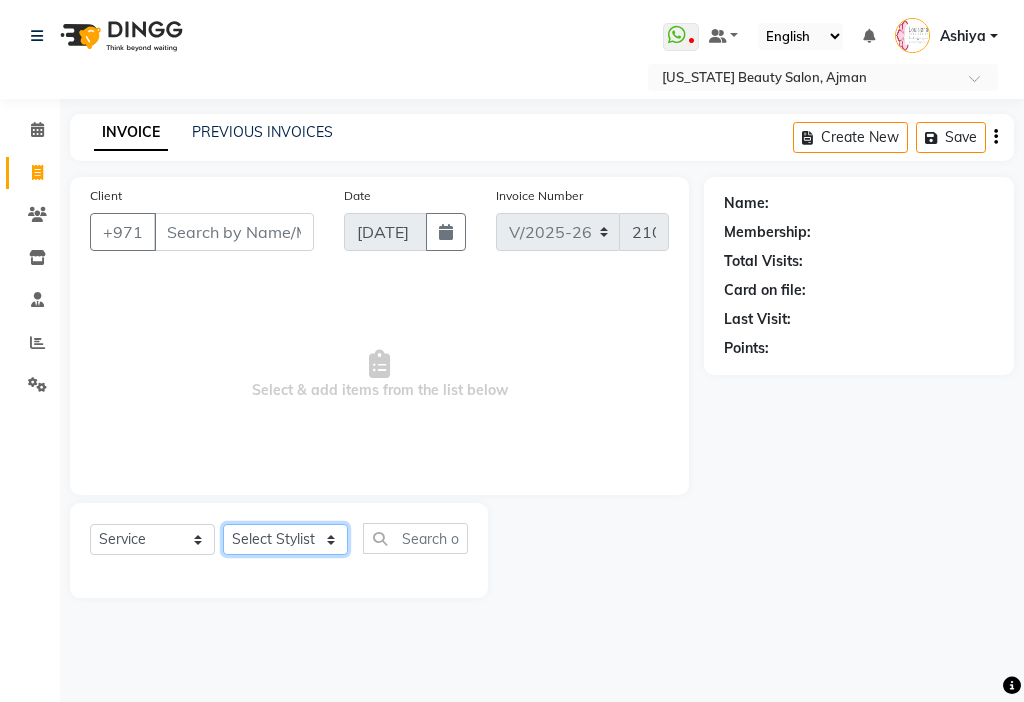 click on "Select Stylist [PERSON_NAME] [PERSON_NAME] [PERSON_NAME] [PERSON_NAME] Kbina Madam mamta [PERSON_NAME] [PERSON_NAME] [PERSON_NAME]" 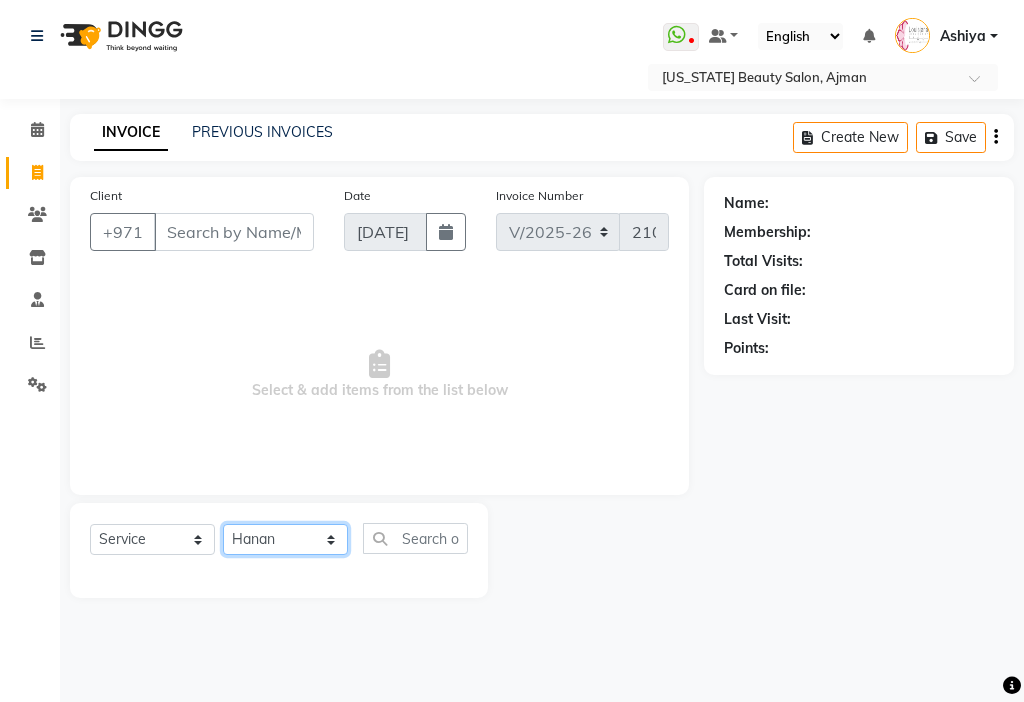 click on "Select Stylist [PERSON_NAME] [PERSON_NAME] [PERSON_NAME] [PERSON_NAME] Kbina Madam mamta [PERSON_NAME] [PERSON_NAME] [PERSON_NAME]" 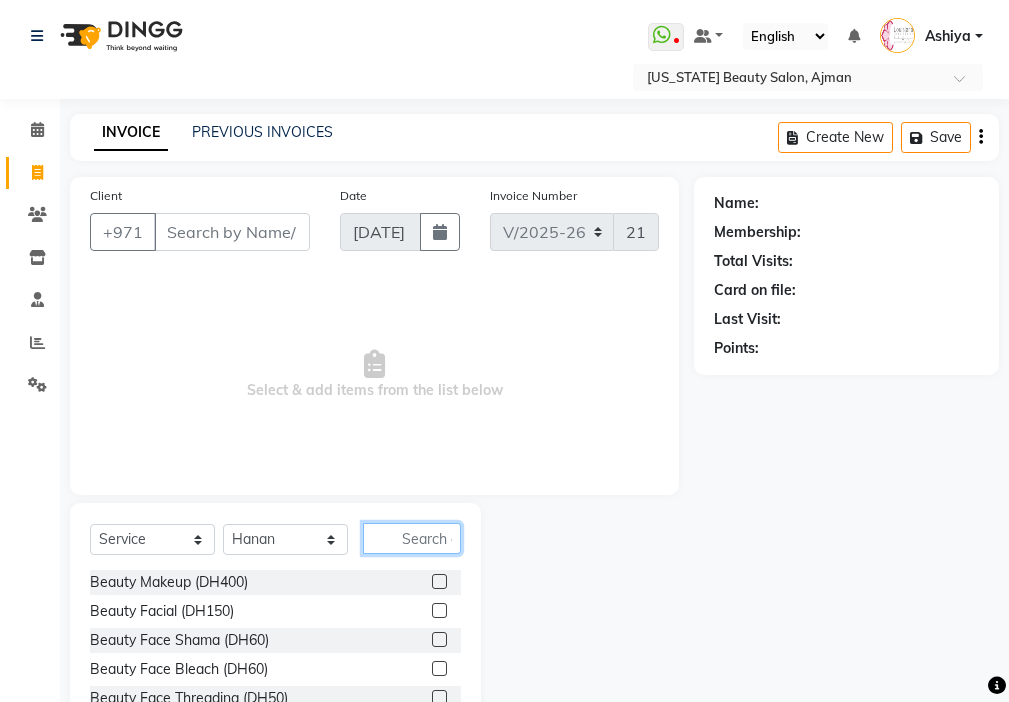 click 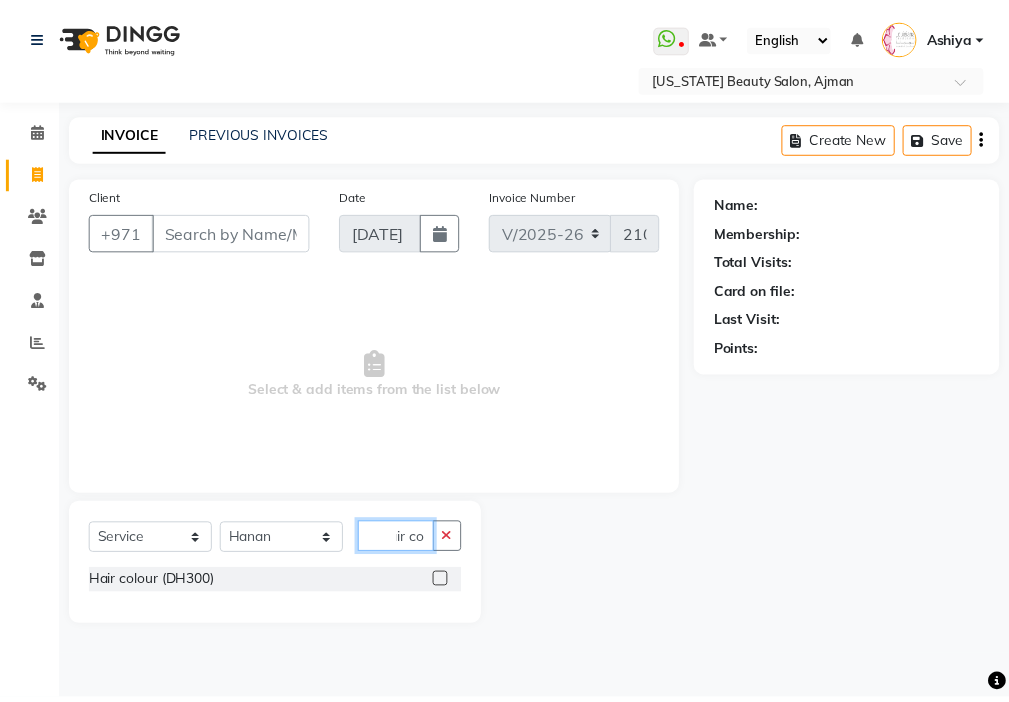scroll, scrollTop: 0, scrollLeft: 17, axis: horizontal 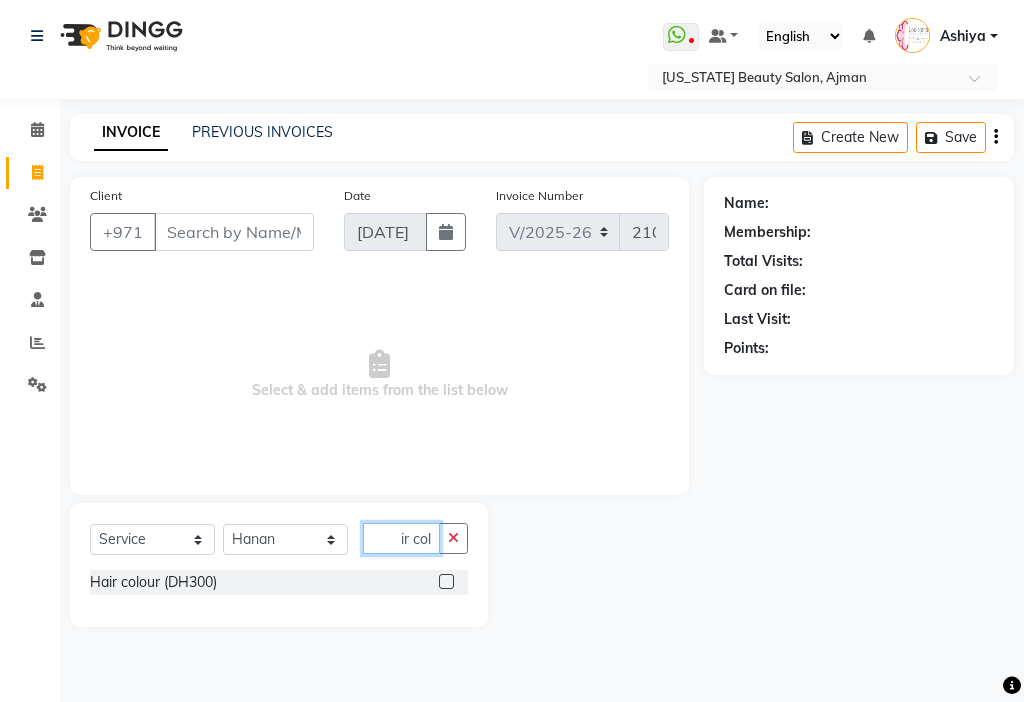 type on "hair col" 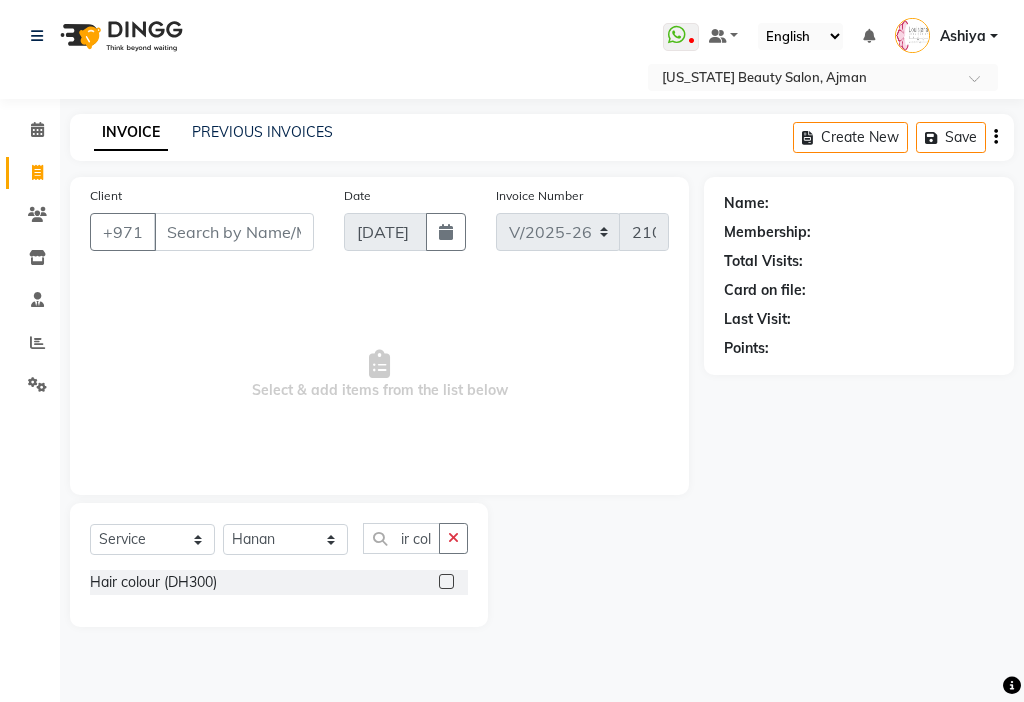 click 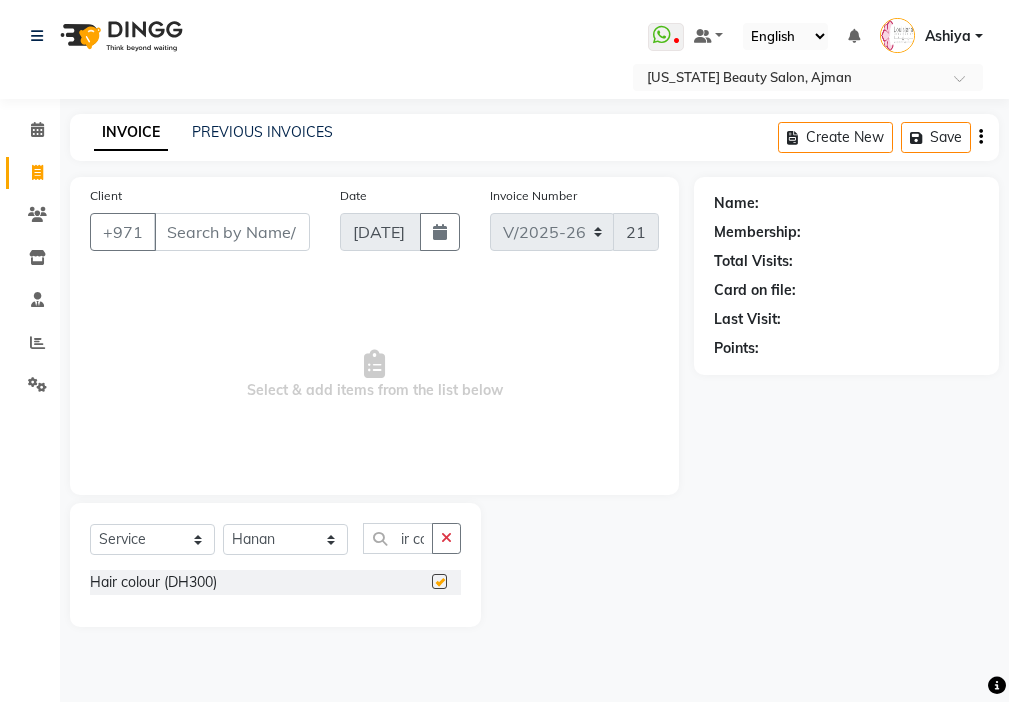 scroll, scrollTop: 0, scrollLeft: 0, axis: both 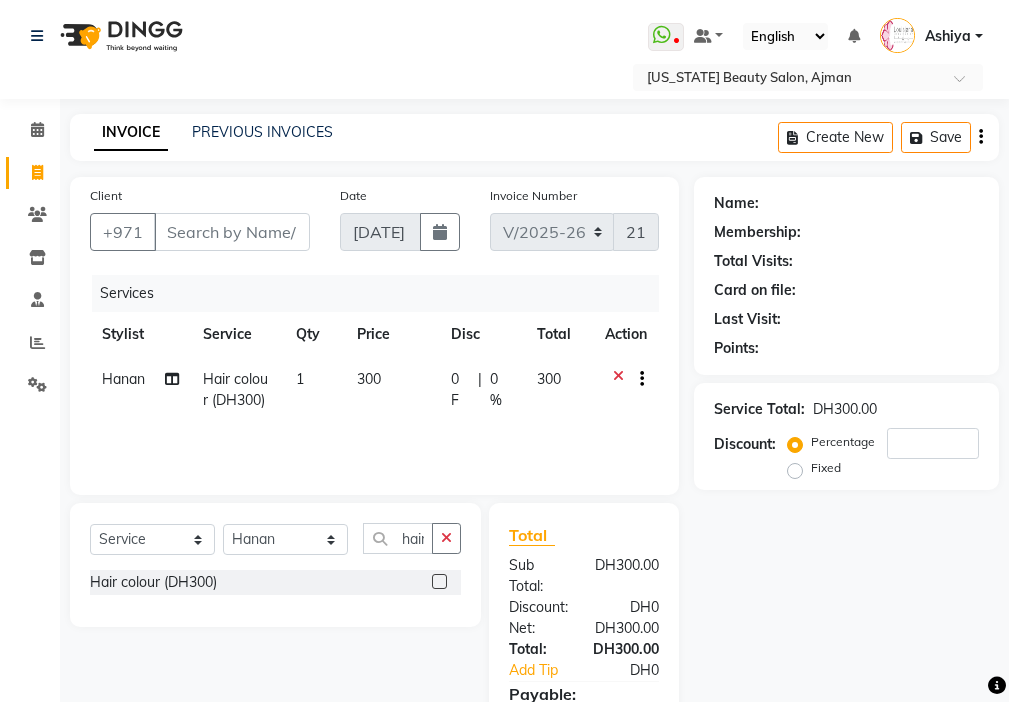 checkbox on "false" 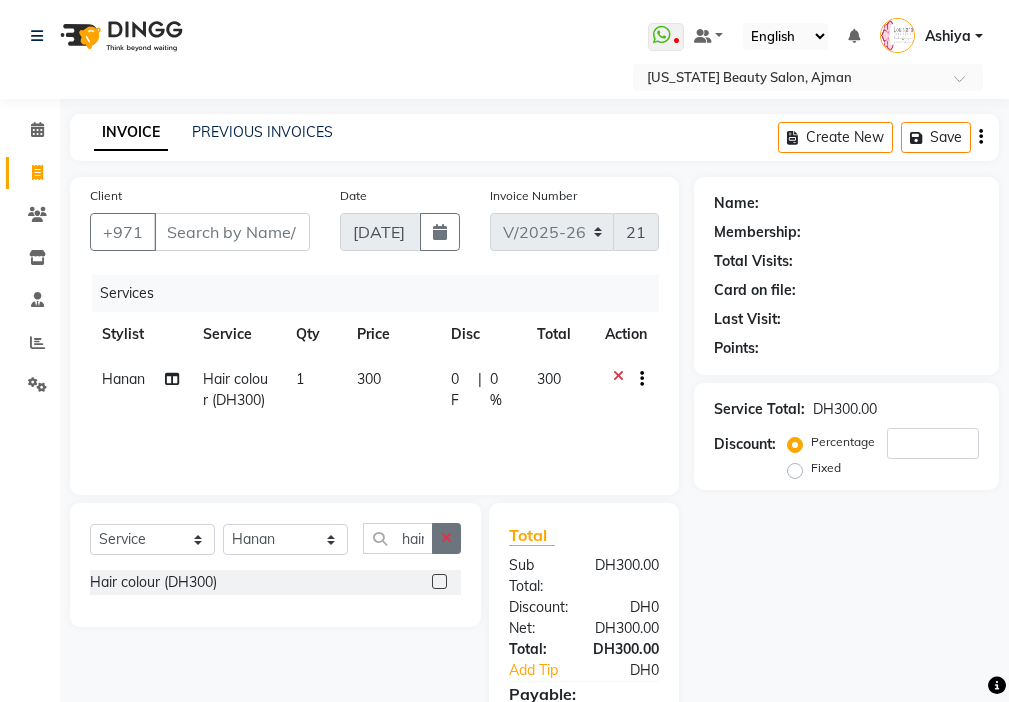 click 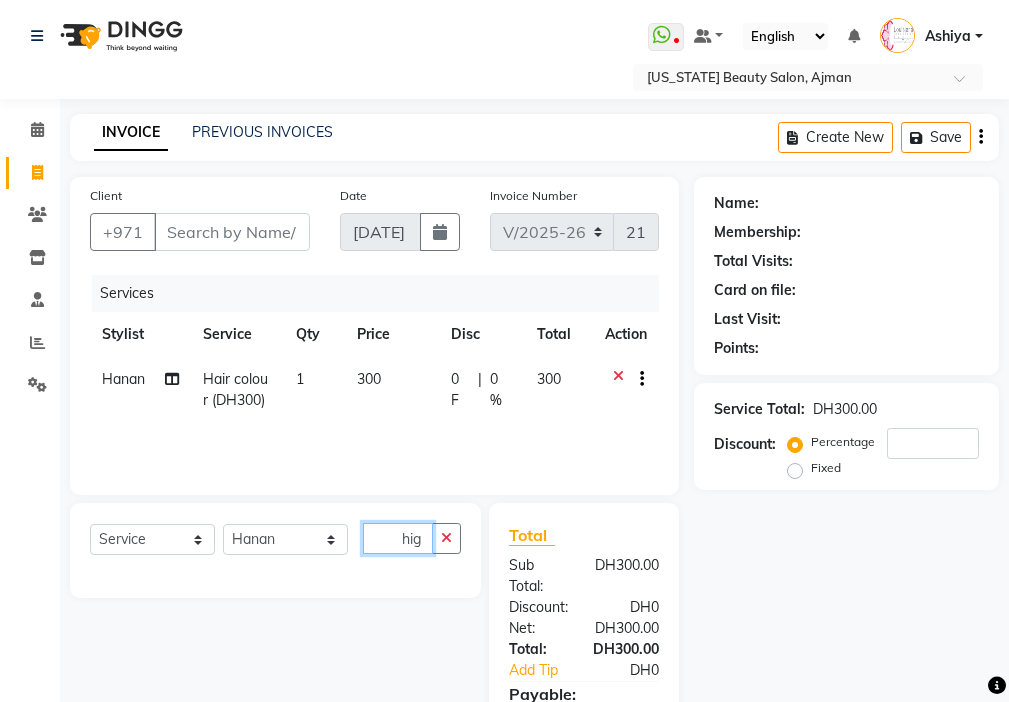 scroll, scrollTop: 0, scrollLeft: 0, axis: both 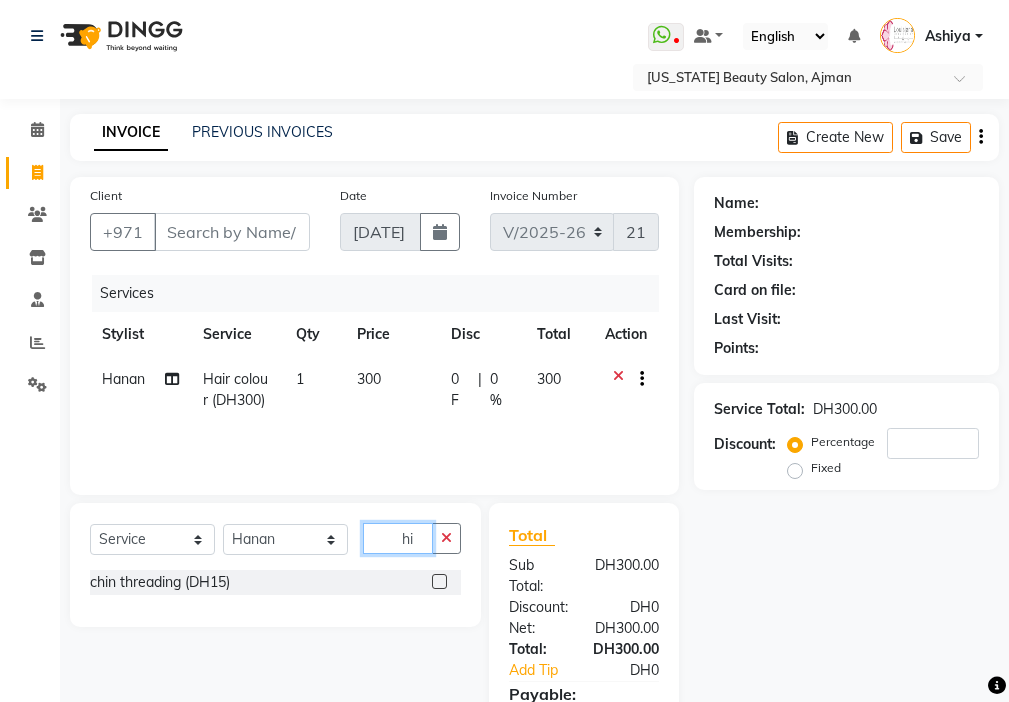 type on "h" 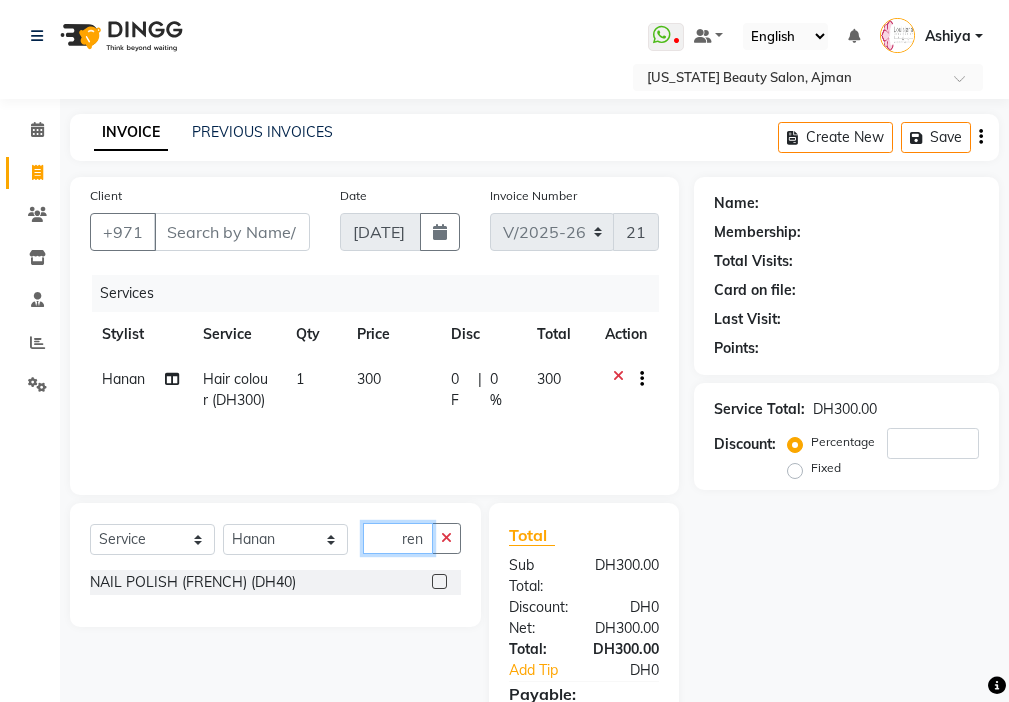 type on "ren" 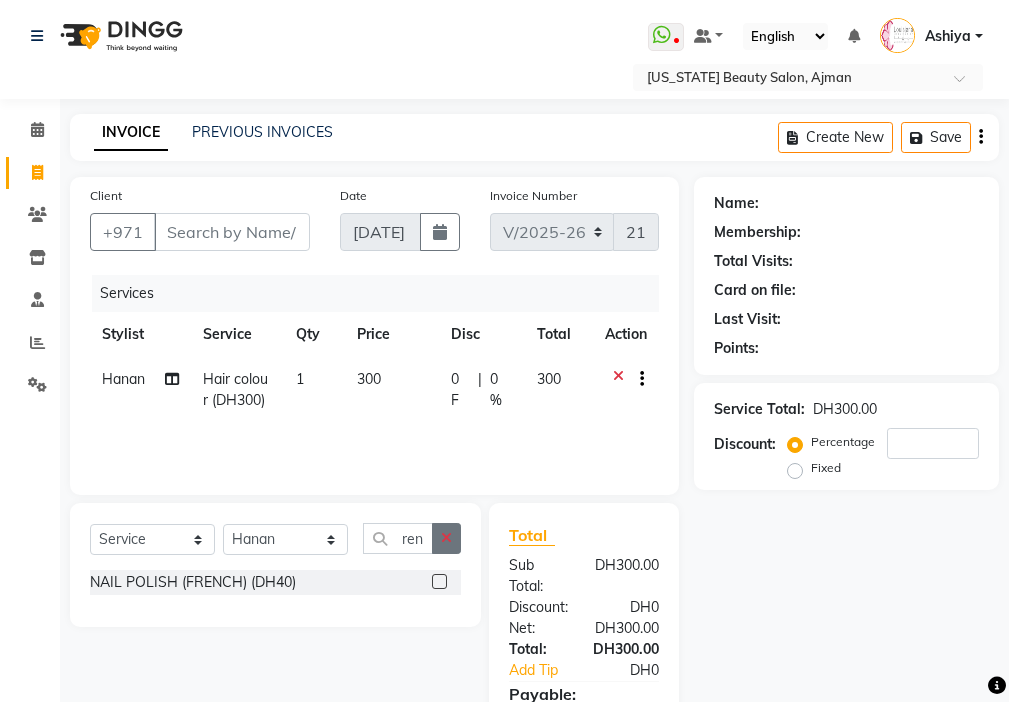 click 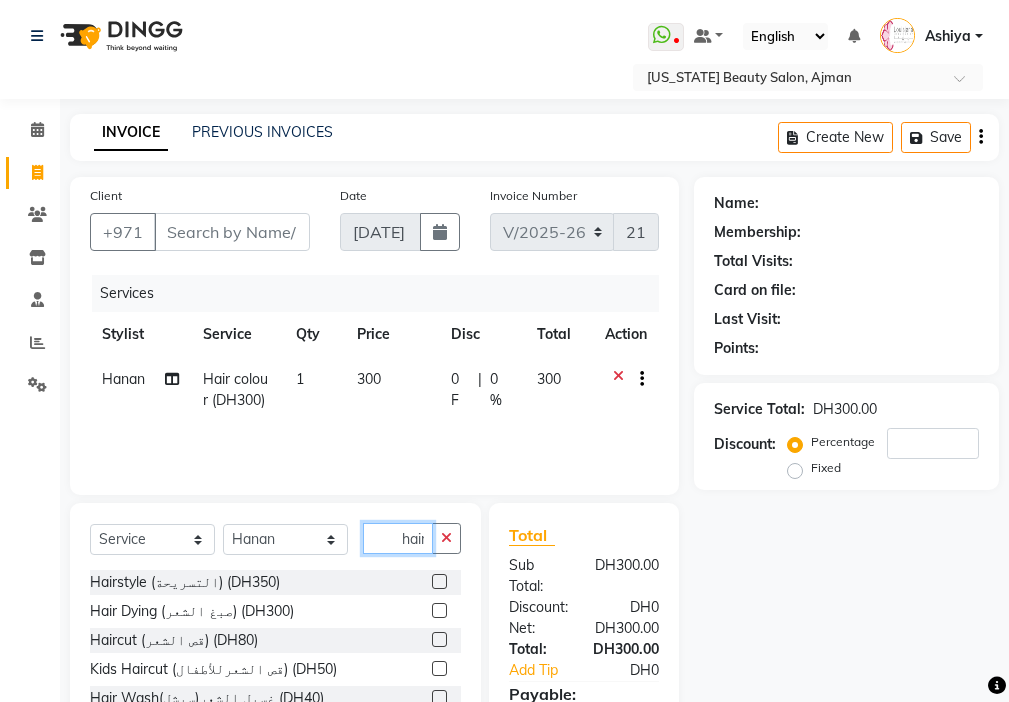 scroll, scrollTop: 0, scrollLeft: 2, axis: horizontal 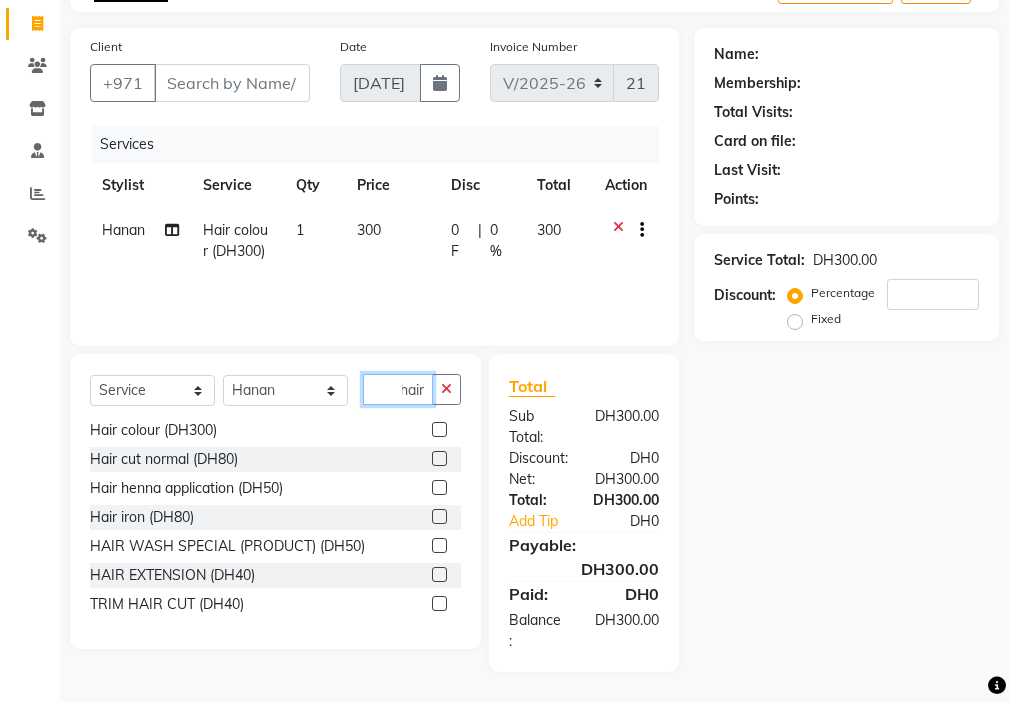 type on "hair" 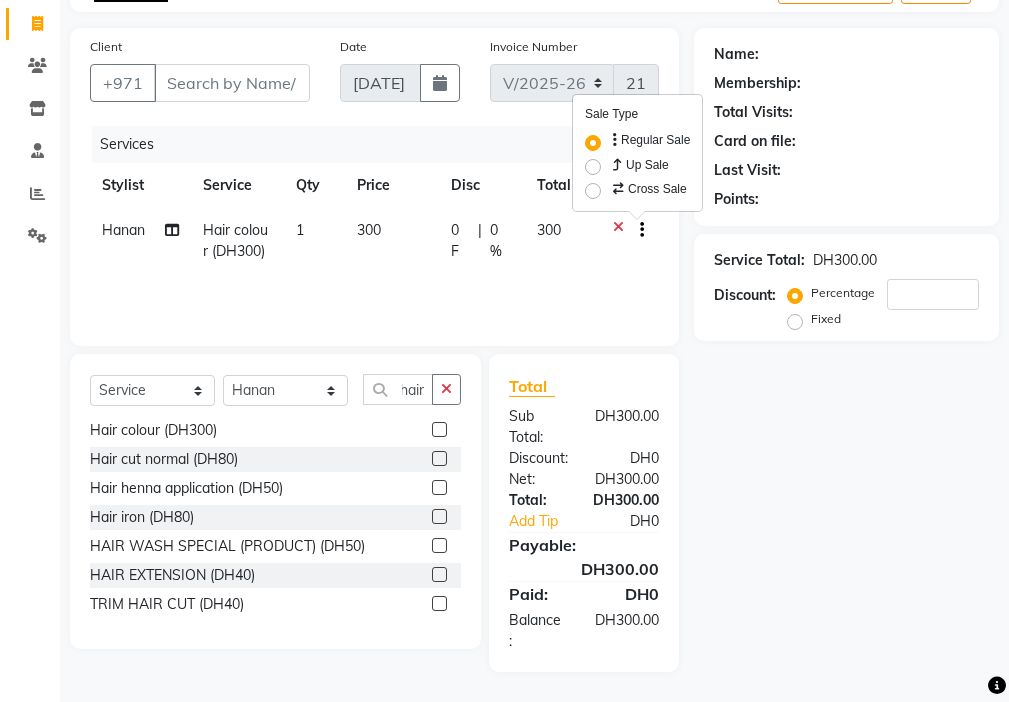 scroll, scrollTop: 0, scrollLeft: 0, axis: both 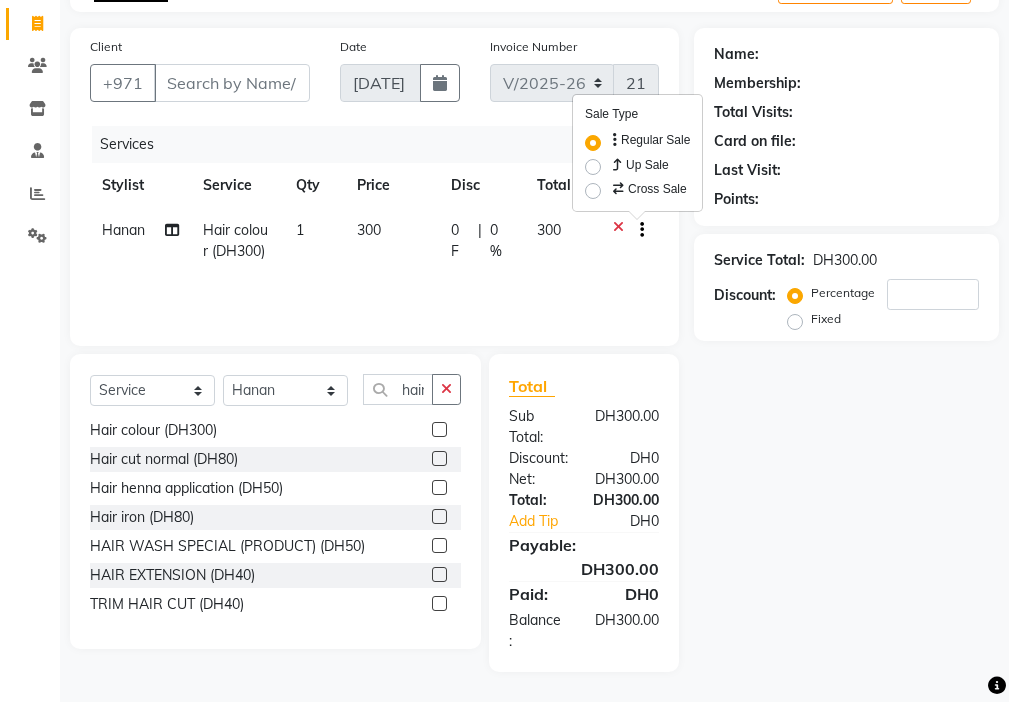 click 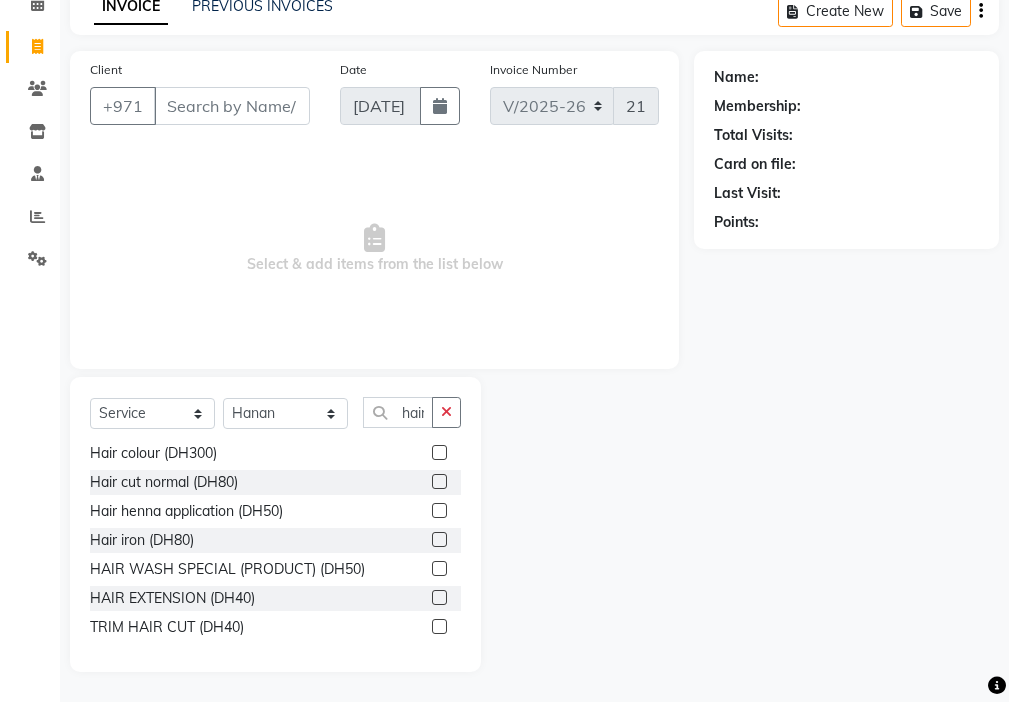 scroll, scrollTop: 126, scrollLeft: 0, axis: vertical 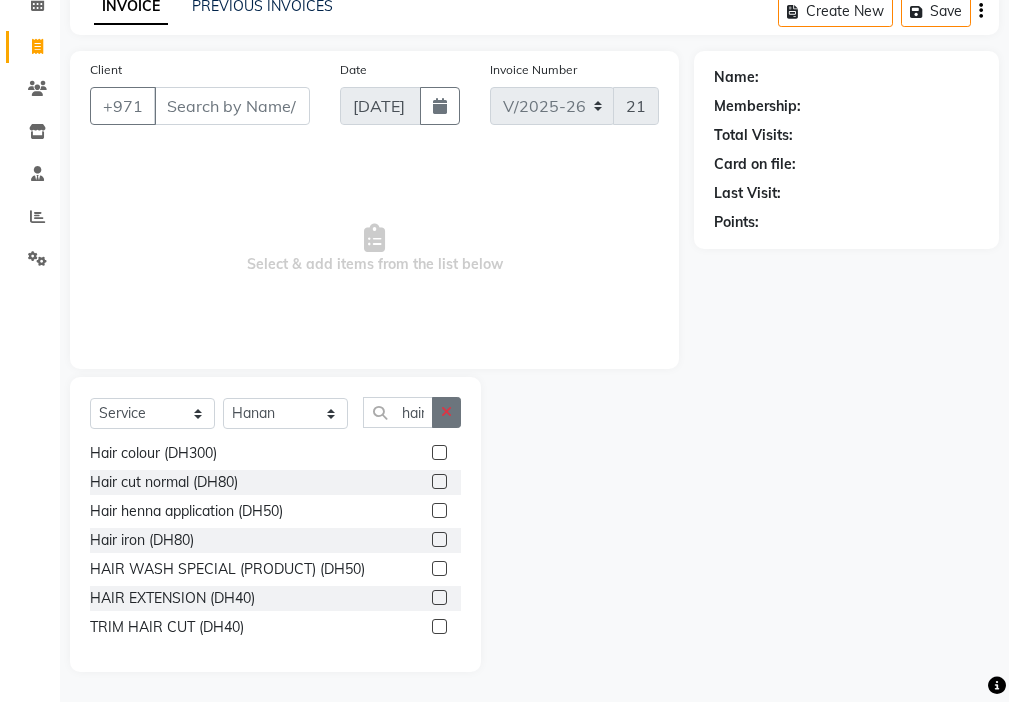 click 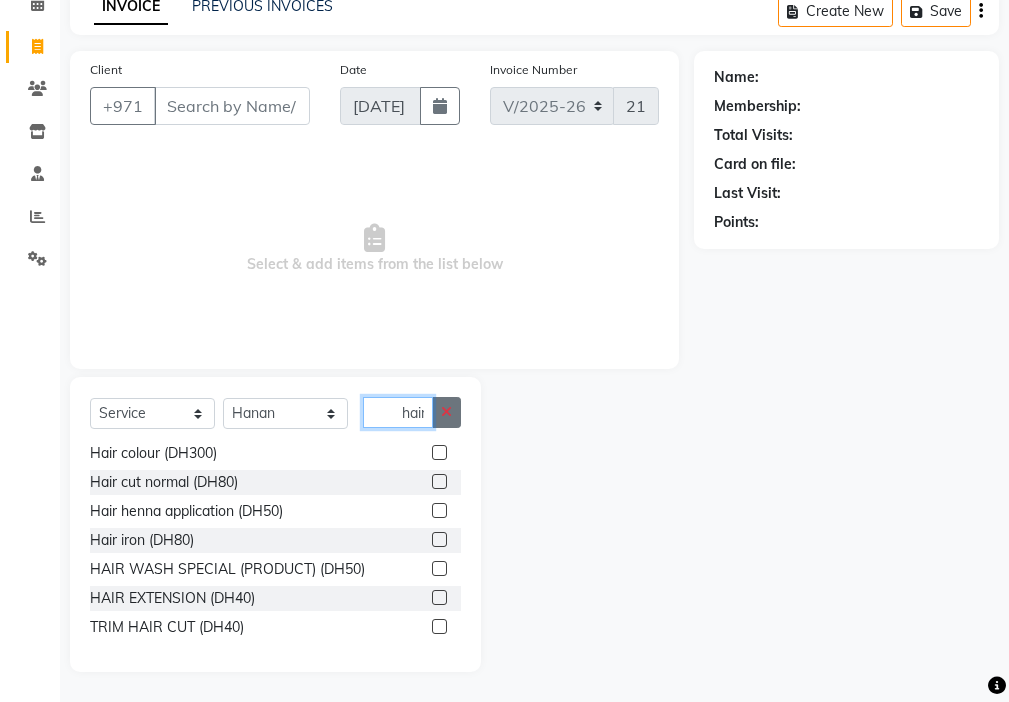 type 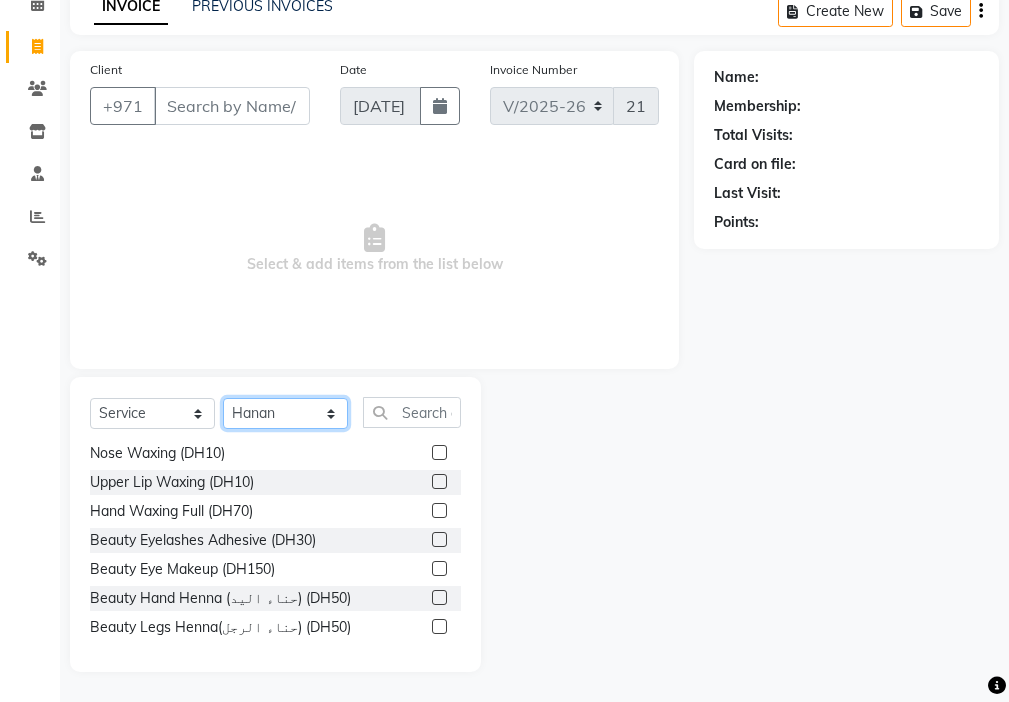 click on "Select Stylist [PERSON_NAME] [PERSON_NAME] [PERSON_NAME] [PERSON_NAME] Kbina Madam mamta [PERSON_NAME] [PERSON_NAME] [PERSON_NAME]" 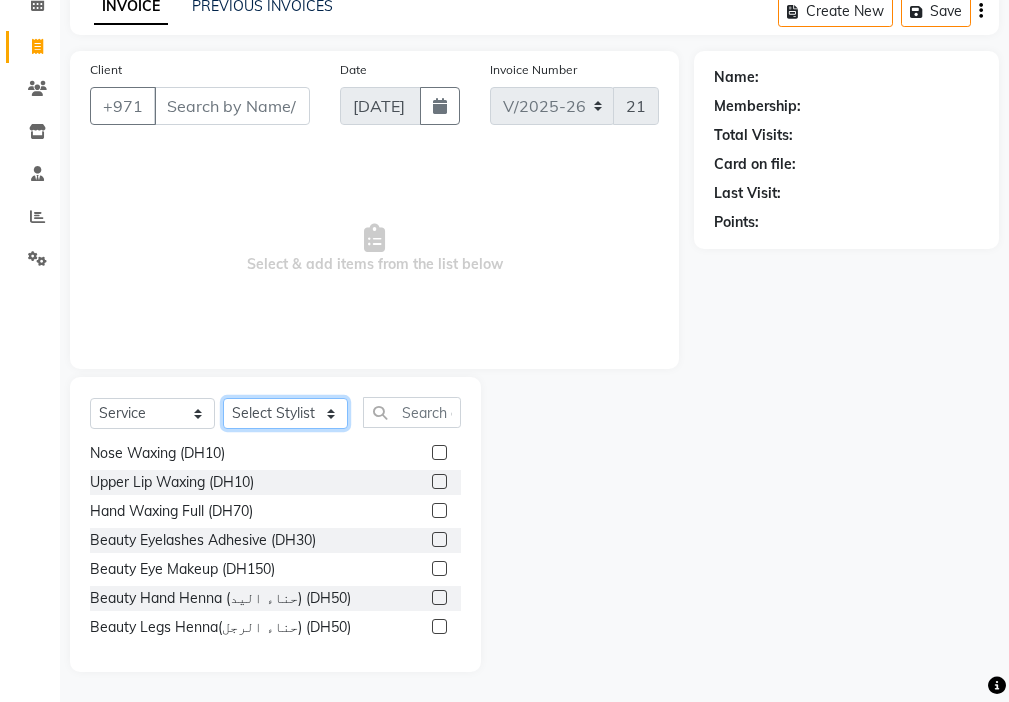 click on "Select Stylist [PERSON_NAME] [PERSON_NAME] [PERSON_NAME] [PERSON_NAME] Kbina Madam mamta [PERSON_NAME] [PERSON_NAME] [PERSON_NAME]" 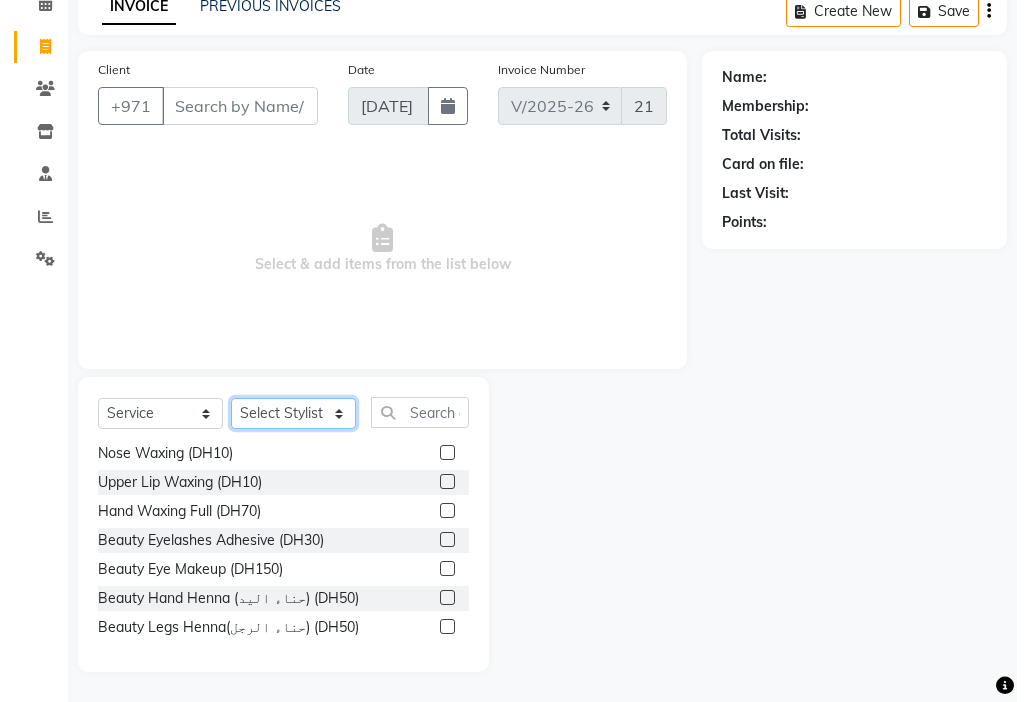 scroll, scrollTop: 0, scrollLeft: 0, axis: both 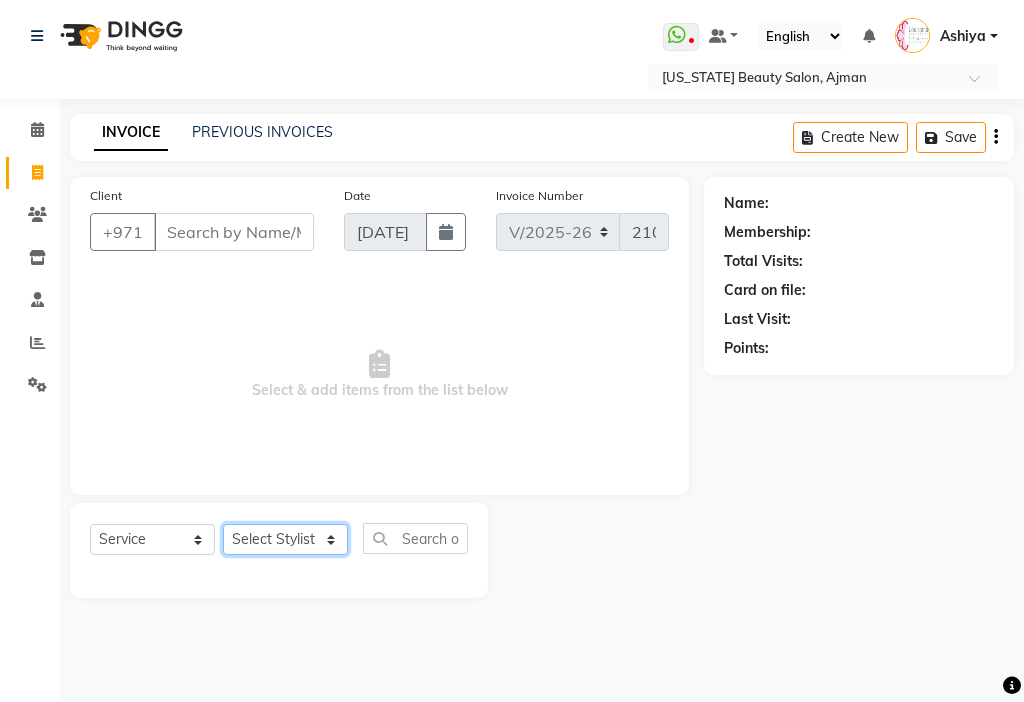 click on "Select Stylist [PERSON_NAME] [PERSON_NAME] [PERSON_NAME] [PERSON_NAME] Kbina Madam mamta [PERSON_NAME] [PERSON_NAME] [PERSON_NAME]" 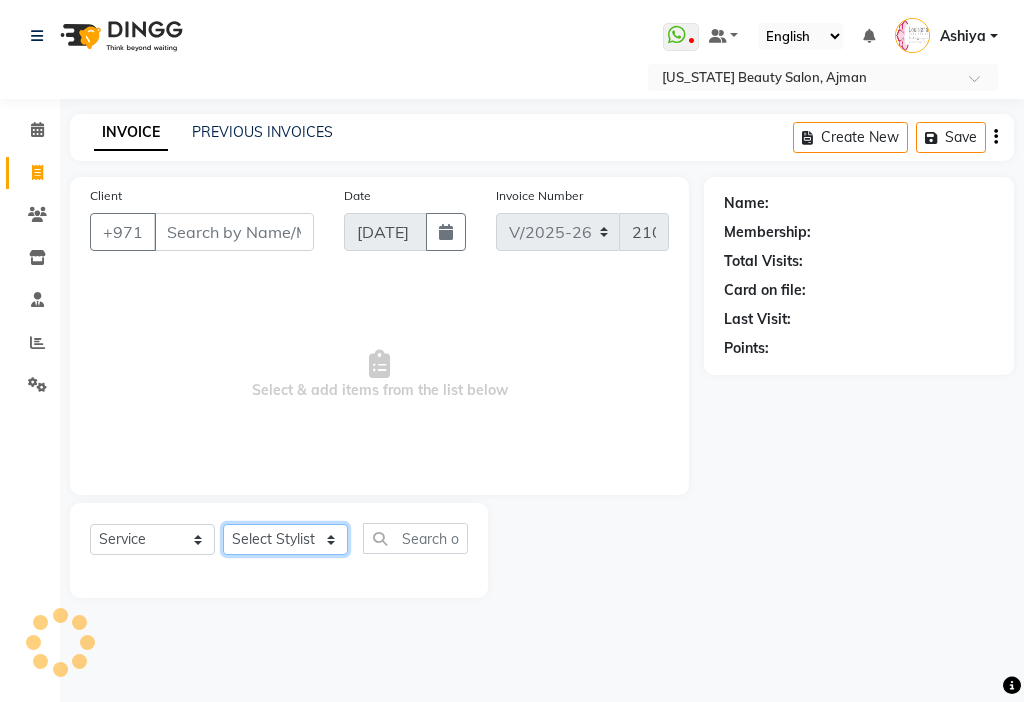 select on "48084" 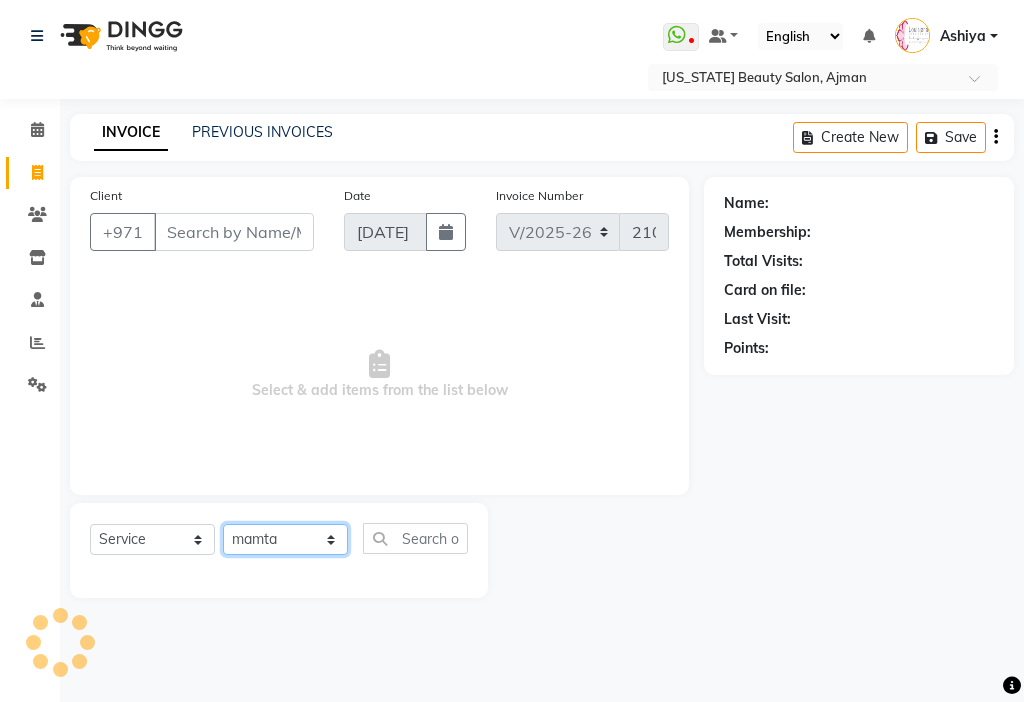 click on "Select Stylist [PERSON_NAME] [PERSON_NAME] [PERSON_NAME] [PERSON_NAME] Kbina Madam mamta [PERSON_NAME] [PERSON_NAME] [PERSON_NAME]" 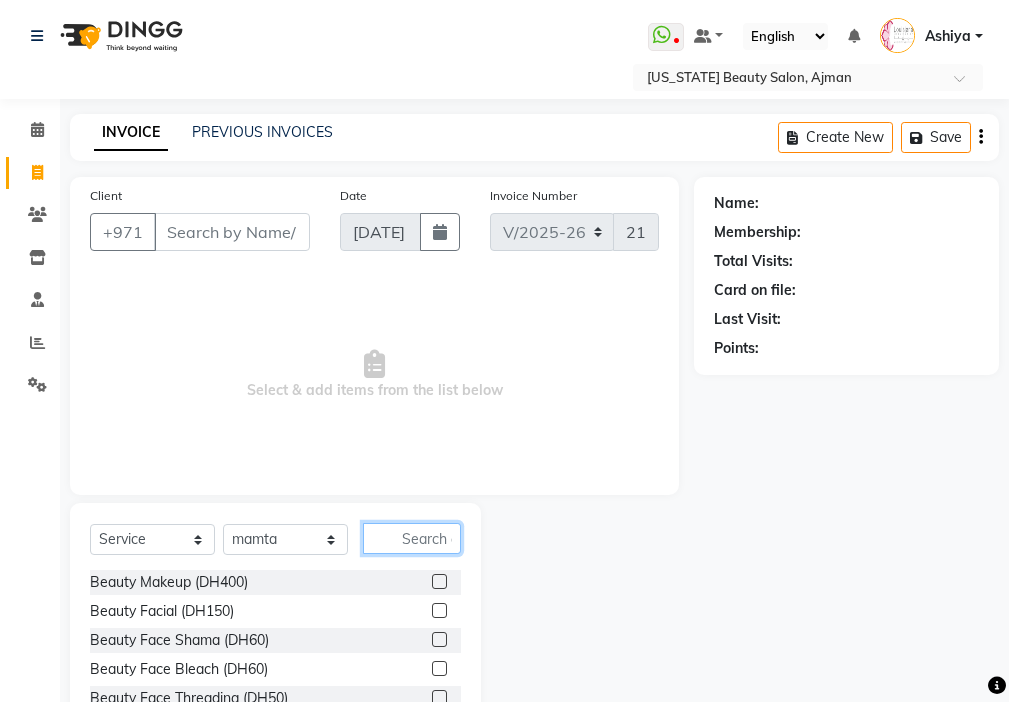click 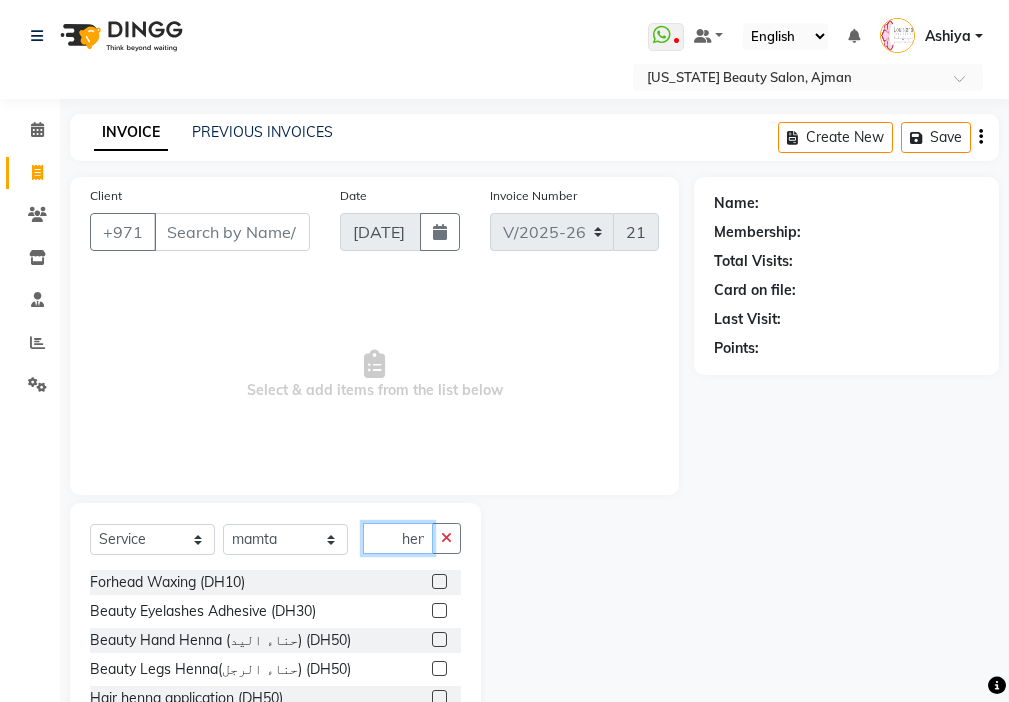 scroll, scrollTop: 0, scrollLeft: 1, axis: horizontal 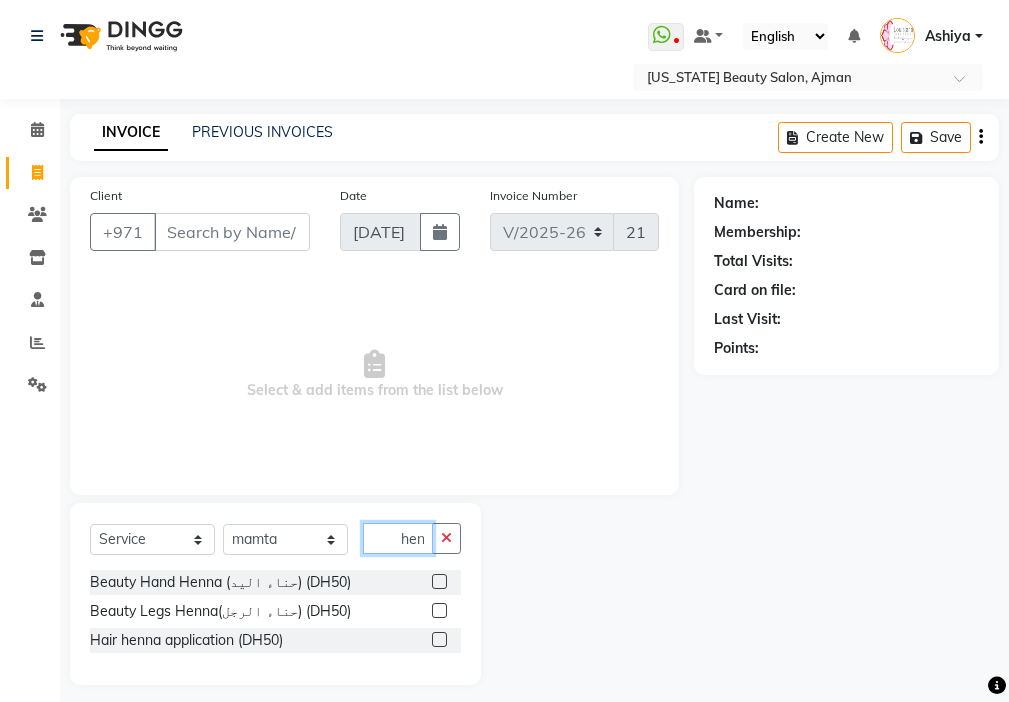type on "hen" 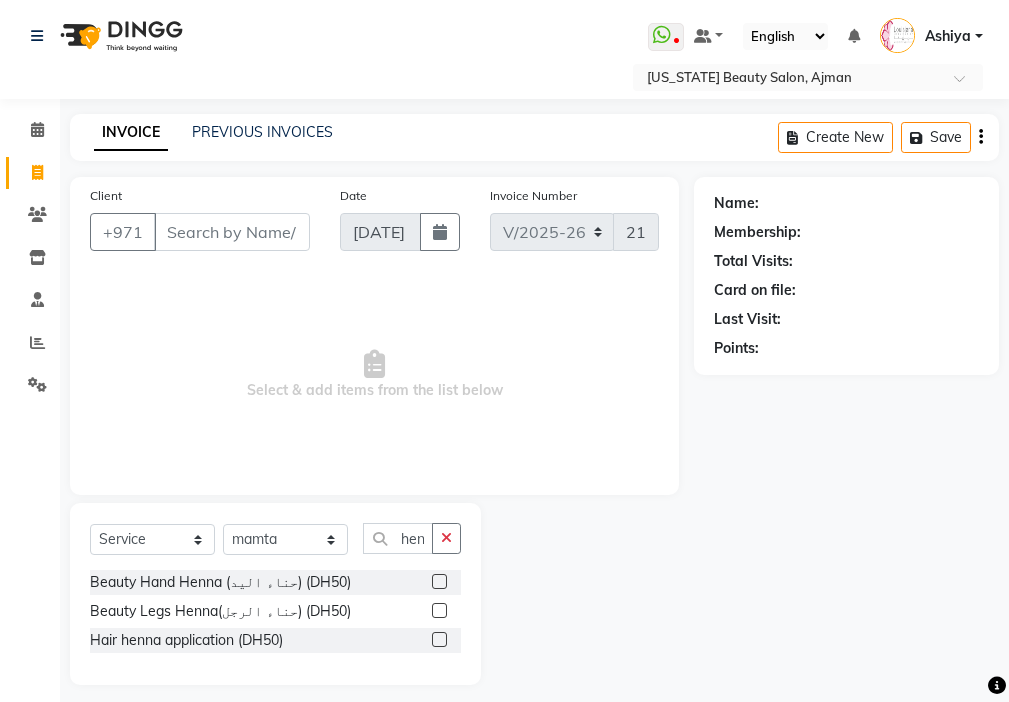 click 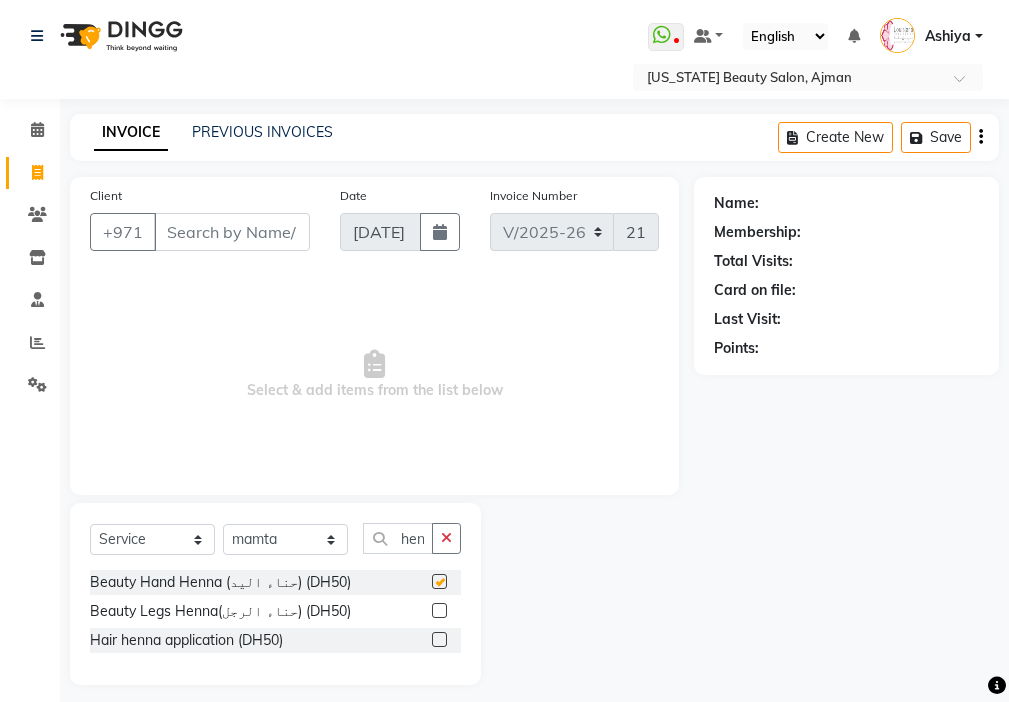 scroll, scrollTop: 0, scrollLeft: 0, axis: both 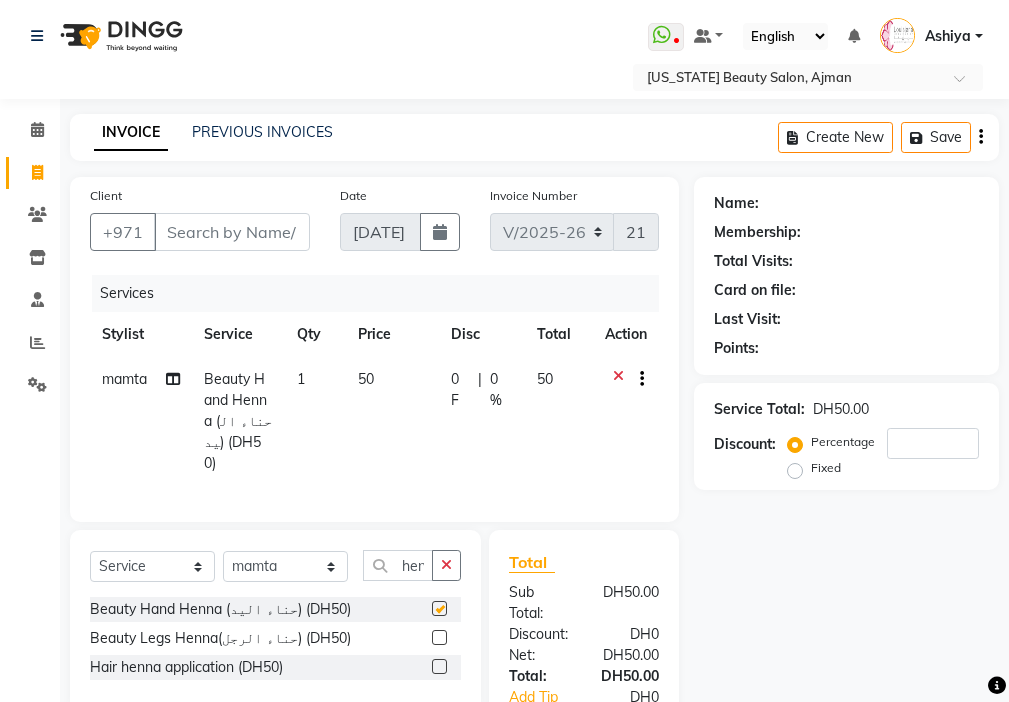 click on "50" 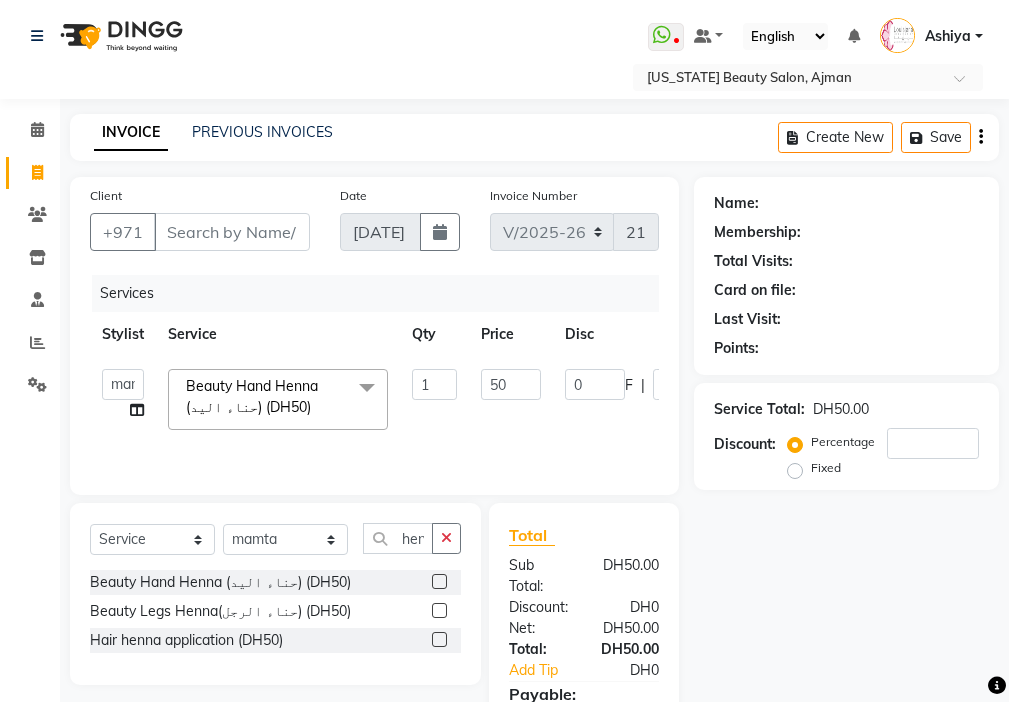 checkbox on "false" 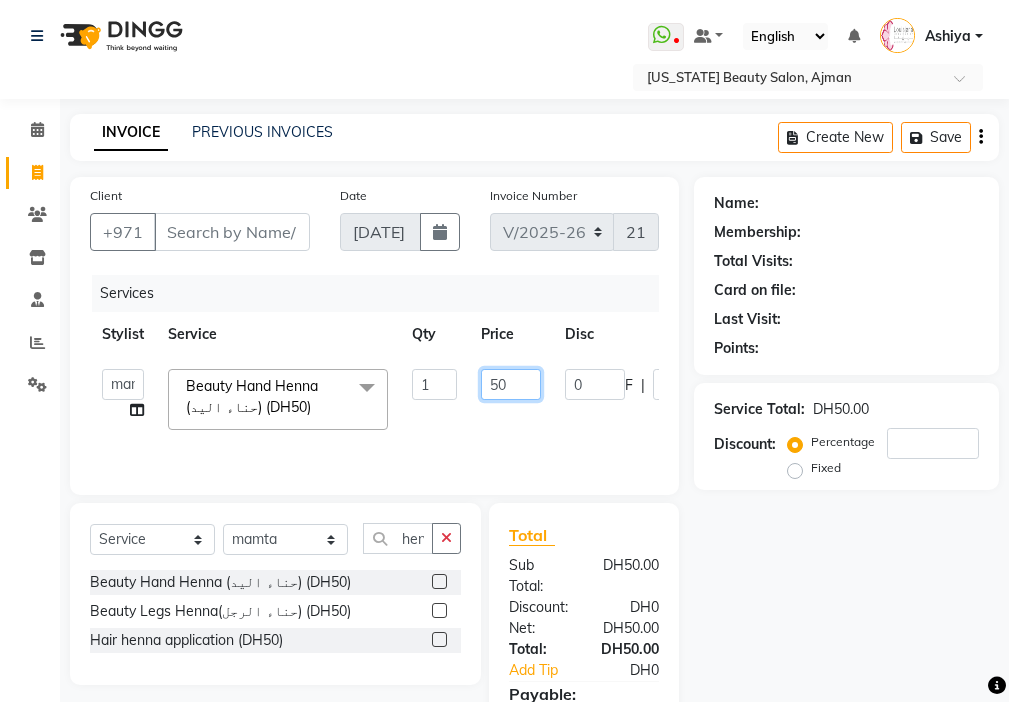 click on "50" 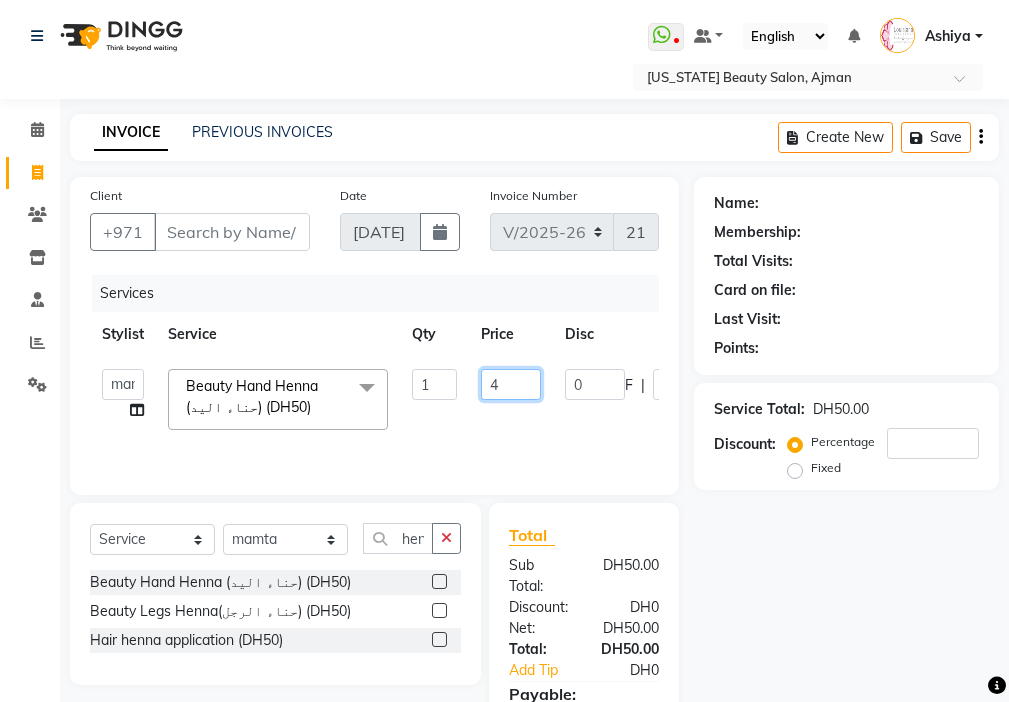 type on "40" 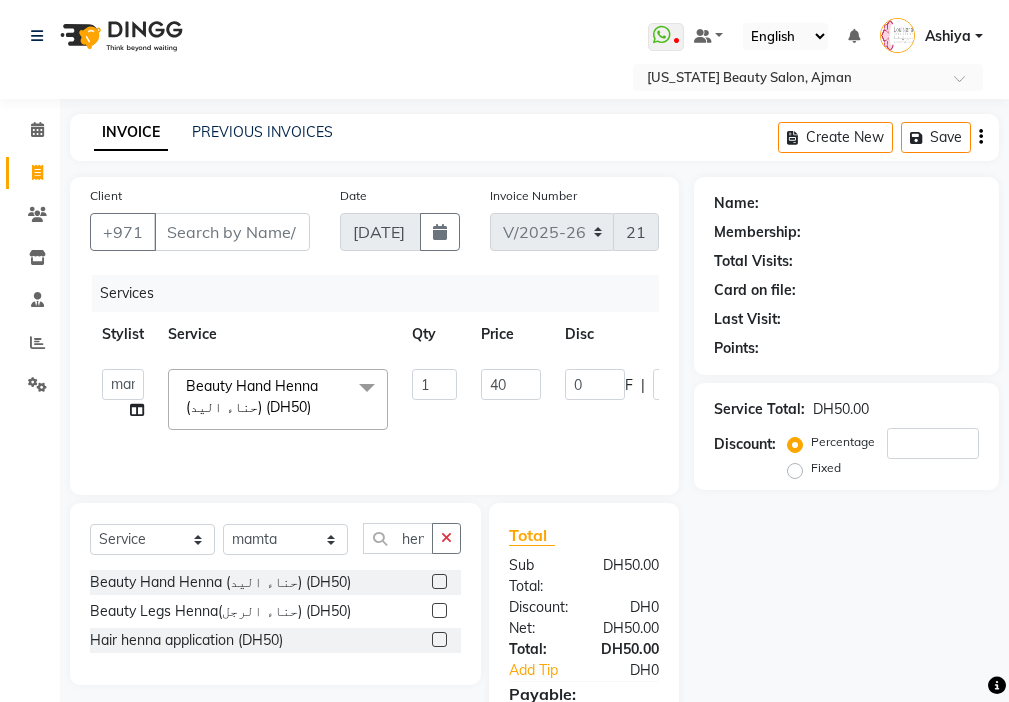 click on "[PERSON_NAME]   [PERSON_NAME]   Cashier   [PERSON_NAME]   [PERSON_NAME]   Kbina   Madam   mamta   [PERSON_NAME]   [PERSON_NAME]   [PERSON_NAME]  Beauty Hand Henna (حناء اليد) (DH50)  x Beauty Makeup (DH400) Beauty Facial (DH150) Beauty Face Shama (DH60) Beauty Face Bleach (DH60) Beauty Face Threading (DH50) Beauty Upper Lips Bleach (DH20) Forhead Waxing (DH10) Nose Waxing (DH10) Upper Lip Waxing (DH10) Hand Waxing Full (DH70) Beauty Eyelashes Adhesive (DH30) Beauty Eye Makeup (DH150) Beauty Hand Henna (حناء اليد) (DH50) Beauty Legs Henna(حناء الرجل) (DH50) paraffin wax hand (DH30) paraffin  wax leg  (DH50) chin threading (DH15) Extra Pin (DH20) ROOT HALF DYE (DH80) Beauty Gasha (DH50) Baby Start (DH20) Rinceage  (DH200) Enercose (DH200) [PERSON_NAME] (DH80) Filler (DH0) Sedar (DH80) photo (DH10) Half leg Waxing (شمع نصف الرجل) (DH50) Half Hand Waxing (شمع اليدين) (DH40) Under Arms Waxing (شمع الابط) (DH20) Manicure  (المنكير) (DH50) 1 40 0" 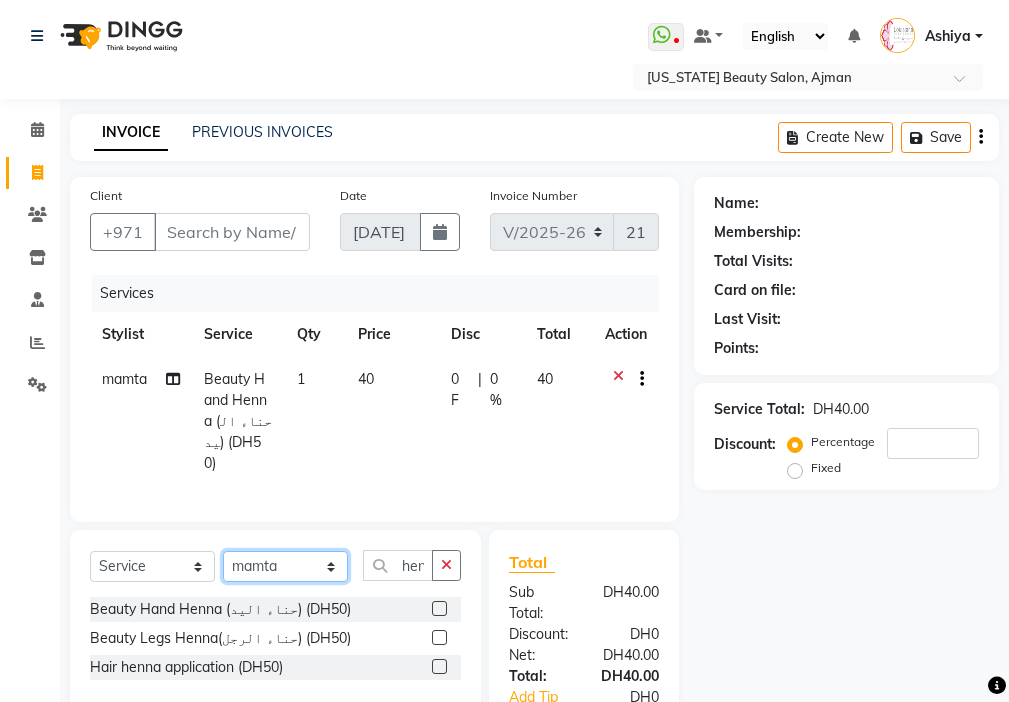 click on "Select Stylist [PERSON_NAME] [PERSON_NAME] [PERSON_NAME] [PERSON_NAME] Kbina Madam mamta [PERSON_NAME] [PERSON_NAME] [PERSON_NAME]" 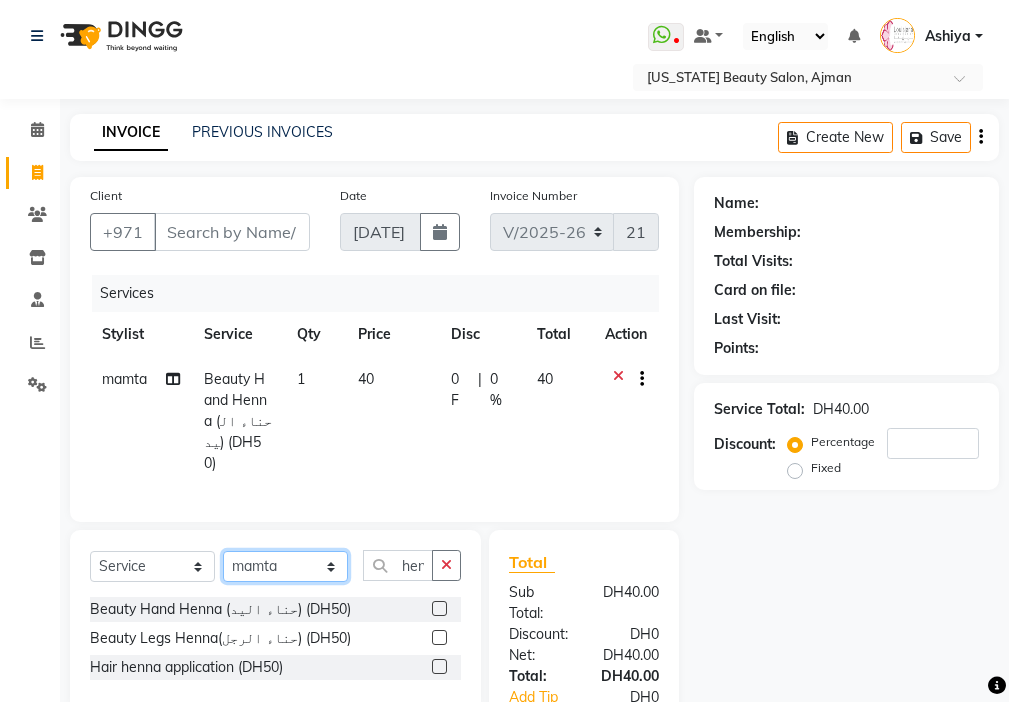 select on "68424" 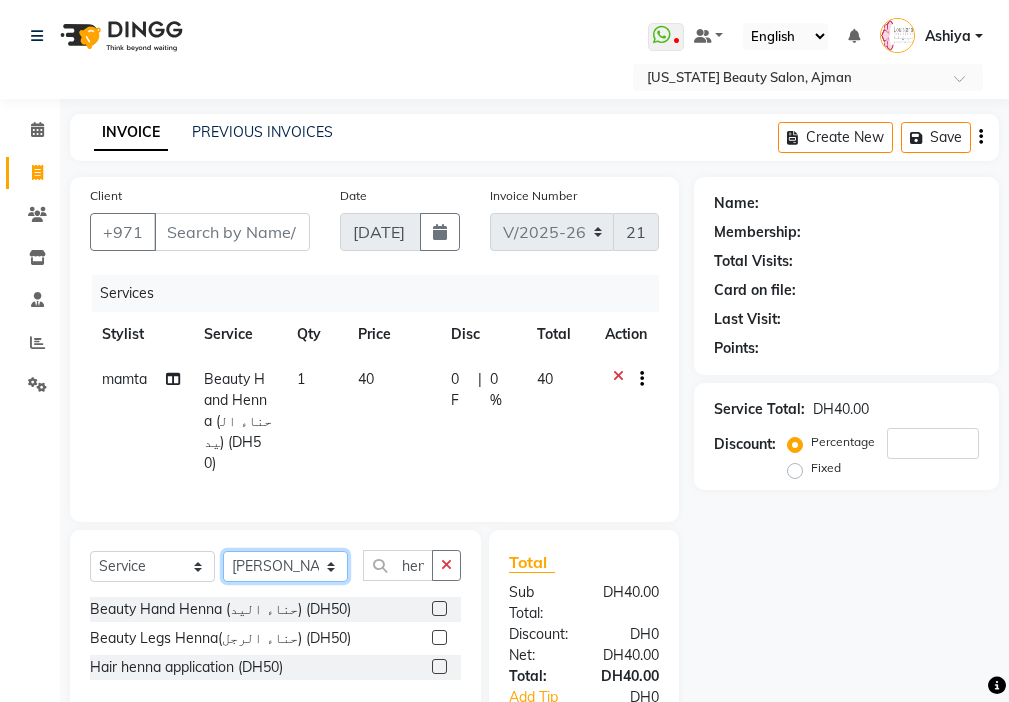 click on "Select Stylist [PERSON_NAME] [PERSON_NAME] [PERSON_NAME] [PERSON_NAME] Kbina Madam mamta [PERSON_NAME] [PERSON_NAME] [PERSON_NAME]" 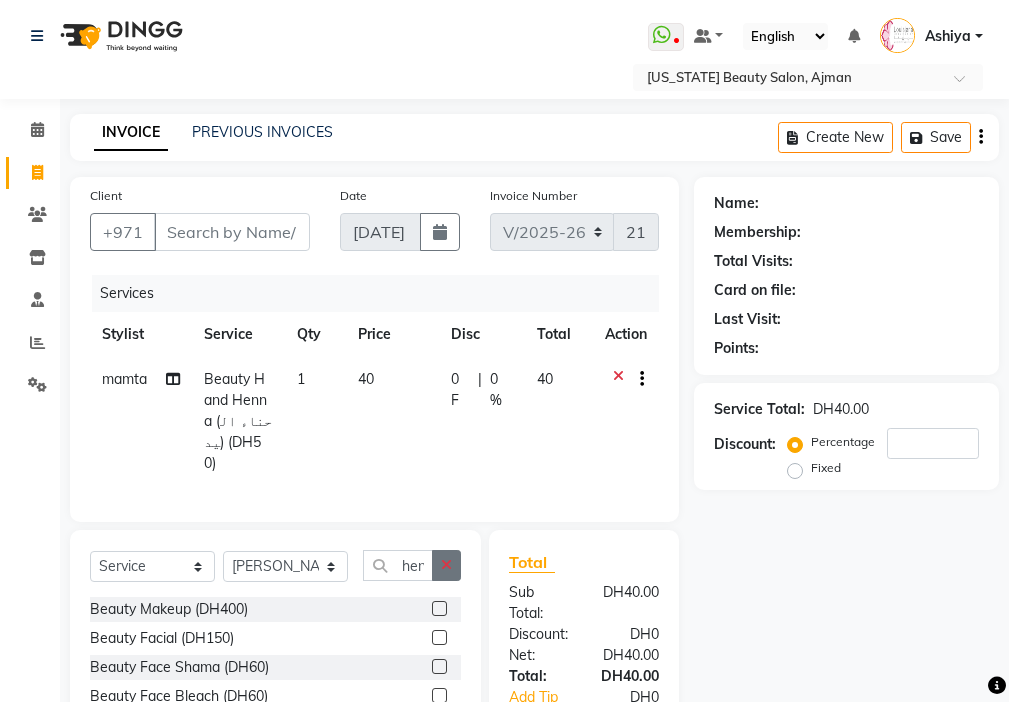 click 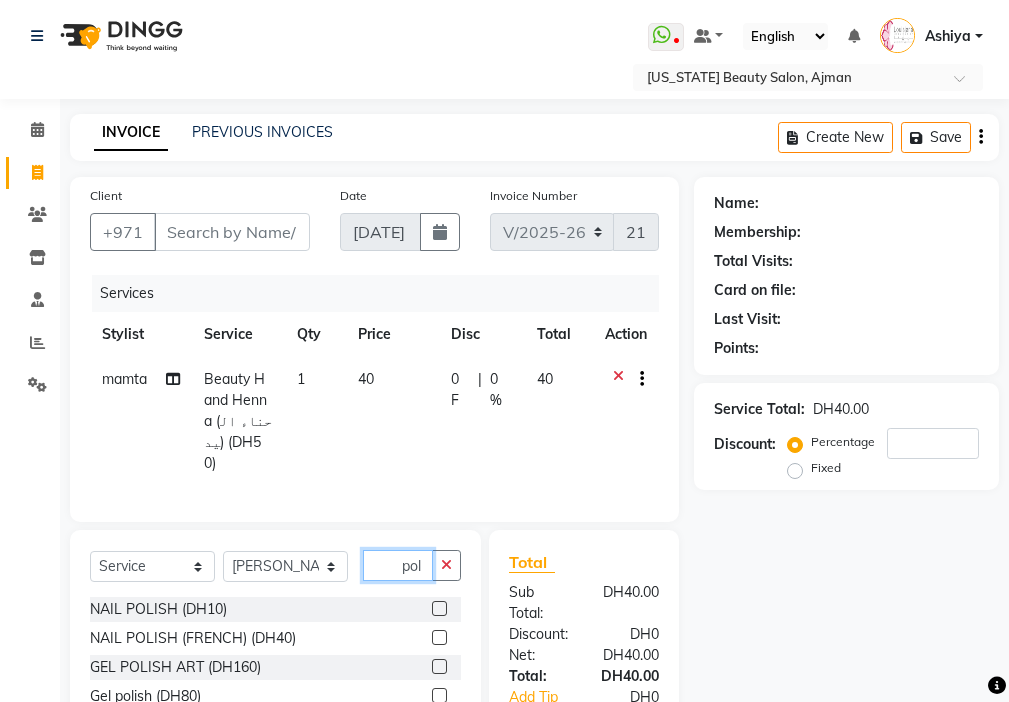 type on "pol" 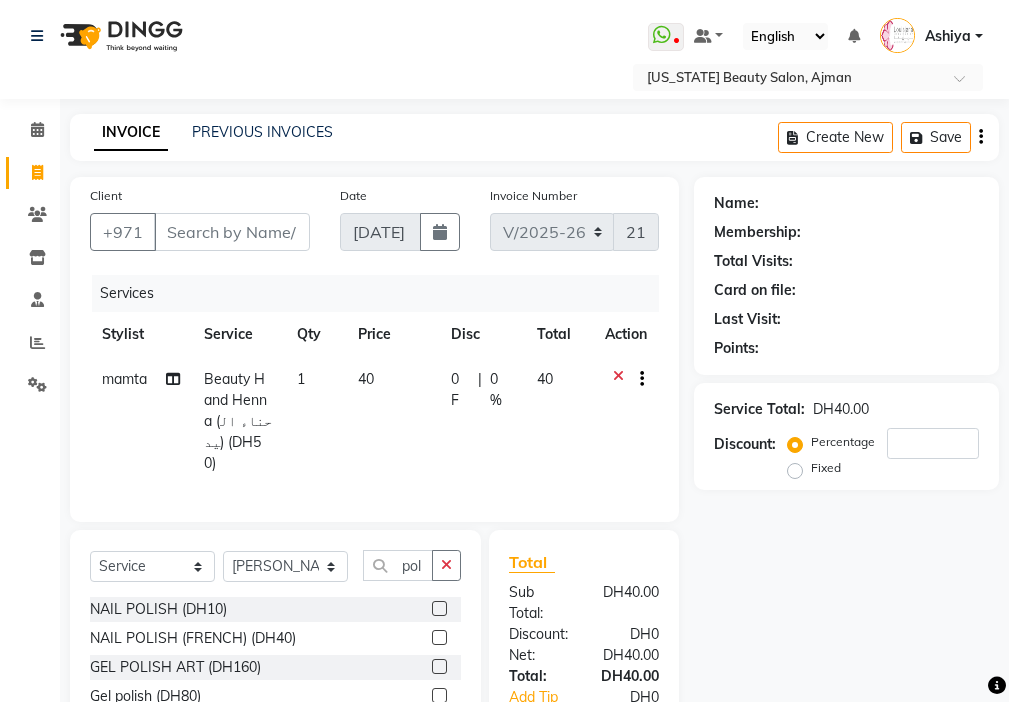 click 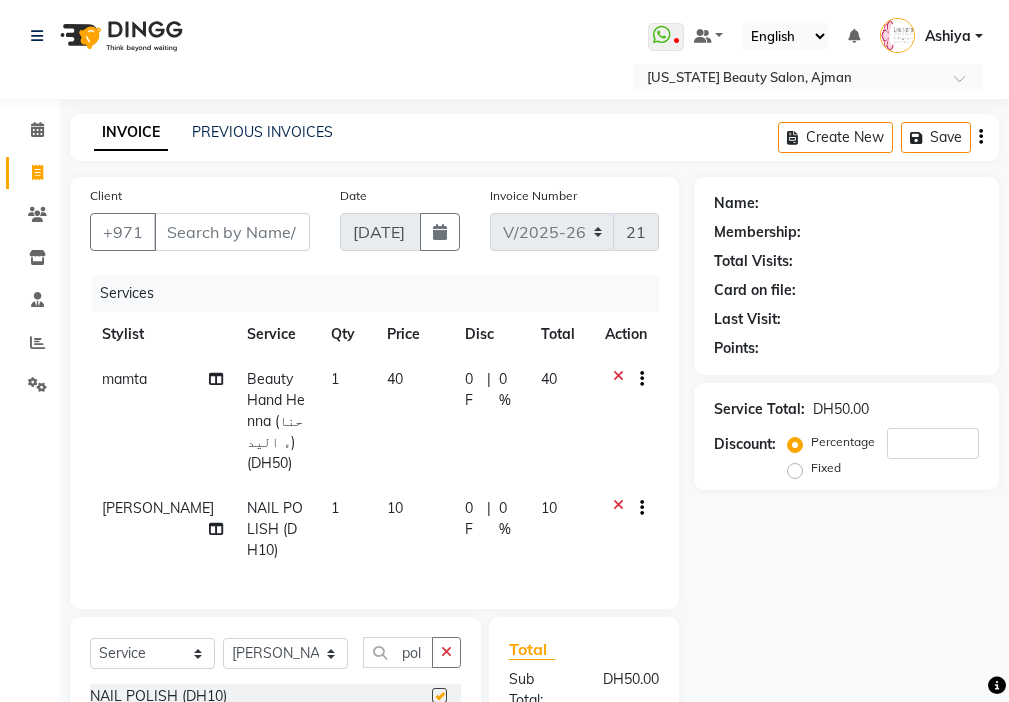 checkbox on "false" 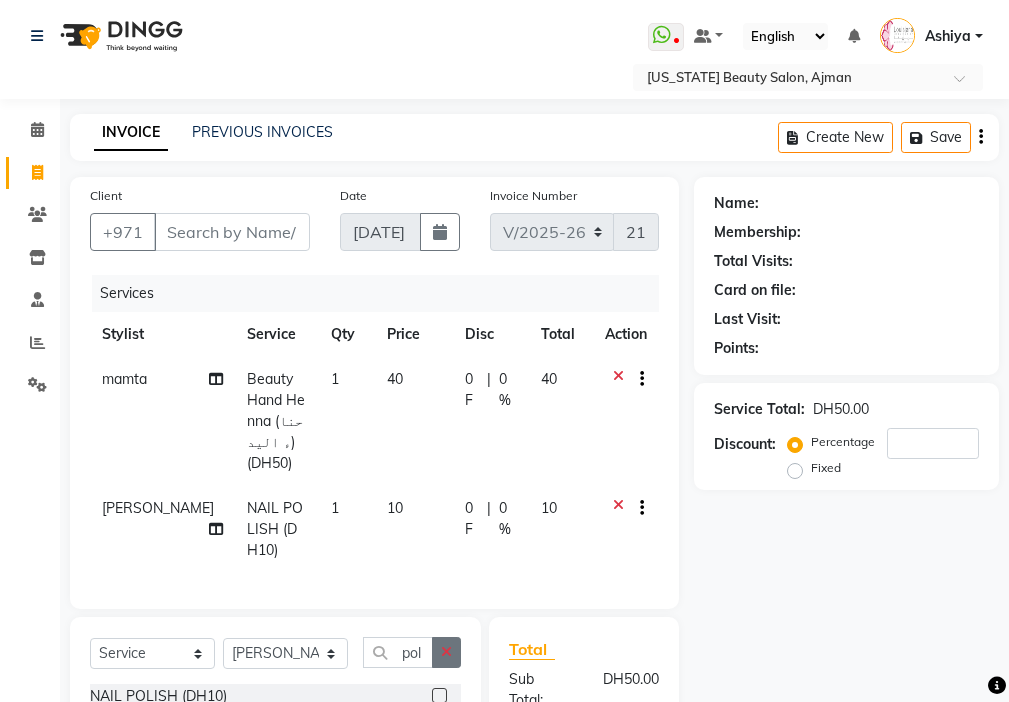 click 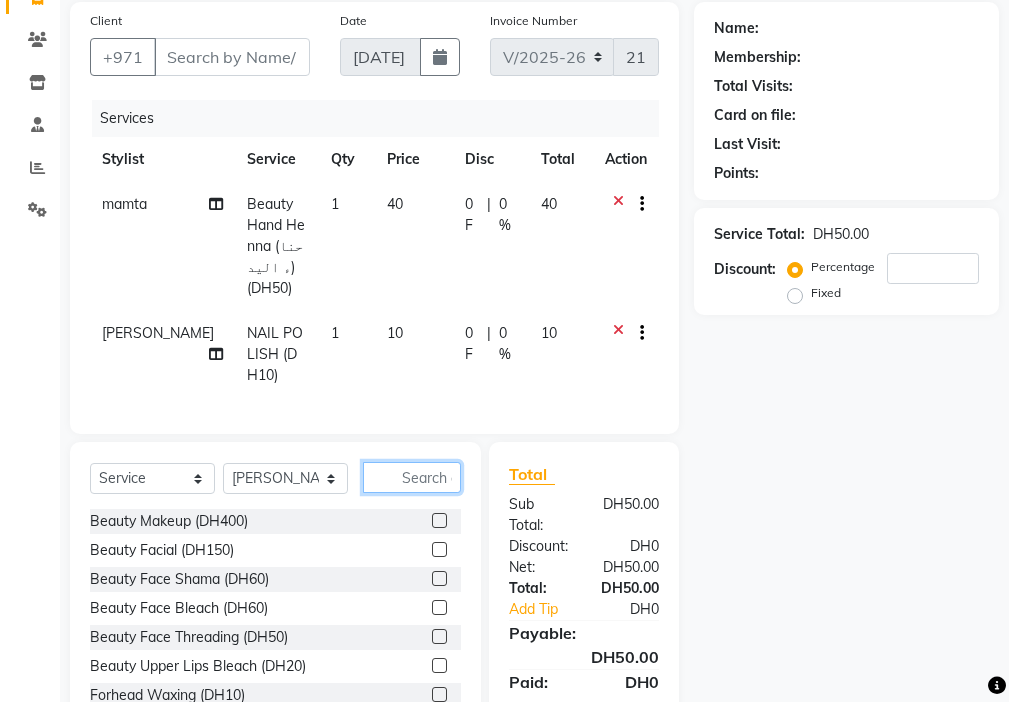 scroll, scrollTop: 182, scrollLeft: 0, axis: vertical 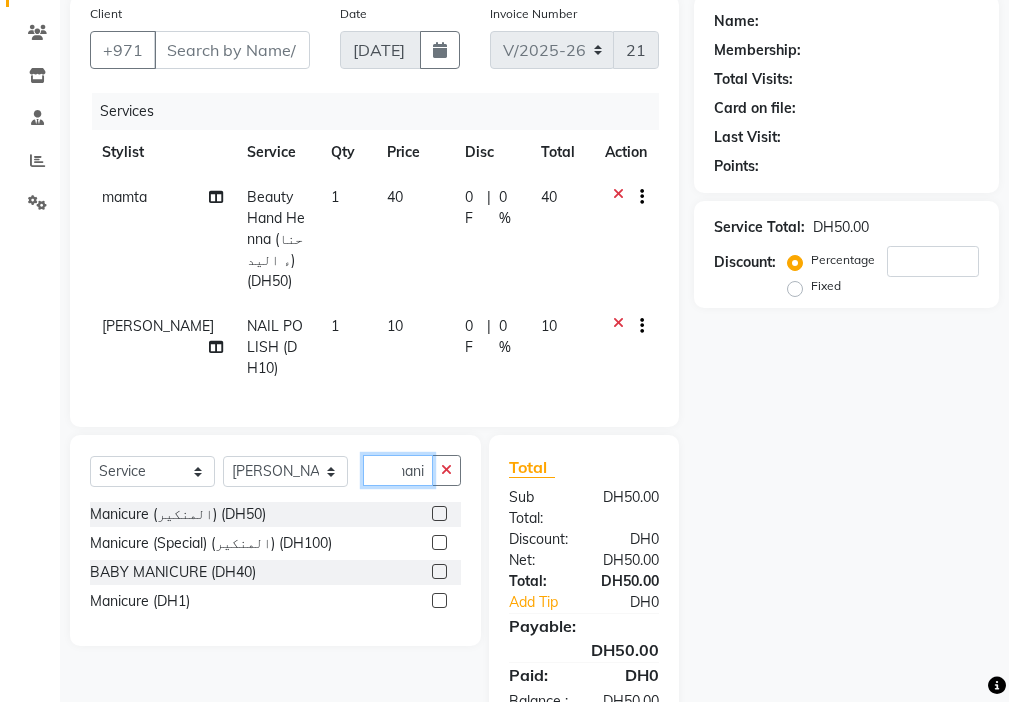 type on "mani" 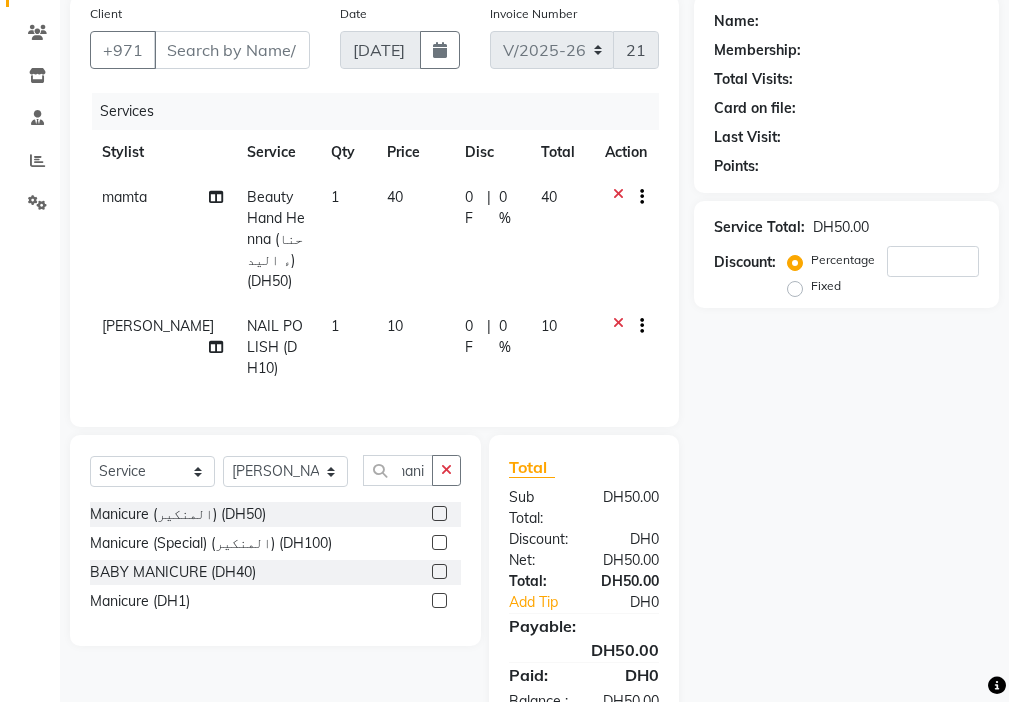 click 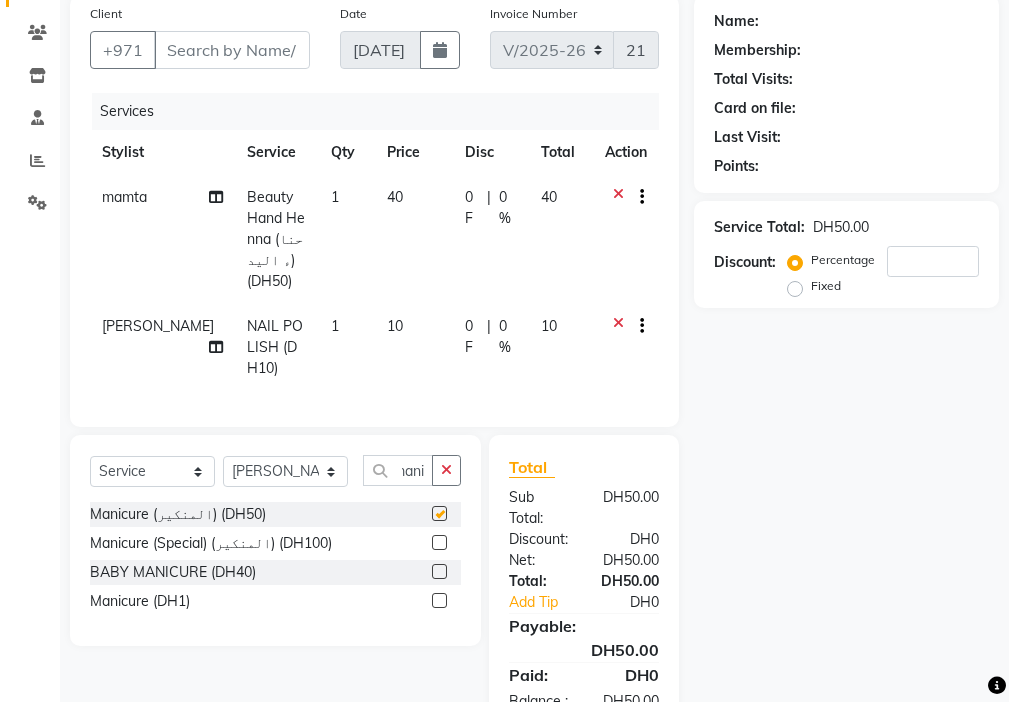 scroll, scrollTop: 0, scrollLeft: 0, axis: both 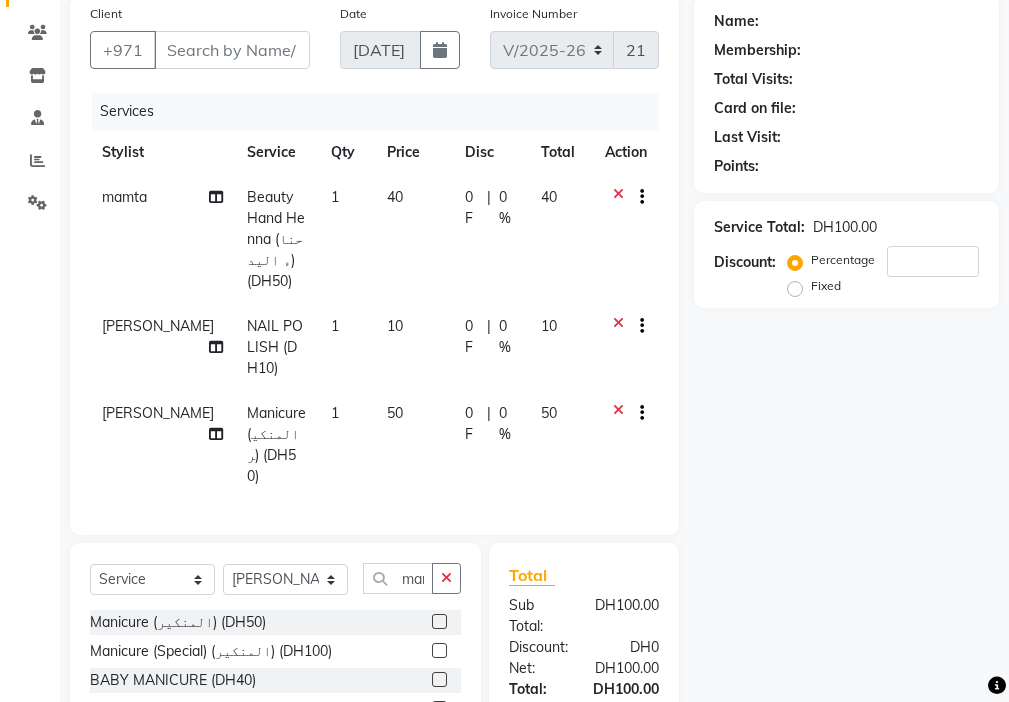 checkbox on "false" 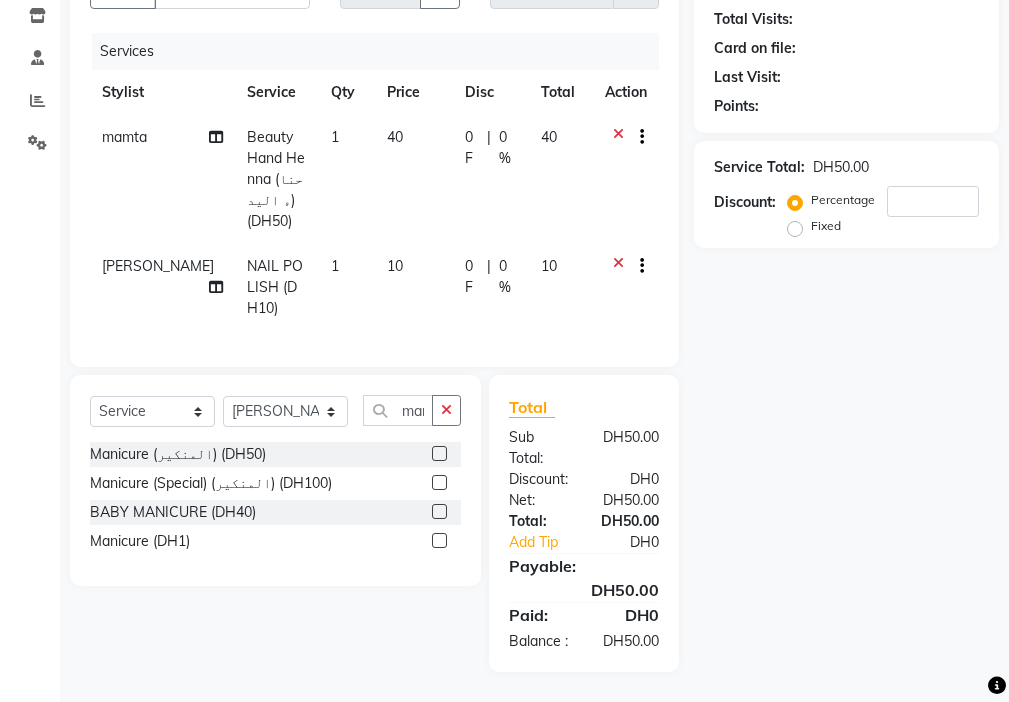 scroll, scrollTop: 254, scrollLeft: 0, axis: vertical 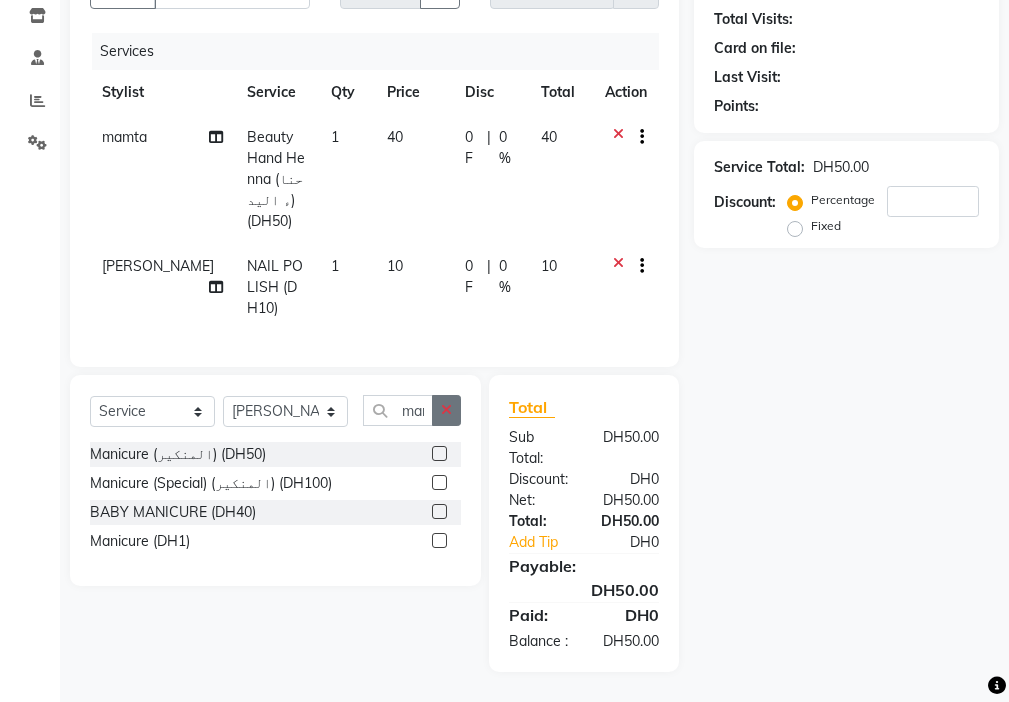 click 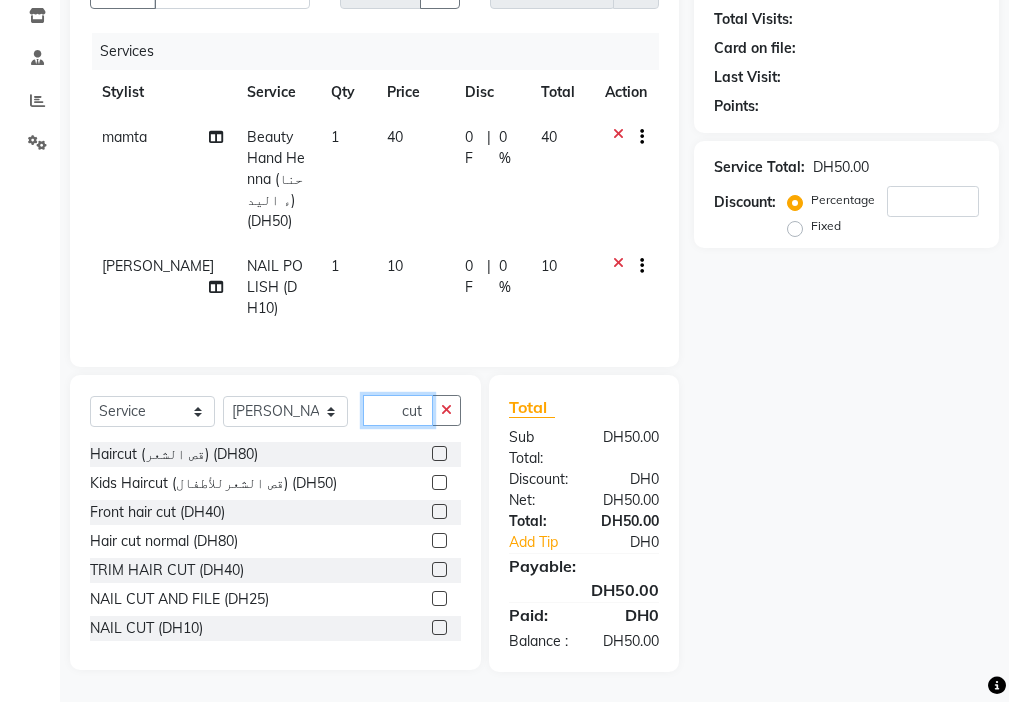 scroll, scrollTop: 257, scrollLeft: 0, axis: vertical 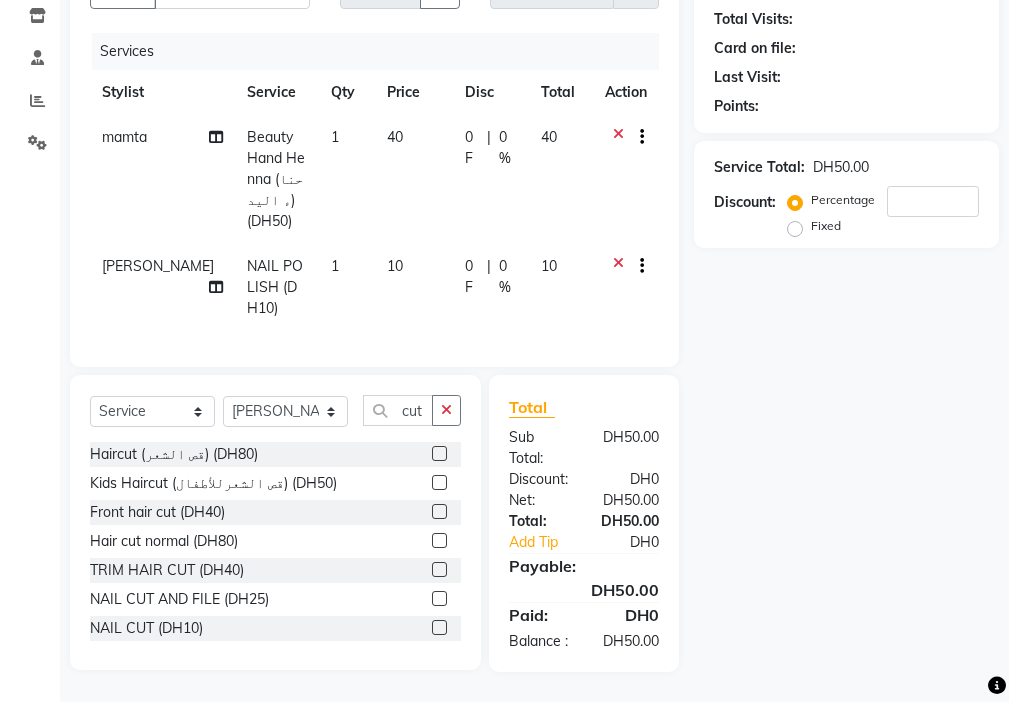 click 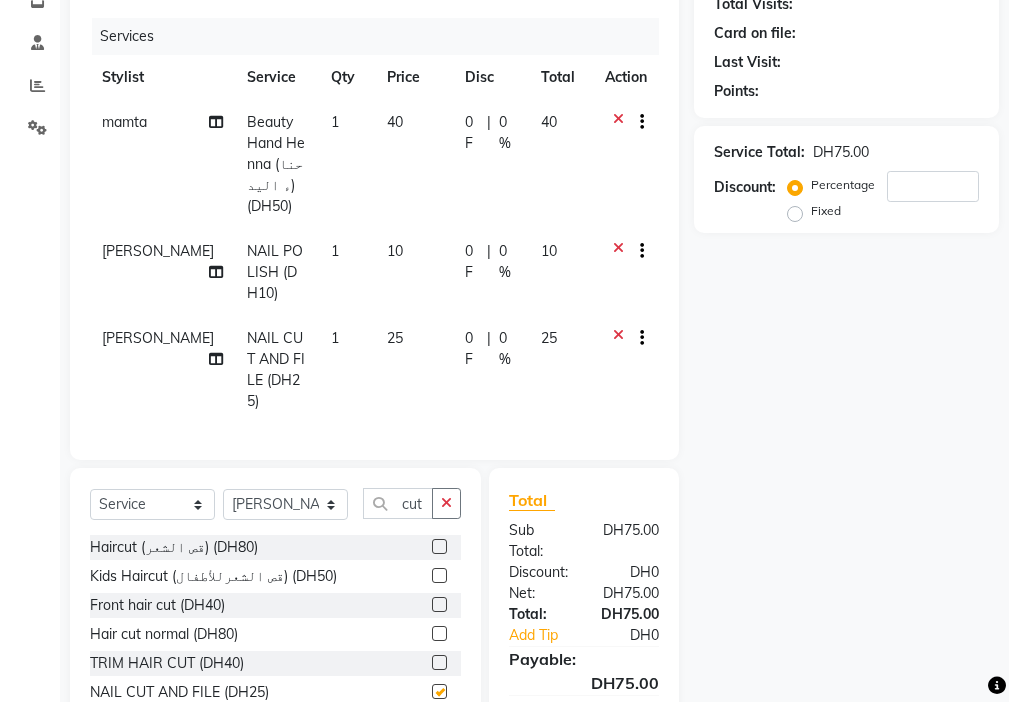 checkbox on "false" 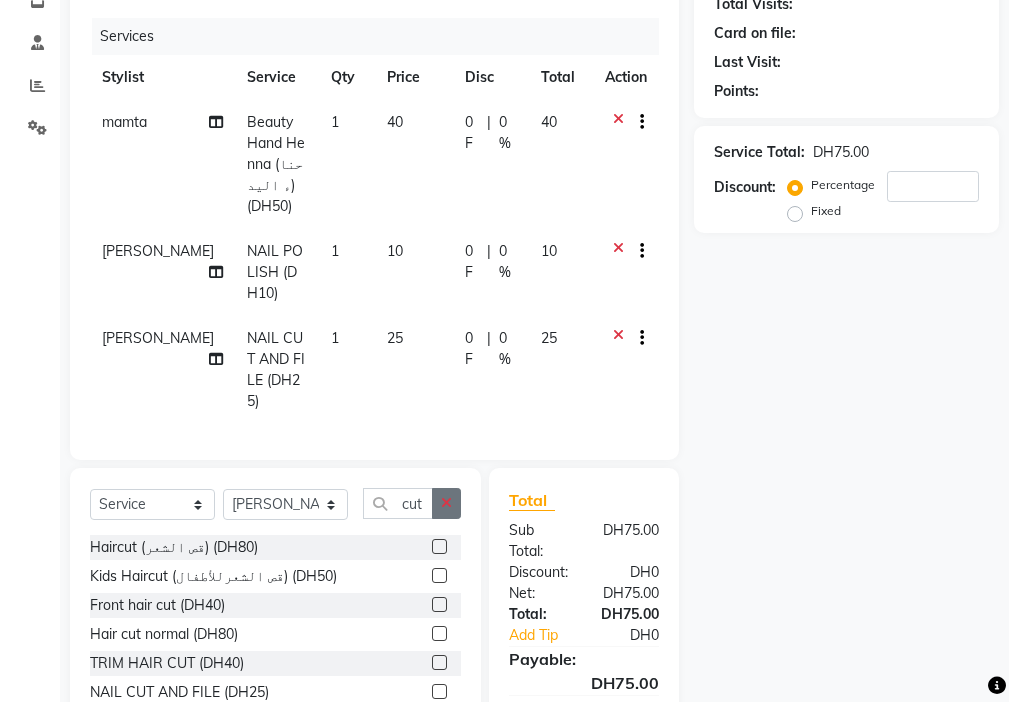 click 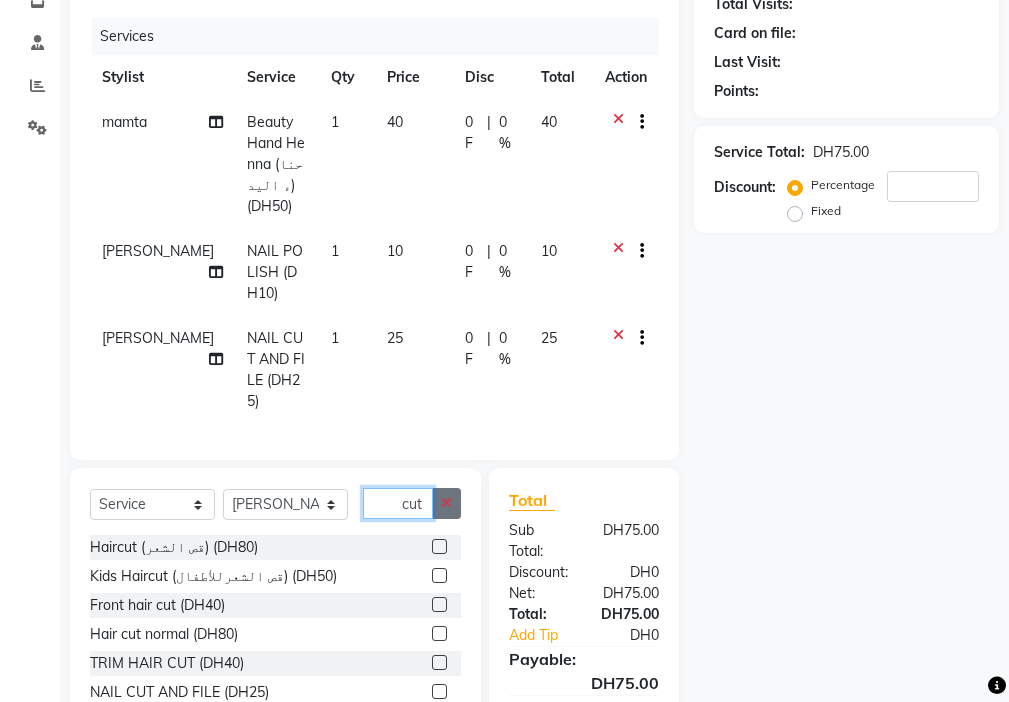 type 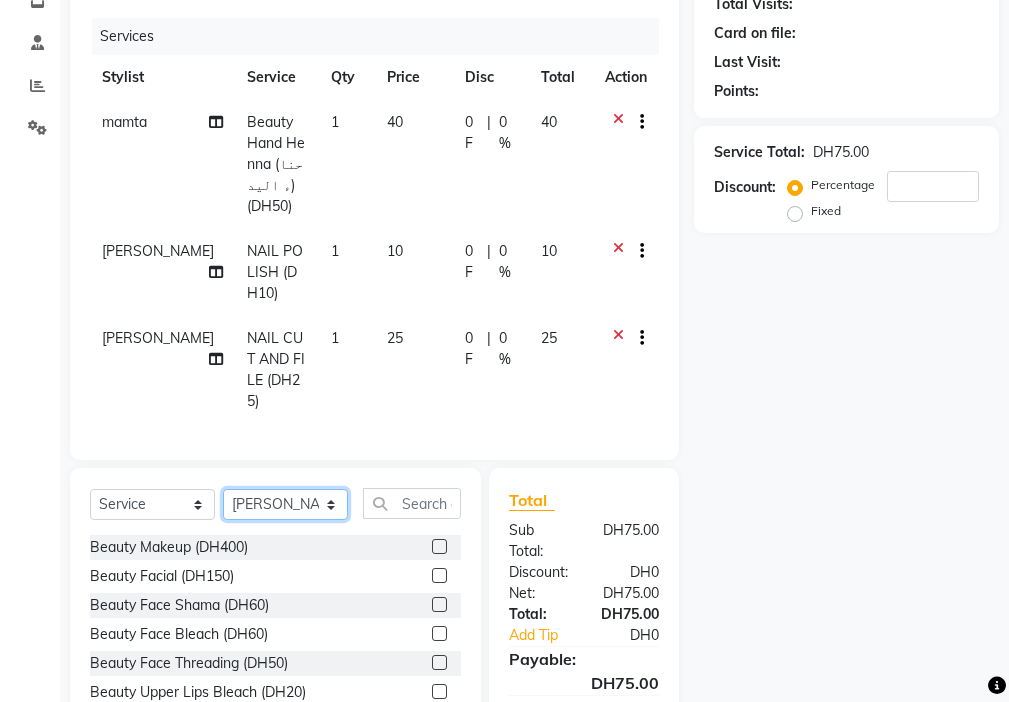 click on "Select Stylist [PERSON_NAME] [PERSON_NAME] [PERSON_NAME] [PERSON_NAME] Kbina Madam mamta [PERSON_NAME] [PERSON_NAME] [PERSON_NAME]" 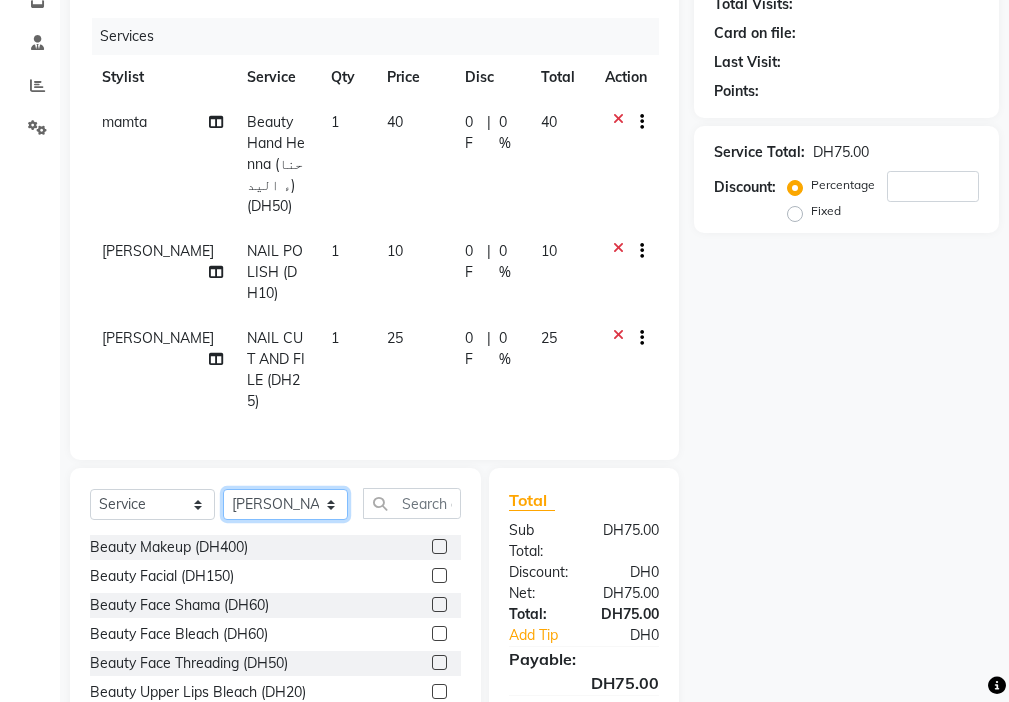 select on "24105" 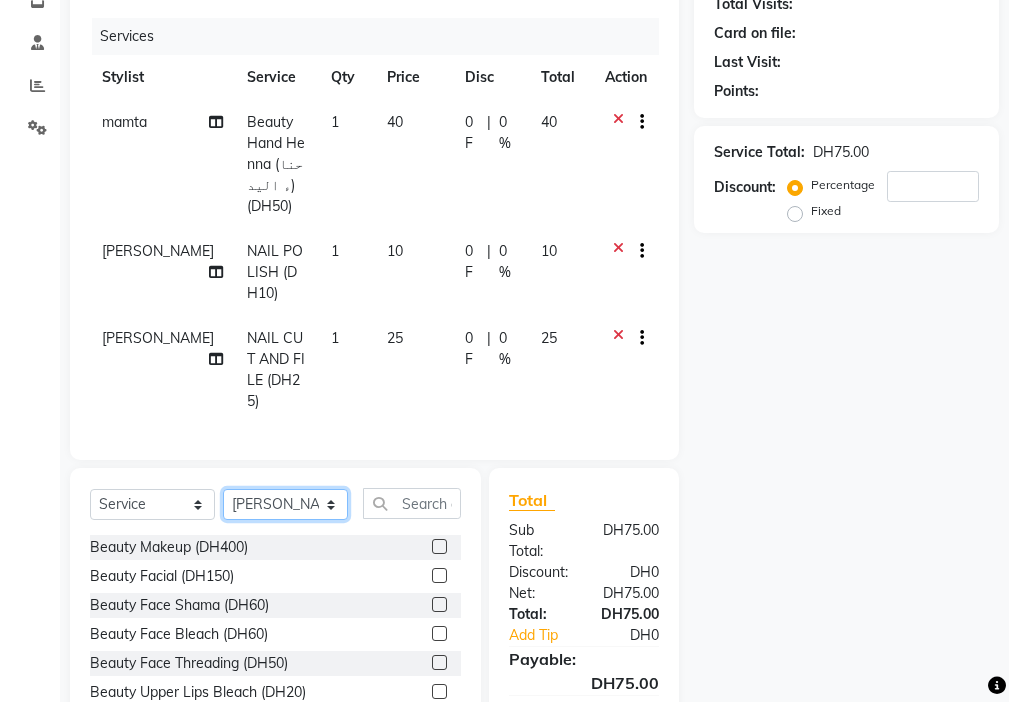 click on "Select Stylist [PERSON_NAME] [PERSON_NAME] [PERSON_NAME] [PERSON_NAME] Kbina Madam mamta [PERSON_NAME] [PERSON_NAME] [PERSON_NAME]" 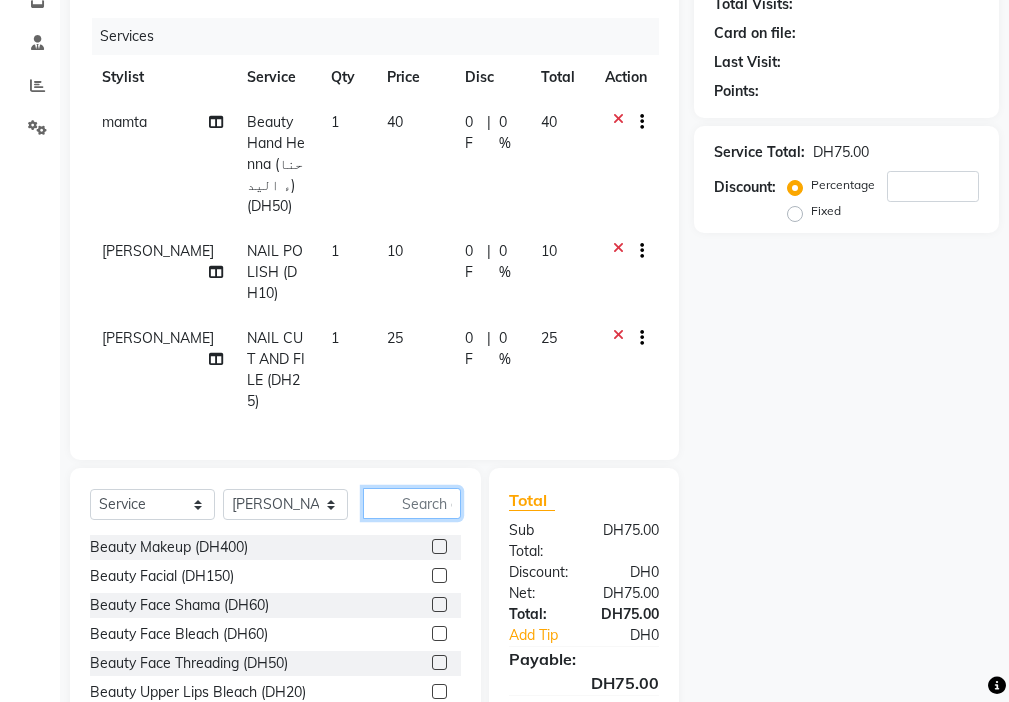 click 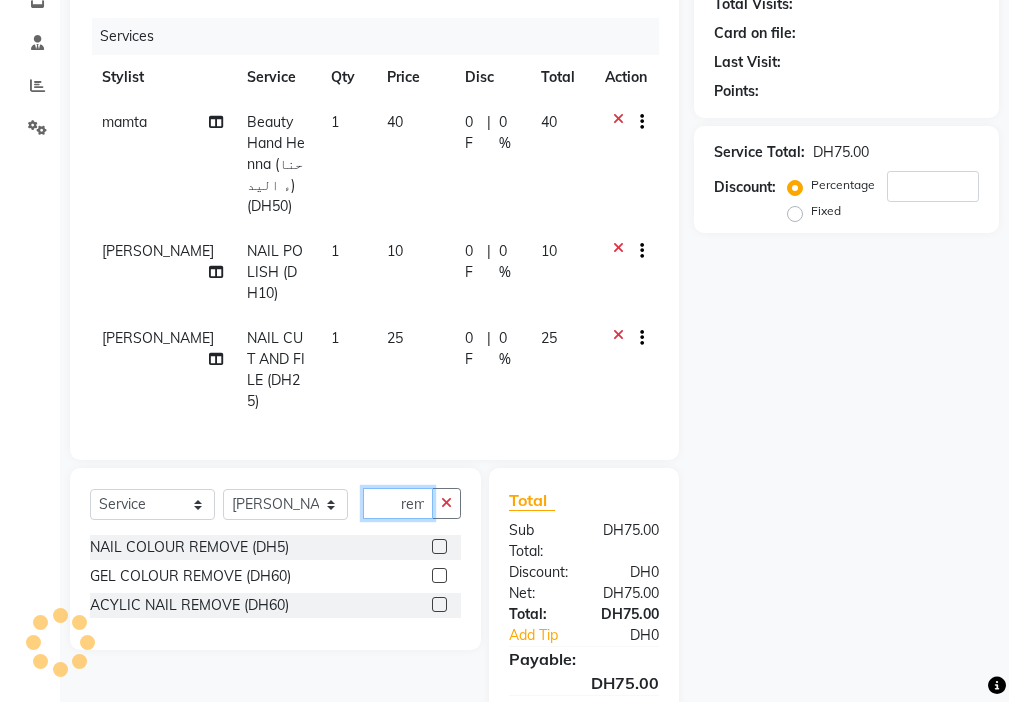 scroll, scrollTop: 0, scrollLeft: 9, axis: horizontal 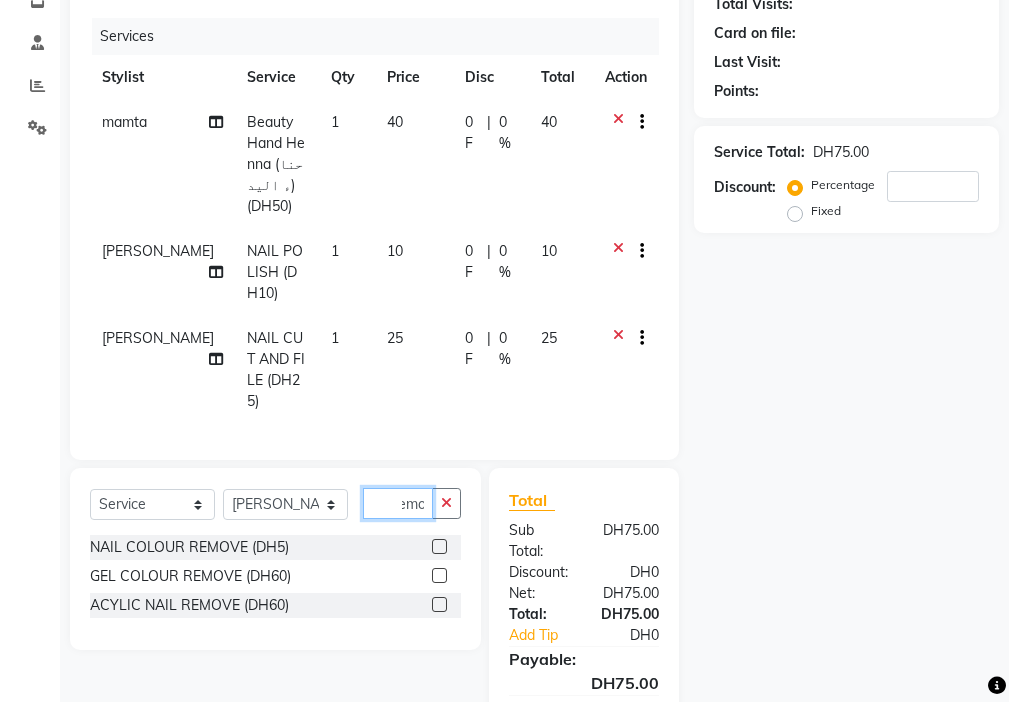 type on "remo" 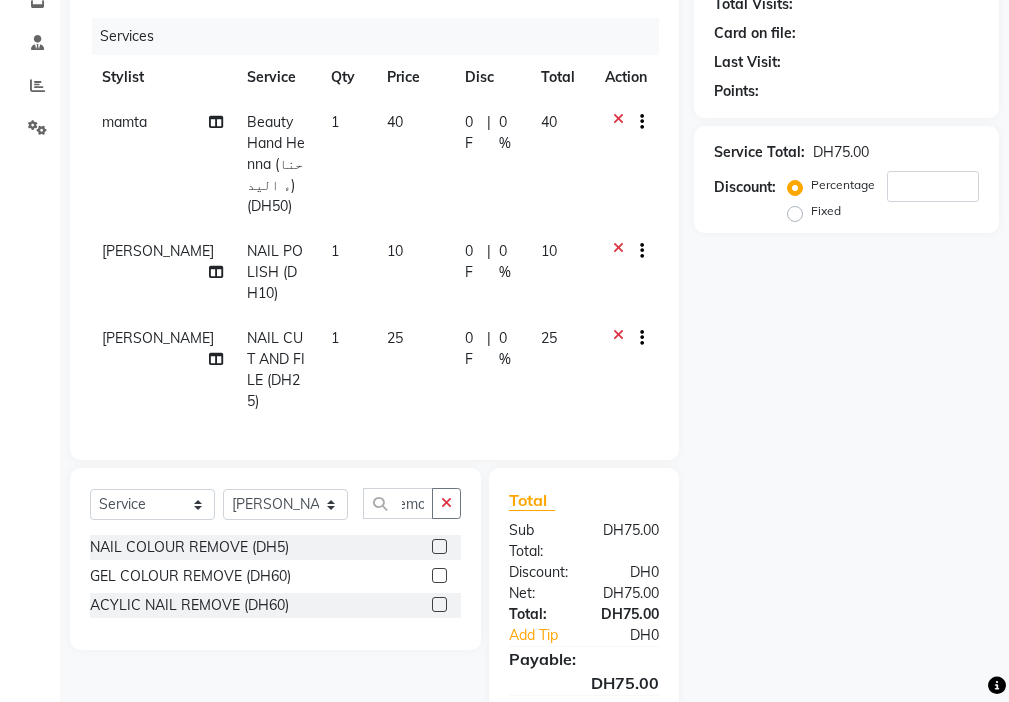 click 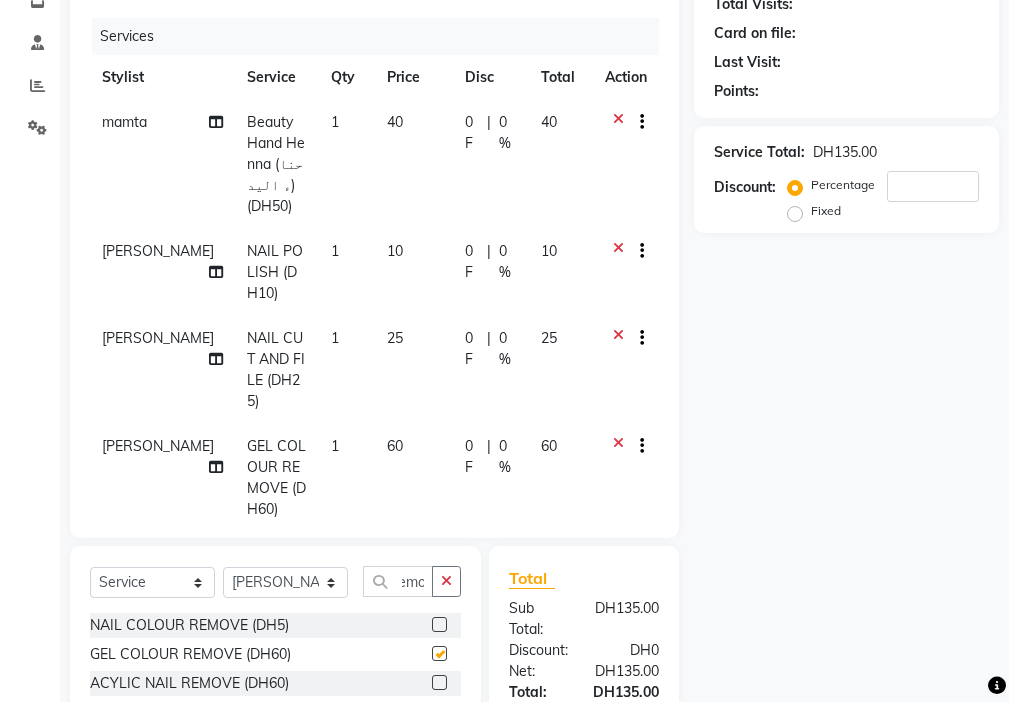 scroll, scrollTop: 0, scrollLeft: 0, axis: both 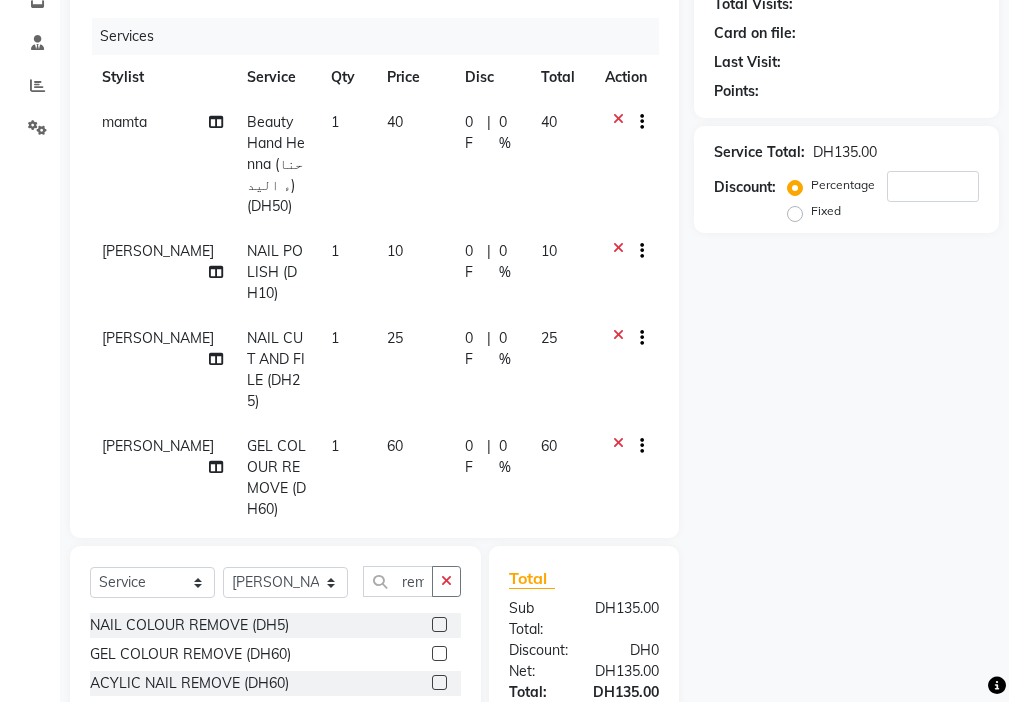 checkbox on "false" 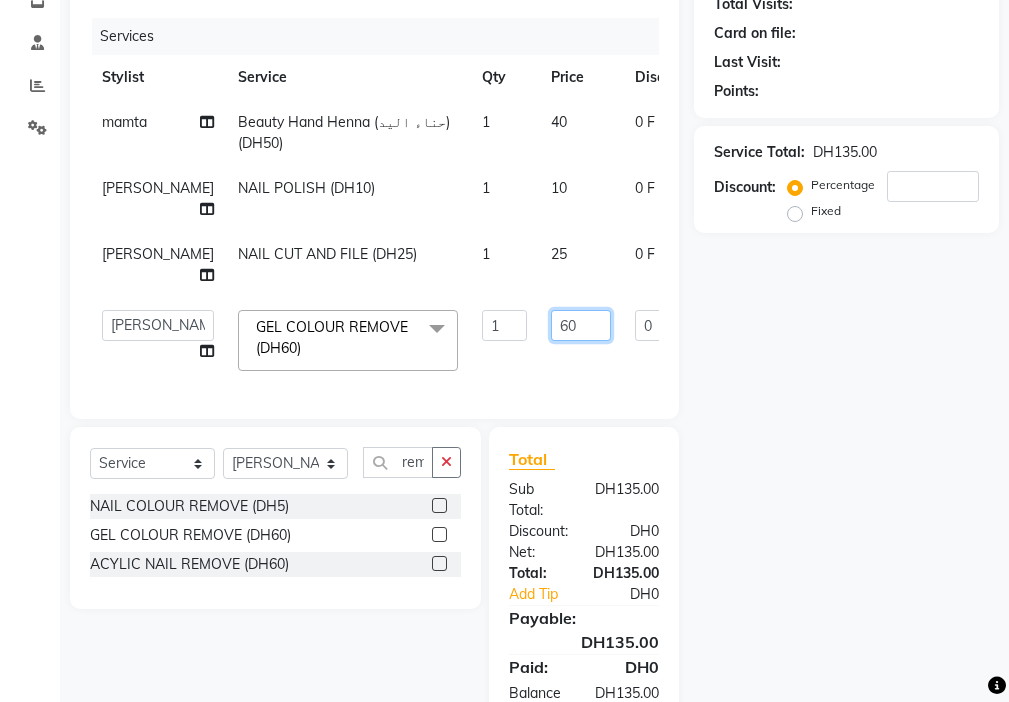 click on "60" 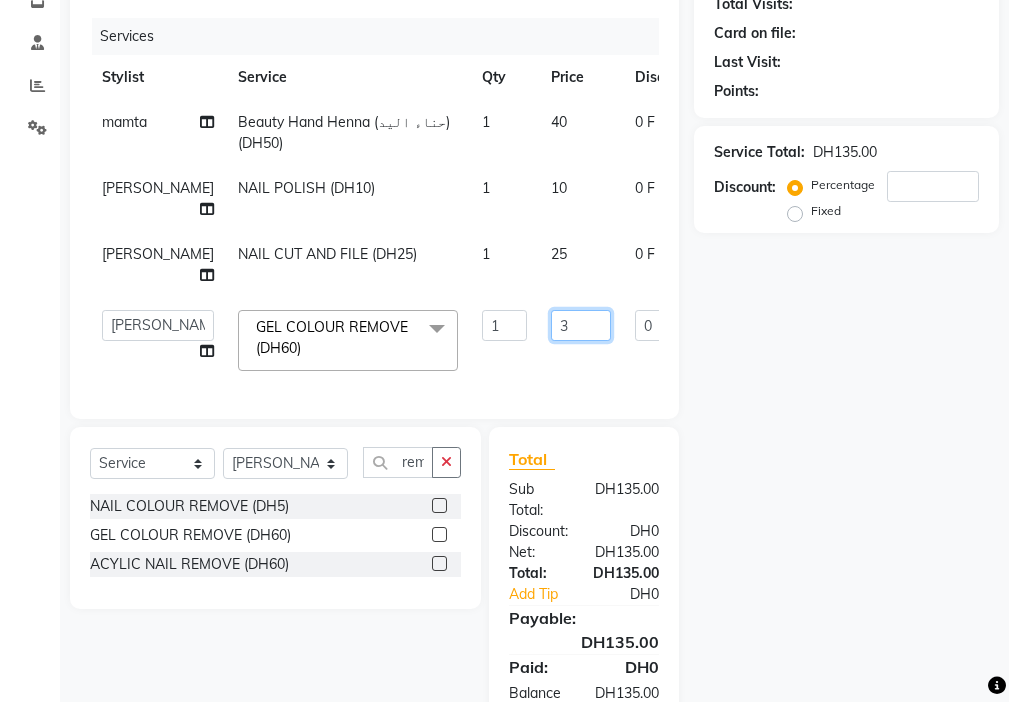 type on "30" 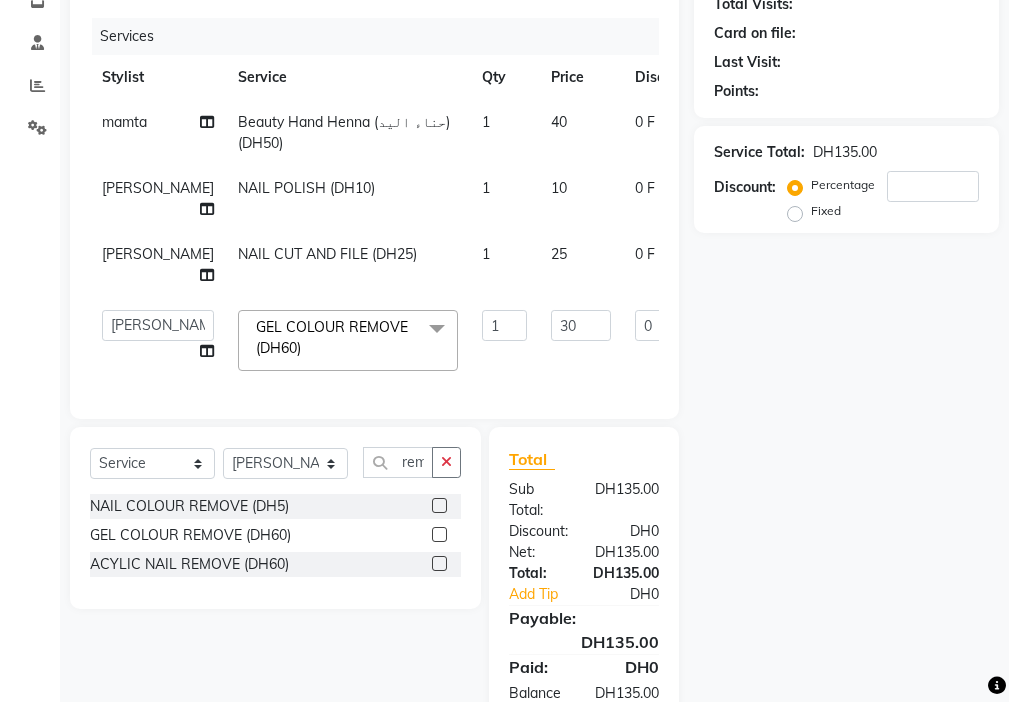 click on "mamta Beauty Hand Henna (حناء اليد) (DH50) 1 40 0 F | 0 % 40 [PERSON_NAME] NAIL POLISH  (DH10) 1 10 0 F | 0 % 10 [PERSON_NAME] NAIL CUT AND FILE  (DH25) 1 25 0 F | 0 % 25  [PERSON_NAME]   [PERSON_NAME]   [PERSON_NAME]   [PERSON_NAME]   Kbina   Madam   mamta   [PERSON_NAME]   [PERSON_NAME]   [PERSON_NAME]  GEL COLOUR REMOVE (DH60)  x Beauty Makeup (DH400) Beauty Facial (DH150) Beauty Face Shama (DH60) Beauty Face Bleach (DH60) Beauty Face Threading (DH50) Beauty Upper Lips Bleach (DH20) Forhead Waxing (DH10) Nose Waxing (DH10) Upper Lip Waxing (DH10) Hand Waxing Full (DH70) Beauty Eyelashes Adhesive (DH30) Beauty Eye Makeup (DH150) Beauty Hand Henna (حناء اليد) (DH50) Beauty Legs Henna(حناء الرجل) (DH50) paraffin wax hand (DH30) paraffin  wax leg  (DH50) chin threading (DH15) Extra Pin (DH20) ROOT HALF DYE (DH80) Beauty Gasha (DH50) Baby Start (DH20) Rinceage  (DH200) Enercose (DH200) [PERSON_NAME] (DH80) Filler (DH0) Sedar (DH80) photo (DH10) Manicure  (المنكير) (DH50) 1" 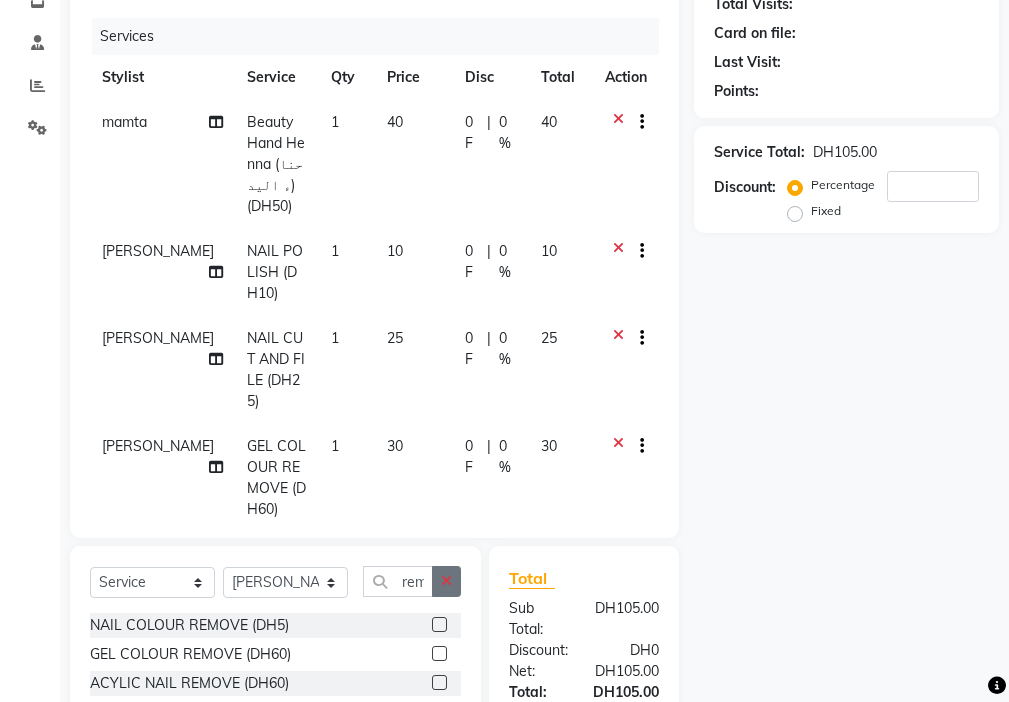 click 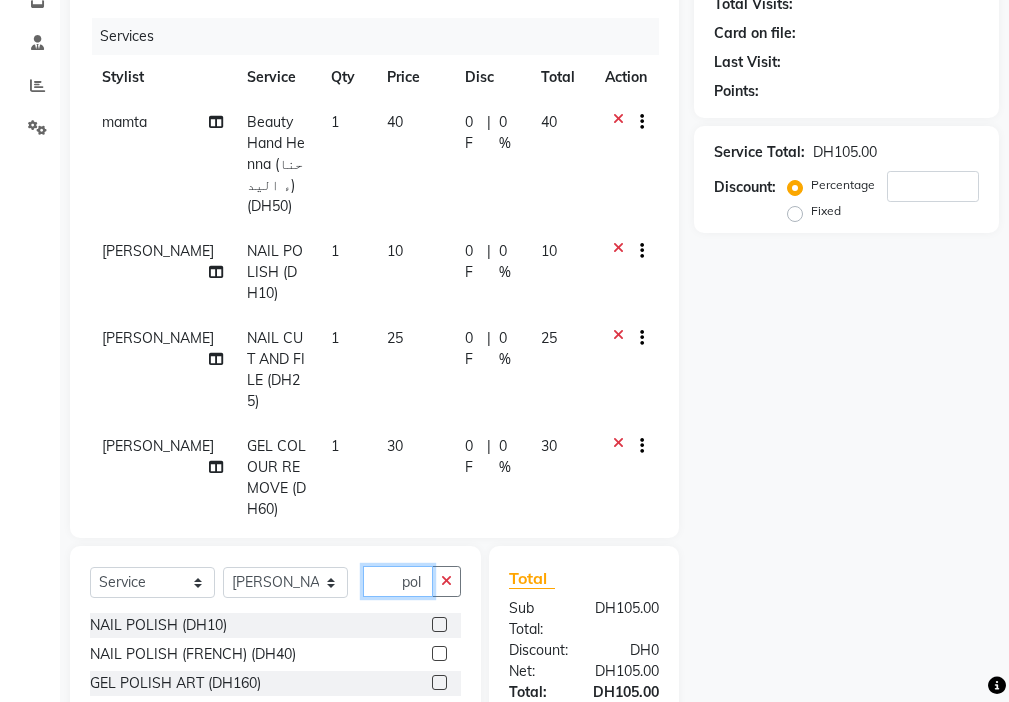 type on "pol" 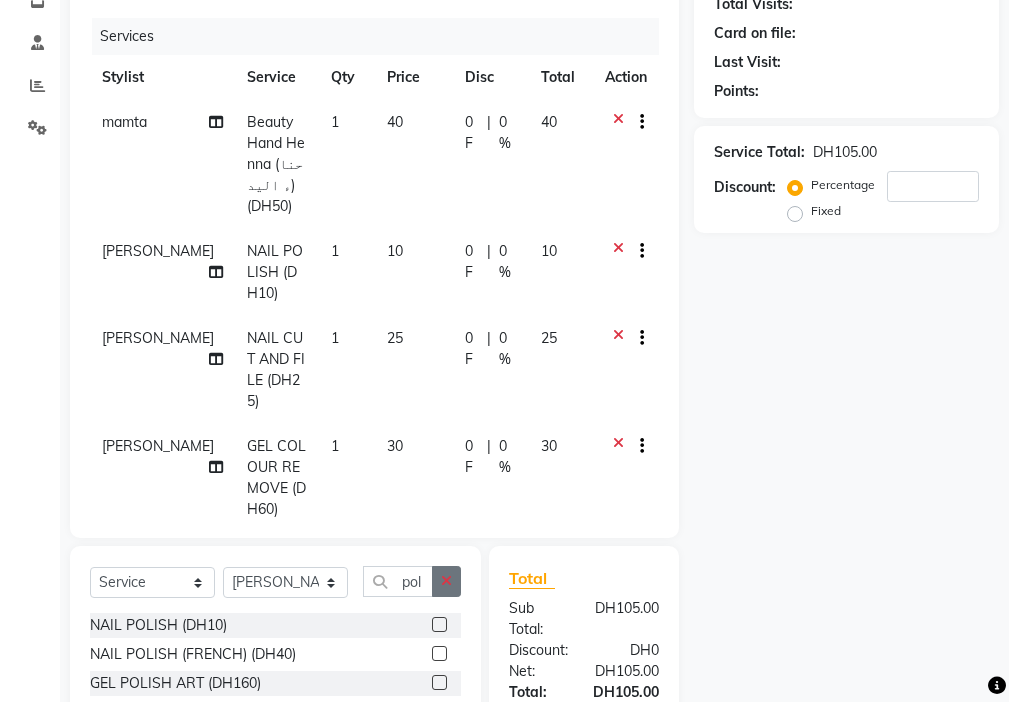 click 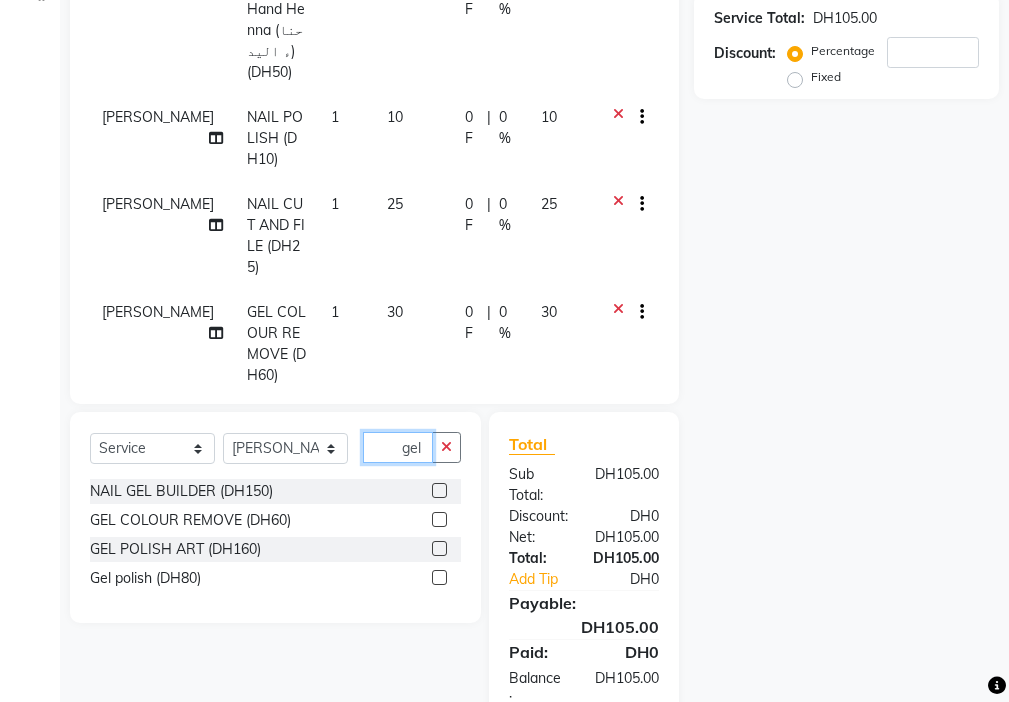 scroll, scrollTop: 392, scrollLeft: 0, axis: vertical 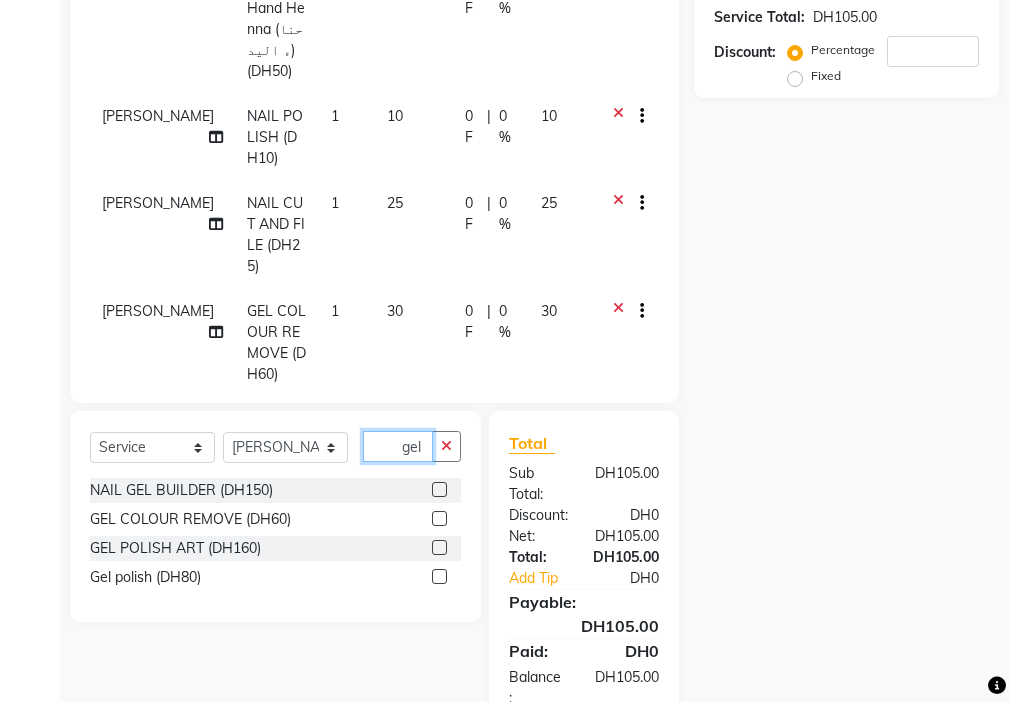 type on "gel" 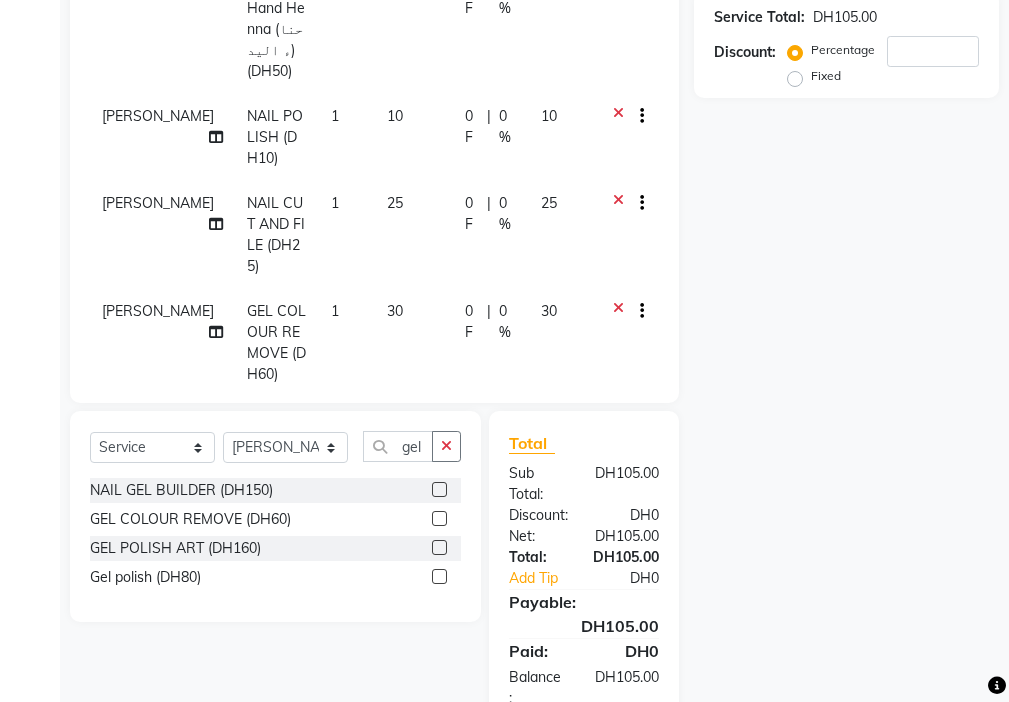click 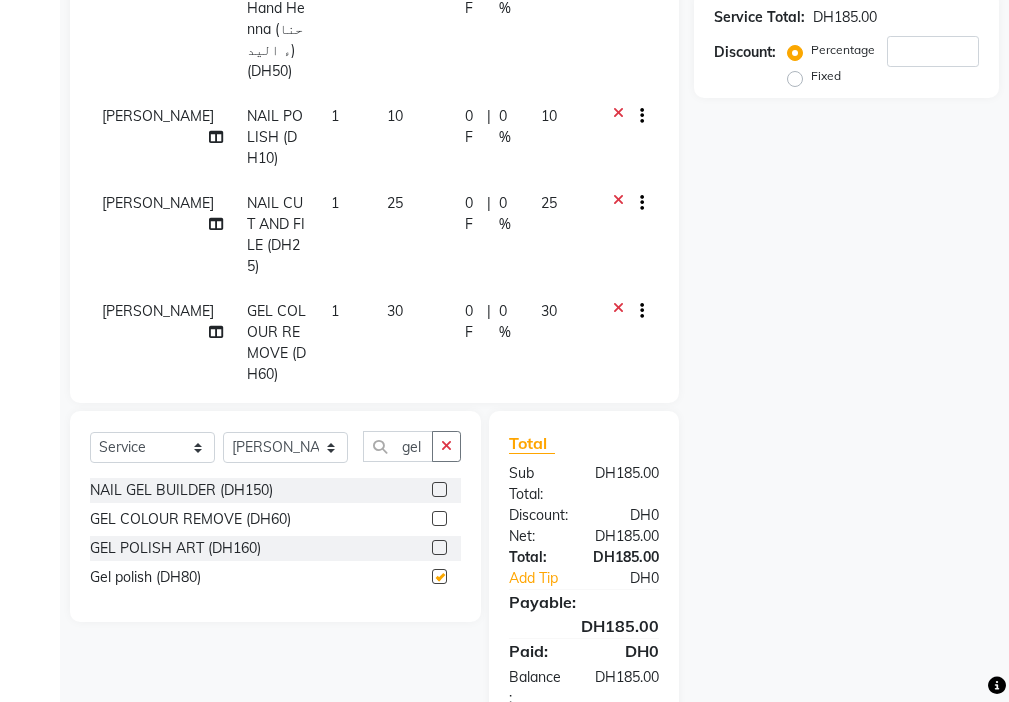 click on "30" 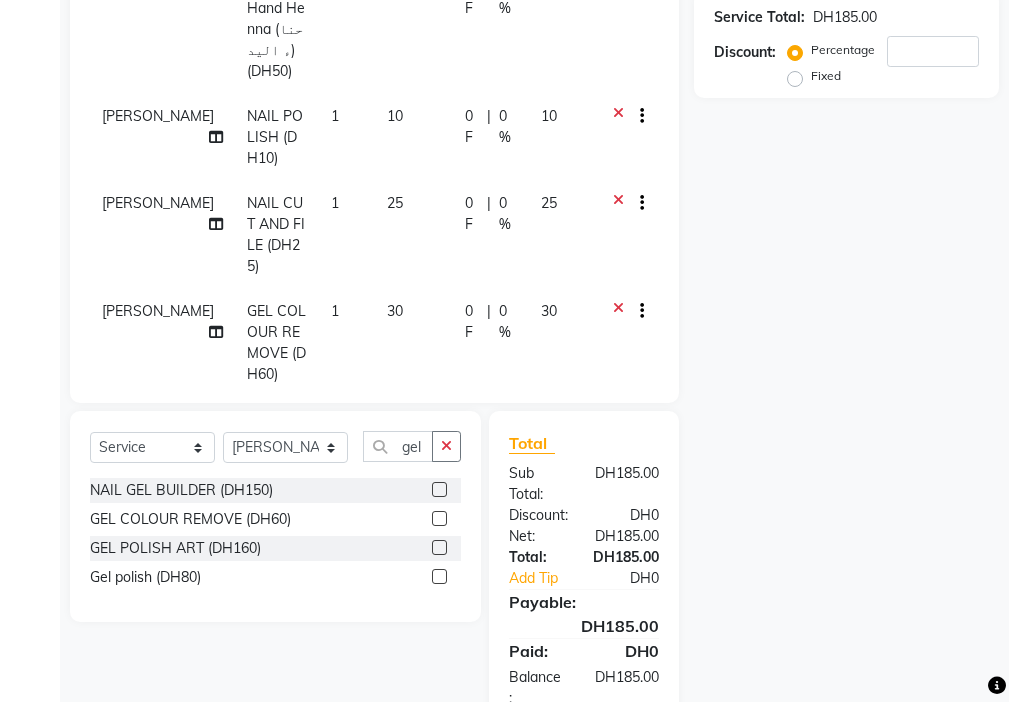checkbox on "false" 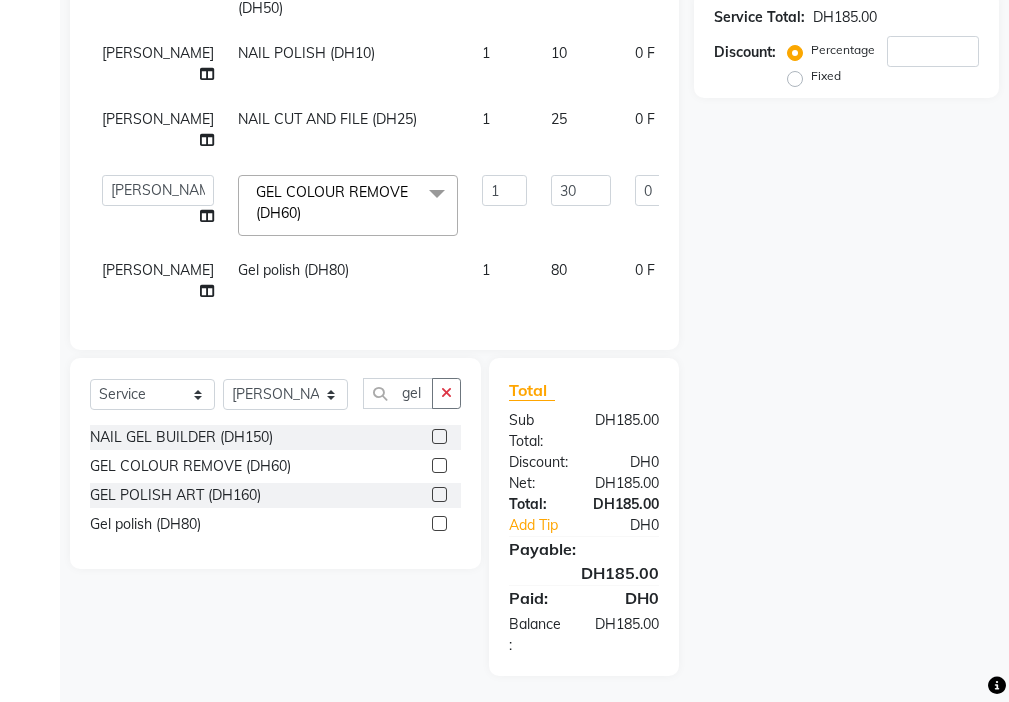 click on "80" 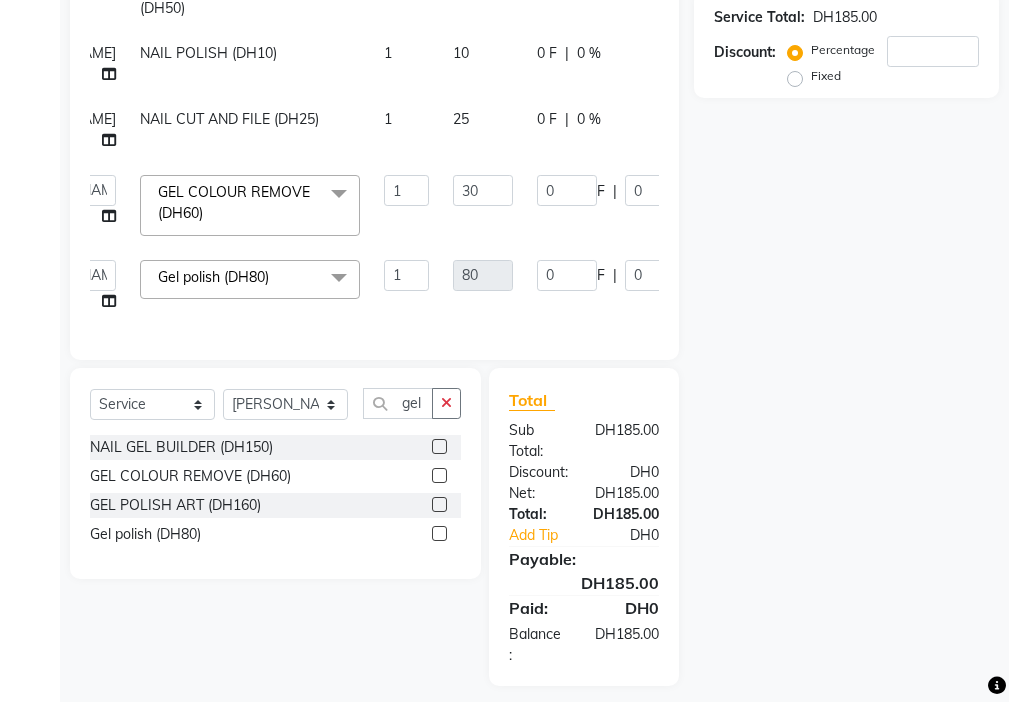 scroll, scrollTop: 0, scrollLeft: 206, axis: horizontal 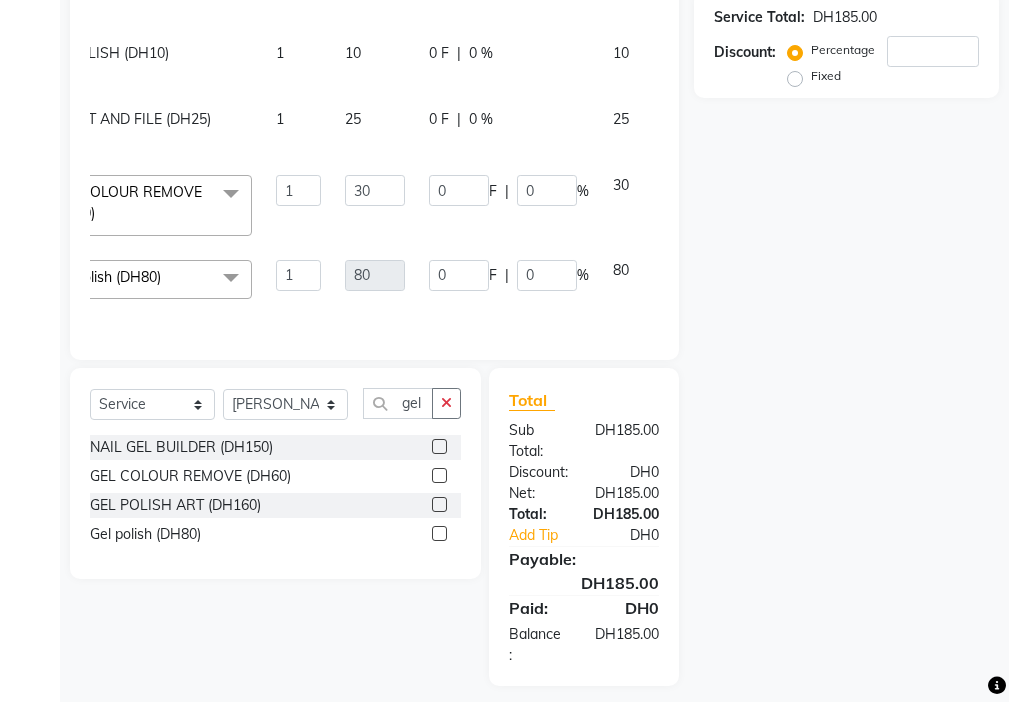 click 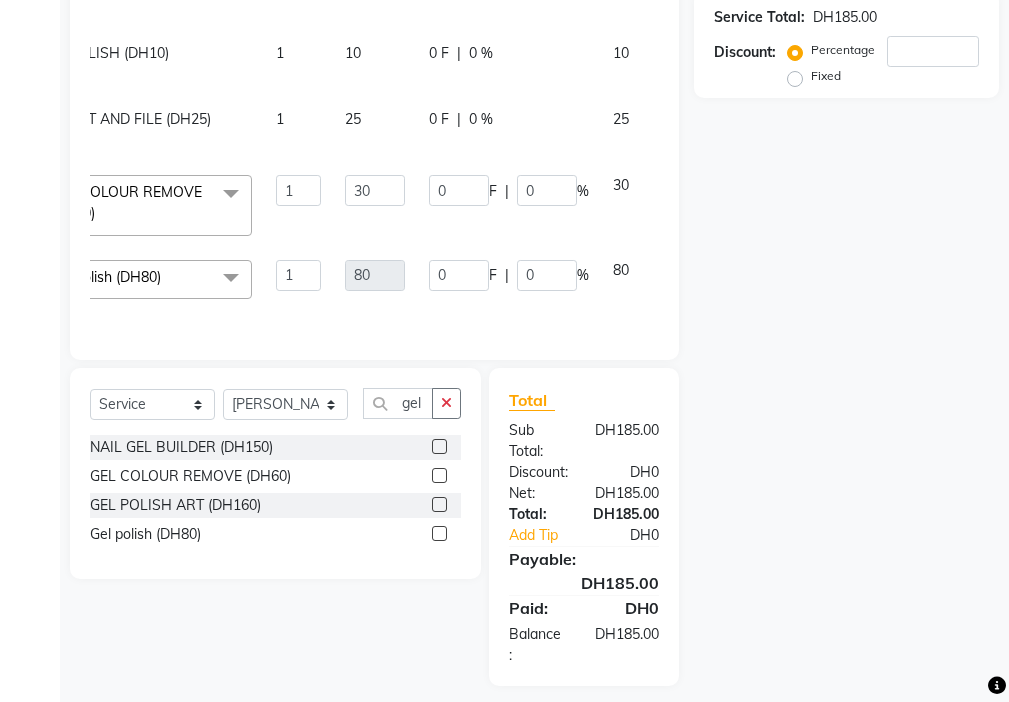 scroll, scrollTop: 345, scrollLeft: 0, axis: vertical 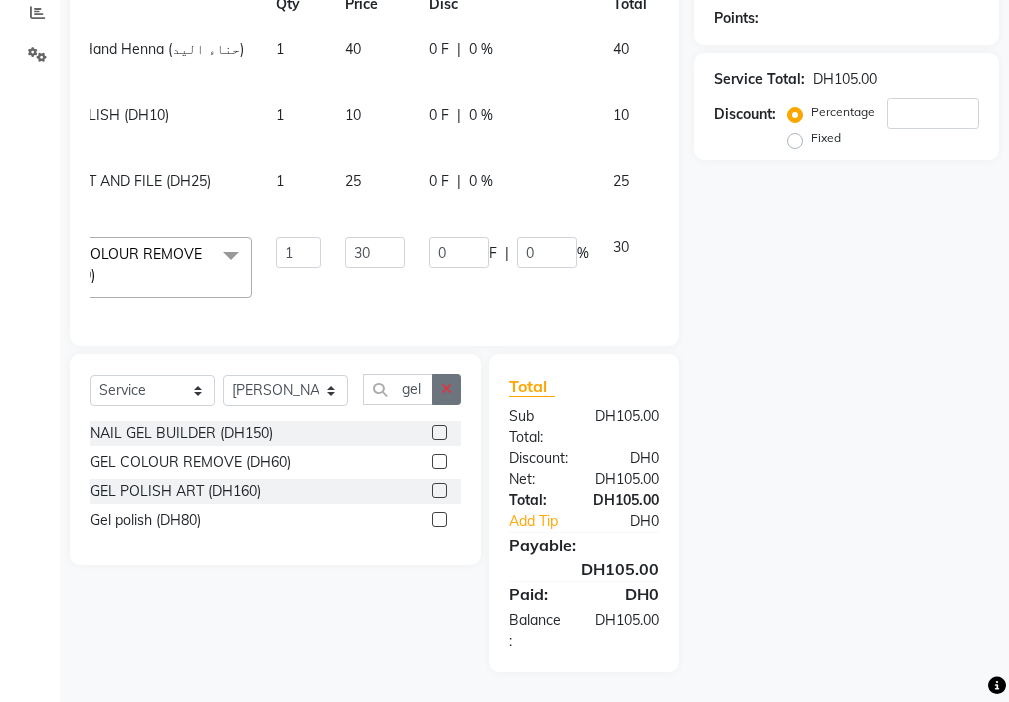 click 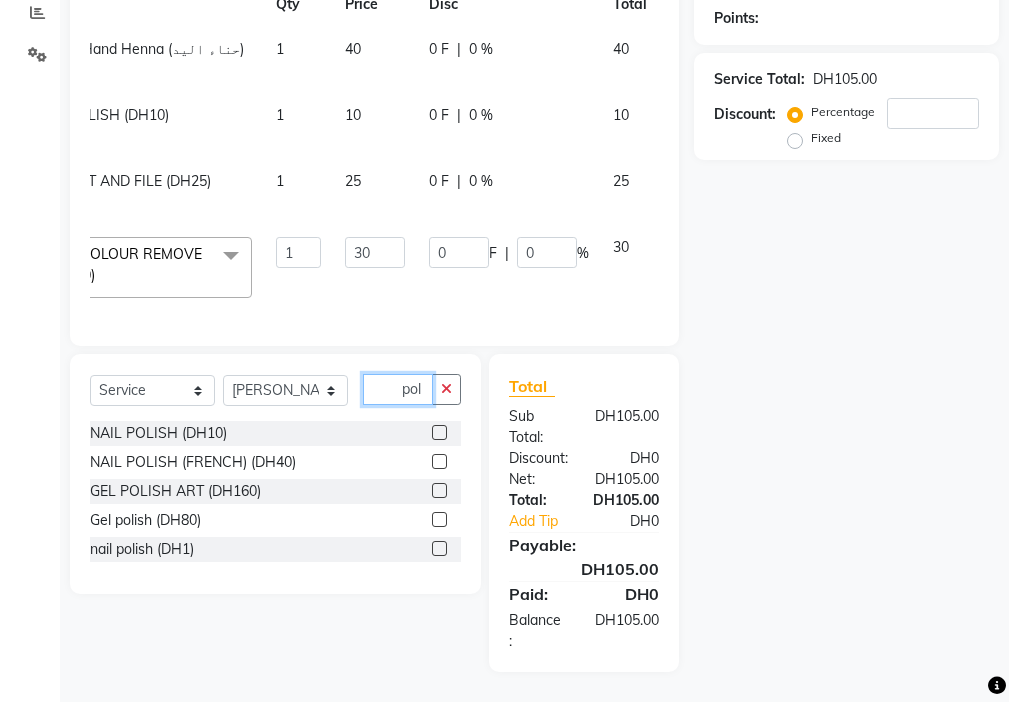 type on "pol" 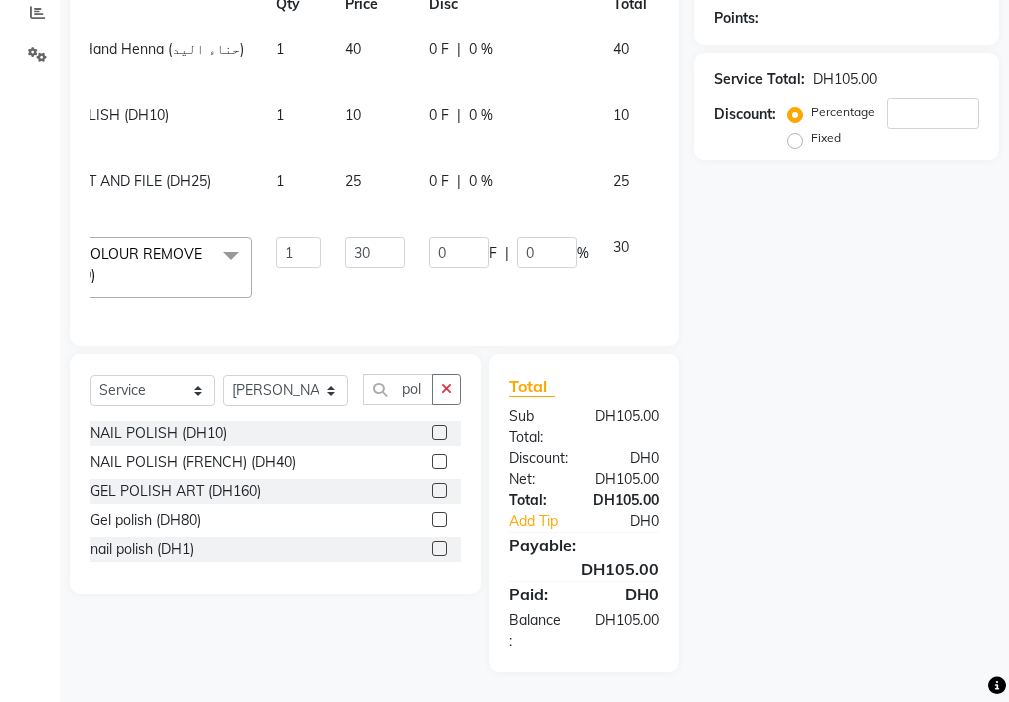 click 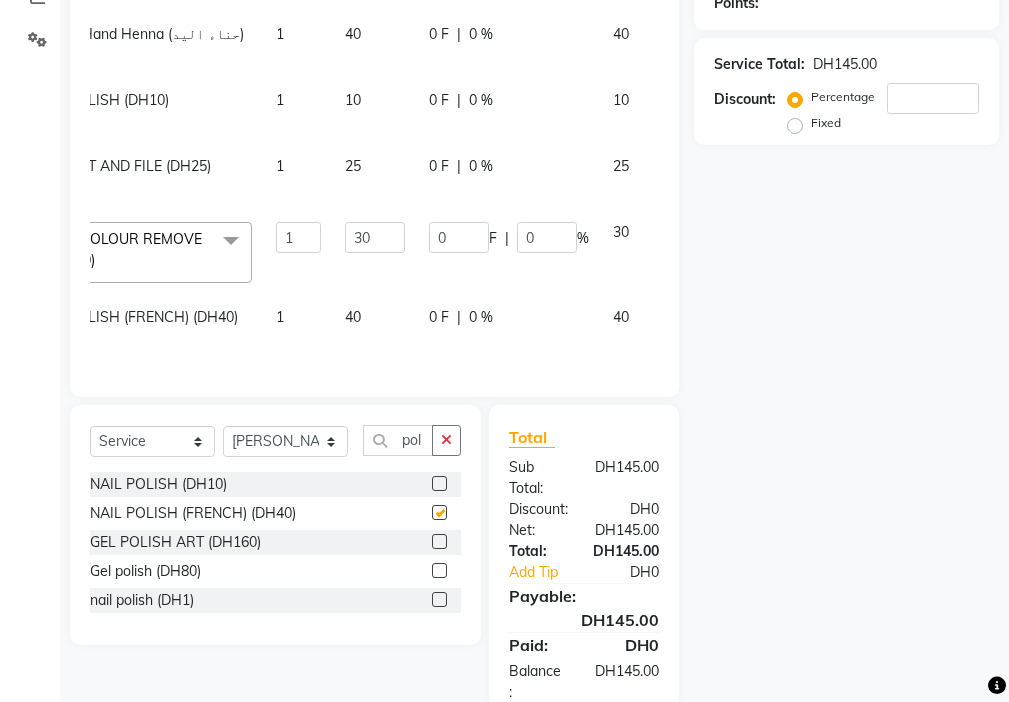 checkbox on "false" 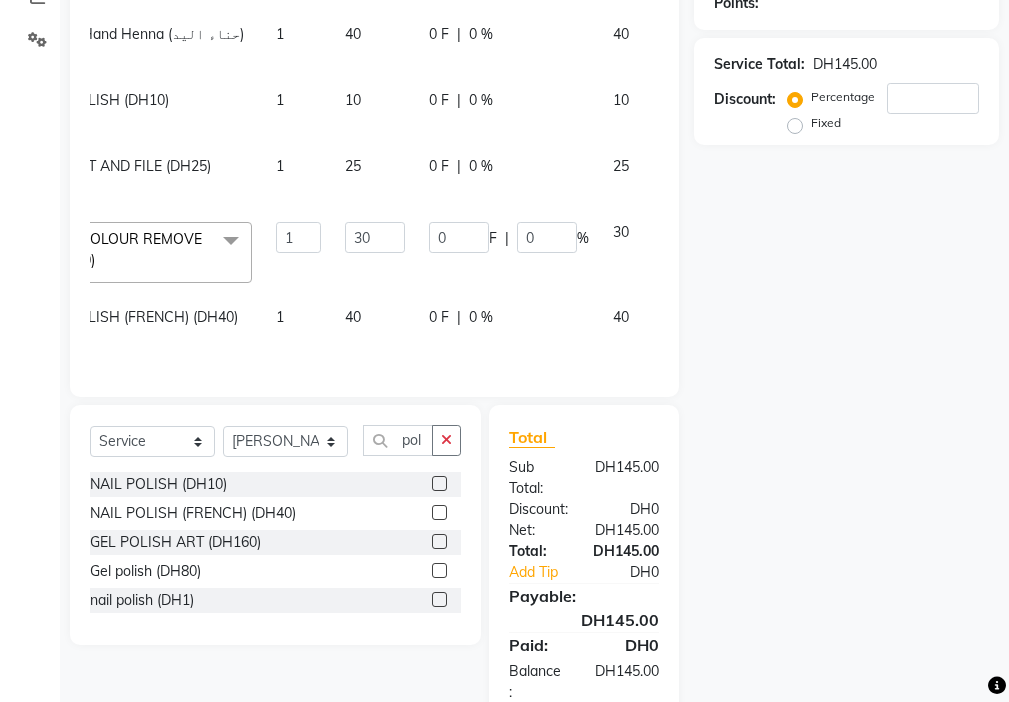 click on "40" 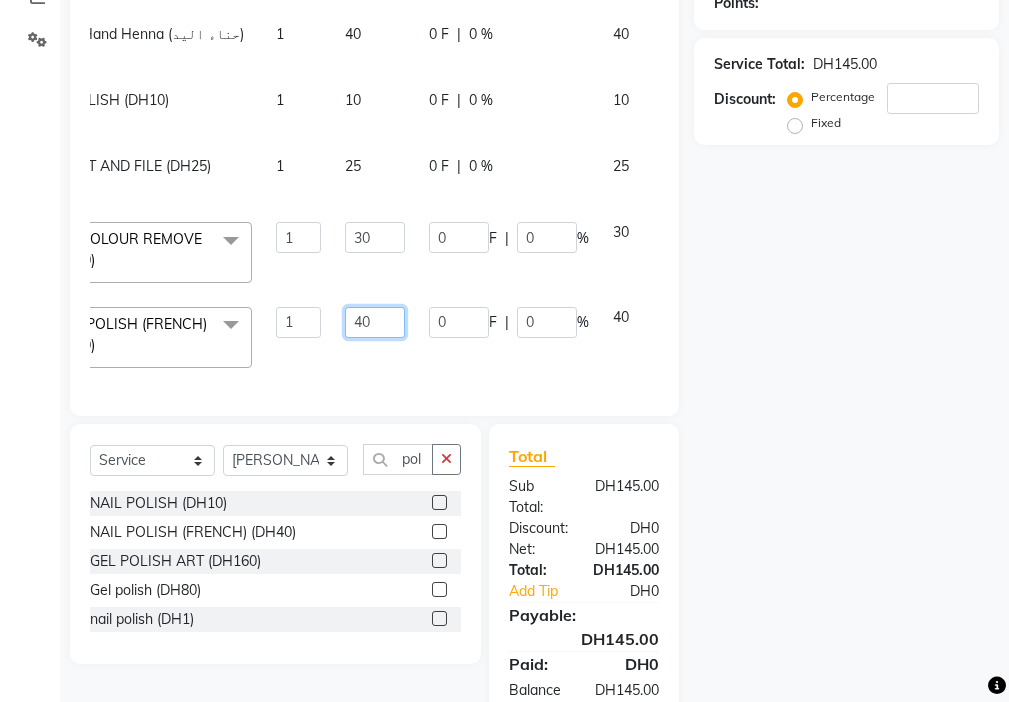 click on "40" 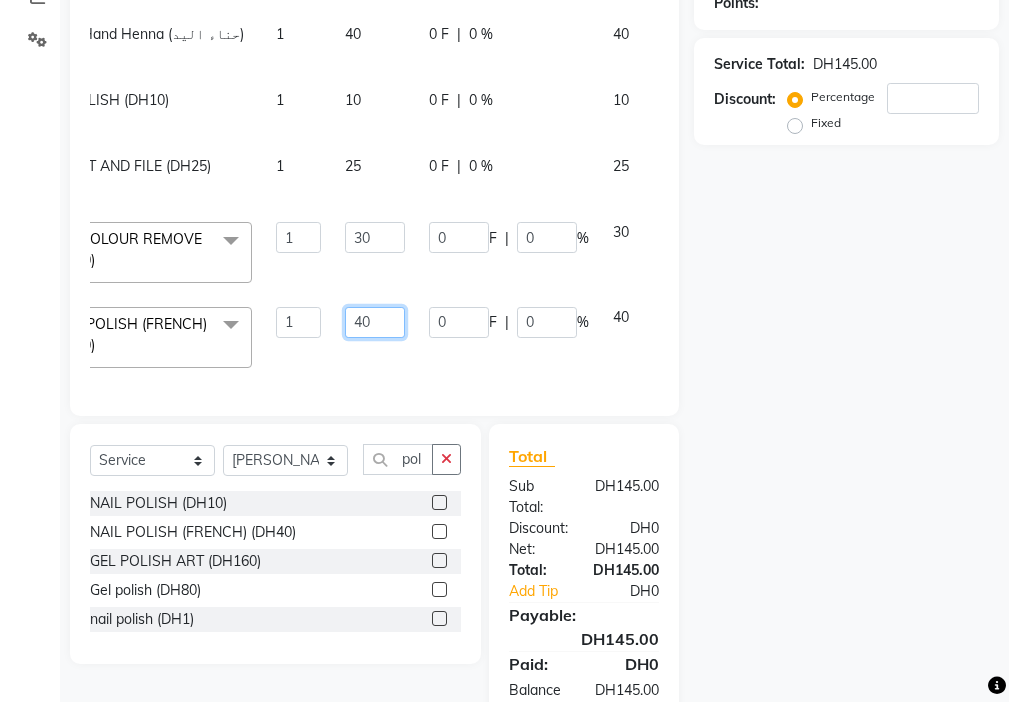 type on "4" 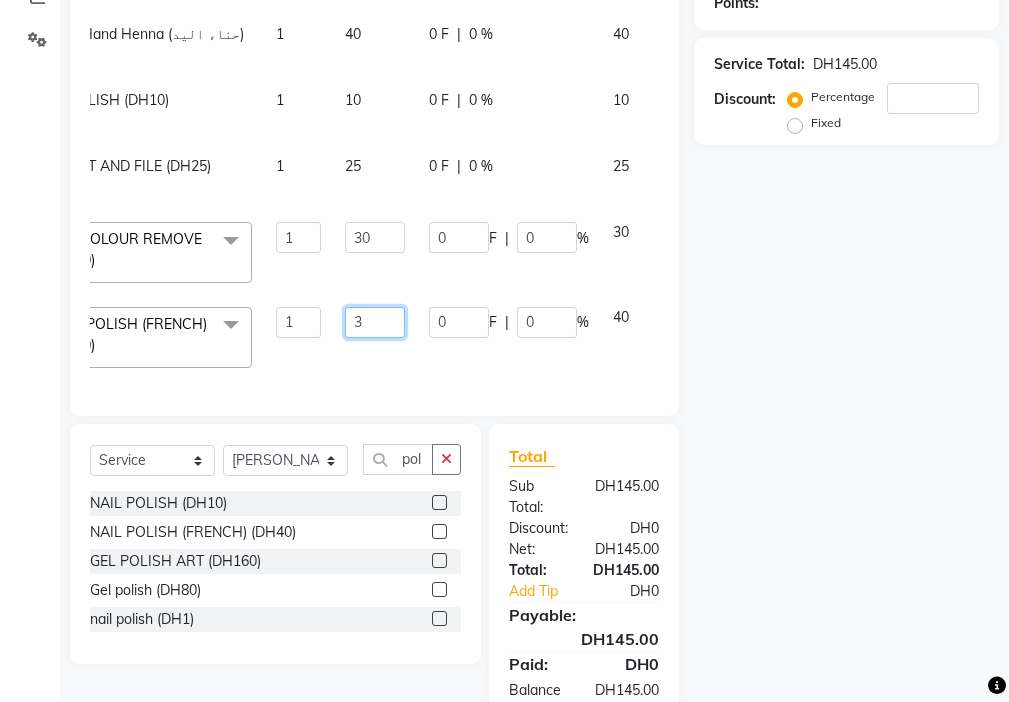 type on "30" 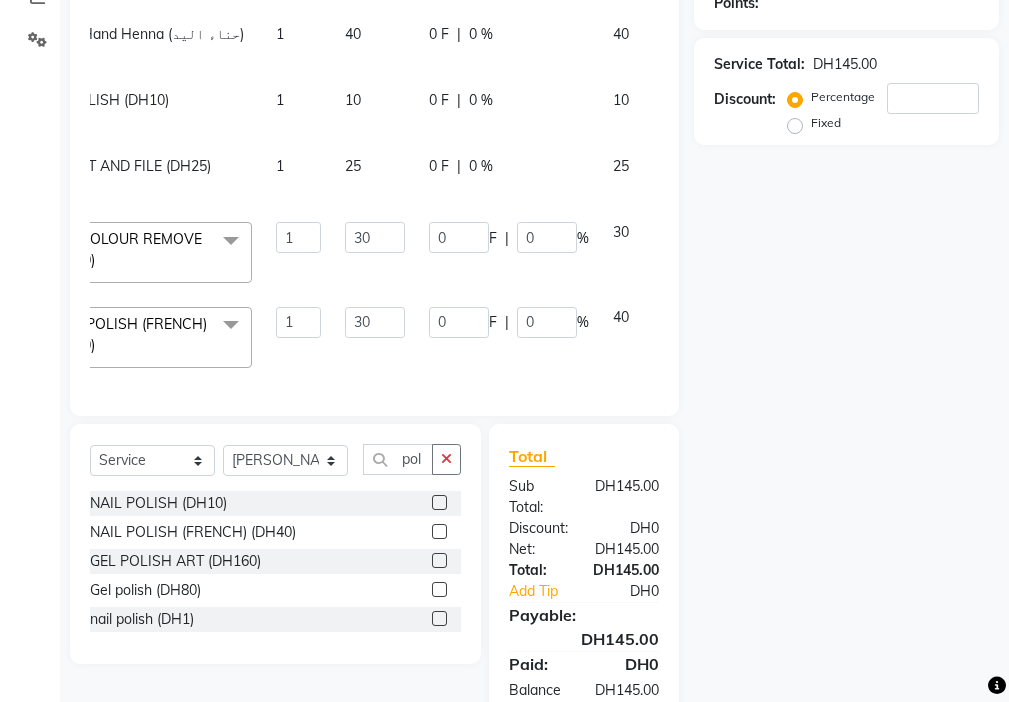 click on "0 F | 0 %" 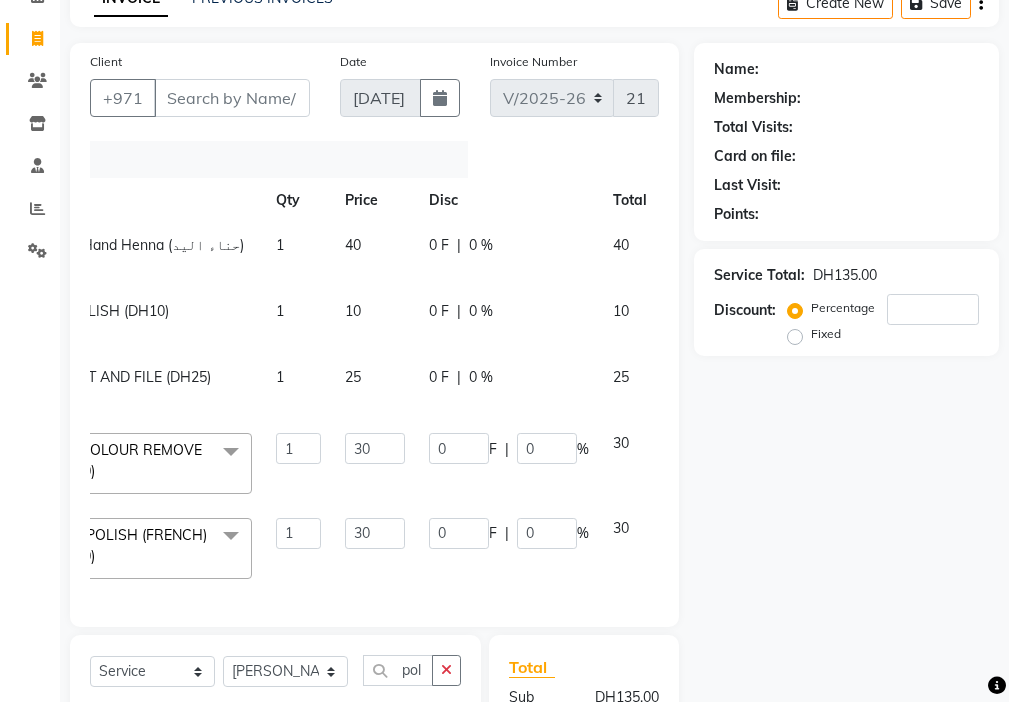 scroll, scrollTop: 0, scrollLeft: 0, axis: both 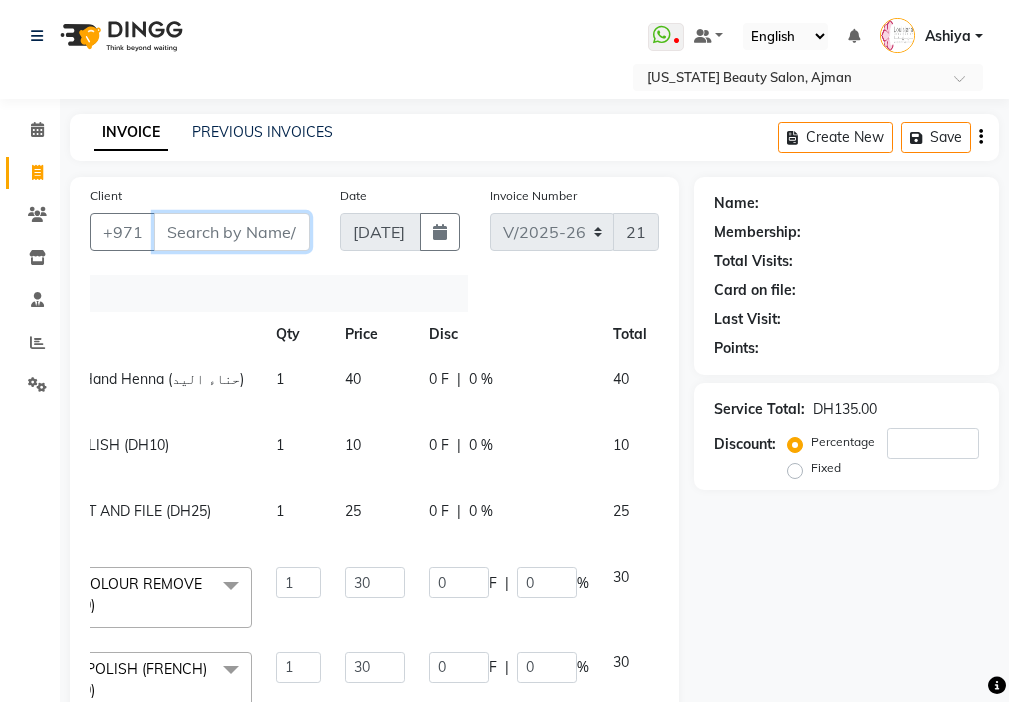 click on "Client" at bounding box center [232, 232] 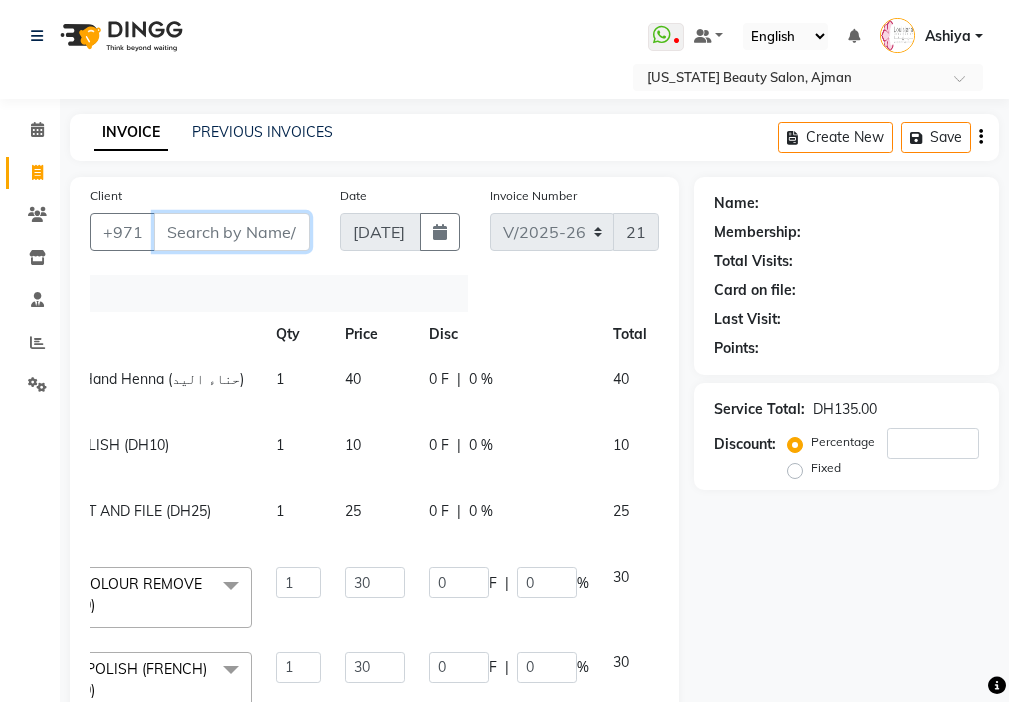 type on "5" 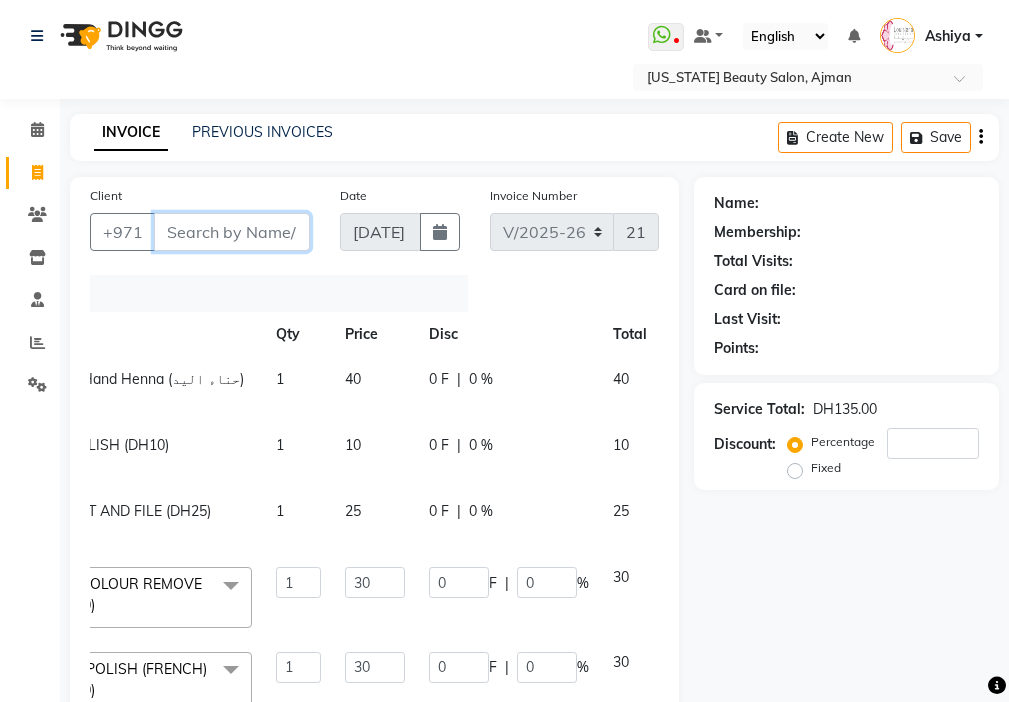 type on "0" 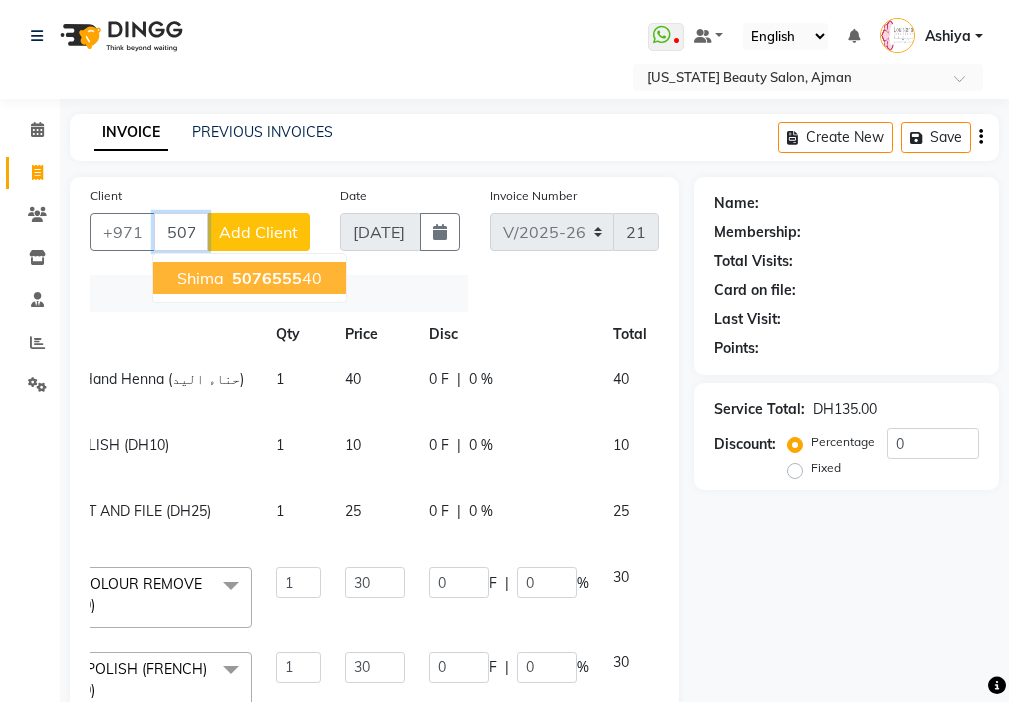 click on "shima   5076555 40" at bounding box center [249, 278] 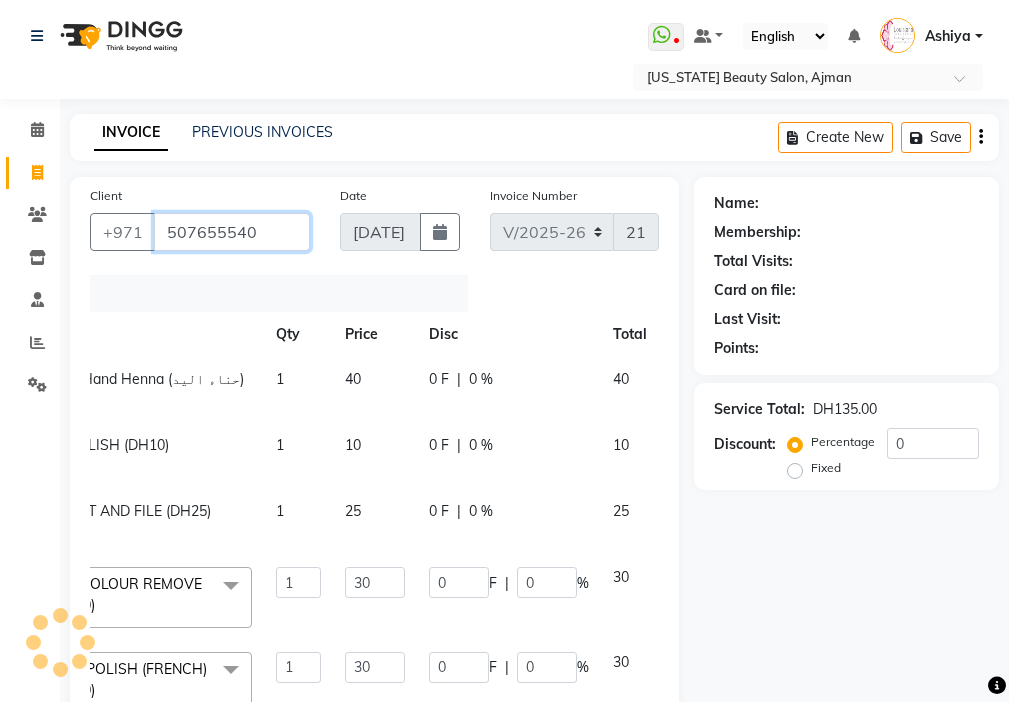 type on "507655540" 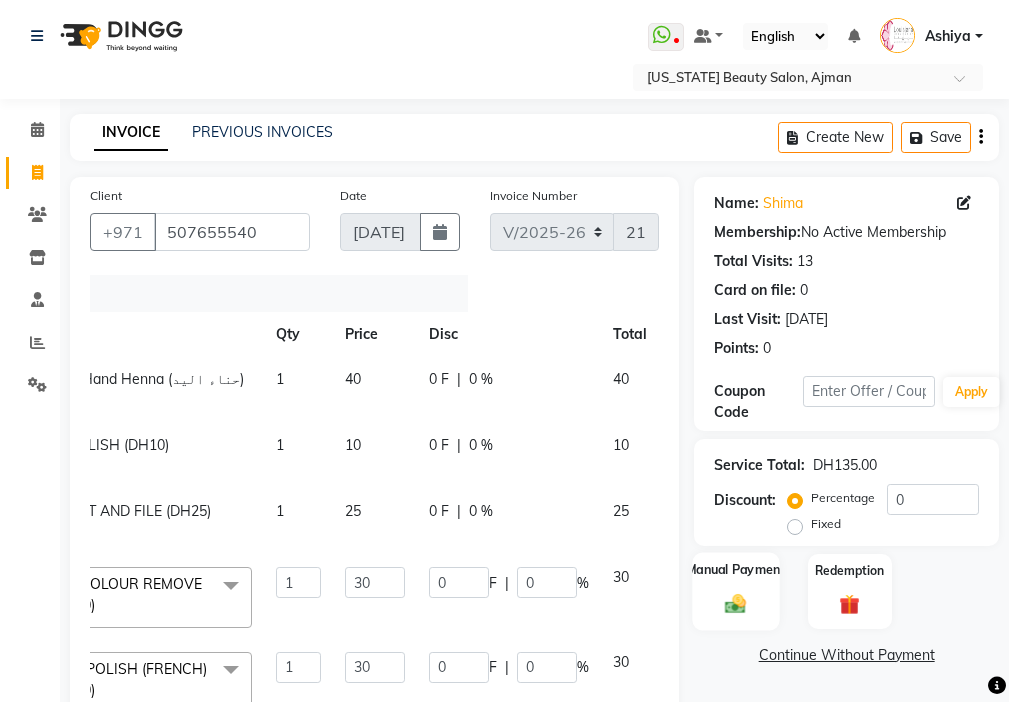 click on "Manual Payment" 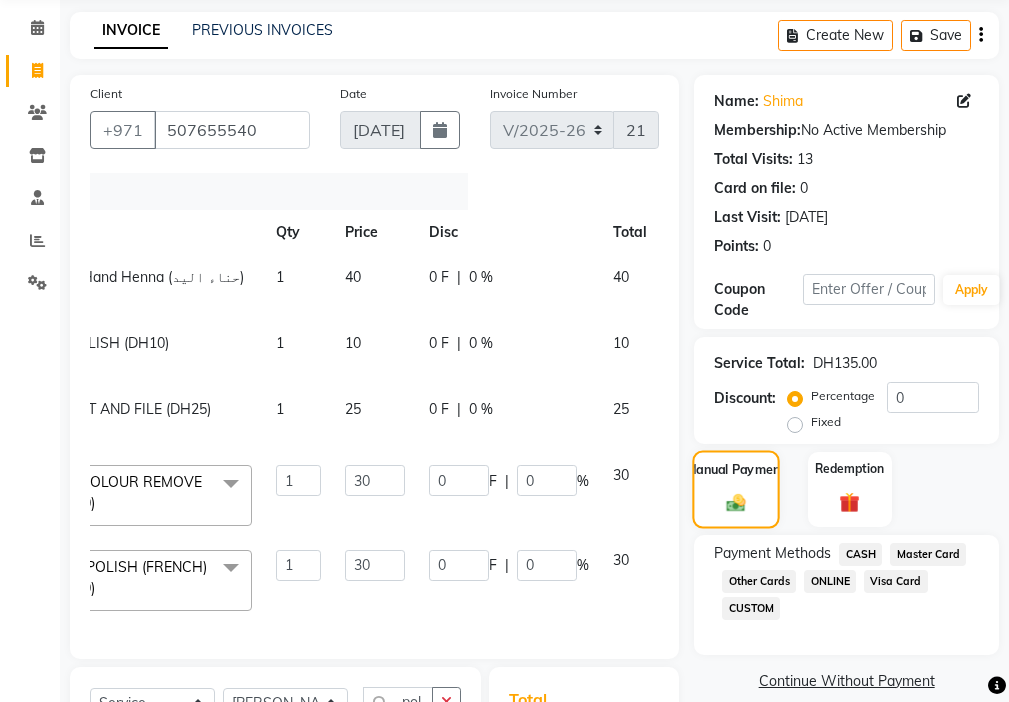 scroll, scrollTop: 430, scrollLeft: 0, axis: vertical 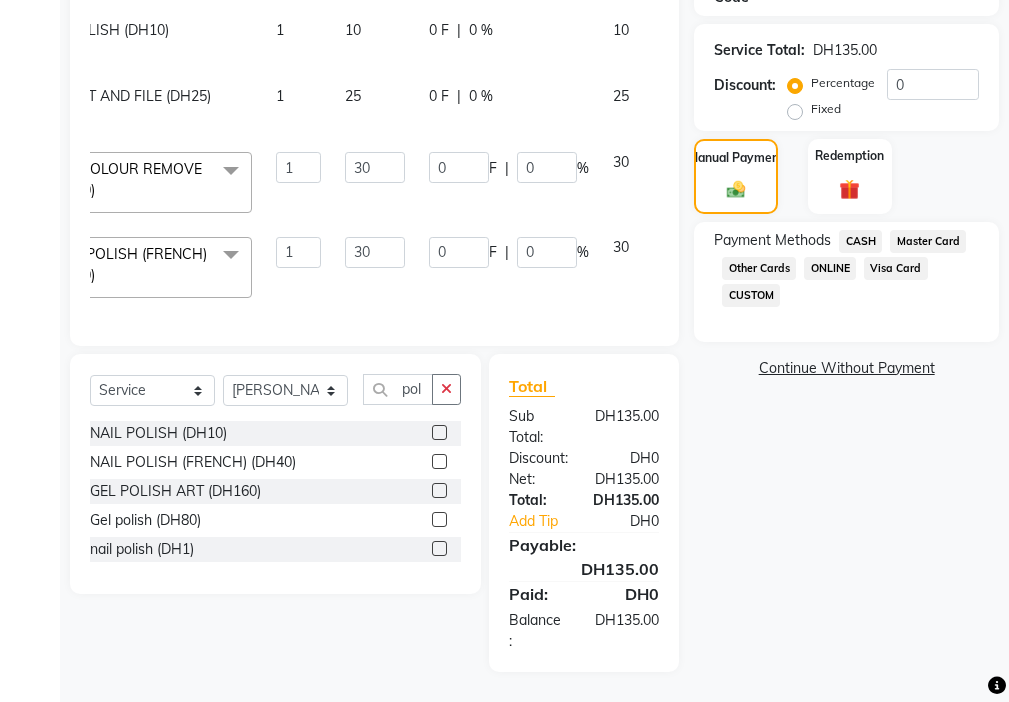 click on "Visa Card" 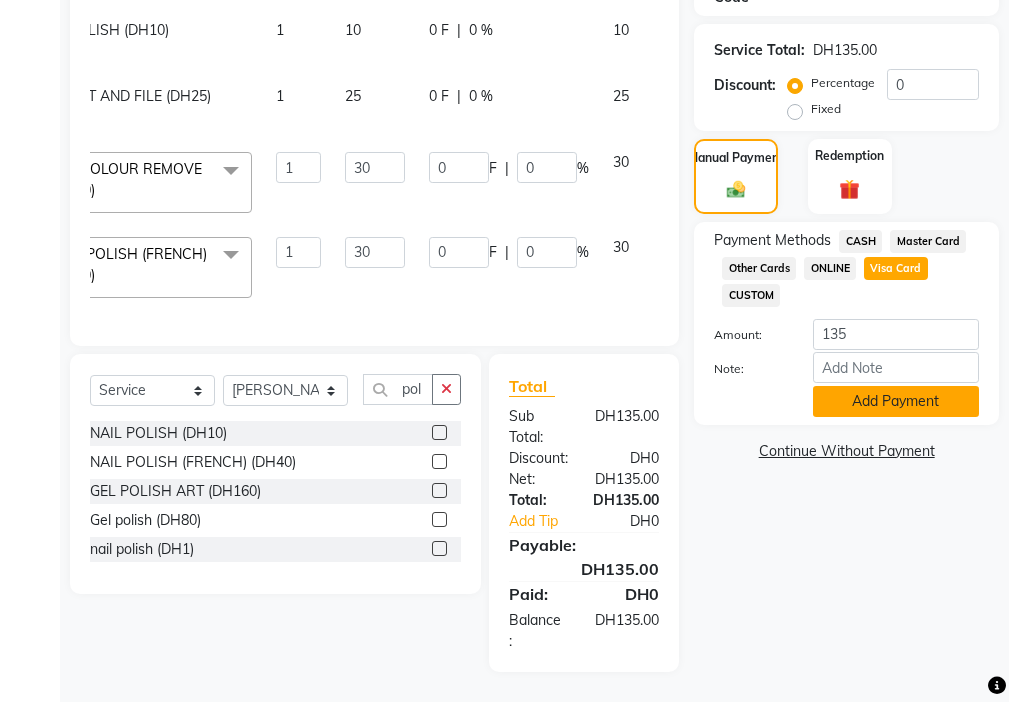 click on "Add Payment" 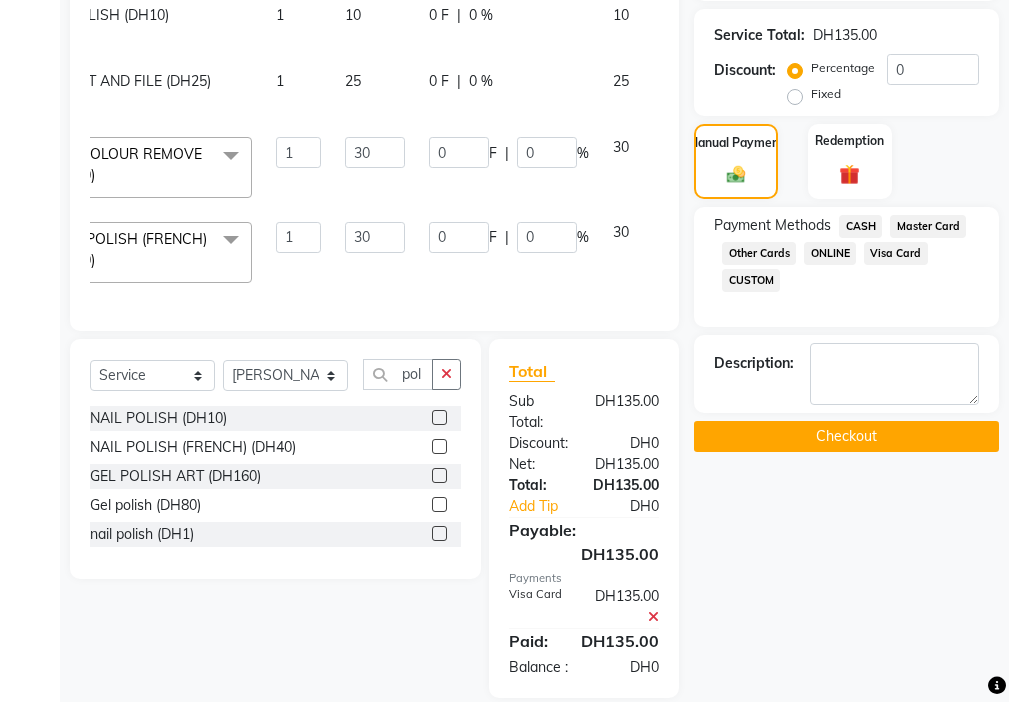 click on "Checkout" 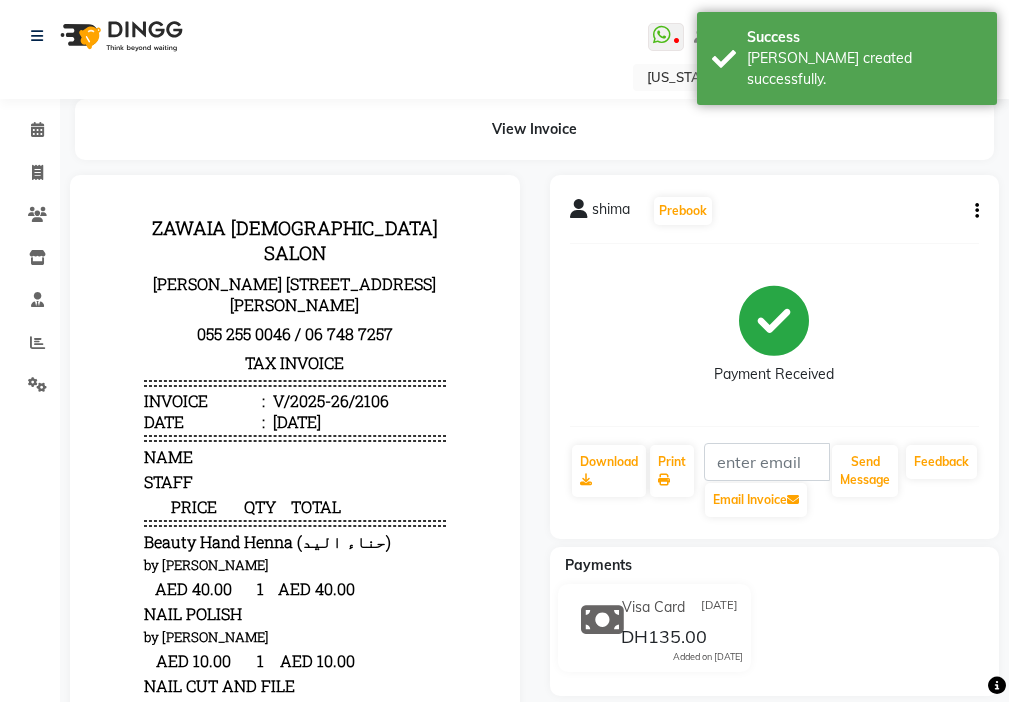 scroll, scrollTop: 0, scrollLeft: 0, axis: both 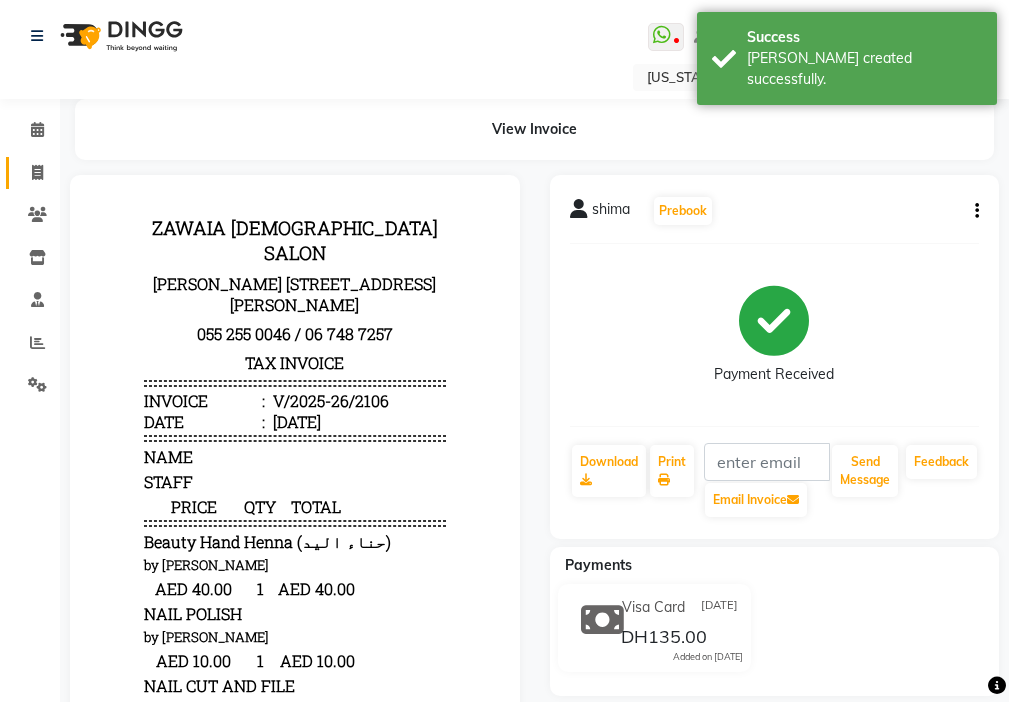 click 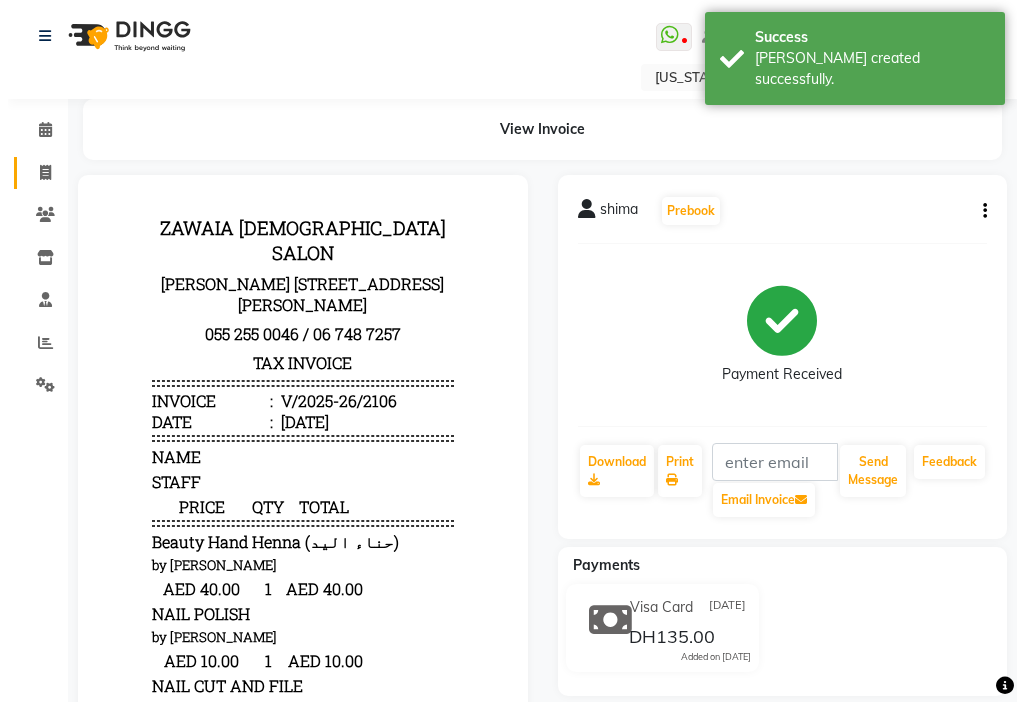 select on "service" 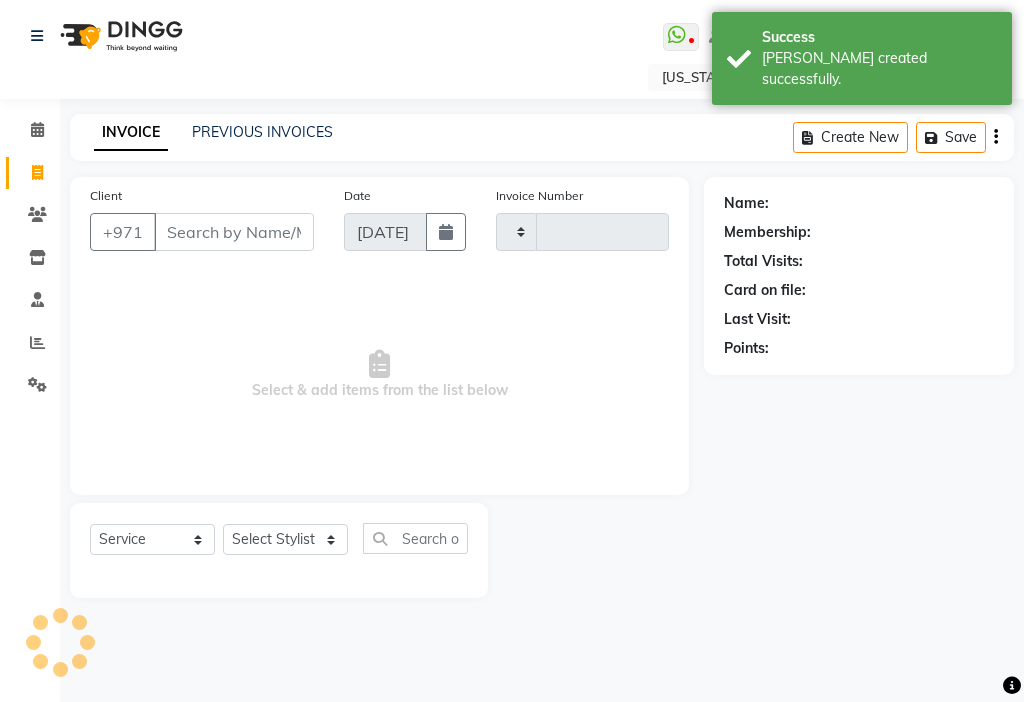 type on "2107" 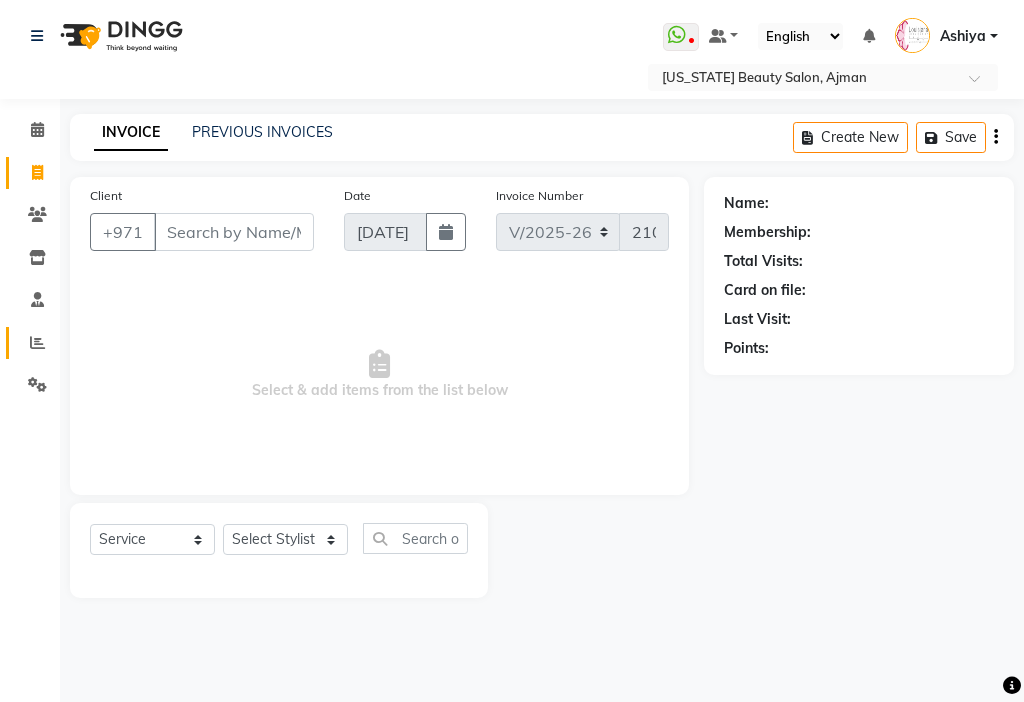click 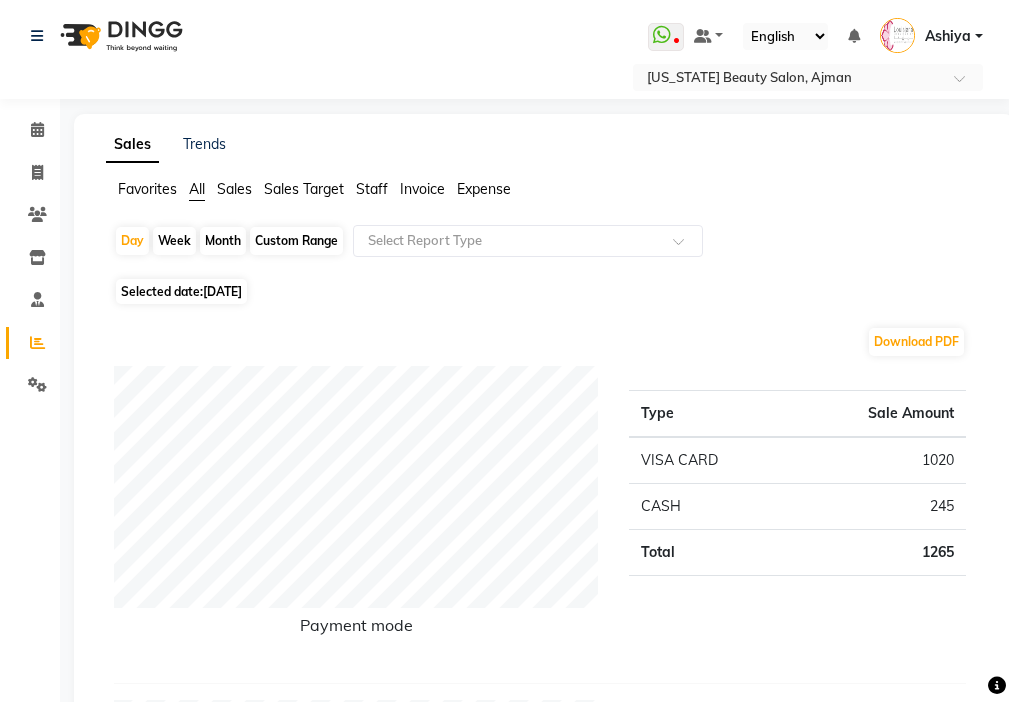 scroll, scrollTop: 8, scrollLeft: 0, axis: vertical 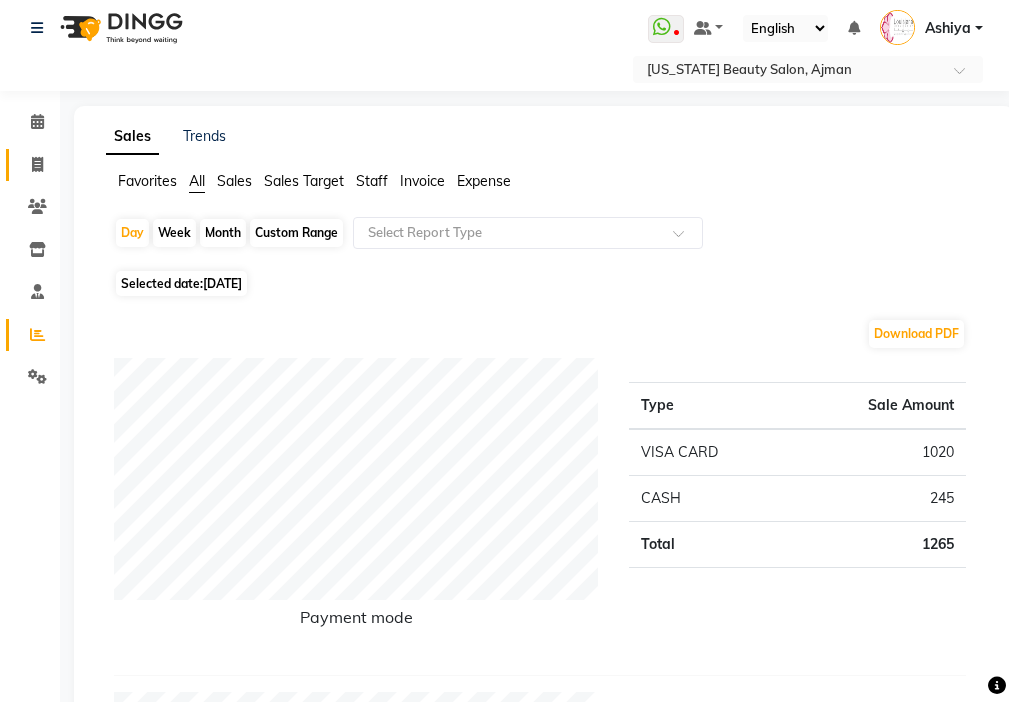 click 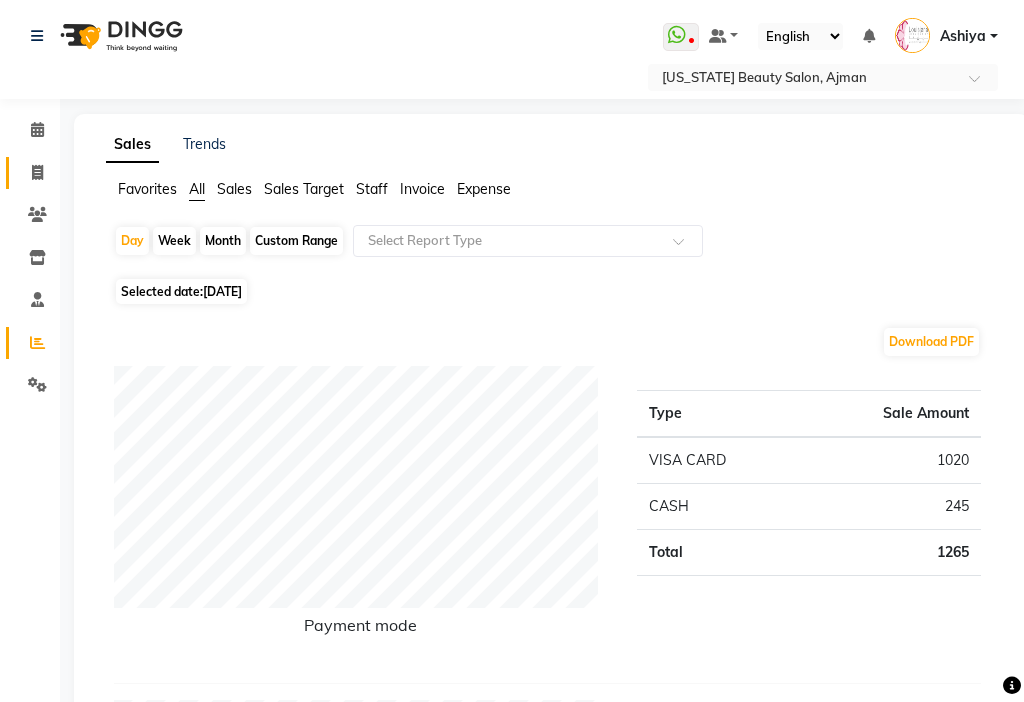 select on "service" 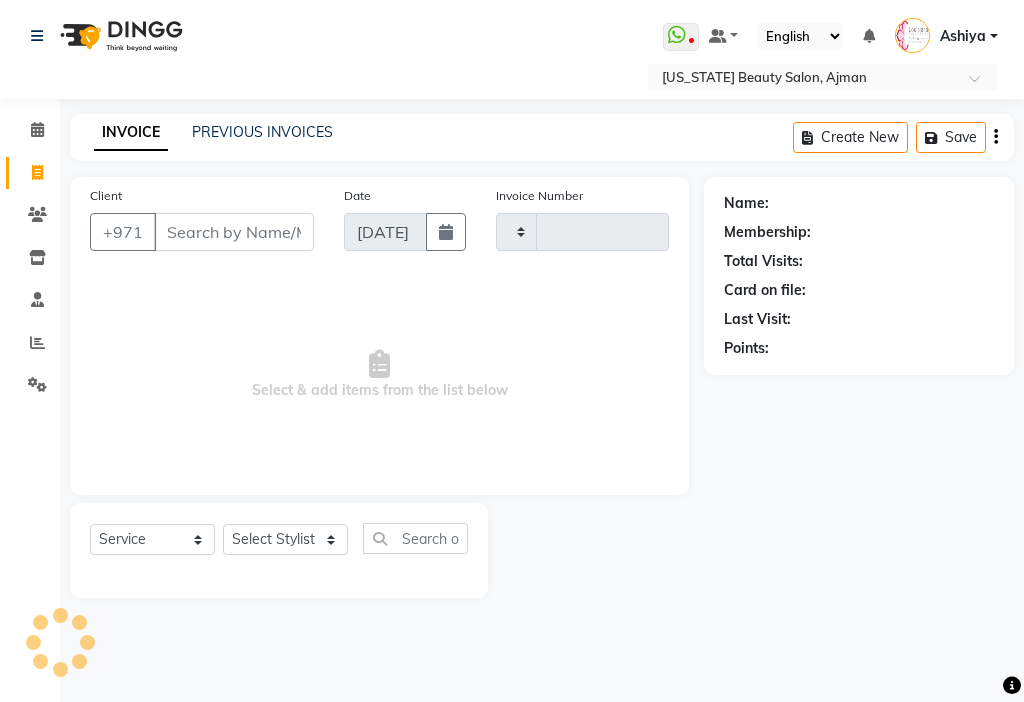 type on "2107" 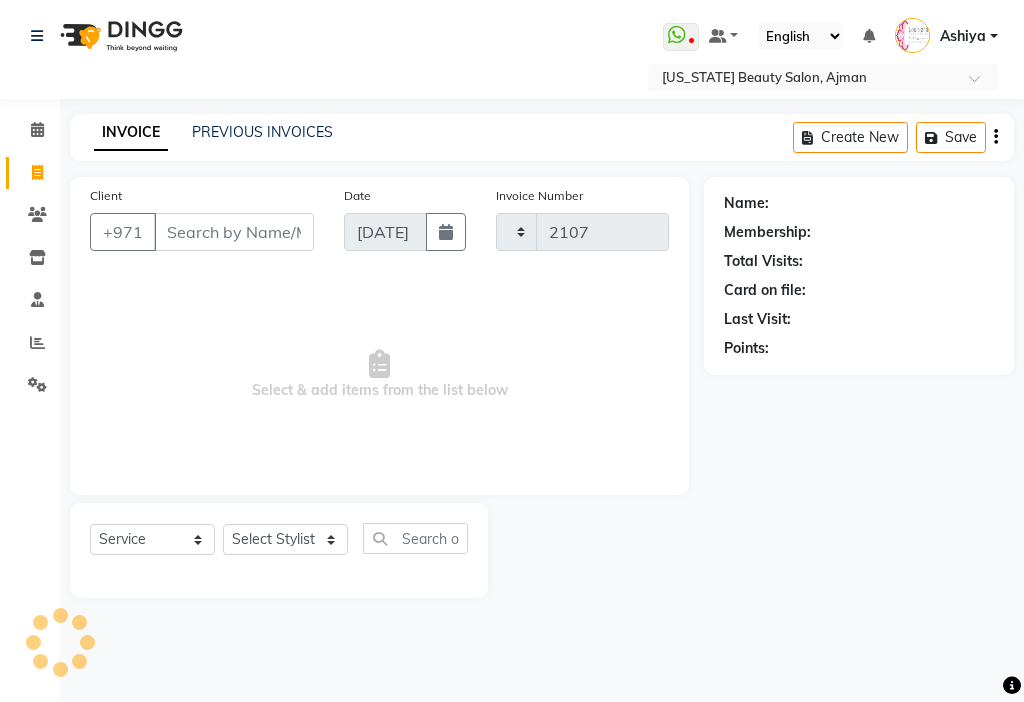 select on "637" 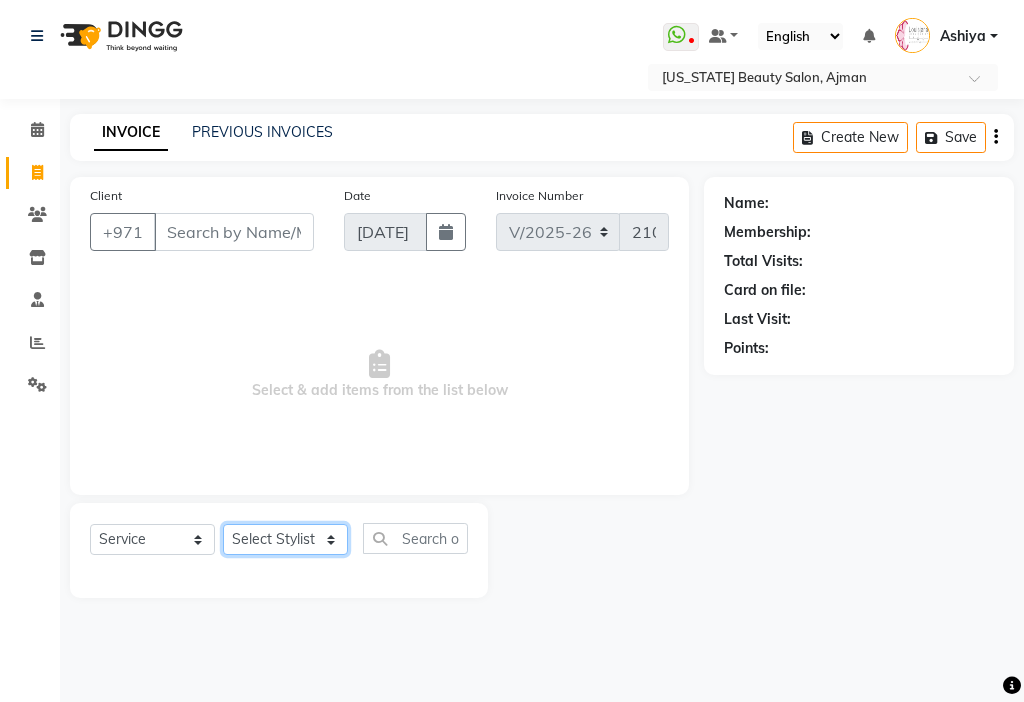 click on "Select Stylist [PERSON_NAME] [PERSON_NAME] [PERSON_NAME] [PERSON_NAME] Kbina Madam mamta [PERSON_NAME] [PERSON_NAME] [PERSON_NAME]" 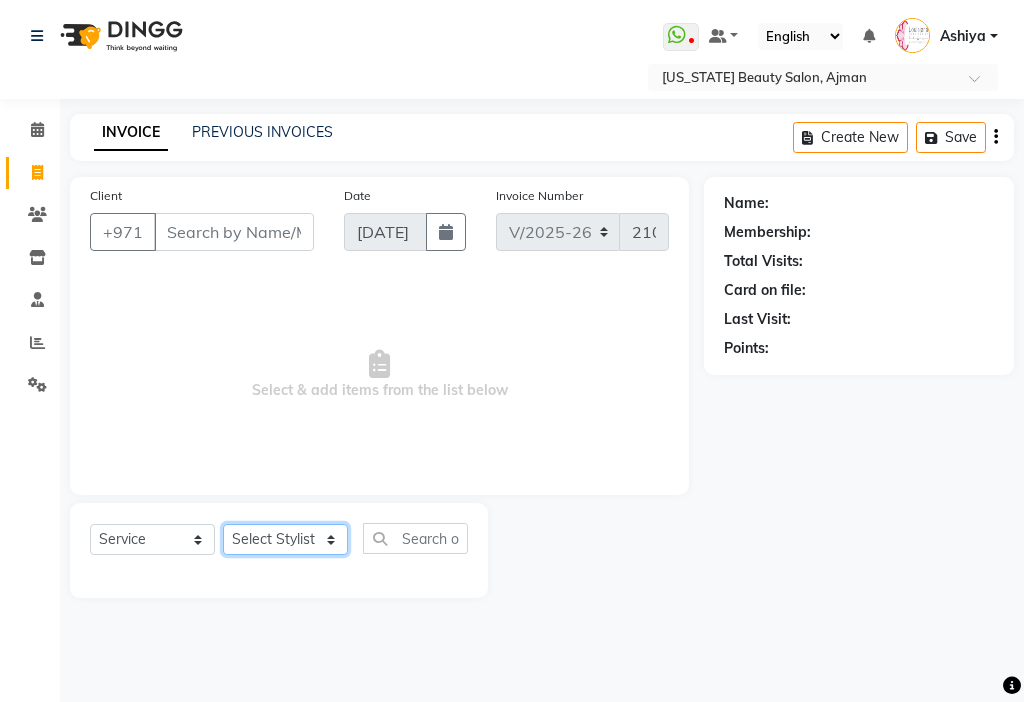 select on "9701" 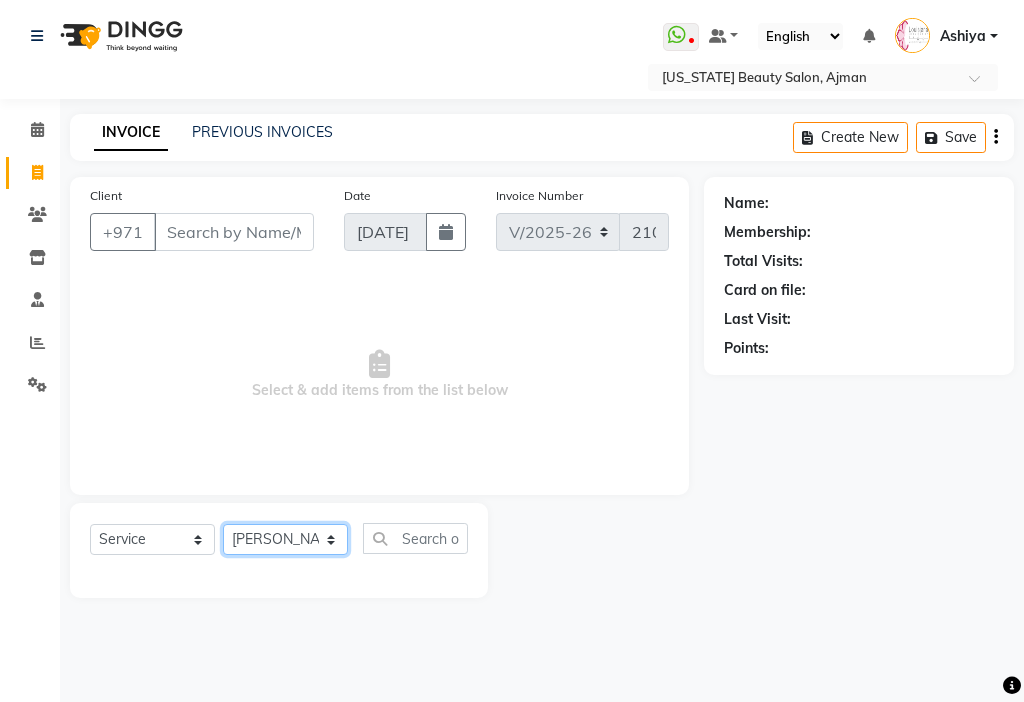 click on "Select Stylist [PERSON_NAME] [PERSON_NAME] [PERSON_NAME] [PERSON_NAME] Kbina Madam mamta [PERSON_NAME] [PERSON_NAME] [PERSON_NAME]" 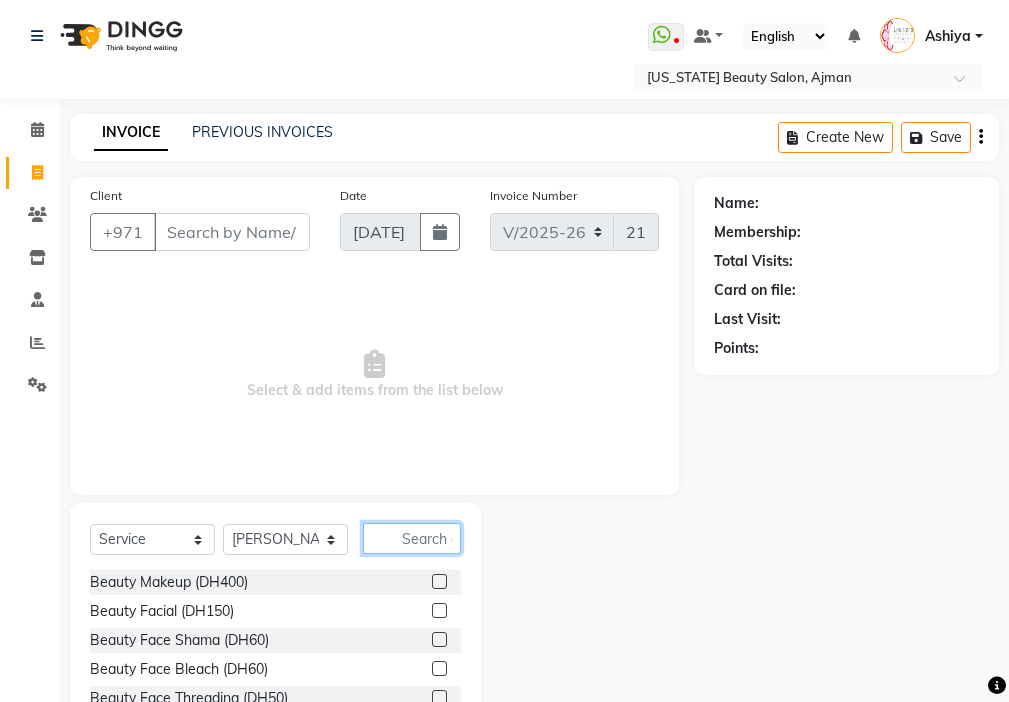 click 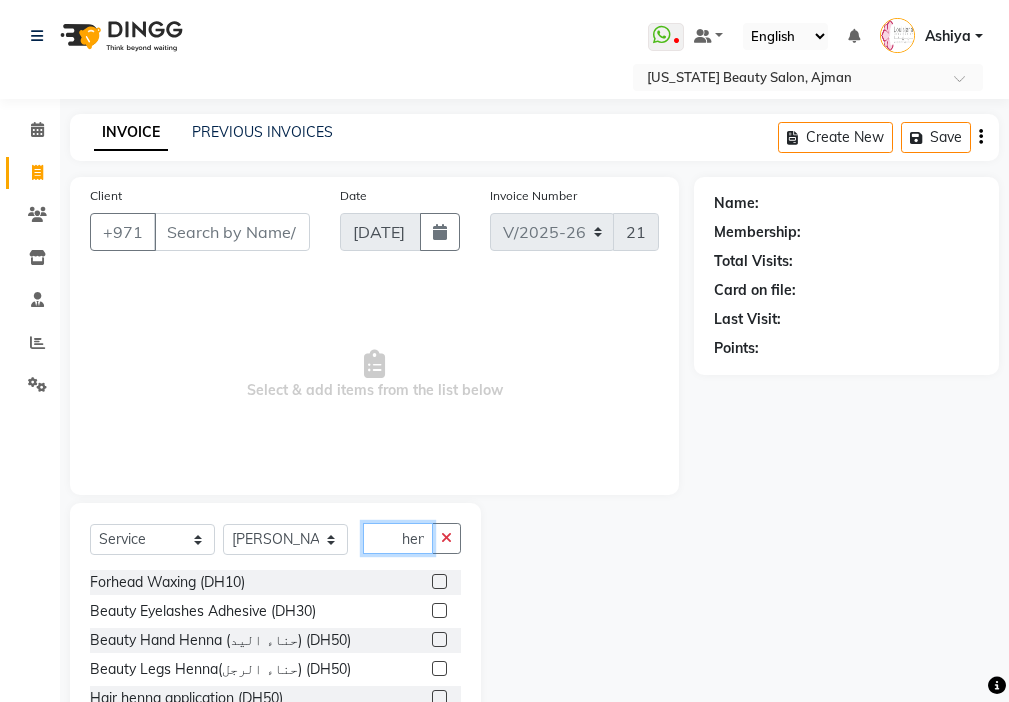 scroll, scrollTop: 0, scrollLeft: 1, axis: horizontal 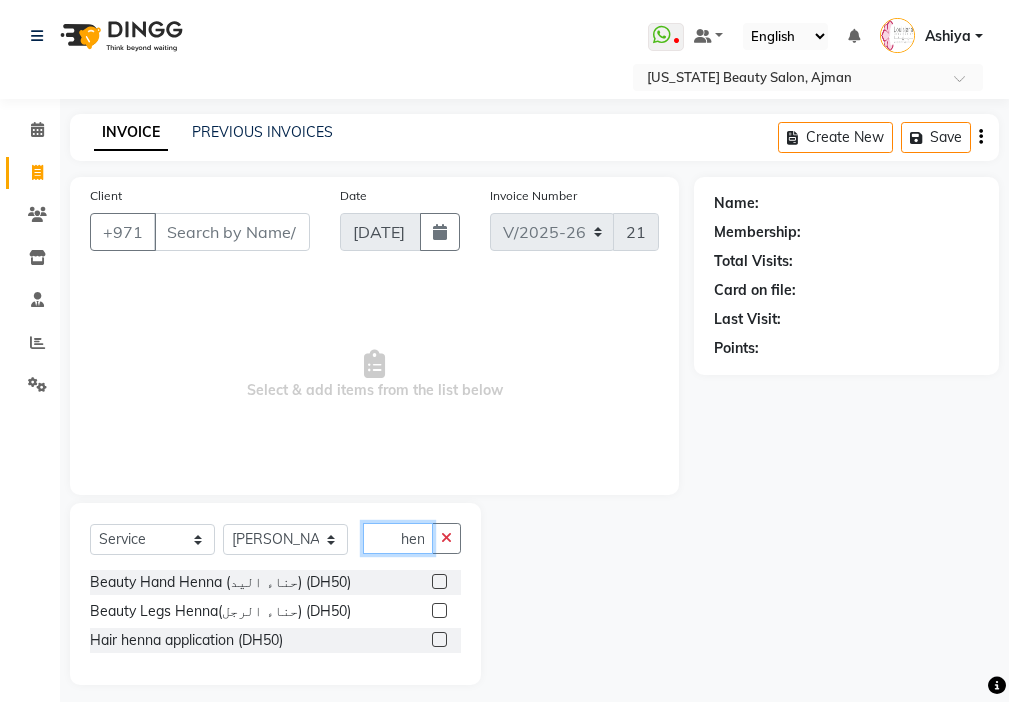 type on "hen" 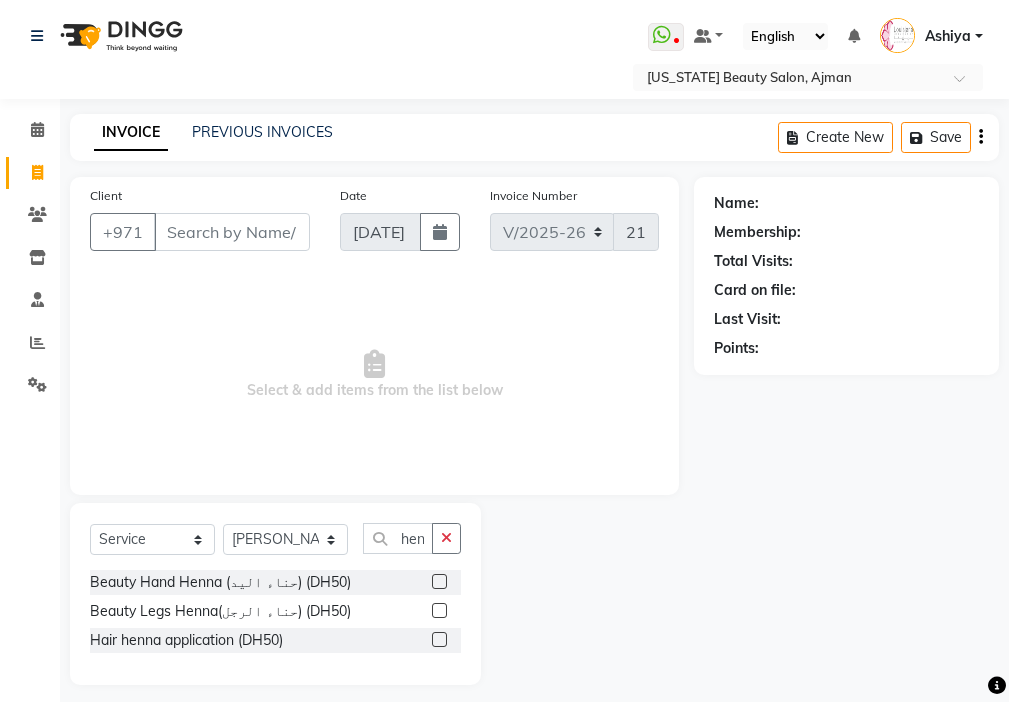 click 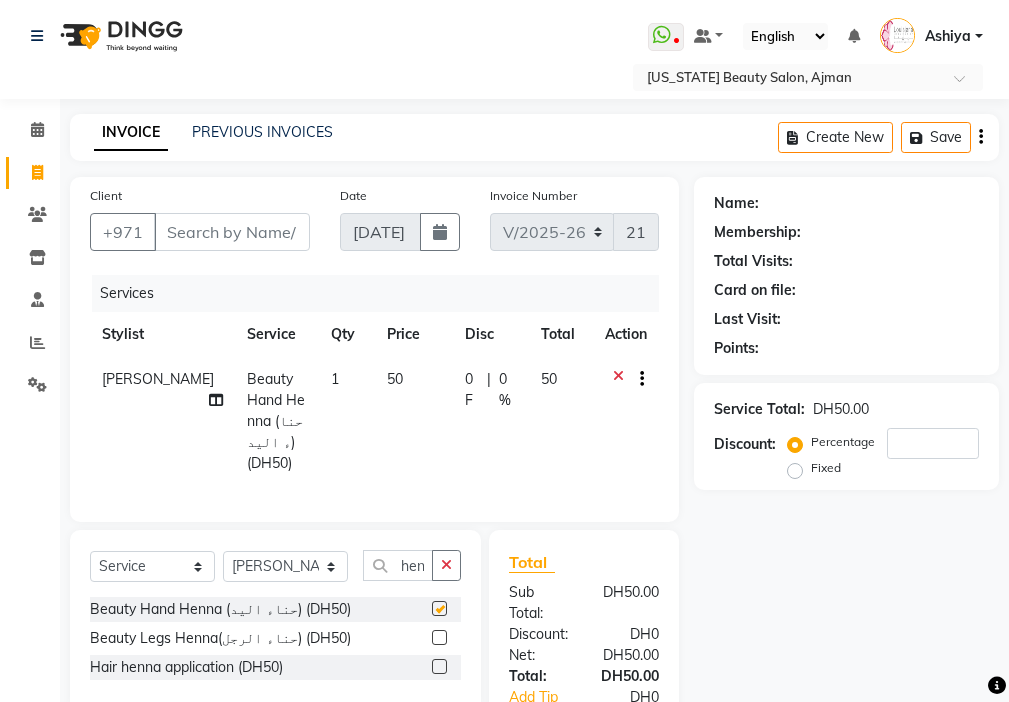 scroll, scrollTop: 0, scrollLeft: 0, axis: both 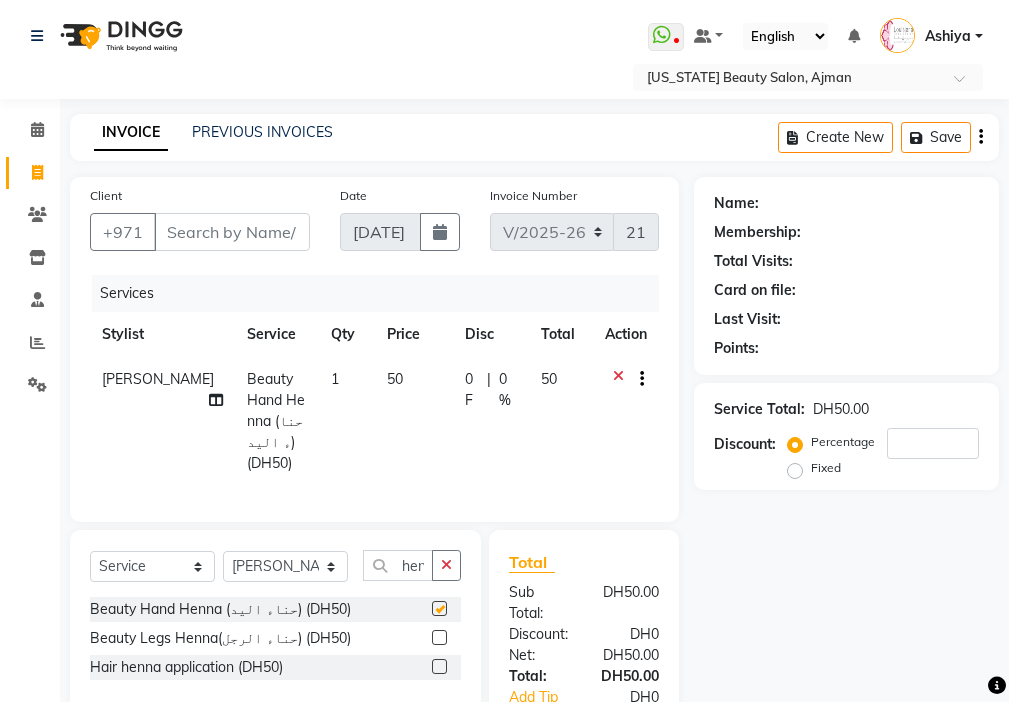click on "50" 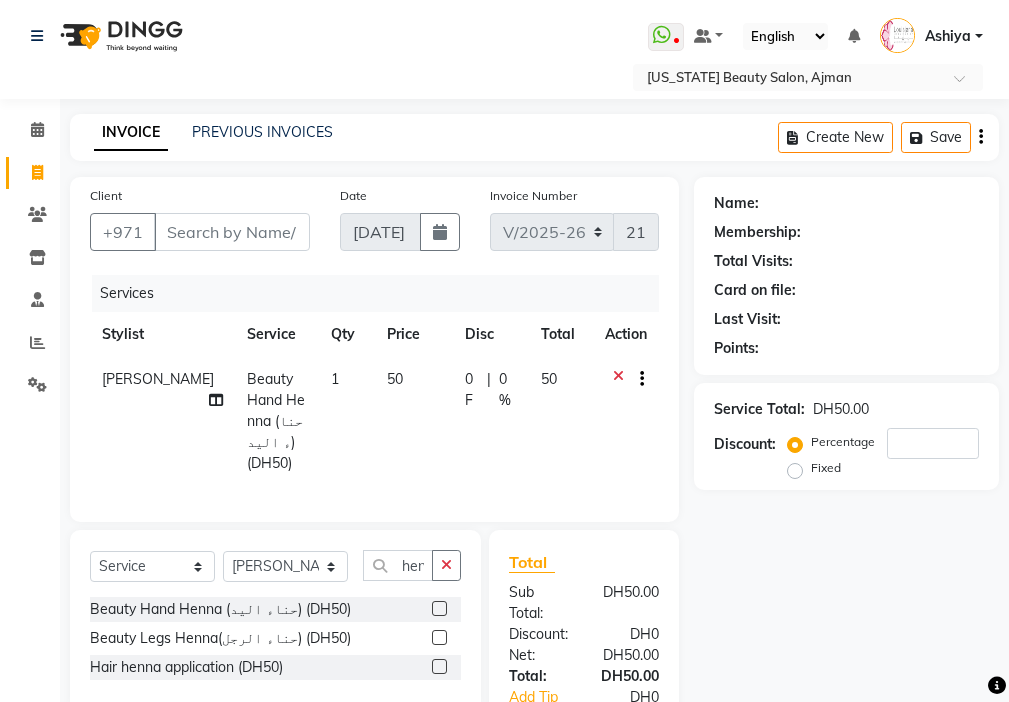 select on "9701" 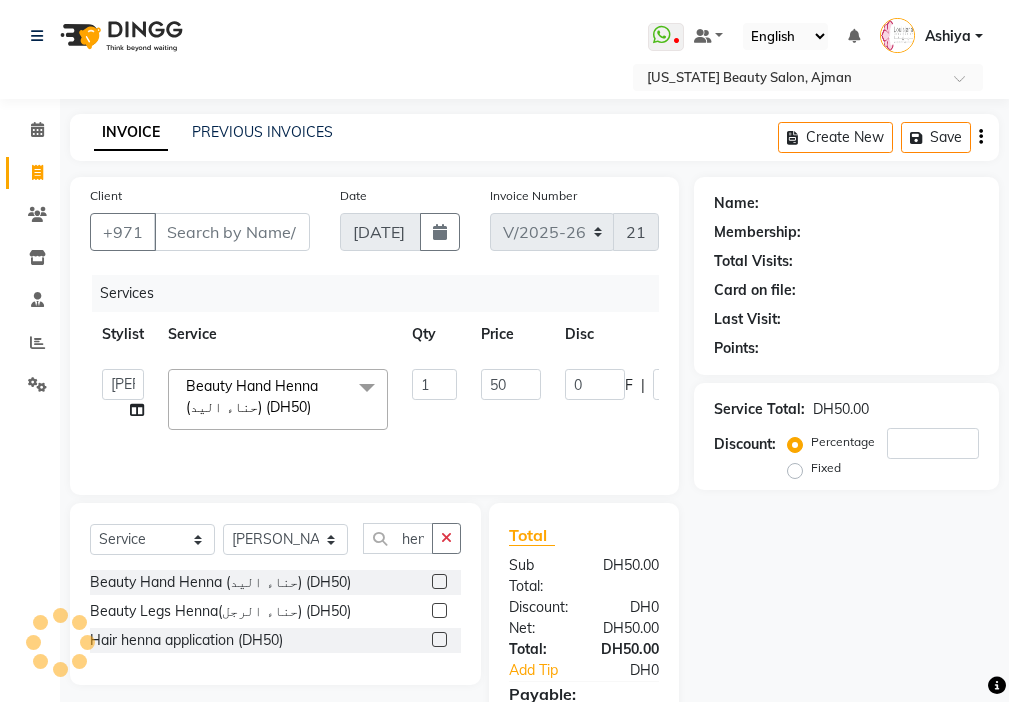 checkbox on "false" 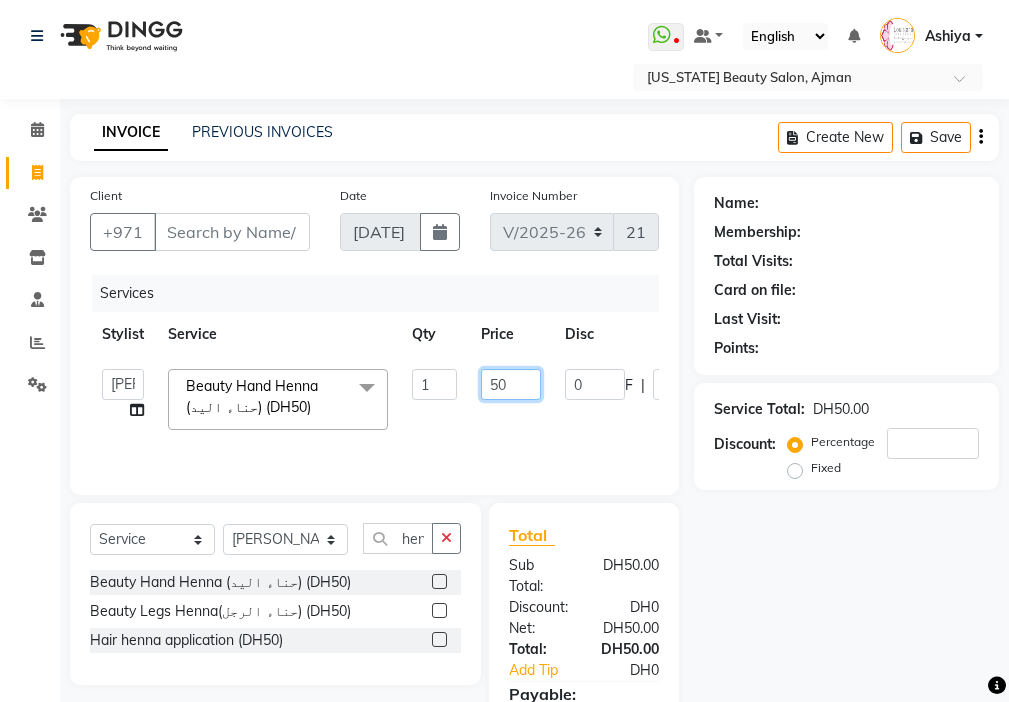 click on "50" 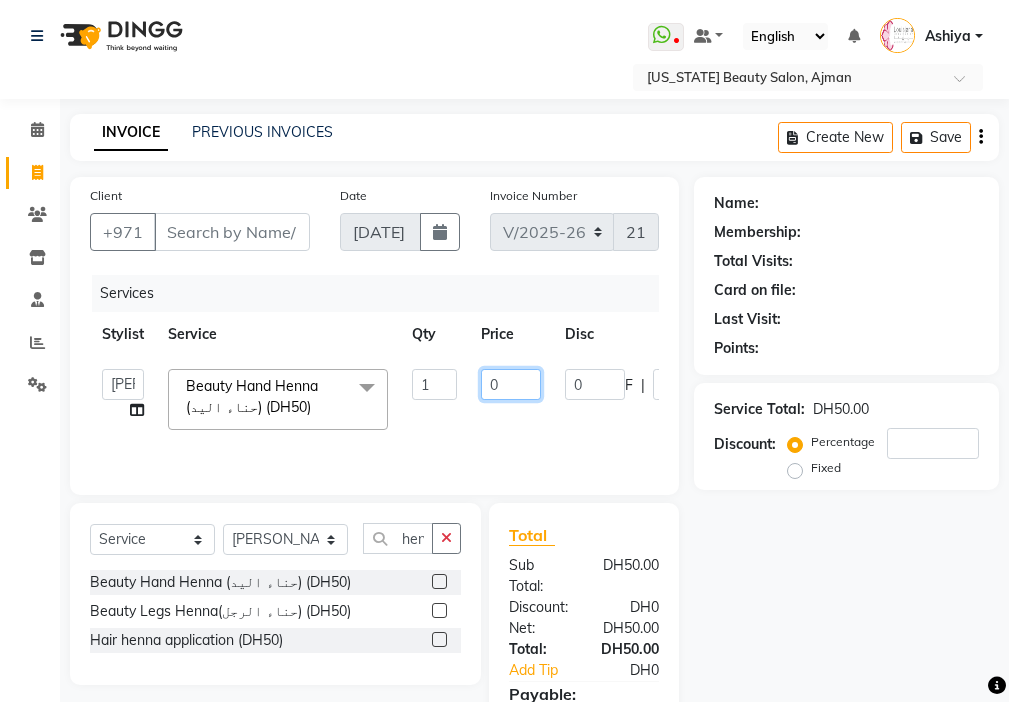 type on "60" 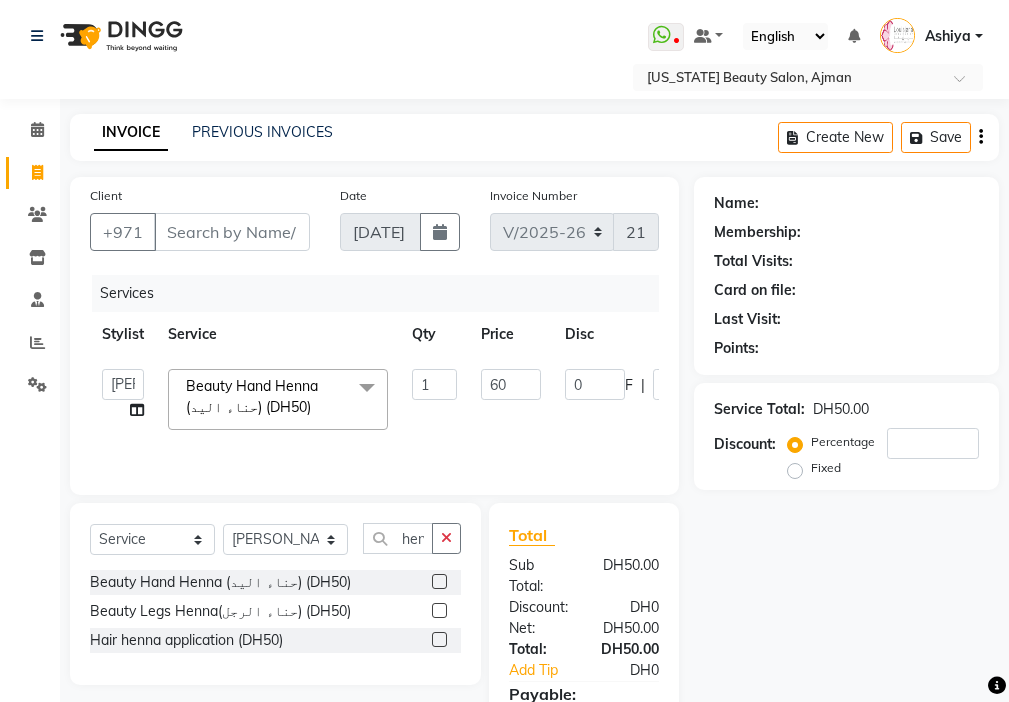 click on "[PERSON_NAME]   [PERSON_NAME]   Cashier   [PERSON_NAME]   [PERSON_NAME]   Kbina   Madam   mamta   [PERSON_NAME]   [PERSON_NAME]   [PERSON_NAME]  Beauty Hand Henna (حناء اليد) (DH50)  x Beauty Makeup (DH400) Beauty Facial (DH150) Beauty Face Shama (DH60) Beauty Face Bleach (DH60) Beauty Face Threading (DH50) Beauty Upper Lips Bleach (DH20) Forhead Waxing (DH10) Nose Waxing (DH10) Upper Lip Waxing (DH10) Hand Waxing Full (DH70) Beauty Eyelashes Adhesive (DH30) Beauty Eye Makeup (DH150) Beauty Hand Henna (حناء اليد) (DH50) Beauty Legs Henna(حناء الرجل) (DH50) paraffin wax hand (DH30) paraffin  wax leg  (DH50) chin threading (DH15) Extra Pin (DH20) ROOT HALF DYE (DH80) Beauty Gasha (DH50) Baby Start (DH20) Enercose (DH200) [PERSON_NAME] (DH80) Filler (DH0) Sedar (DH80) photo (DH10) Half leg Waxing (شمع نصف الرجل) (DH50) Half Hand Waxing (شمع اليدين) (DH40) Under Arms Waxing (شمع الابط) (DH20) Full Face Threading (حف الوجه بالخيط) (DH50)" 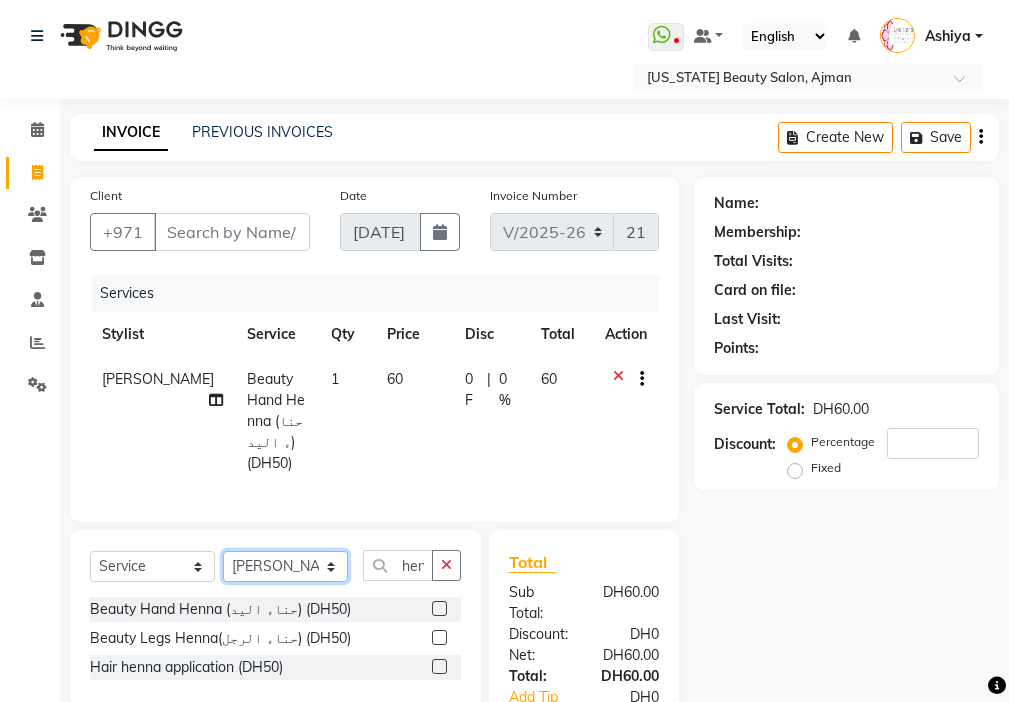 click on "Select Stylist [PERSON_NAME] [PERSON_NAME] [PERSON_NAME] [PERSON_NAME] Kbina Madam mamta [PERSON_NAME] [PERSON_NAME] [PERSON_NAME]" 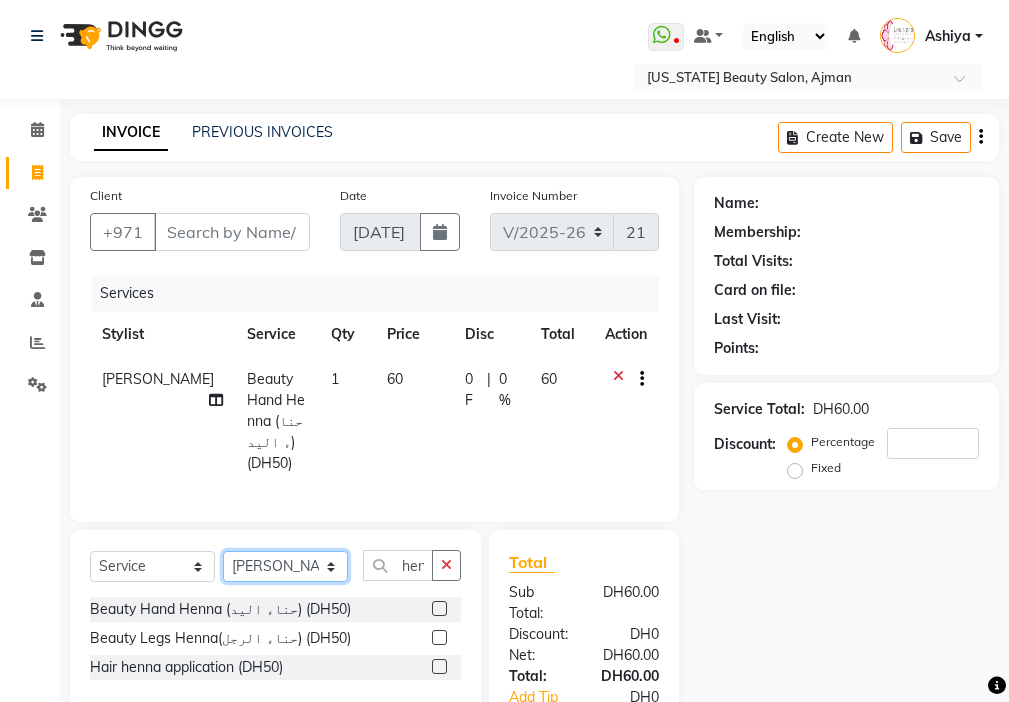 select on "48084" 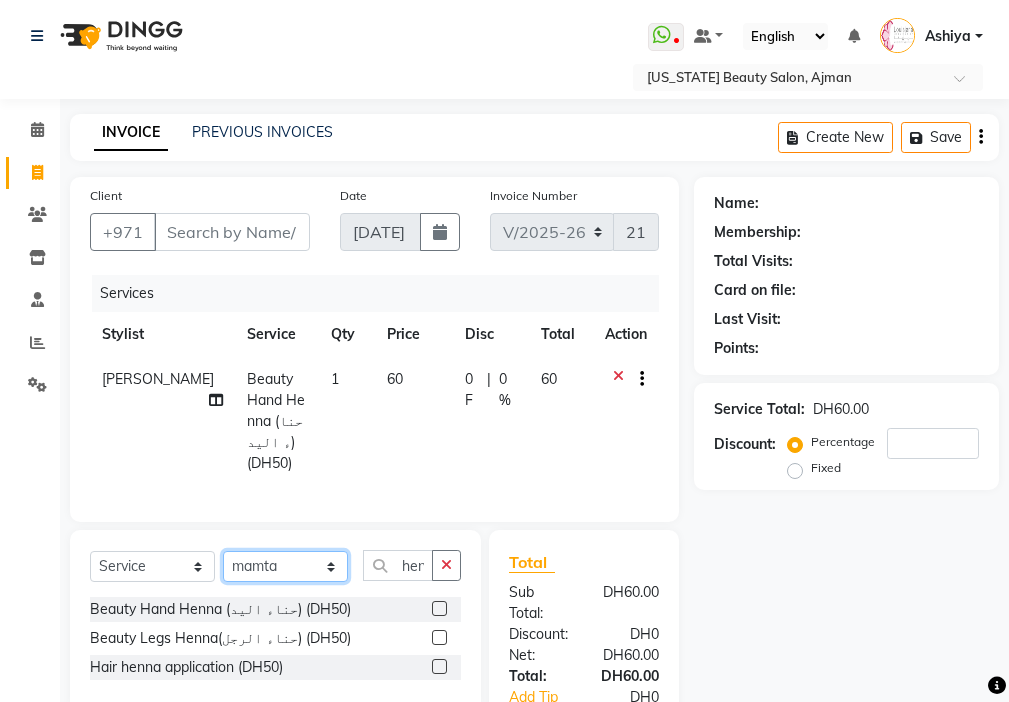 click on "Select Stylist [PERSON_NAME] [PERSON_NAME] [PERSON_NAME] [PERSON_NAME] Kbina Madam mamta [PERSON_NAME] [PERSON_NAME] [PERSON_NAME]" 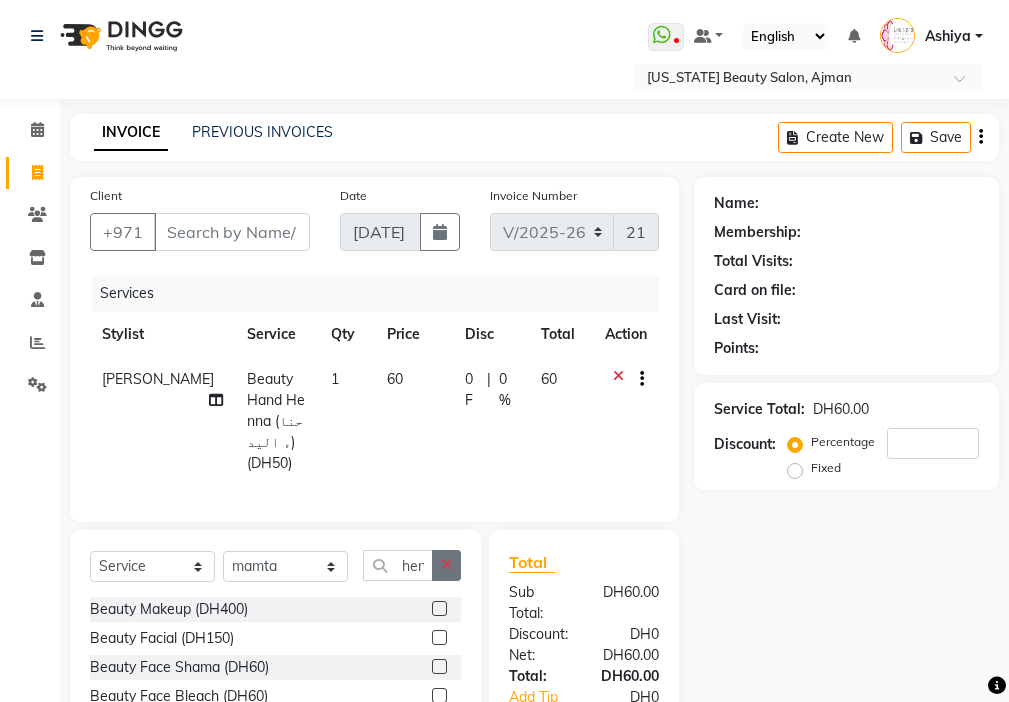 click 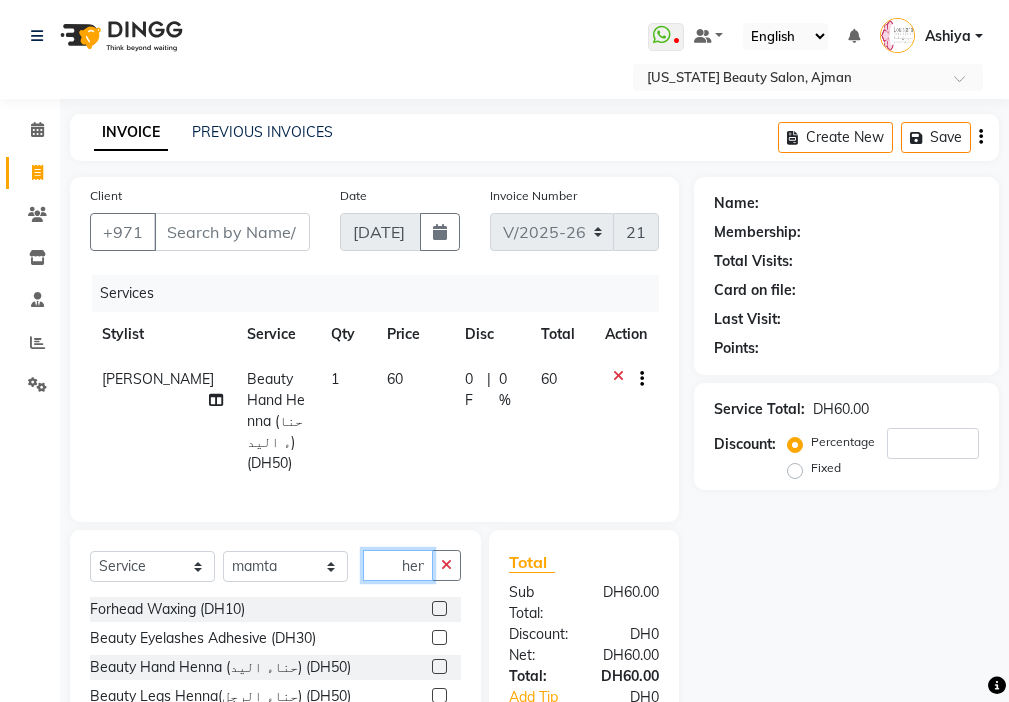 scroll, scrollTop: 0, scrollLeft: 1, axis: horizontal 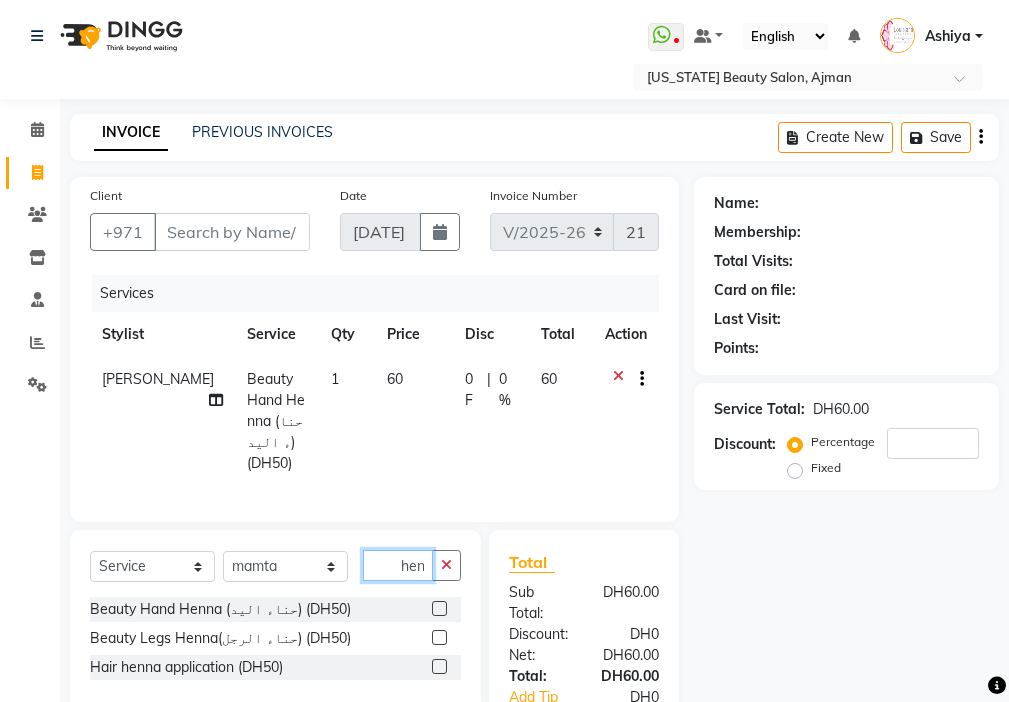 type on "hen" 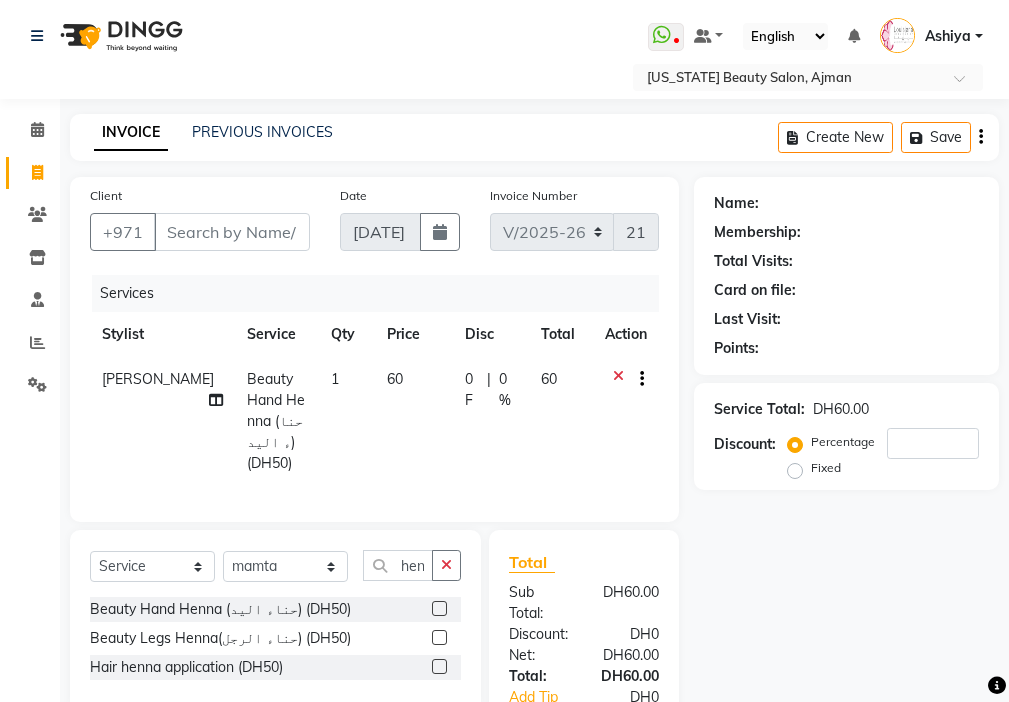 click 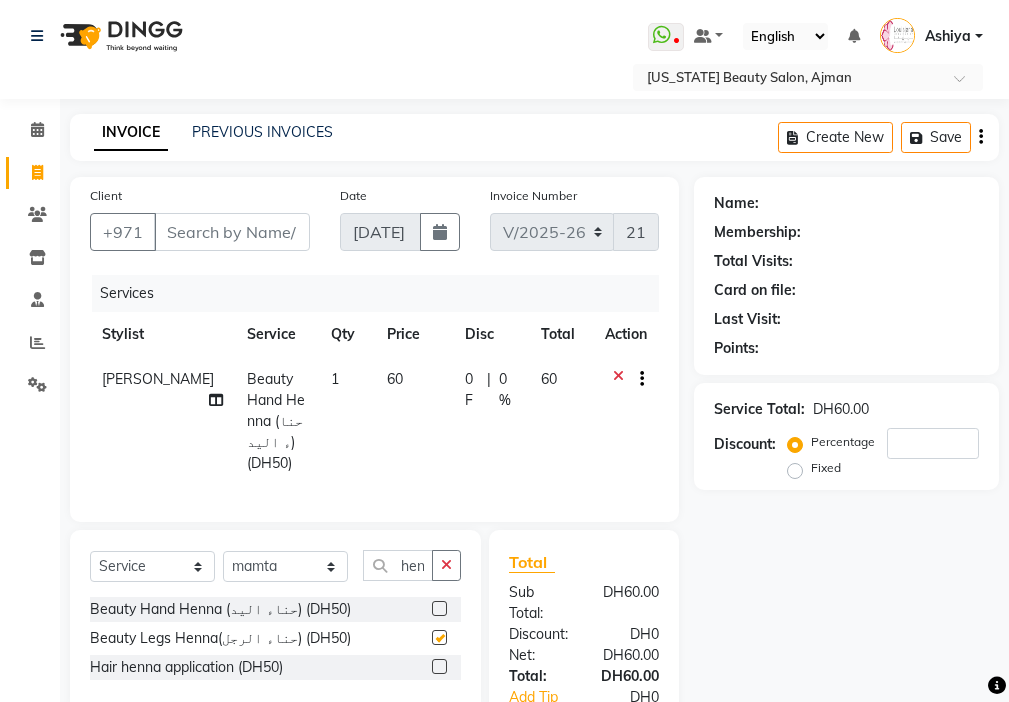 scroll, scrollTop: 0, scrollLeft: 0, axis: both 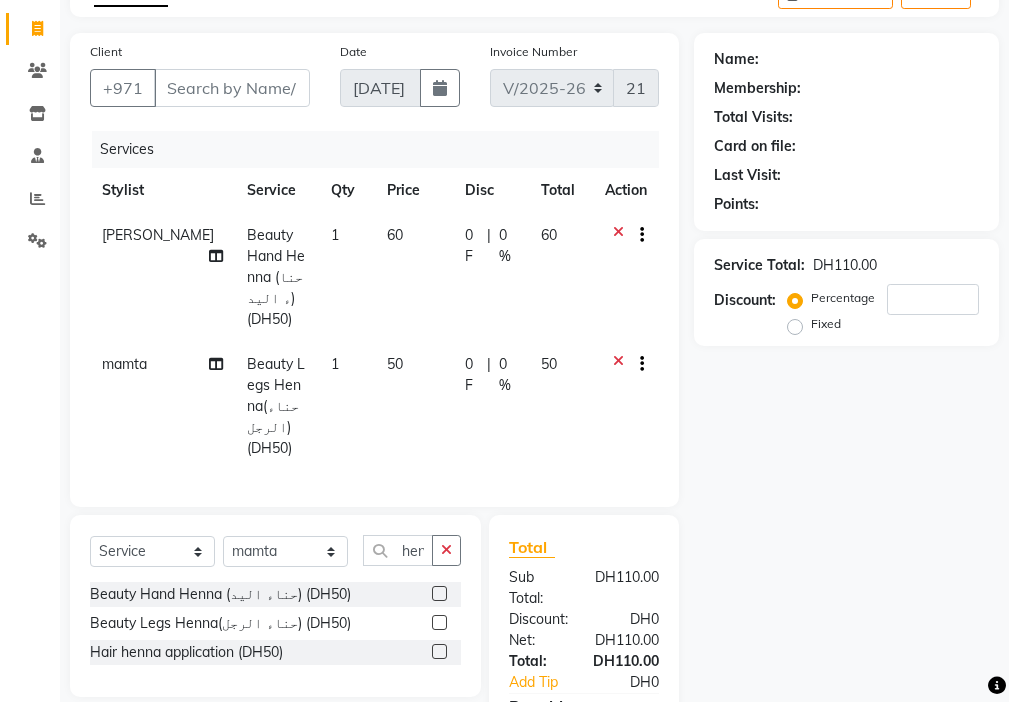 click 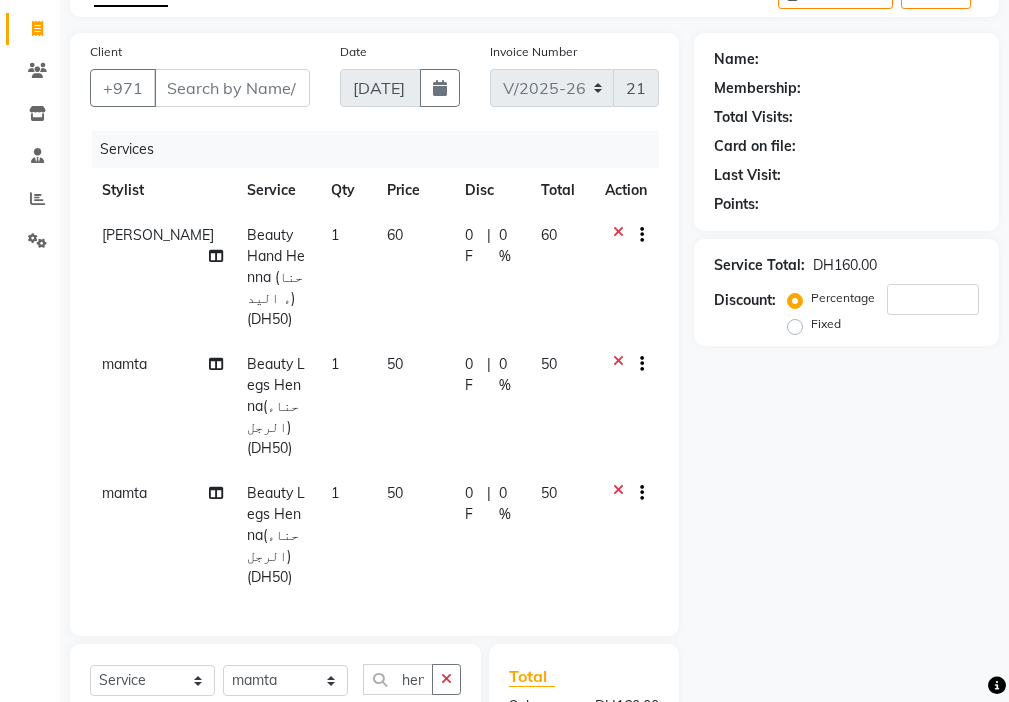 click on "50" 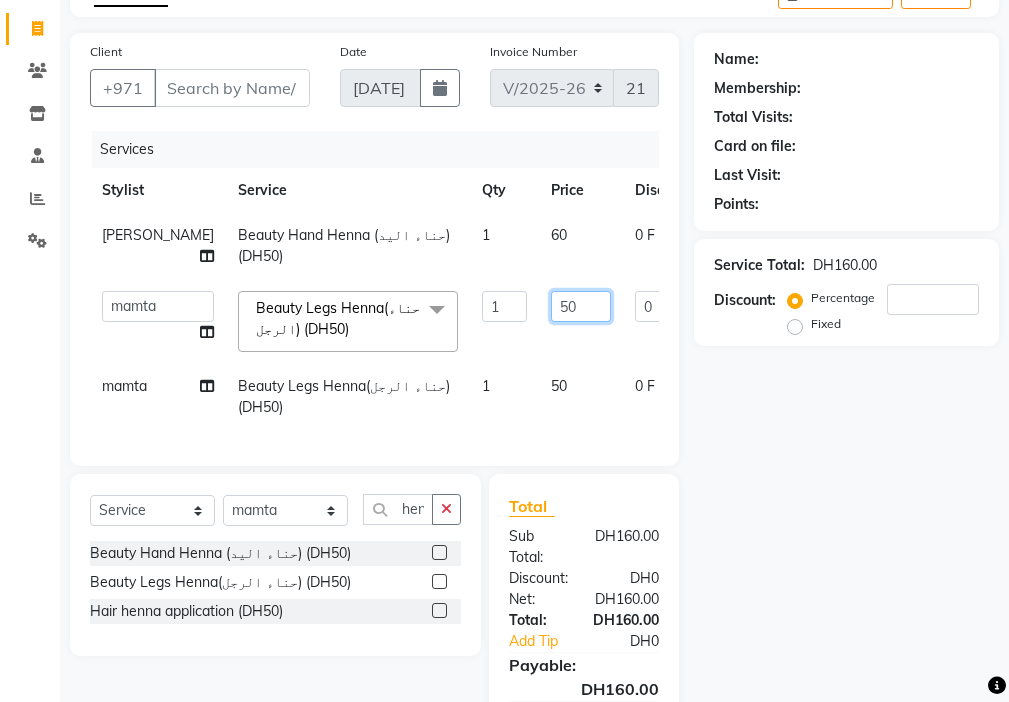 click on "50" 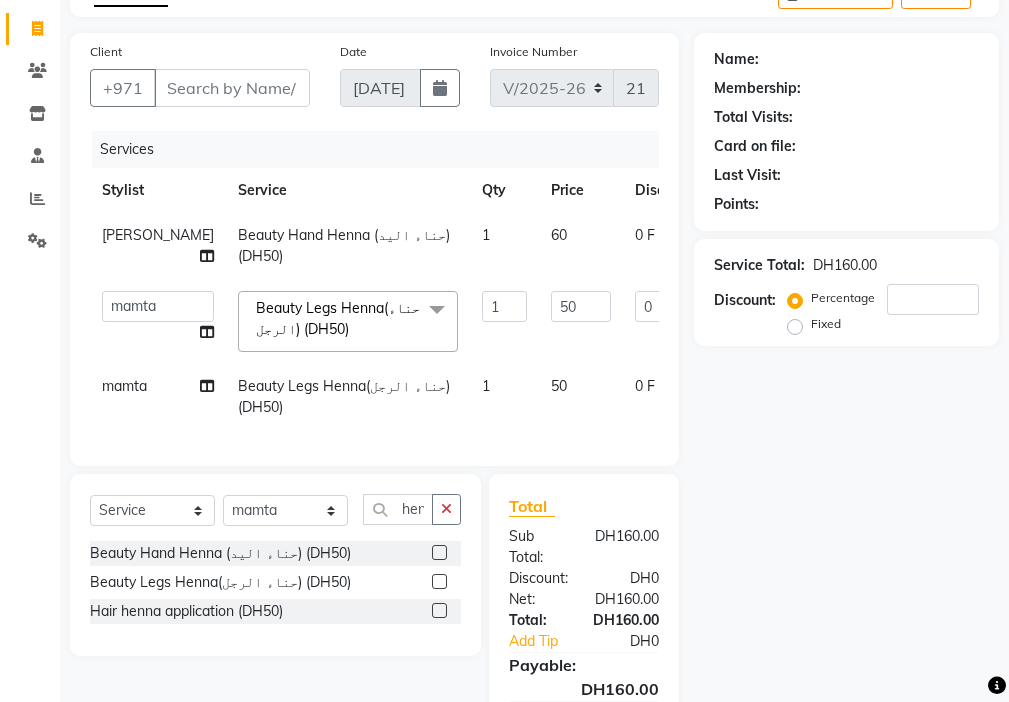 click on "[PERSON_NAME] Beauty Hand Henna (حناء اليد) (DH50) 1 60 0 F | 0 % 60  [PERSON_NAME]   [PERSON_NAME]   [PERSON_NAME]   [PERSON_NAME]   Kbina   Madam   mamta   [PERSON_NAME]   [PERSON_NAME]   [PERSON_NAME]  Beauty Legs Henna(حناء الرجل) (DH50)  x Beauty Makeup (DH400) Beauty Facial (DH150) Beauty Face Shama (DH60) Beauty Face Bleach (DH60) Beauty Face Threading (DH50) Beauty Upper Lips Bleach (DH20) Forhead Waxing (DH10) Nose Waxing (DH10) Upper Lip Waxing (DH10) Hand Waxing Full (DH70) Beauty Eyelashes Adhesive (DH30) Beauty Eye Makeup (DH150) Beauty Hand Henna (حناء اليد) (DH50) Beauty Legs Henna(حناء الرجل) (DH50) paraffin wax hand (DH30) paraffin  wax leg  (DH50) chin threading (DH15) Extra Pin (DH20) ROOT HALF DYE (DH80) Beauty Gasha (DH50) Baby Start (DH20) Rinceage  (DH200) Enercose (DH200) [PERSON_NAME] (DH80) Filler (DH0) Sedar (DH80) photo (DH10) Half leg Waxing (شمع نصف الرجل) (DH50) Half Hand Waxing (شمع اليدين) (DH40) Blowdry (DH80)" 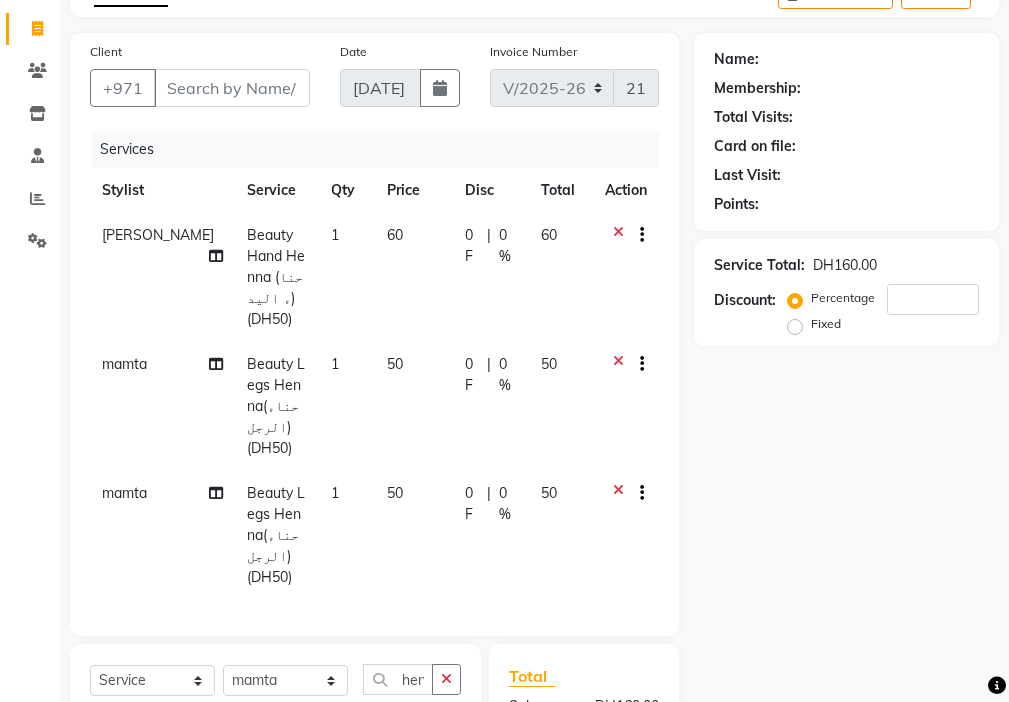 click on "50" 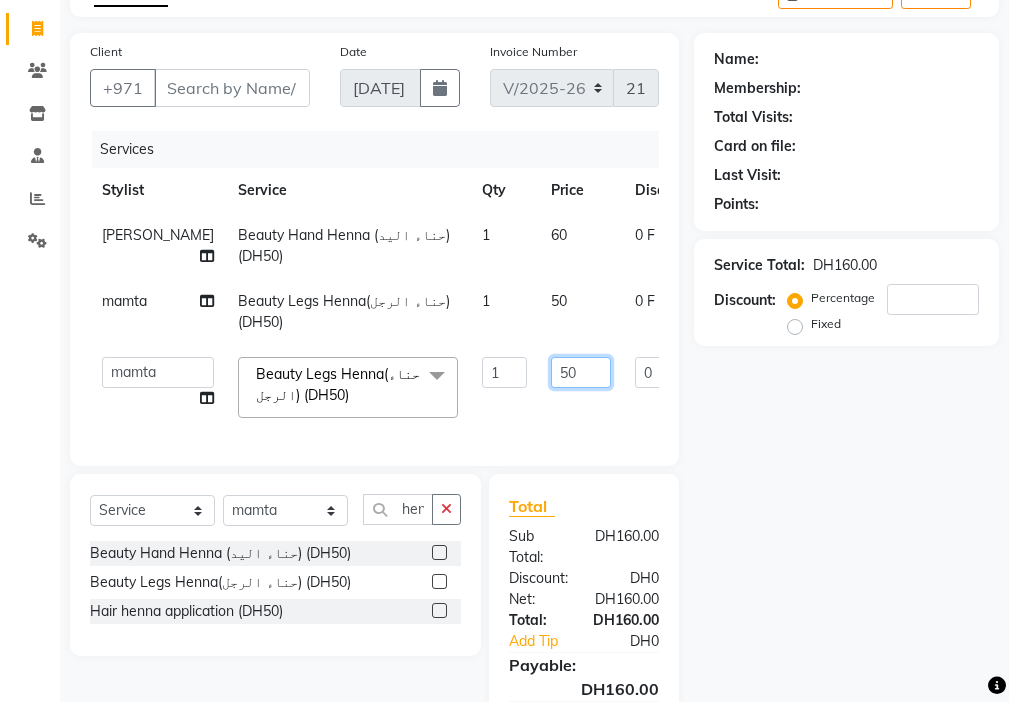 click on "50" 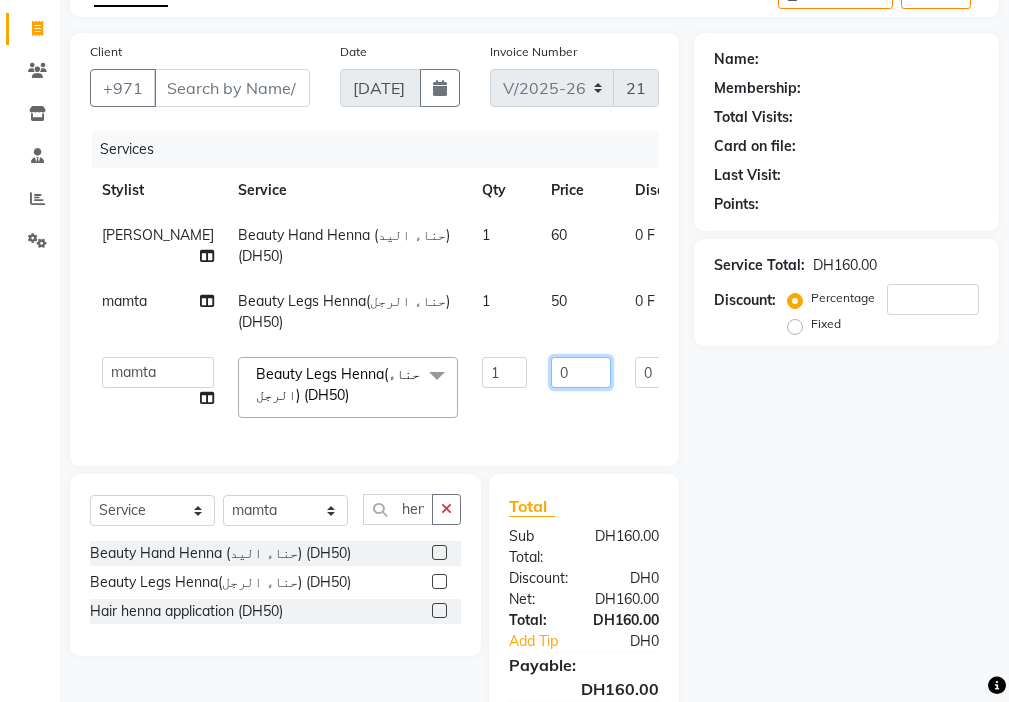 type on "50" 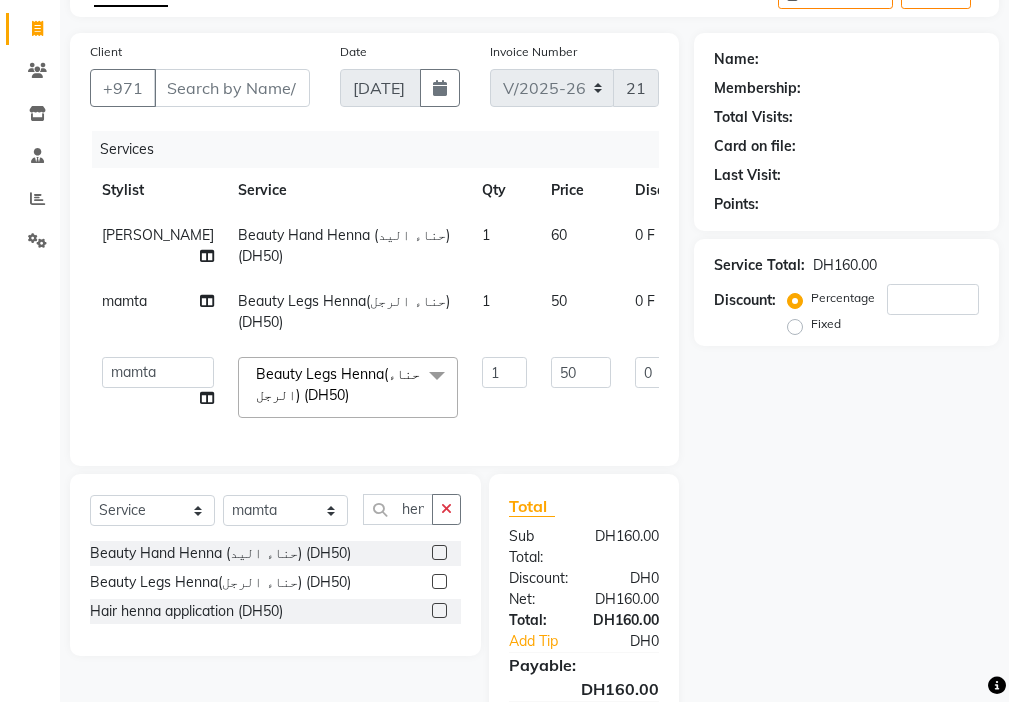 click on "[PERSON_NAME] Beauty Hand Henna (حناء اليد) (DH50) 1 60 0 F | 0 % 60 mamta Beauty Legs Henna(حناء الرجل) (DH50) 1 50 0 F | 0 % 50  [PERSON_NAME]   [PERSON_NAME]   [PERSON_NAME]   [PERSON_NAME]   Kbina   Madam   mamta   [PERSON_NAME]   [PERSON_NAME]   [PERSON_NAME]  Beauty Legs Henna(حناء الرجل) (DH50)  x Beauty Makeup (DH400) Beauty Facial (DH150) Beauty Face Shama (DH60) Beauty Face Bleach (DH60) Beauty Face Threading (DH50) Beauty Upper Lips Bleach (DH20) Forhead Waxing (DH10) Nose Waxing (DH10) Upper Lip Waxing (DH10) Hand Waxing Full (DH70) Beauty Eyelashes Adhesive (DH30) Beauty Eye Makeup (DH150) Beauty Hand Henna (حناء اليد) (DH50) Beauty Legs Henna(حناء الرجل) (DH50) paraffin wax hand (DH30) paraffin  wax leg  (DH50) chin threading (DH15) Extra Pin (DH20) ROOT HALF DYE (DH80) Beauty Gasha (DH50) Baby Start (DH20) Rinceage  (DH200) Enercose (DH200) [PERSON_NAME] (DH80) Filler (DH0) Sedar (DH80) photo (DH10) Manicure  (المنكير) (DH50) 1 50 0" 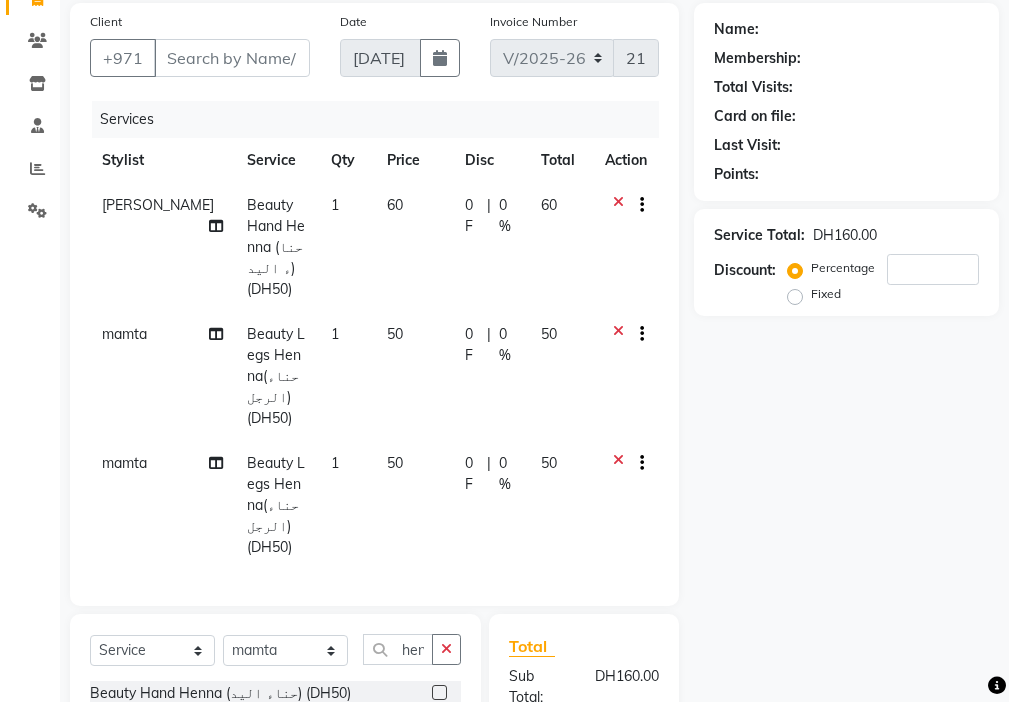 scroll, scrollTop: 125, scrollLeft: 0, axis: vertical 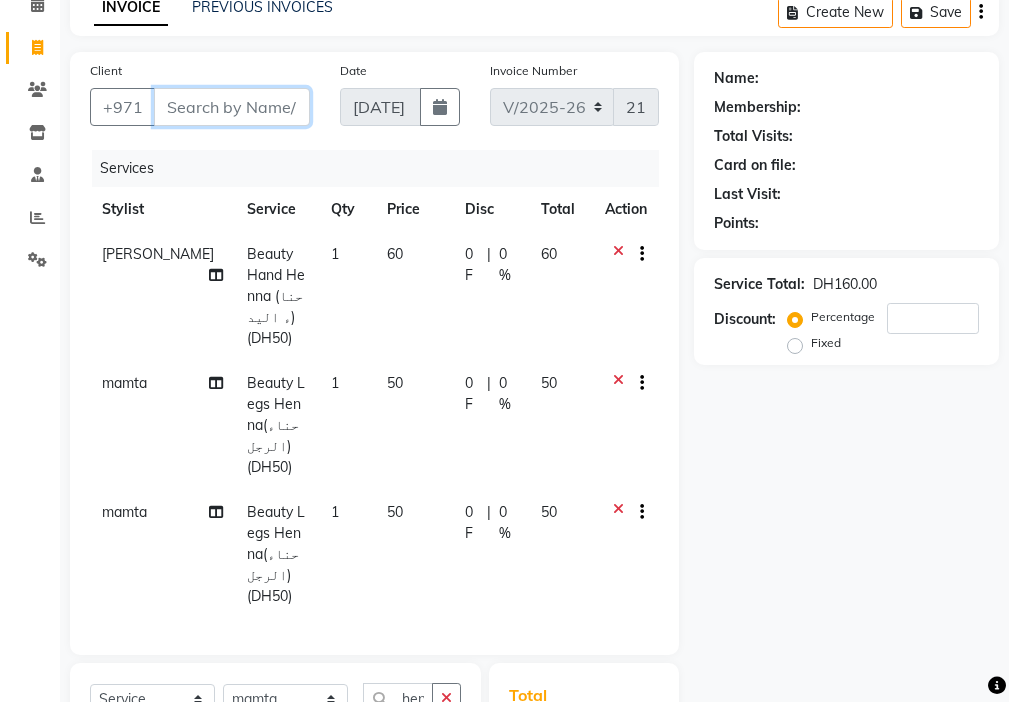 click on "Client" at bounding box center [232, 107] 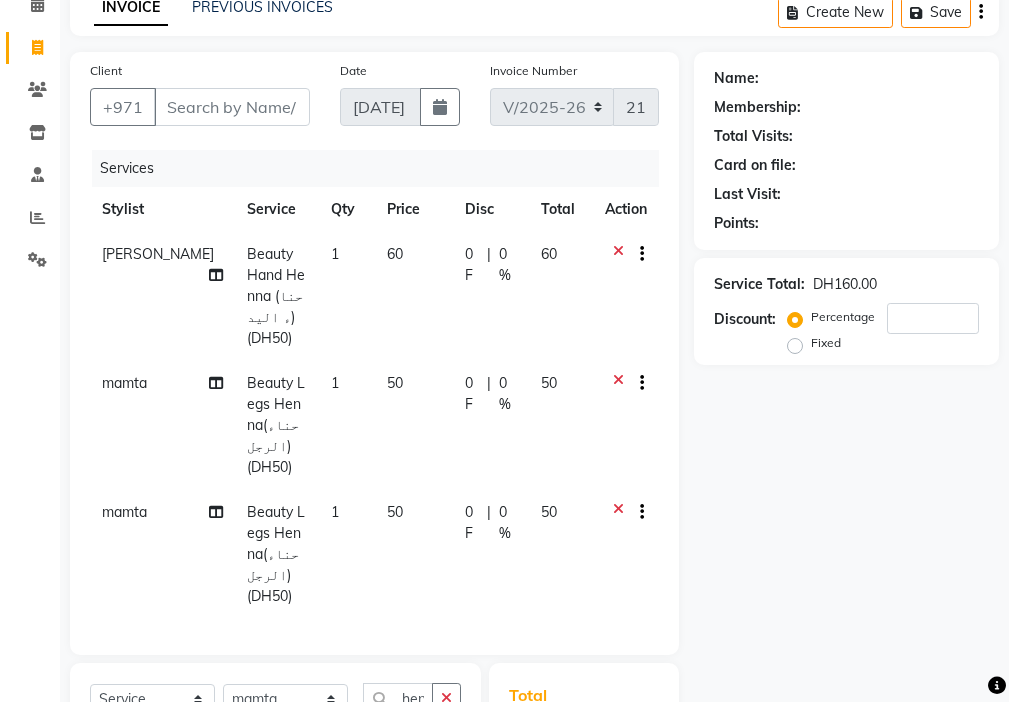click on "60" 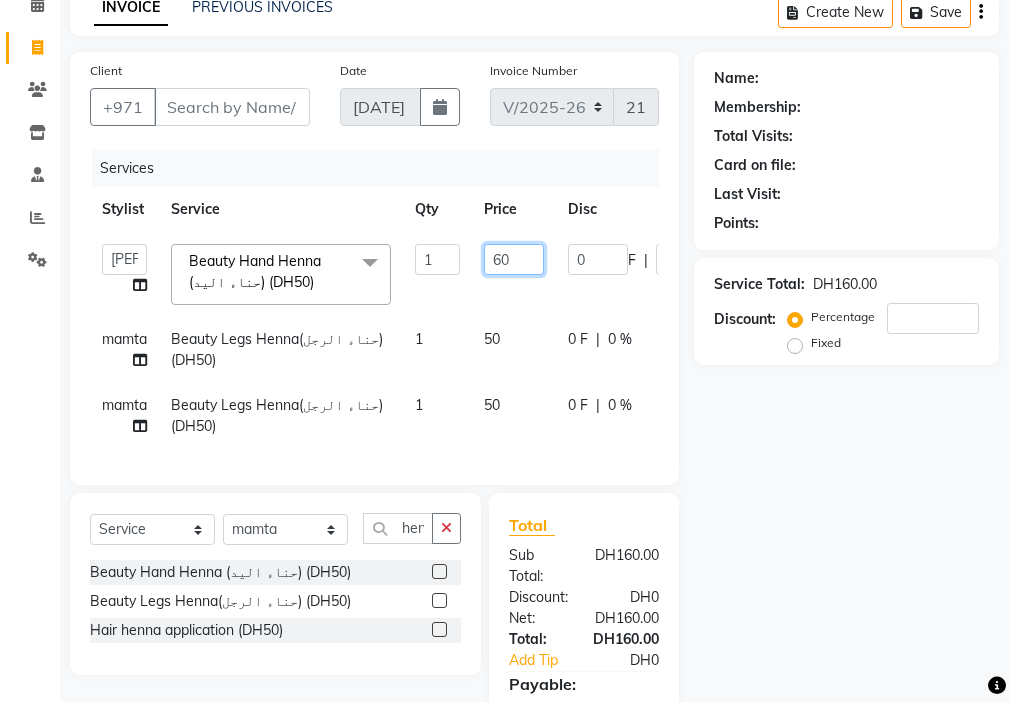 click on "60" 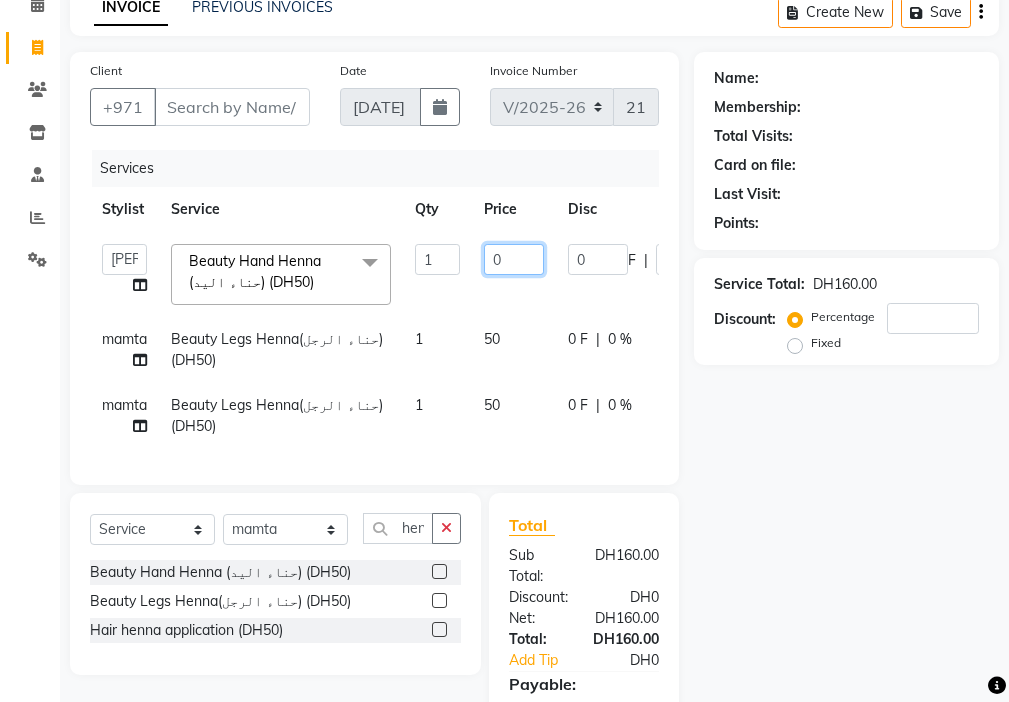 type on "50" 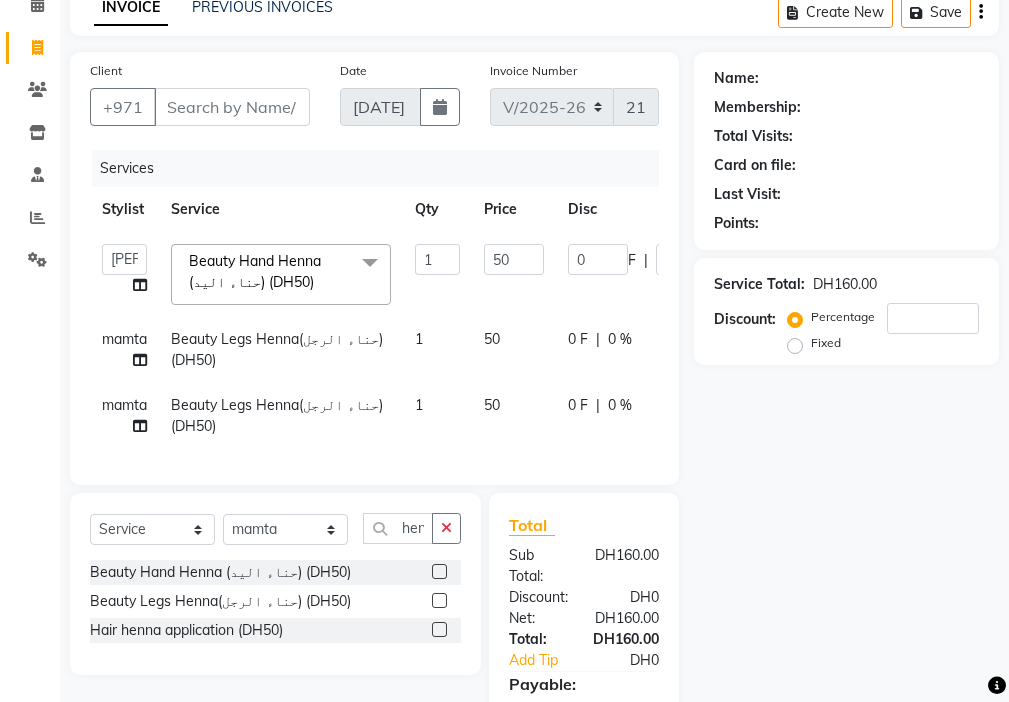 click on "[PERSON_NAME]   [PERSON_NAME]   Cashier   [PERSON_NAME]   [PERSON_NAME]   Kbina   Madam   mamta   [PERSON_NAME]   [PERSON_NAME]   [PERSON_NAME]  Beauty Hand Henna (حناء اليد) (DH50)  x Beauty Makeup (DH400) Beauty Facial (DH150) Beauty Face Shama (DH60) Beauty Face Bleach (DH60) Beauty Face Threading (DH50) Beauty Upper Lips Bleach (DH20) Forhead Waxing (DH10) Nose Waxing (DH10) Upper Lip Waxing (DH10) Hand Waxing Full (DH70) Beauty Eyelashes Adhesive (DH30) Beauty Eye Makeup (DH150) Beauty Hand Henna (حناء اليد) (DH50) Beauty Legs Henna(حناء الرجل) (DH50) paraffin wax hand (DH30) paraffin  wax leg  (DH50) chin threading (DH15) Extra Pin (DH20) ROOT HALF DYE (DH80) Beauty Gasha (DH50) Baby Start (DH20) Enercose (DH200) [PERSON_NAME] (DH80) Filler (DH0) Sedar (DH80) photo (DH10) Half leg Waxing (شمع نصف الرجل) (DH50) Half Hand Waxing (شمع اليدين) (DH40) Under Arms Waxing (شمع الابط) (DH20) Full Face Threading (حف الوجه بالخيط) (DH50)" 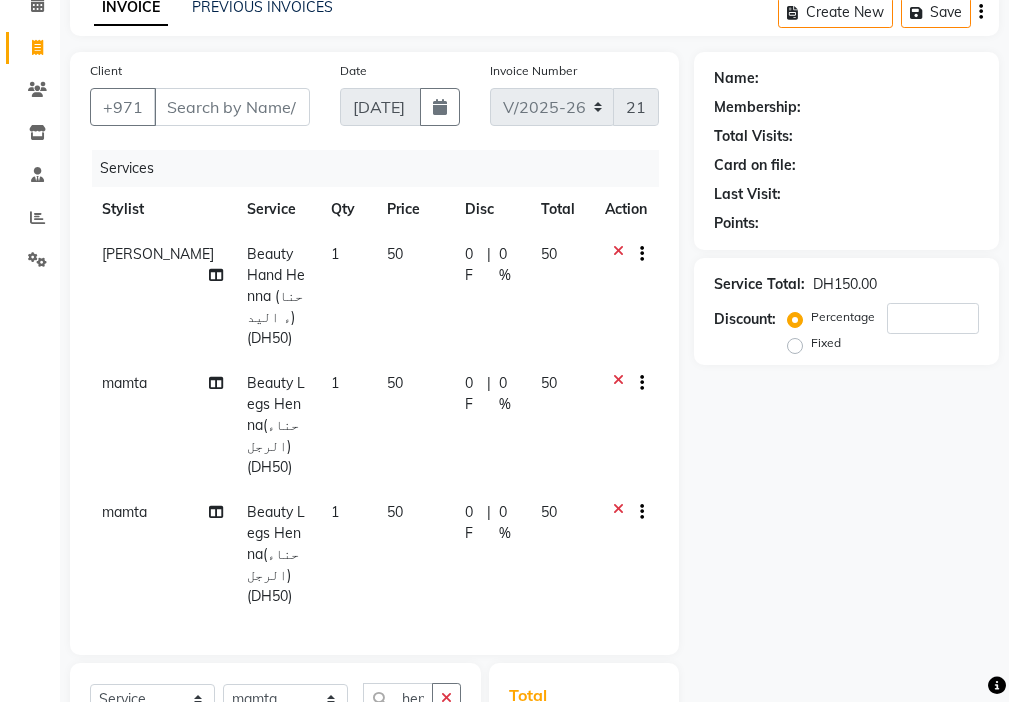 click on "50" 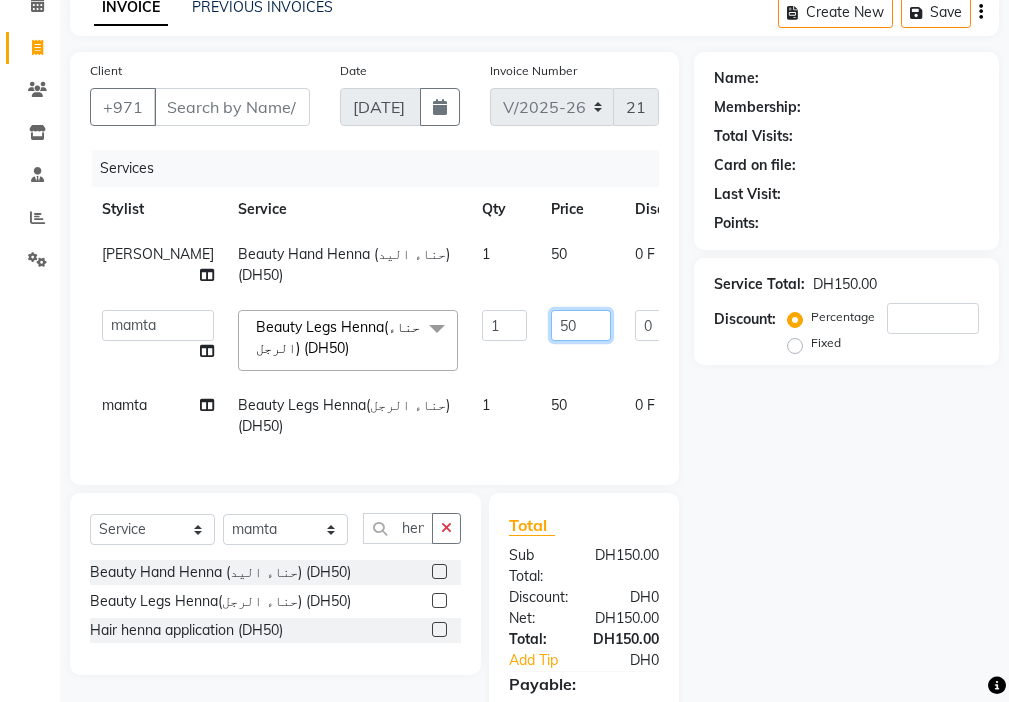 click on "50" 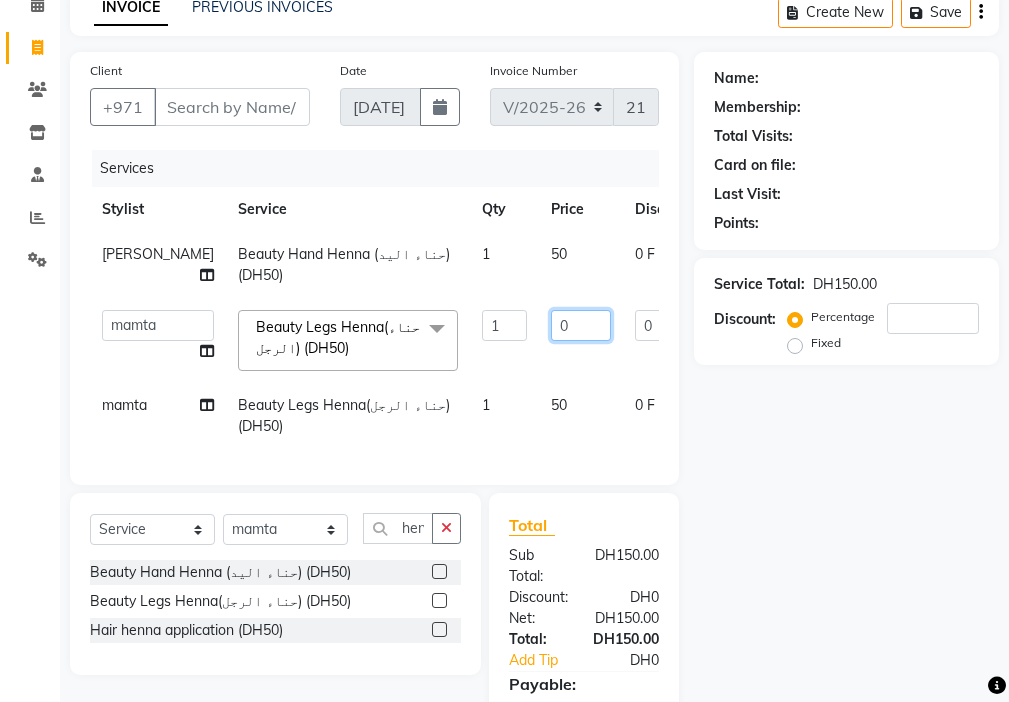 type on "40" 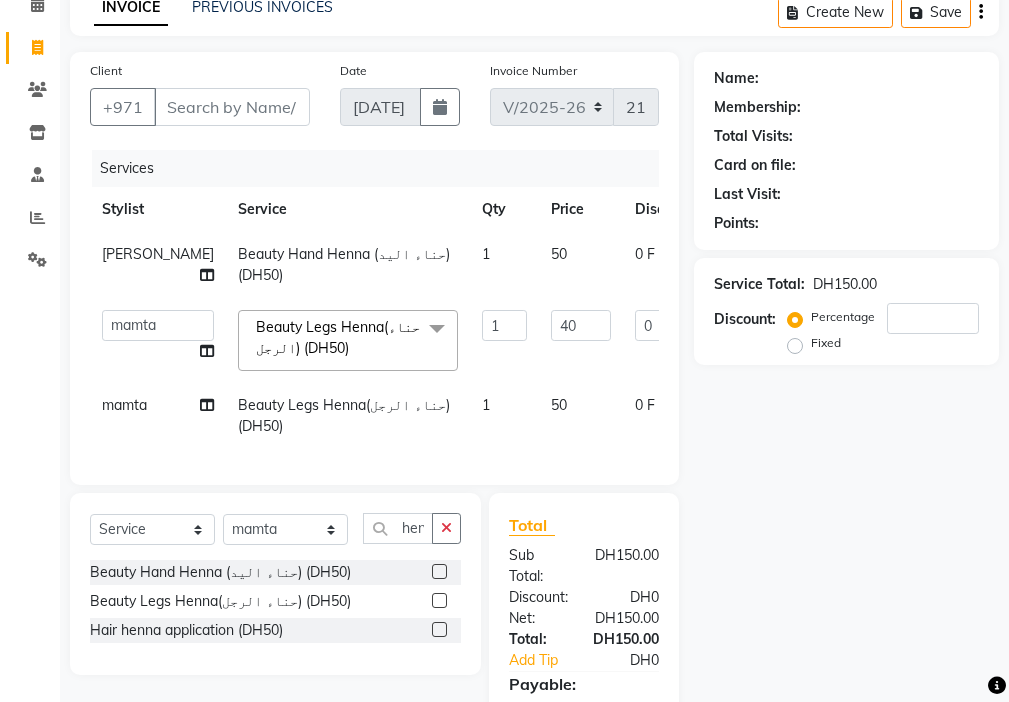 click on "[PERSON_NAME] Beauty Hand Henna (حناء اليد) (DH50) 1 50 0 F | 0 % 50  [PERSON_NAME]   [PERSON_NAME]   [PERSON_NAME]   [PERSON_NAME]   Kbina   Madam   mamta   [PERSON_NAME]   [PERSON_NAME]   [PERSON_NAME]  Beauty Legs Henna(حناء الرجل) (DH50)  x Beauty Makeup (DH400) Beauty Facial (DH150) Beauty Face Shama (DH60) Beauty Face Bleach (DH60) Beauty Face Threading (DH50) Beauty Upper Lips Bleach (DH20) Forhead Waxing (DH10) Nose Waxing (DH10) Upper Lip Waxing (DH10) Hand Waxing Full (DH70) Beauty Eyelashes Adhesive (DH30) Beauty Eye Makeup (DH150) Beauty Hand Henna (حناء اليد) (DH50) Beauty Legs Henna(حناء الرجل) (DH50) paraffin wax hand (DH30) paraffin  wax leg  (DH50) chin threading (DH15) Extra Pin (DH20) ROOT HALF DYE (DH80) Beauty Gasha (DH50) Baby Start (DH20) Rinceage  (DH200) Enercose (DH200) [PERSON_NAME] (DH80) Filler (DH0) Sedar (DH80) photo (DH10) Half leg Waxing (شمع نصف الرجل) (DH50) Half Hand Waxing (شمع اليدين) (DH40) Blowdry (DH80)" 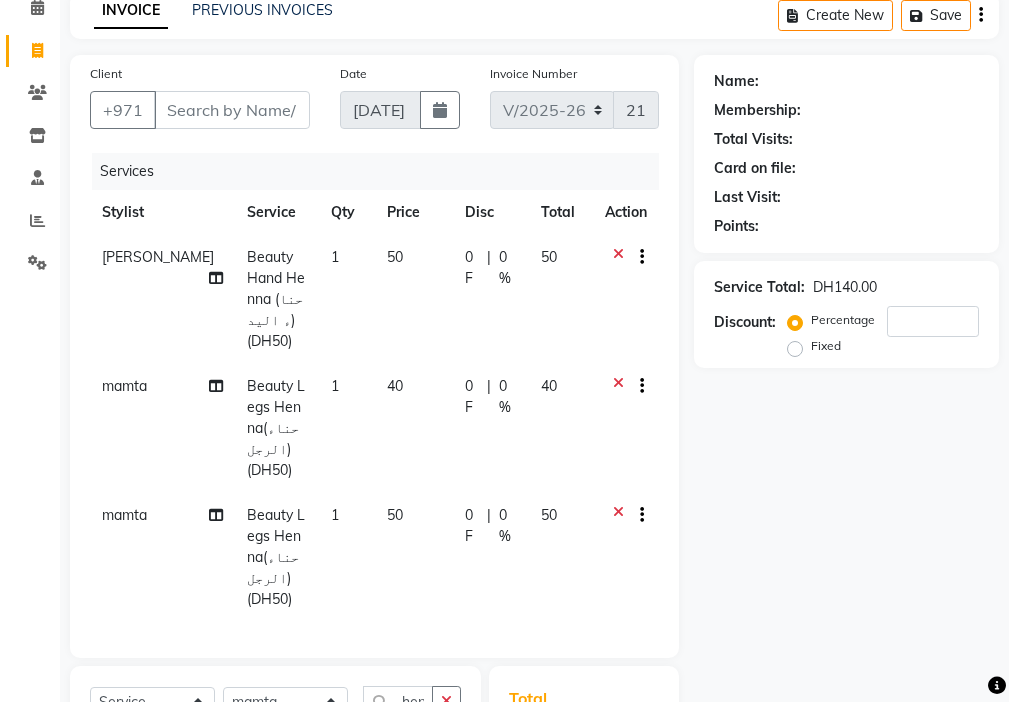scroll, scrollTop: 119, scrollLeft: 0, axis: vertical 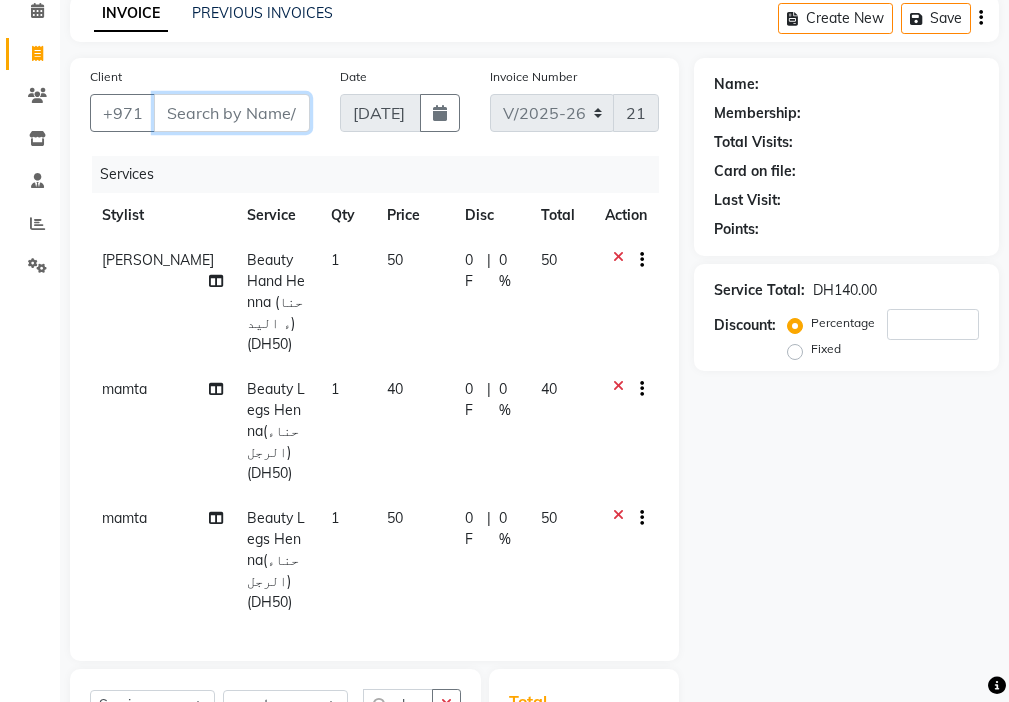 click on "Client" at bounding box center (232, 113) 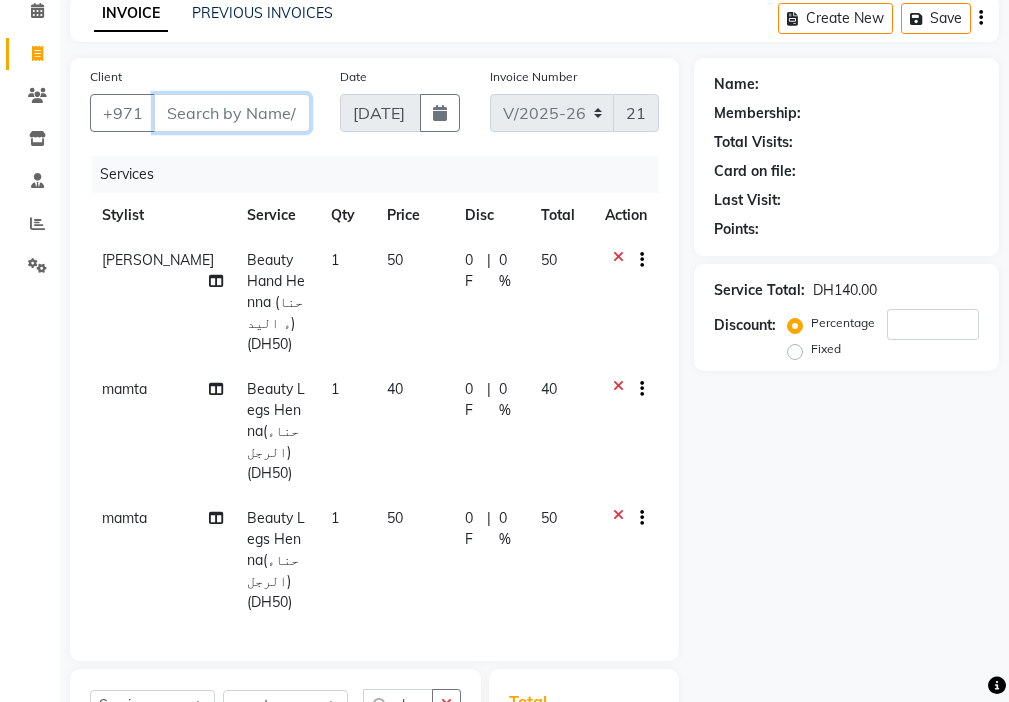 type on "5" 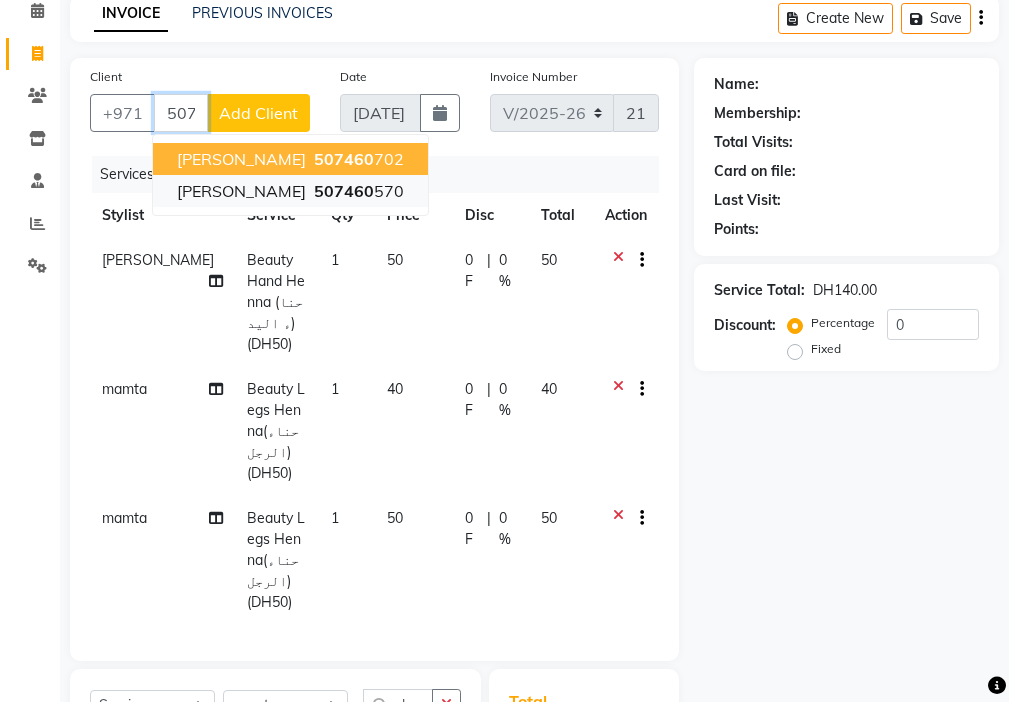 click on "507460" at bounding box center (344, 191) 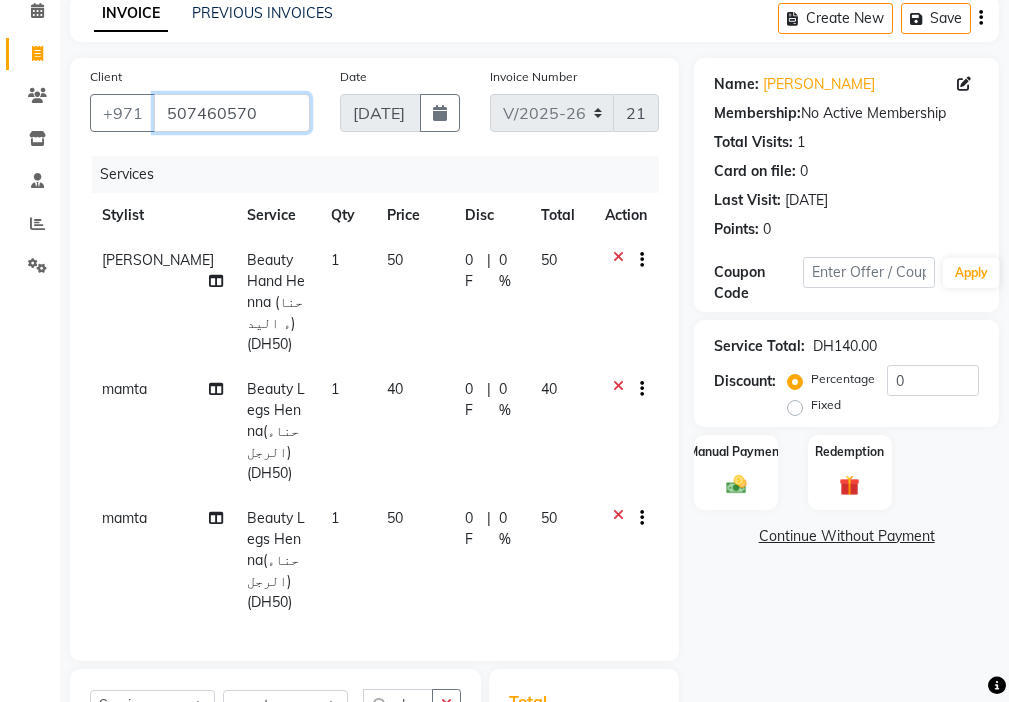click on "507460570" at bounding box center (232, 113) 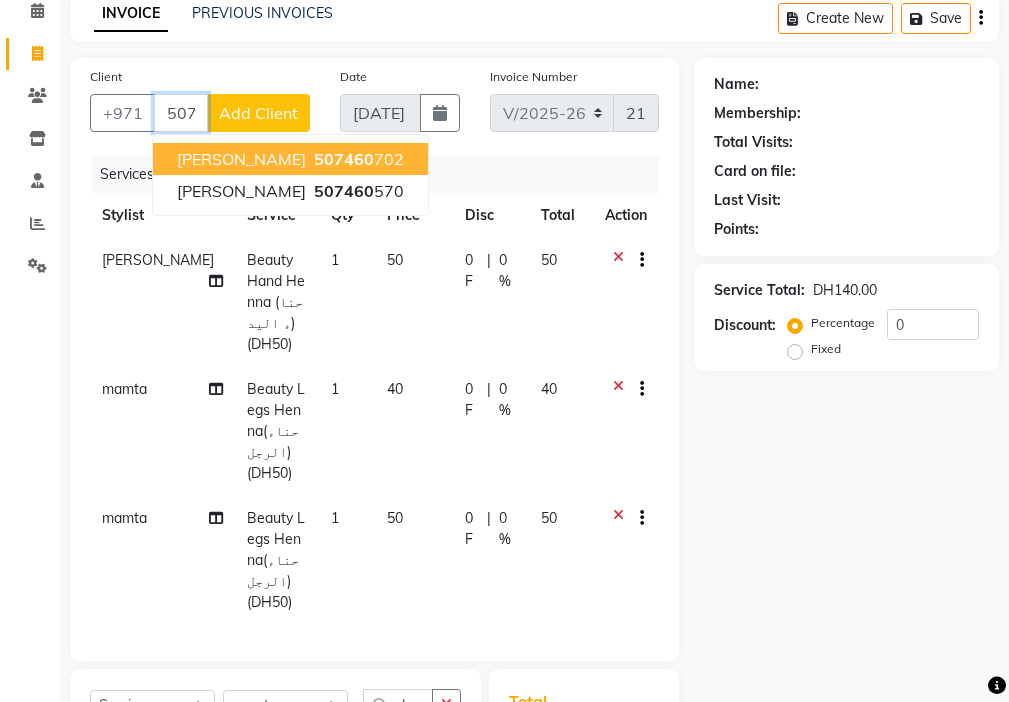 click on "[PERSON_NAME]   507460 702" at bounding box center (290, 159) 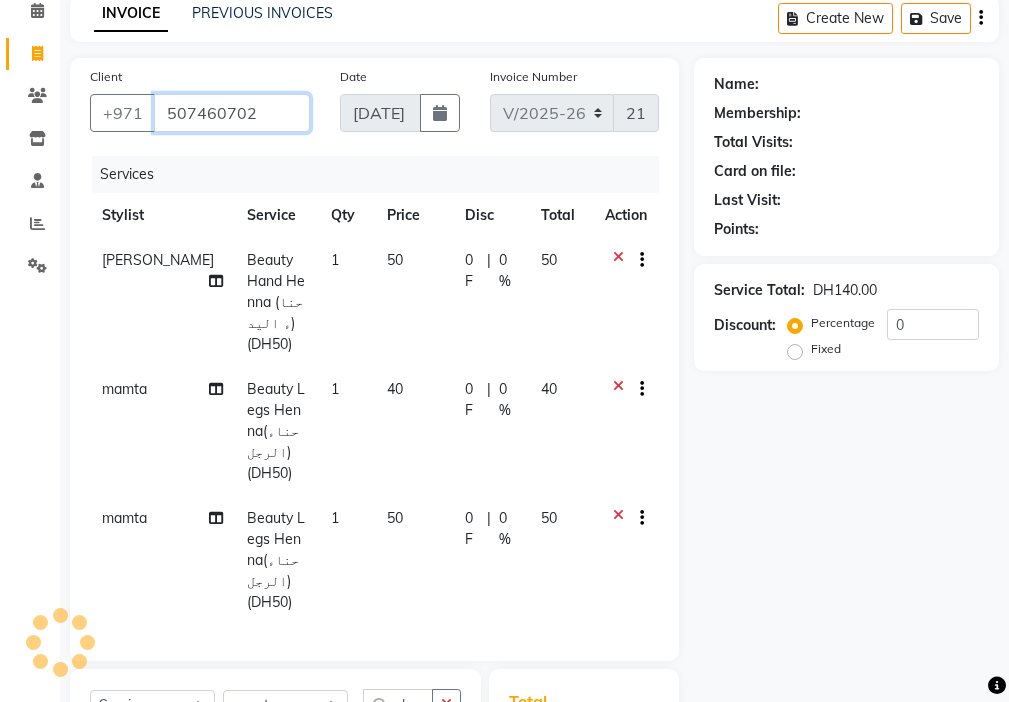 type on "507460702" 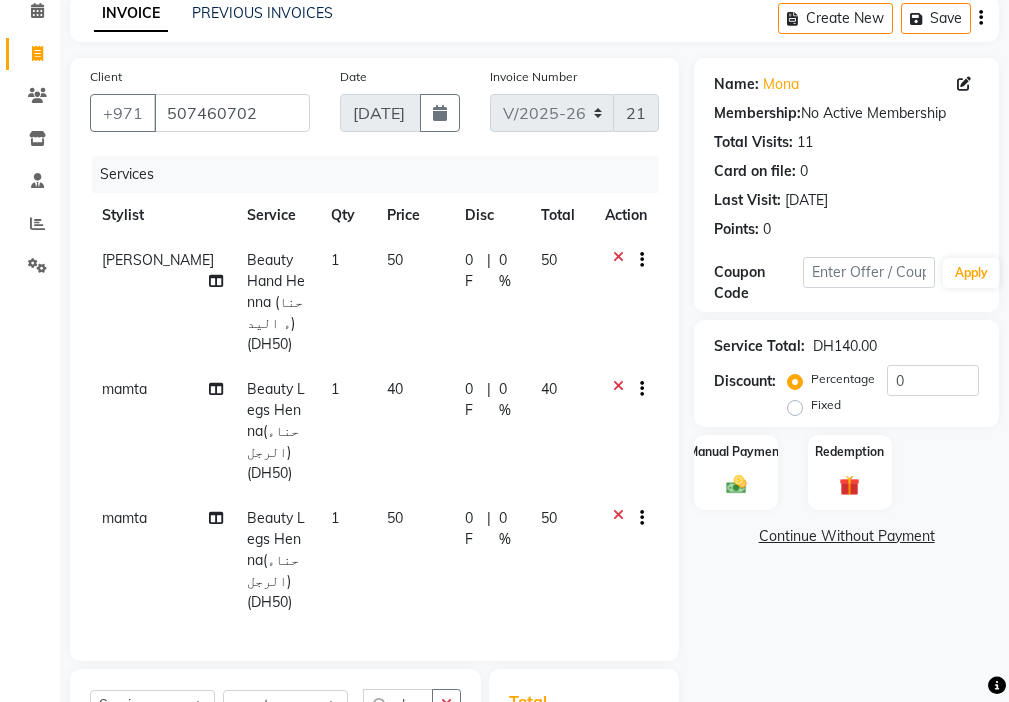 click 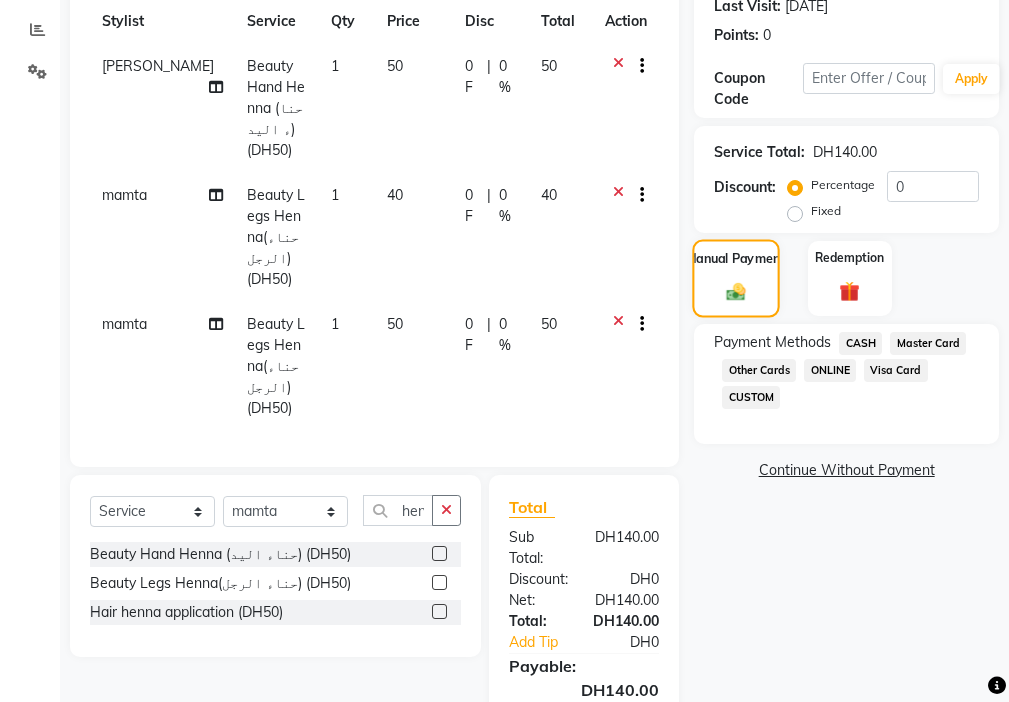 scroll, scrollTop: 332, scrollLeft: 0, axis: vertical 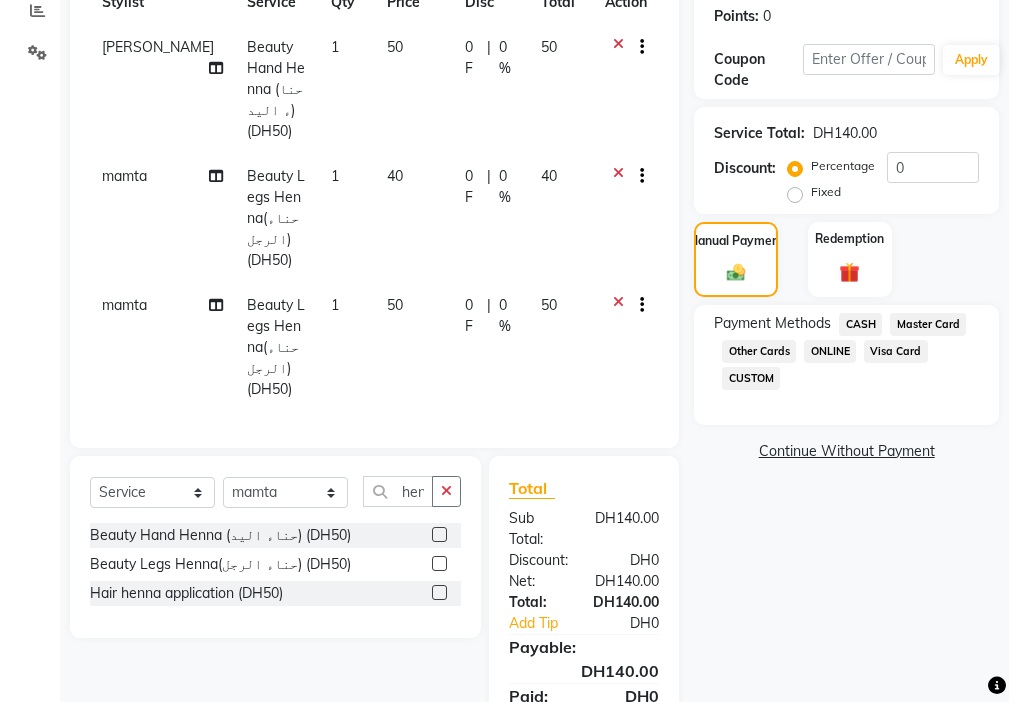 click on "Visa Card" 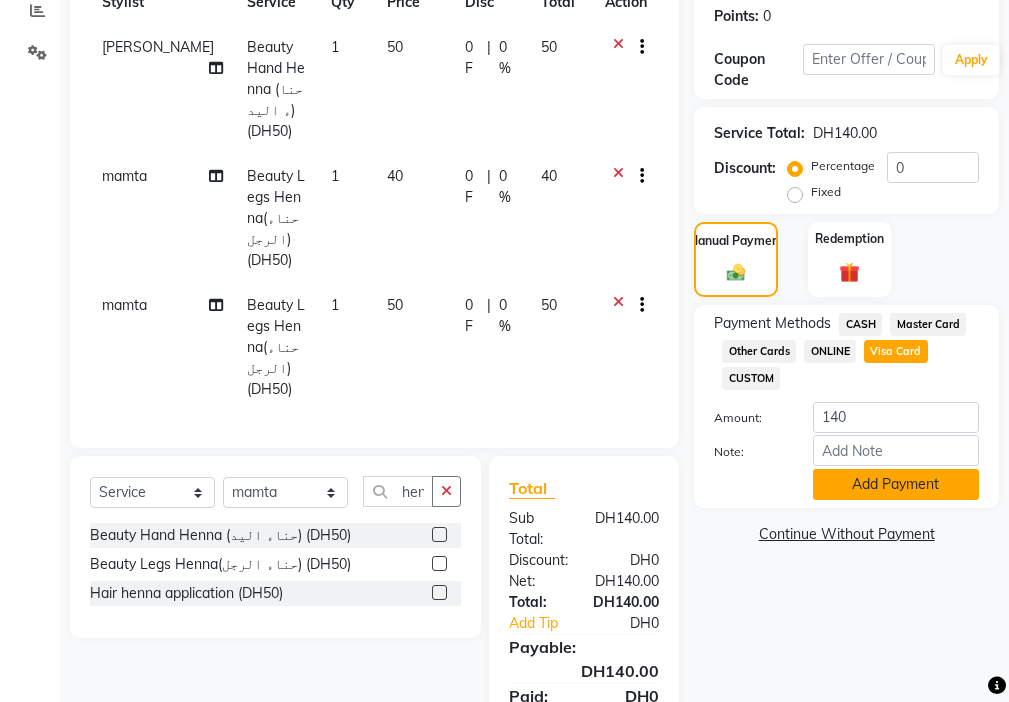 click on "Add Payment" 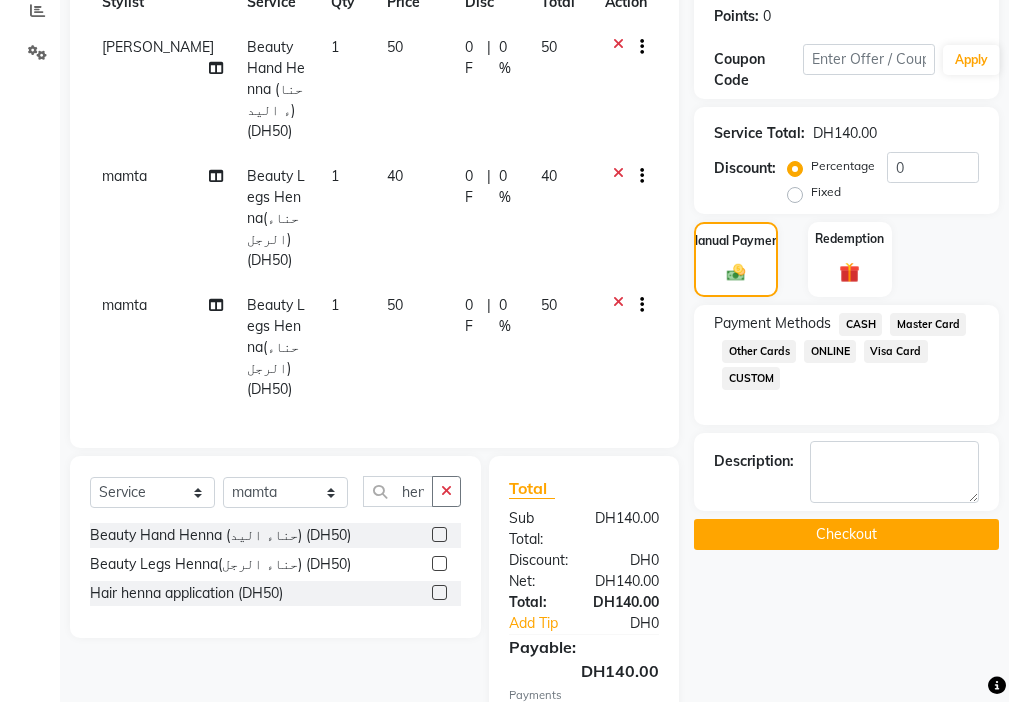 click on "Checkout" 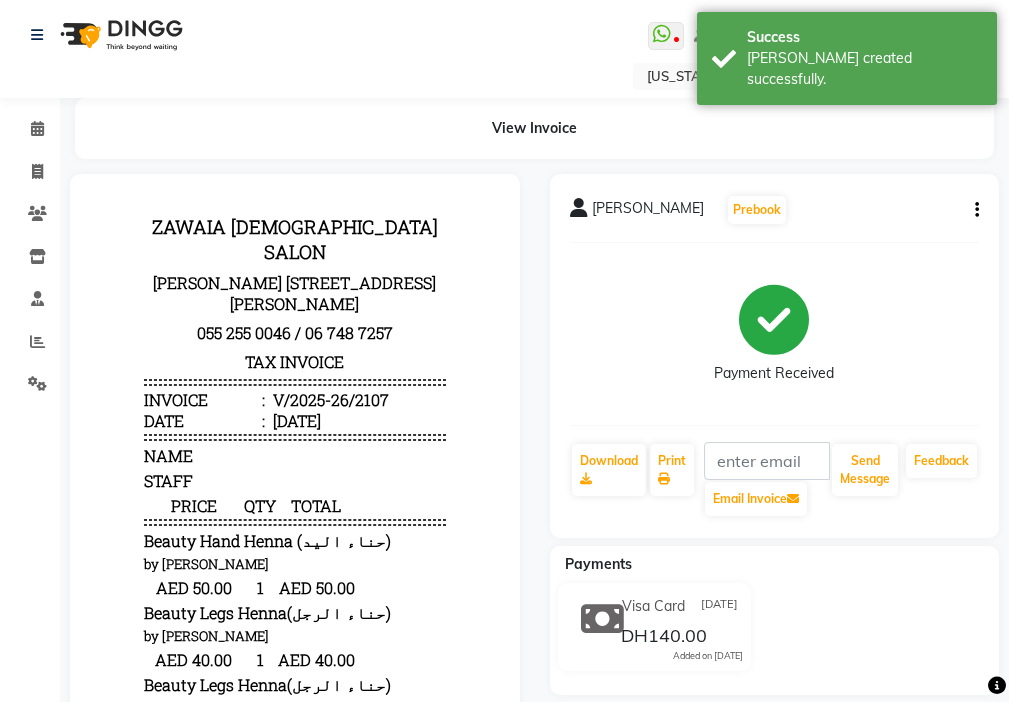 scroll, scrollTop: 0, scrollLeft: 0, axis: both 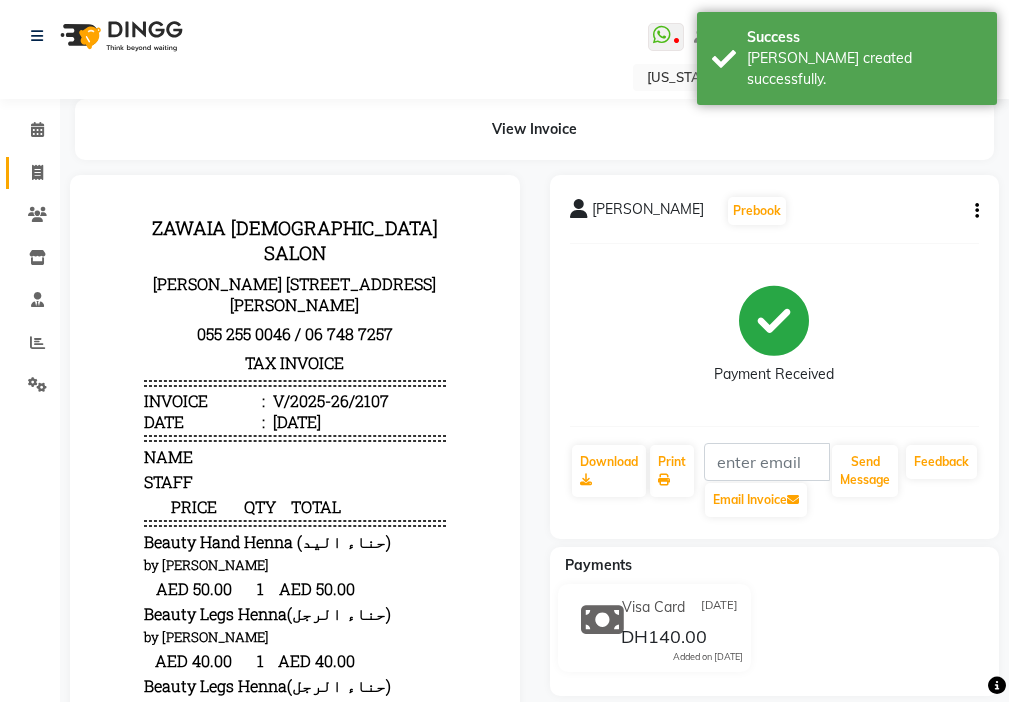 click 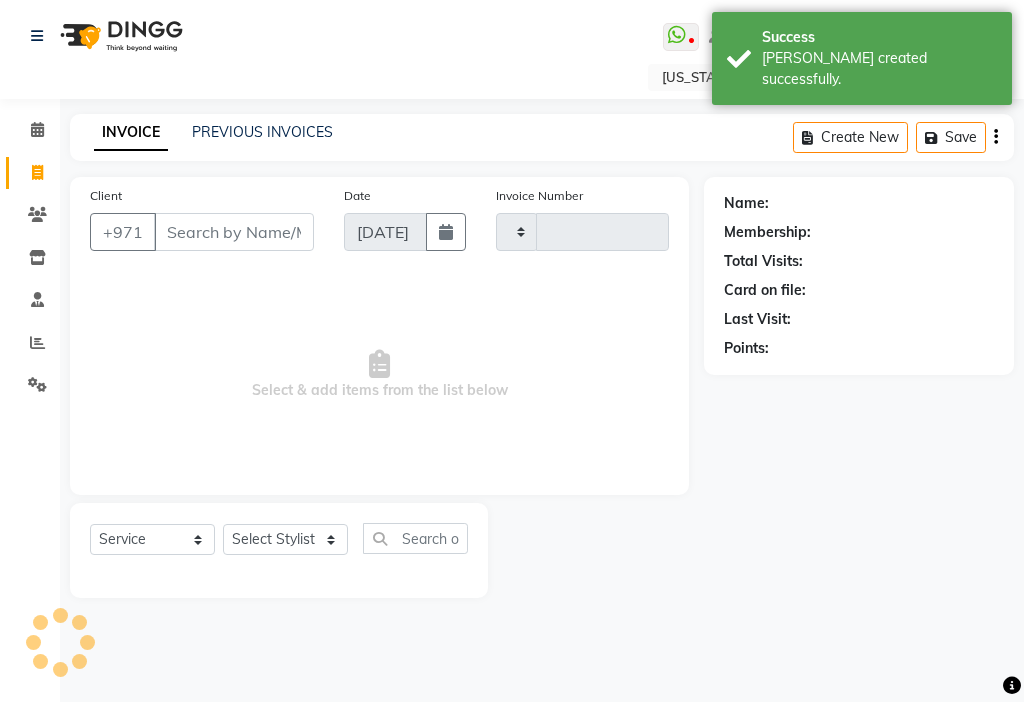 type on "2108" 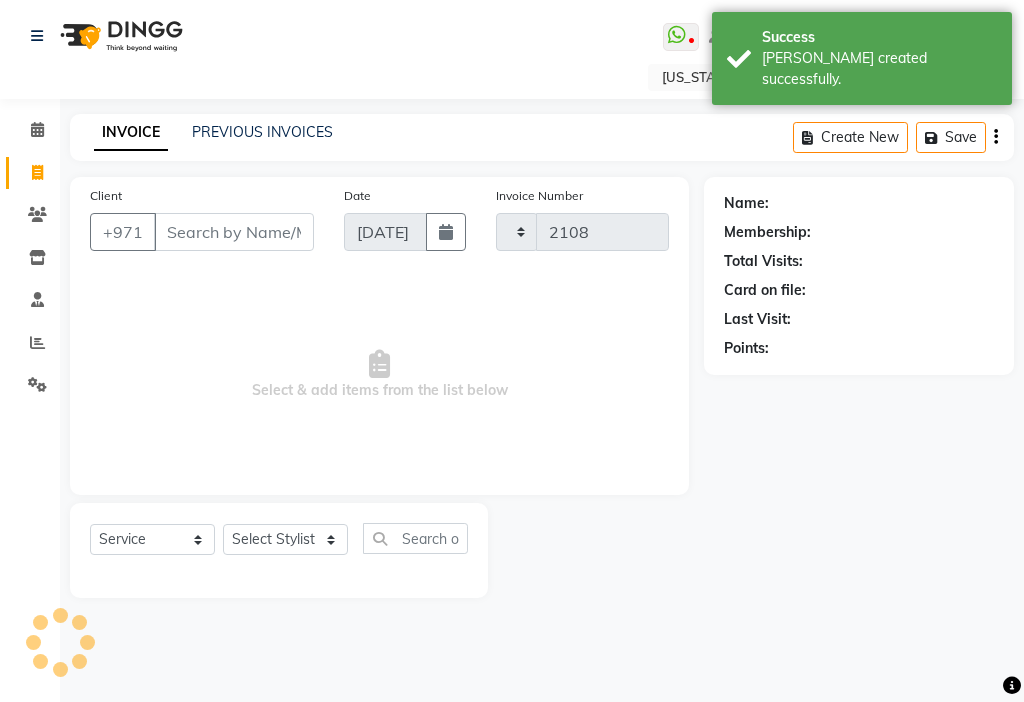 select on "637" 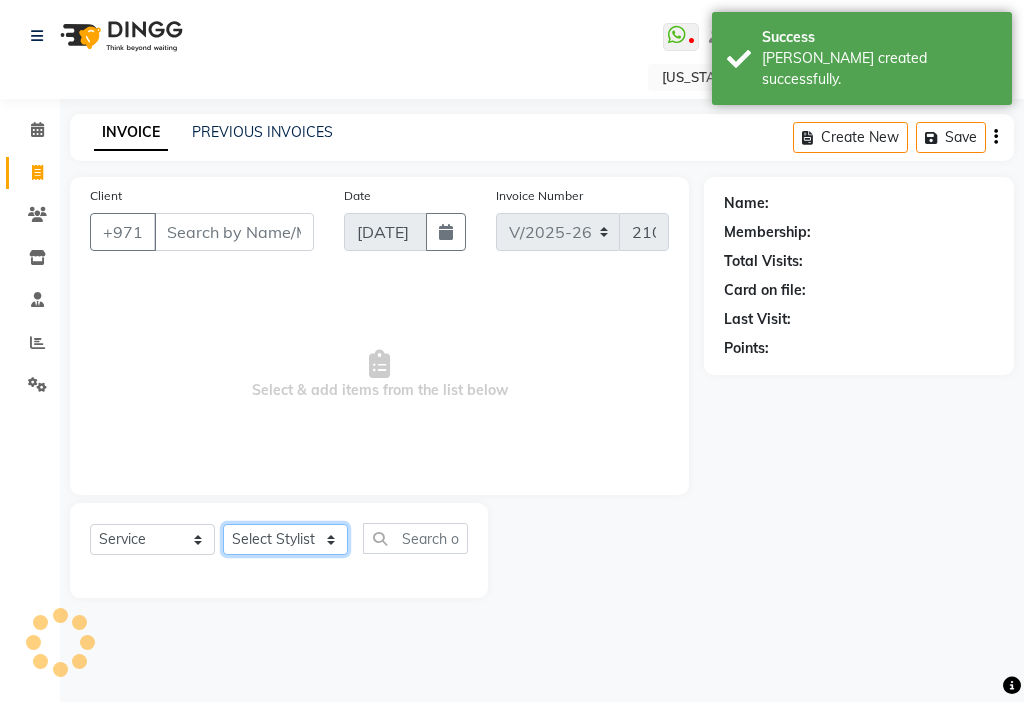 click on "Select Stylist" 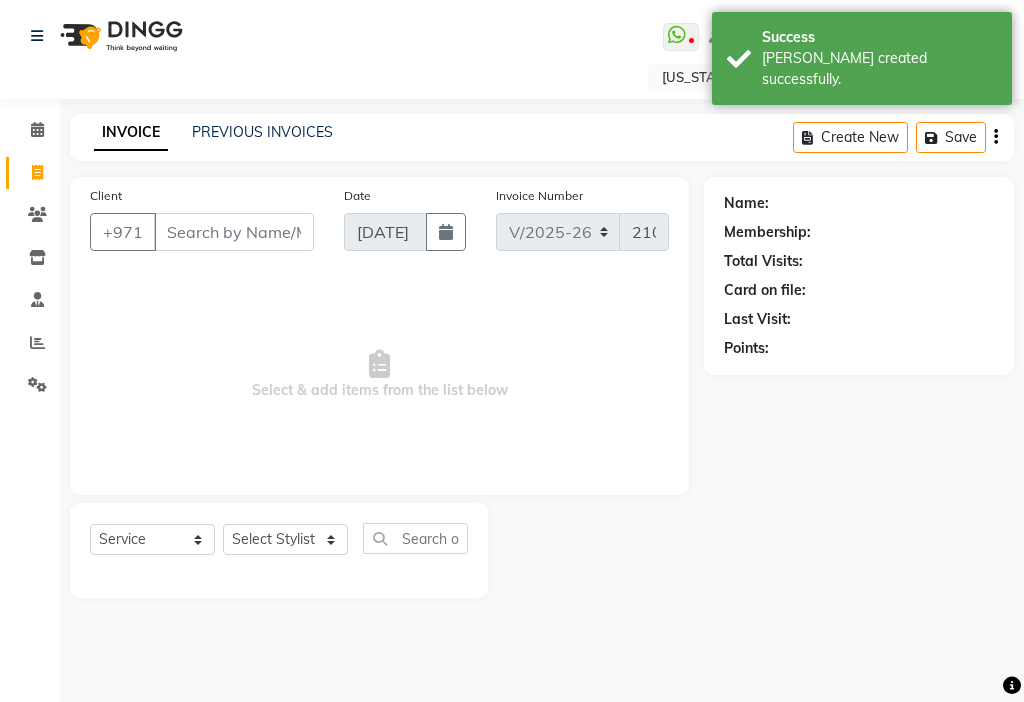 click 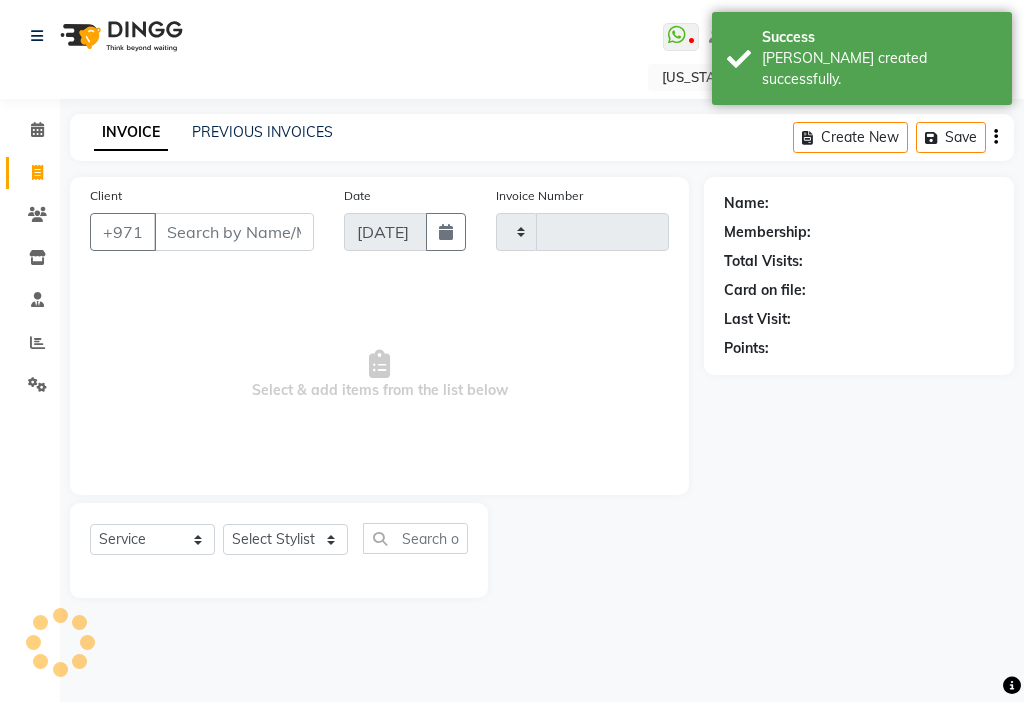 type on "2108" 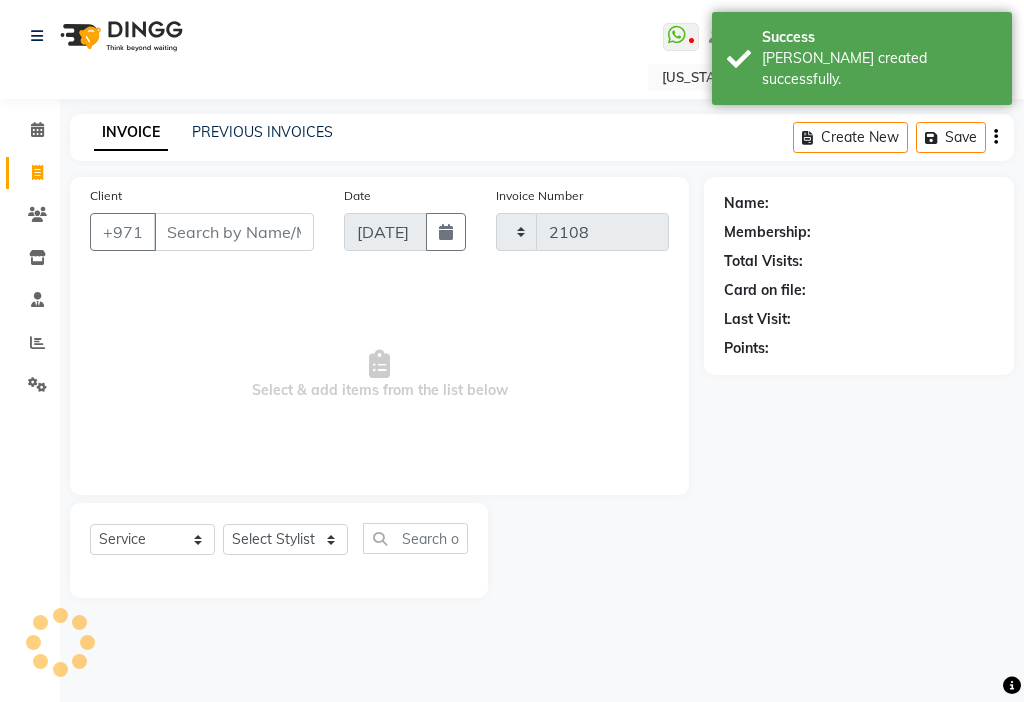 select on "637" 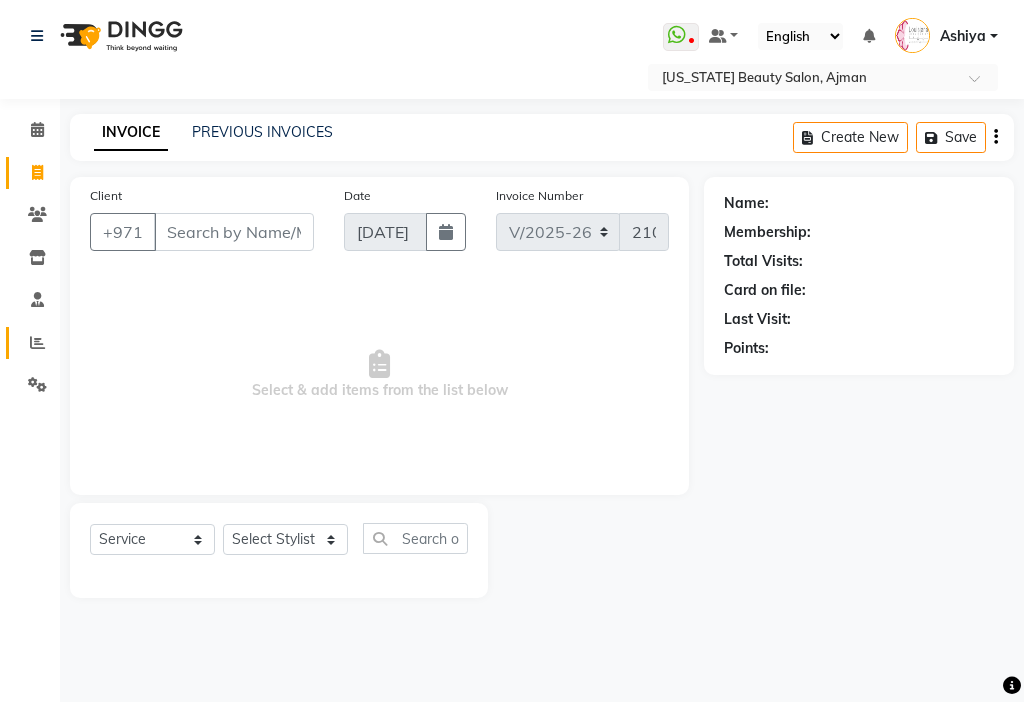 click 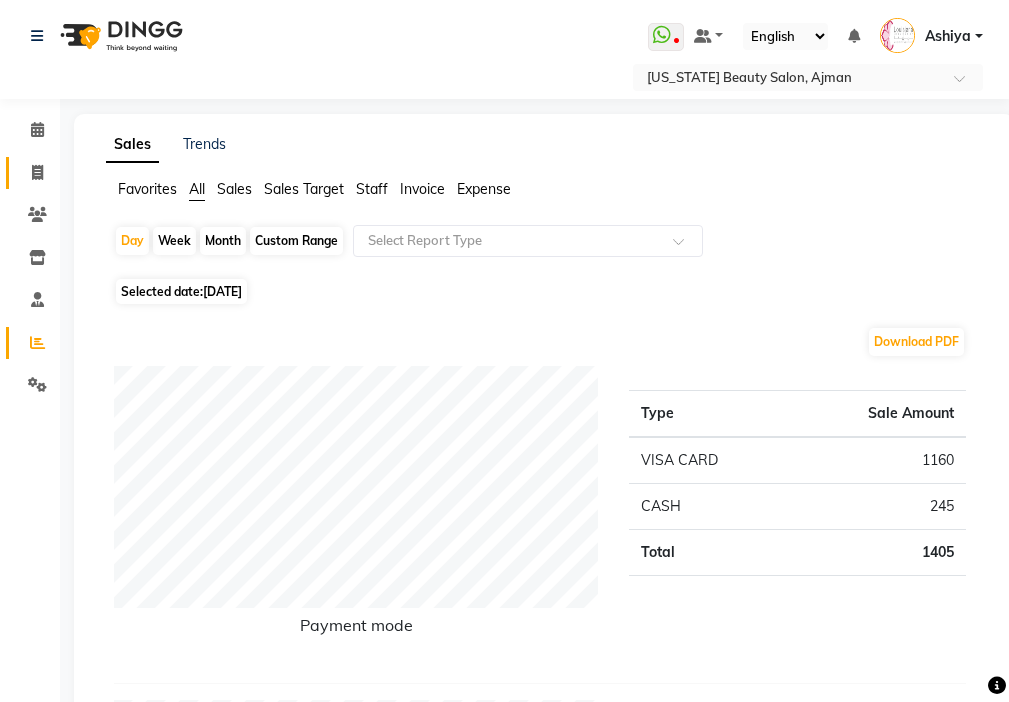click 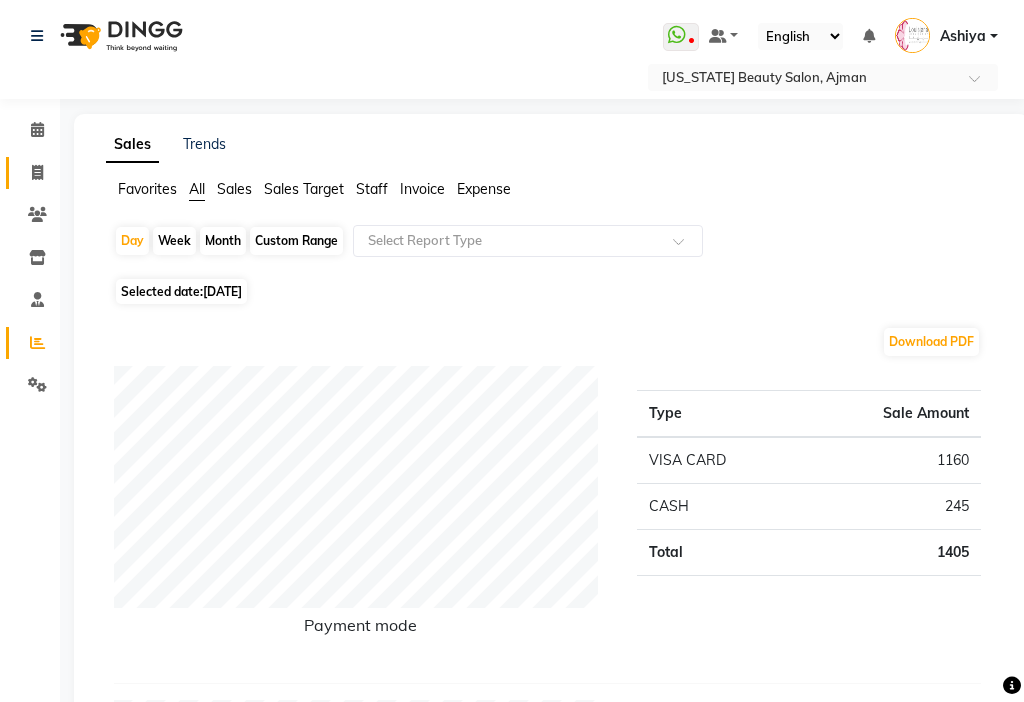 select on "service" 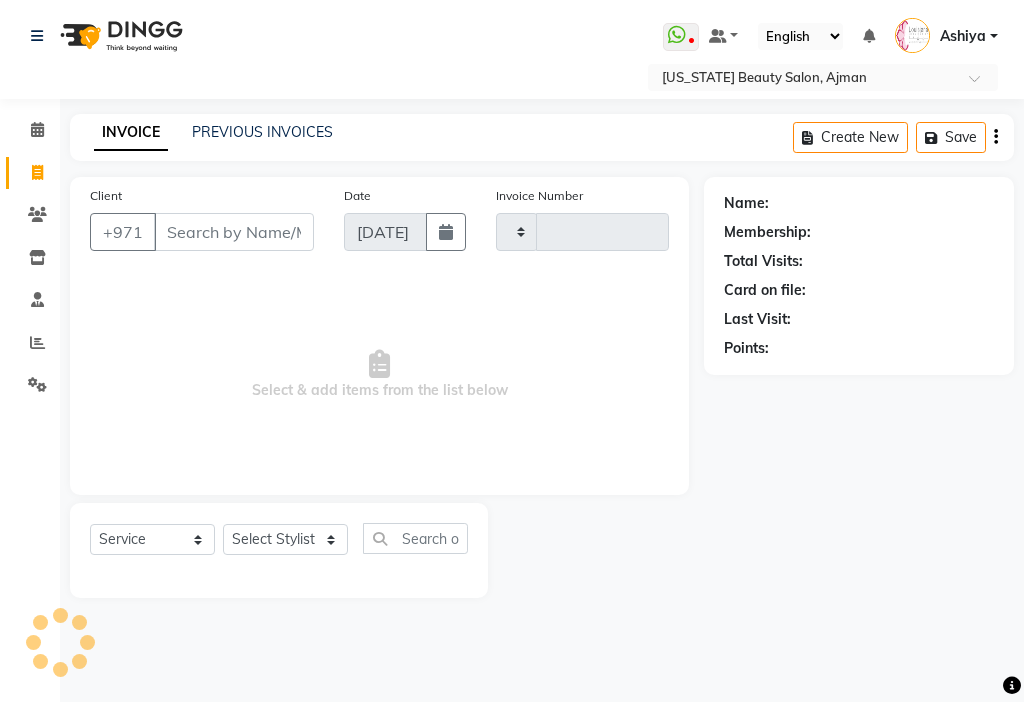 type on "2108" 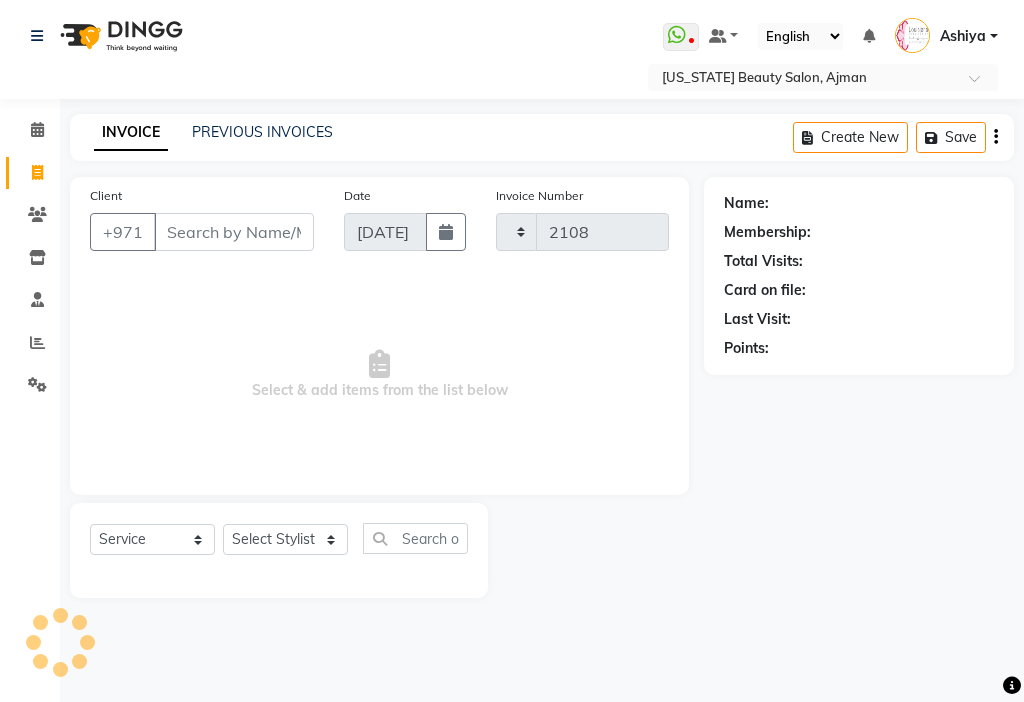 select on "637" 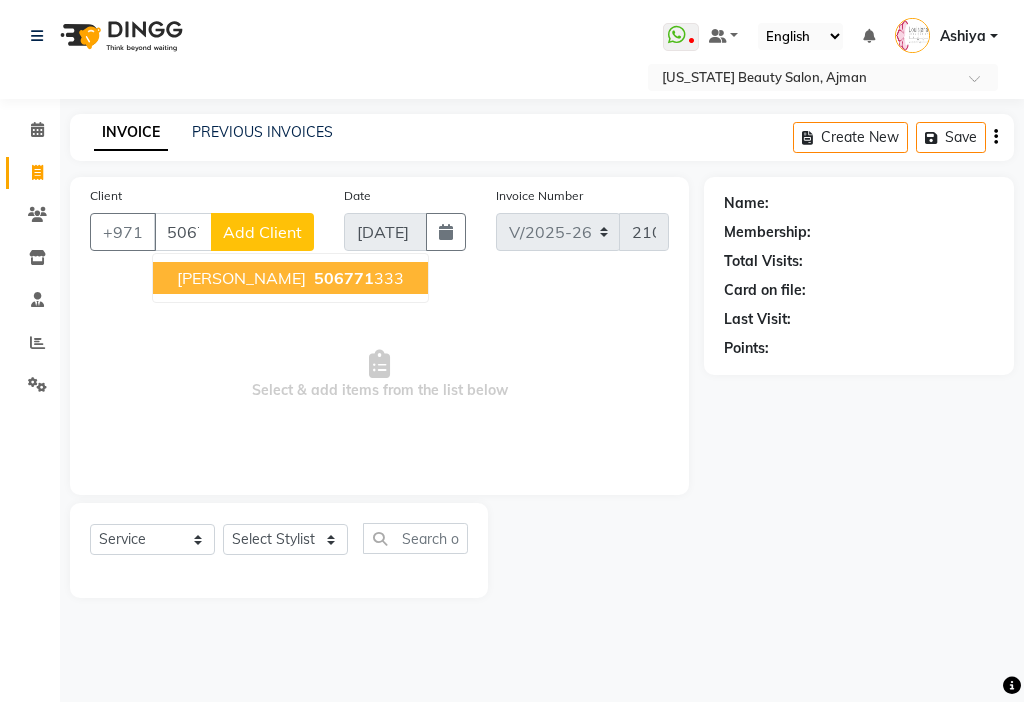 click on "506771 333" at bounding box center [357, 278] 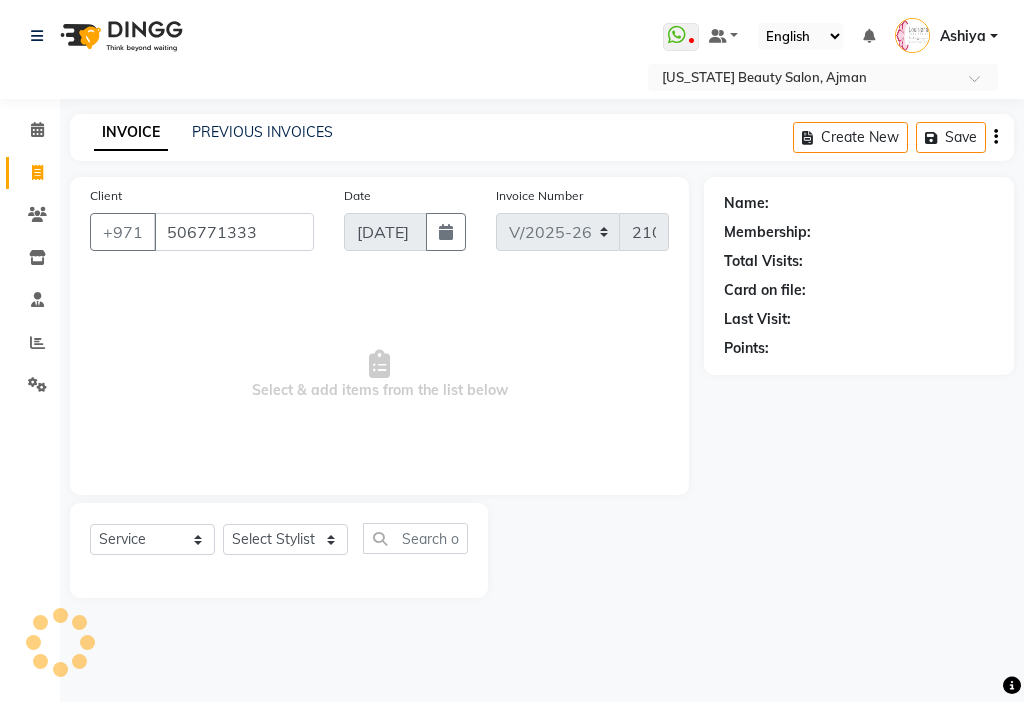 type on "506771333" 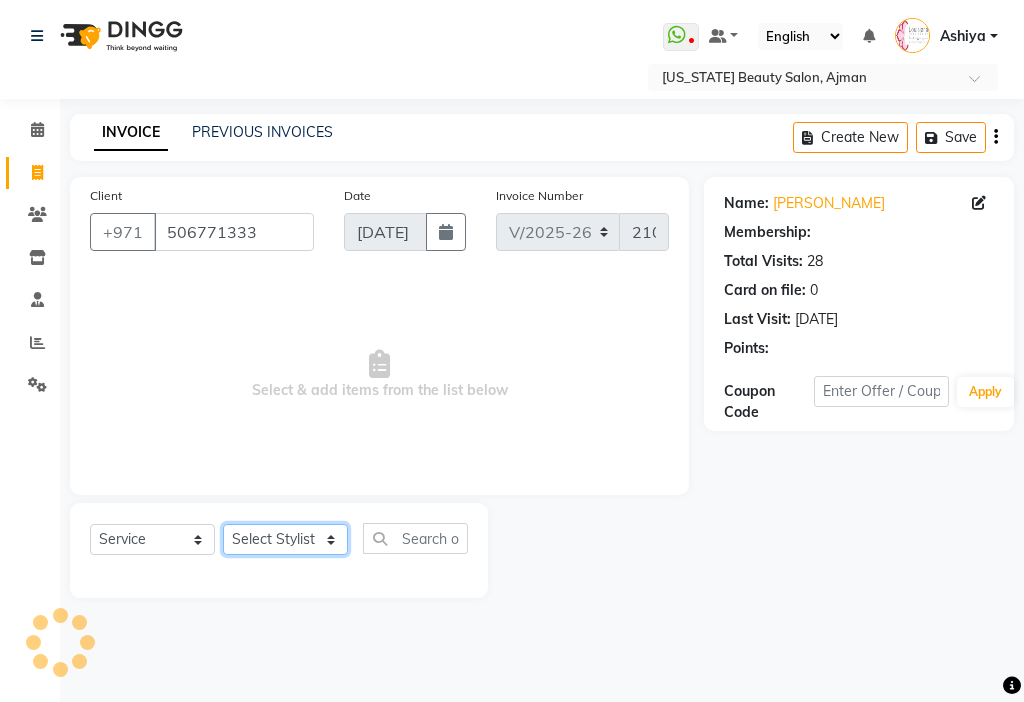 click on "Select Stylist [PERSON_NAME] [PERSON_NAME] [PERSON_NAME] [PERSON_NAME] Kbina Madam mamta [PERSON_NAME] [PERSON_NAME] [PERSON_NAME]" 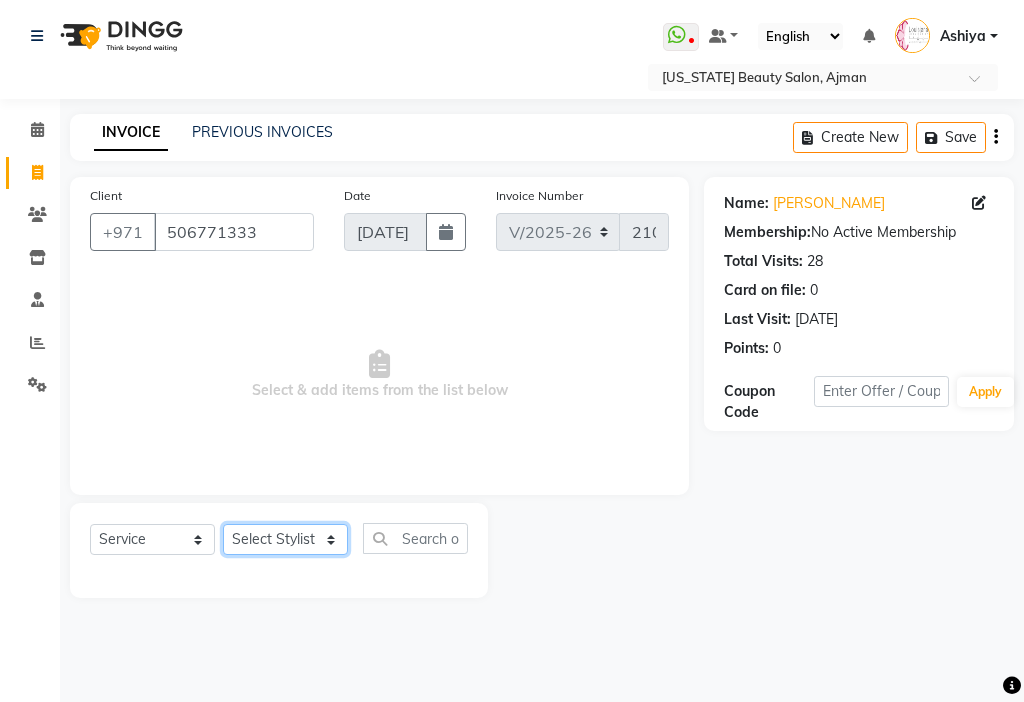select on "33879" 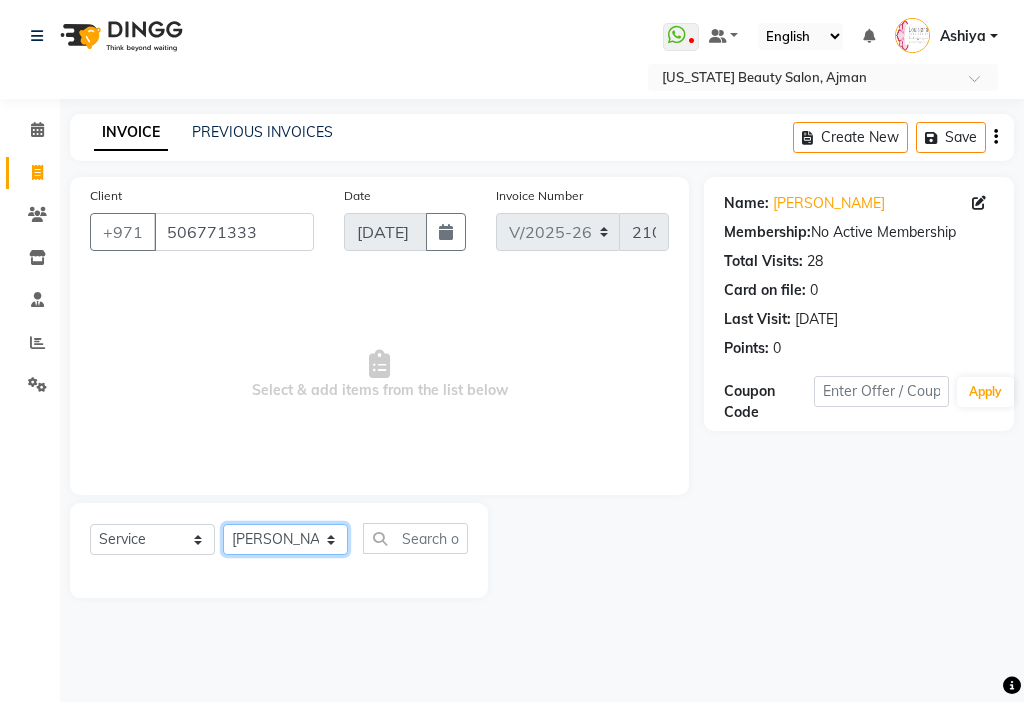 click on "Select Stylist [PERSON_NAME] [PERSON_NAME] [PERSON_NAME] [PERSON_NAME] Kbina Madam mamta [PERSON_NAME] [PERSON_NAME] [PERSON_NAME]" 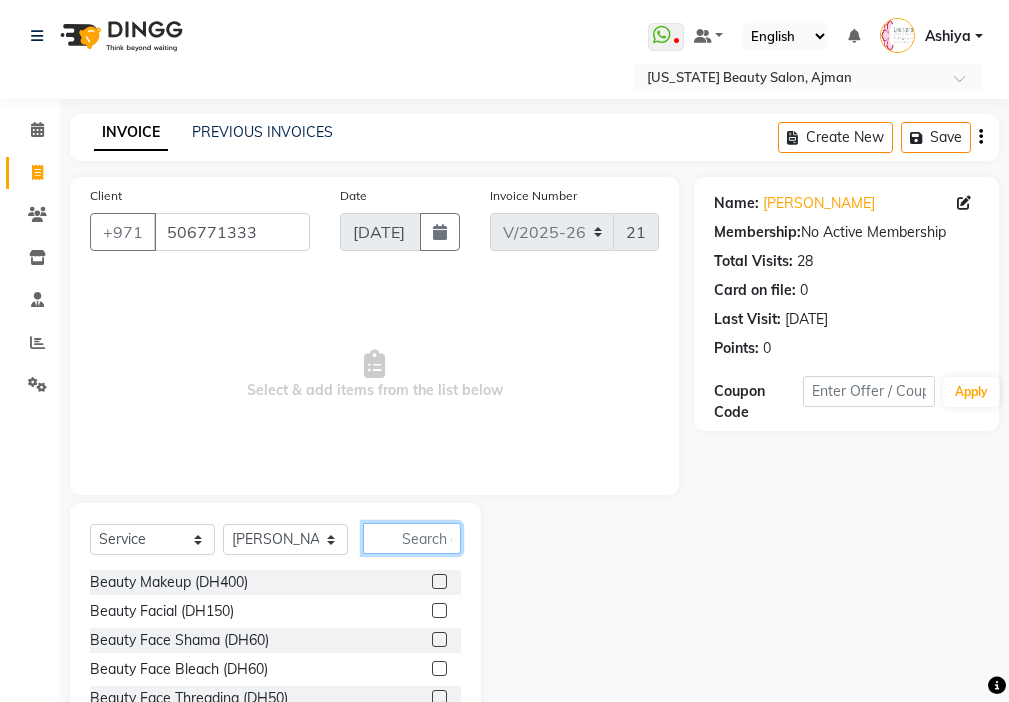 click 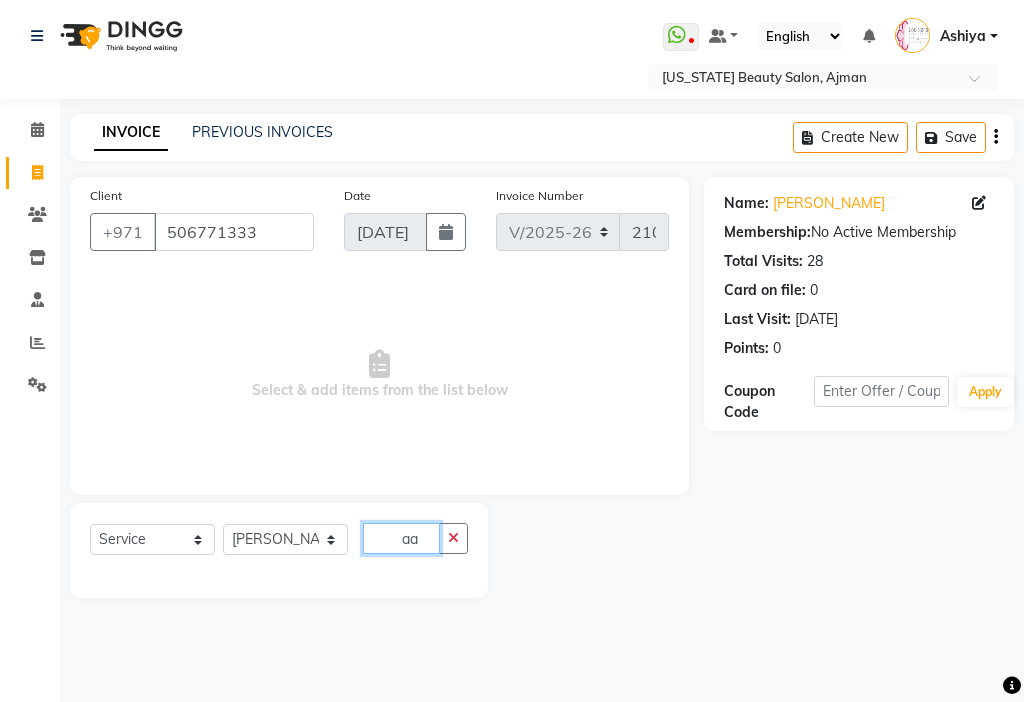 type on "a" 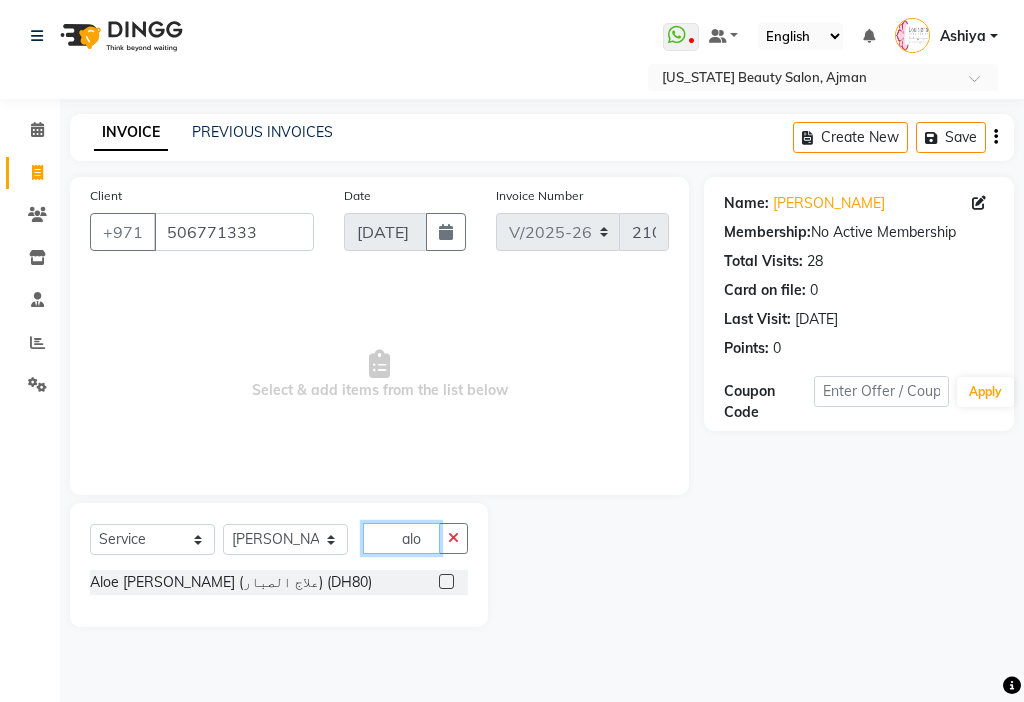 type on "alo" 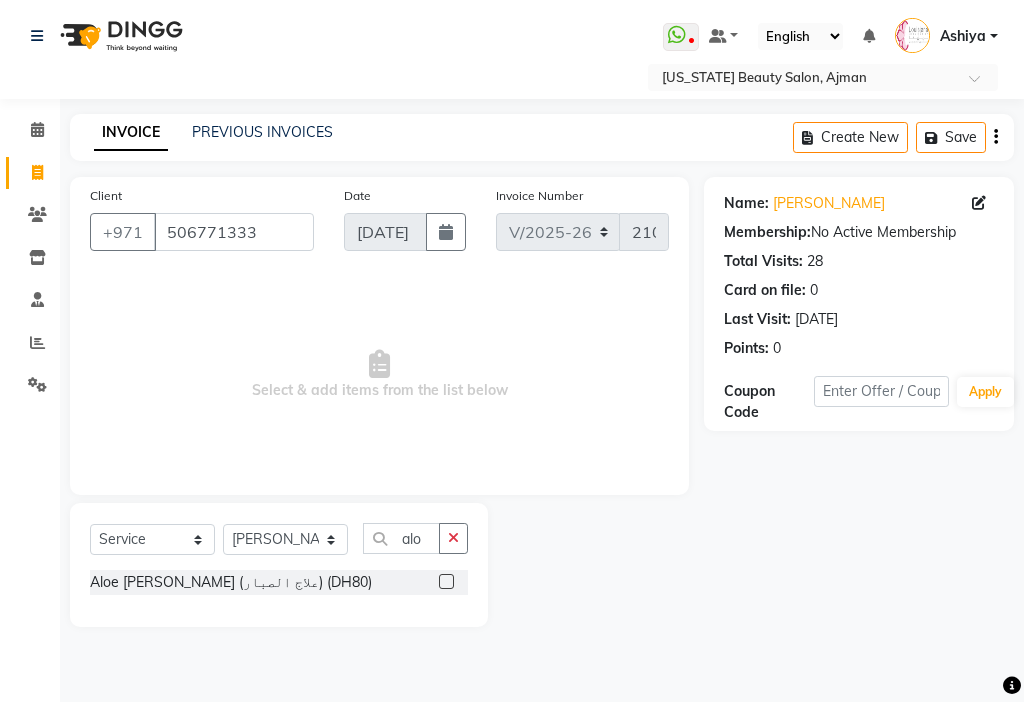 click 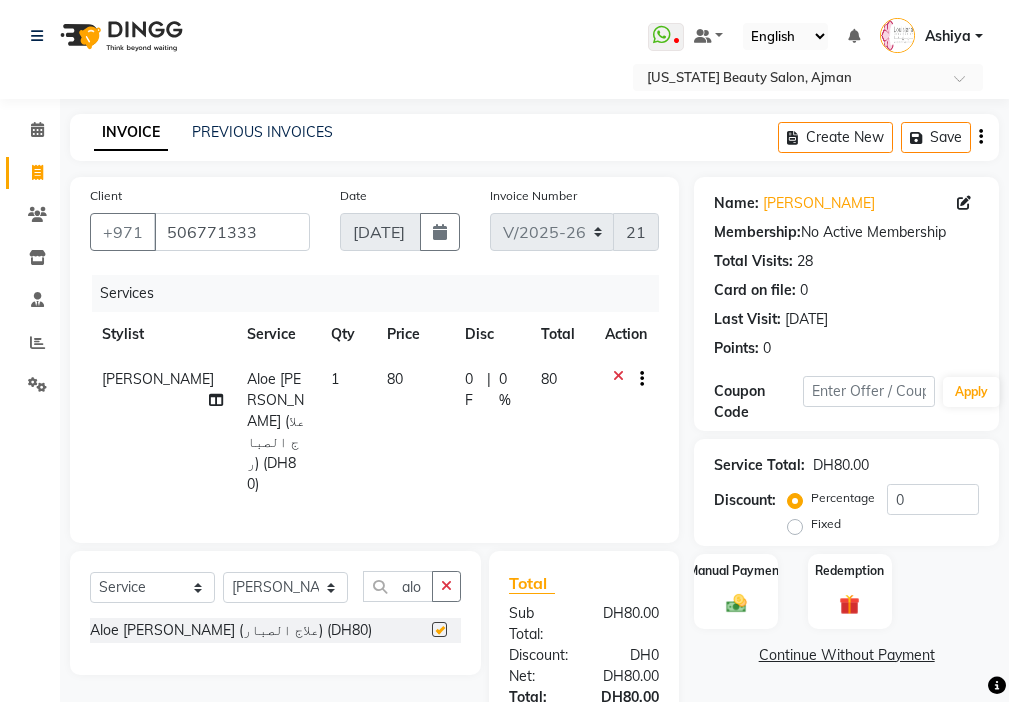 checkbox on "false" 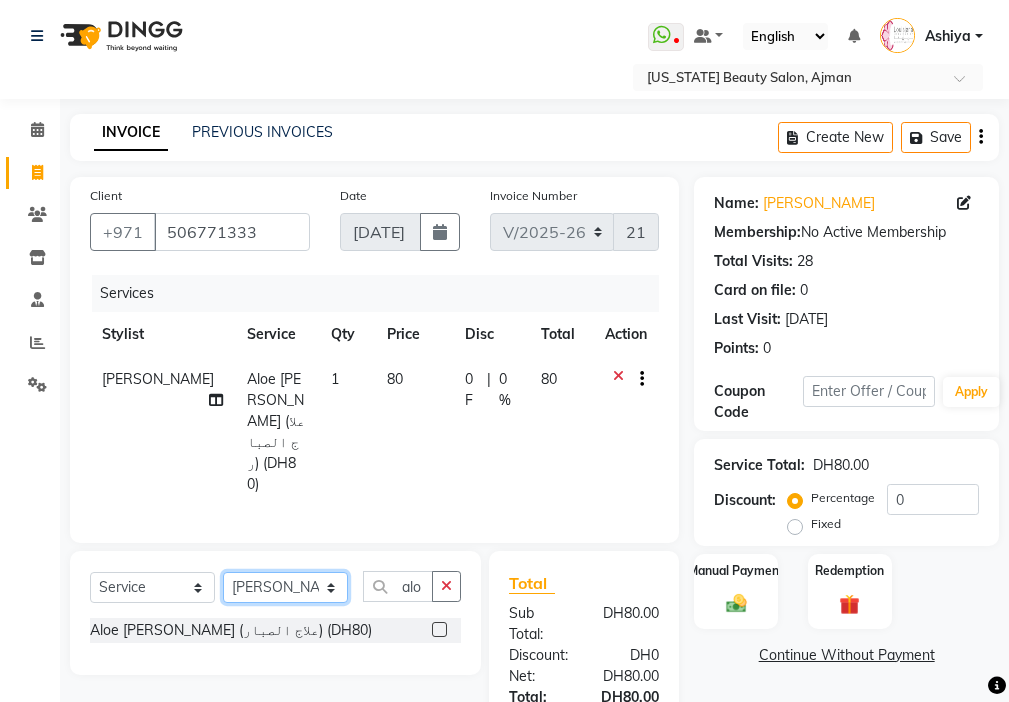 click on "Select Stylist [PERSON_NAME] [PERSON_NAME] [PERSON_NAME] [PERSON_NAME] Kbina Madam mamta [PERSON_NAME] [PERSON_NAME] [PERSON_NAME]" 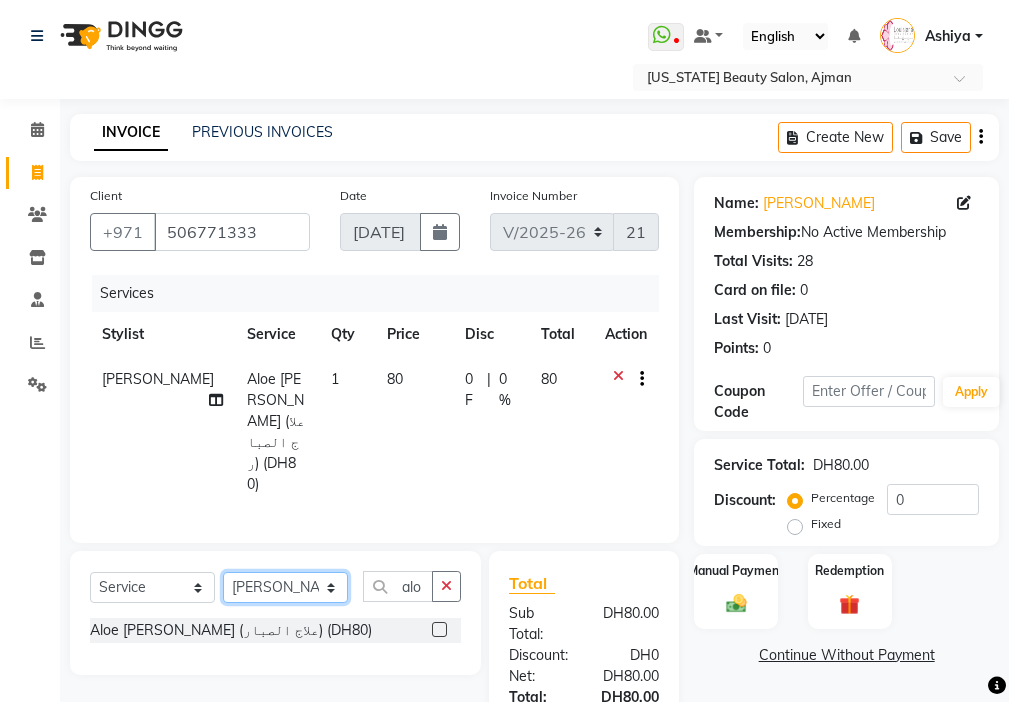 select on "24105" 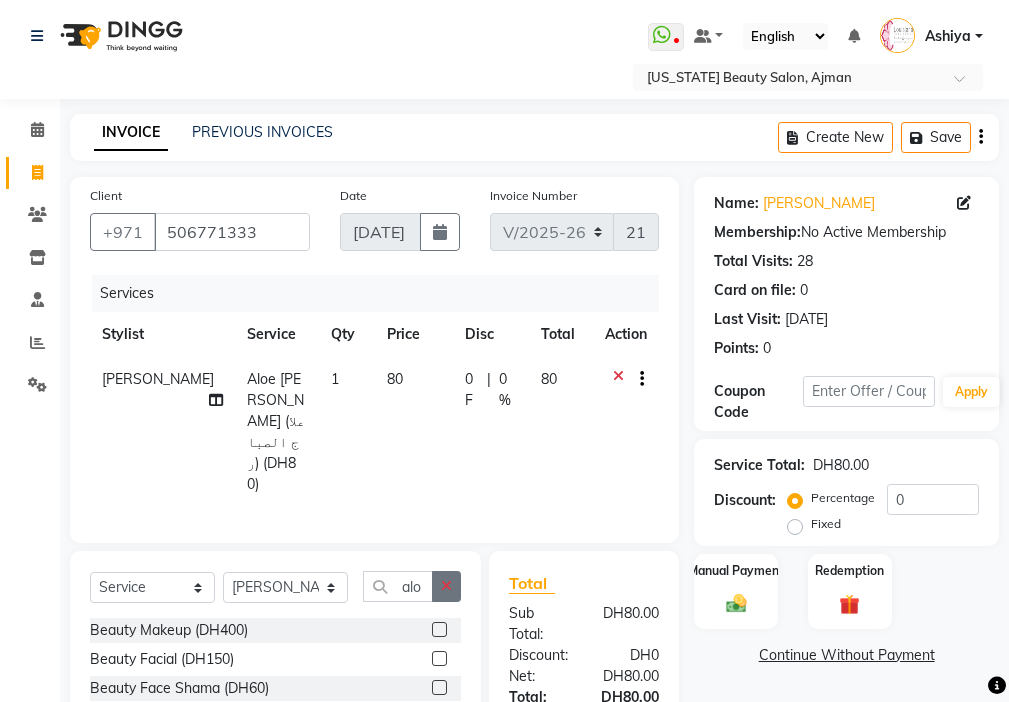 click 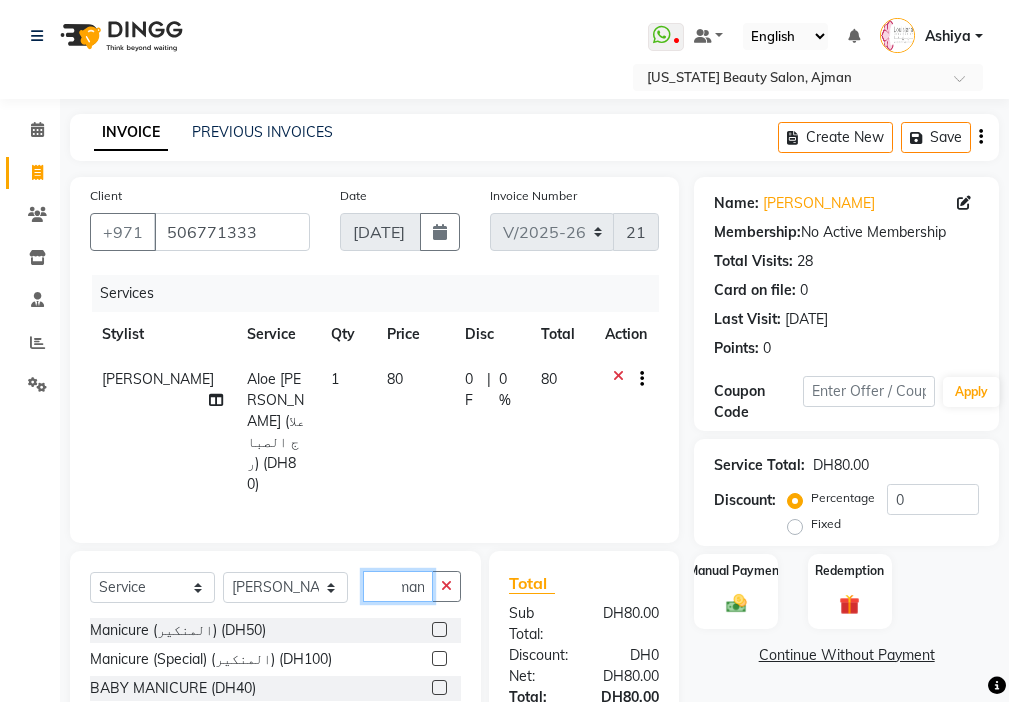 scroll, scrollTop: 0, scrollLeft: 9, axis: horizontal 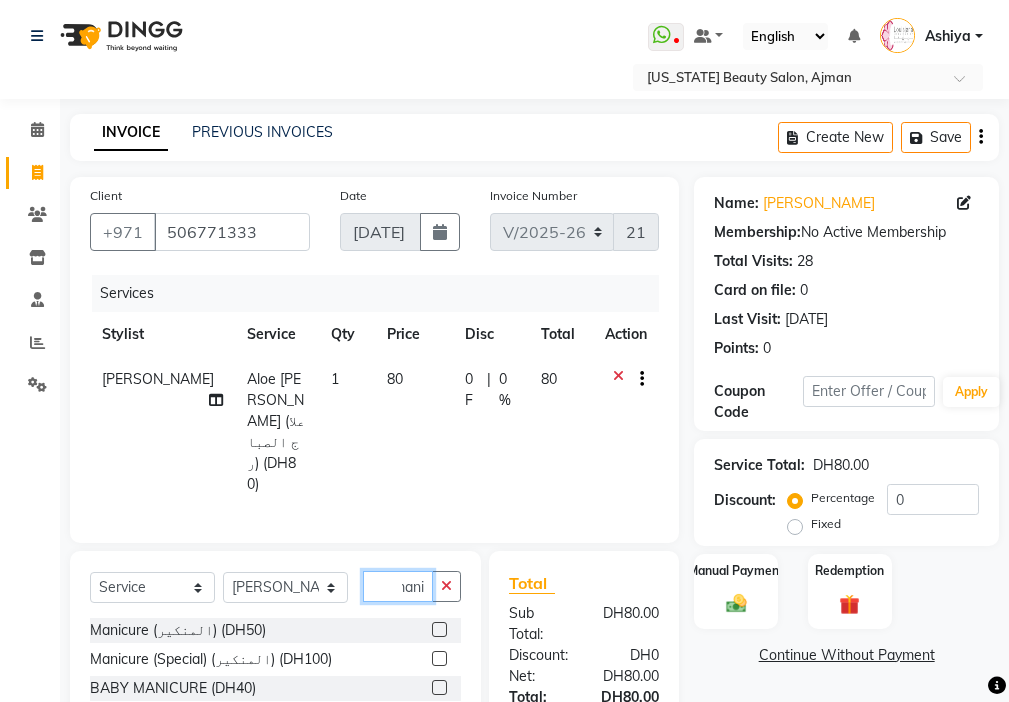 type on "mani" 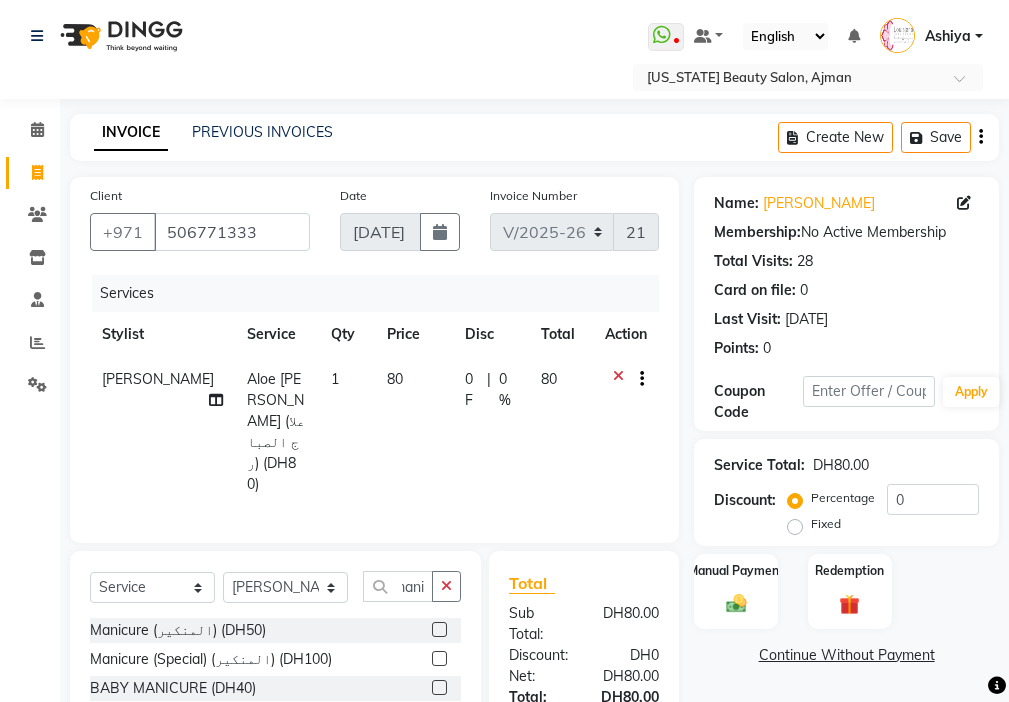 click 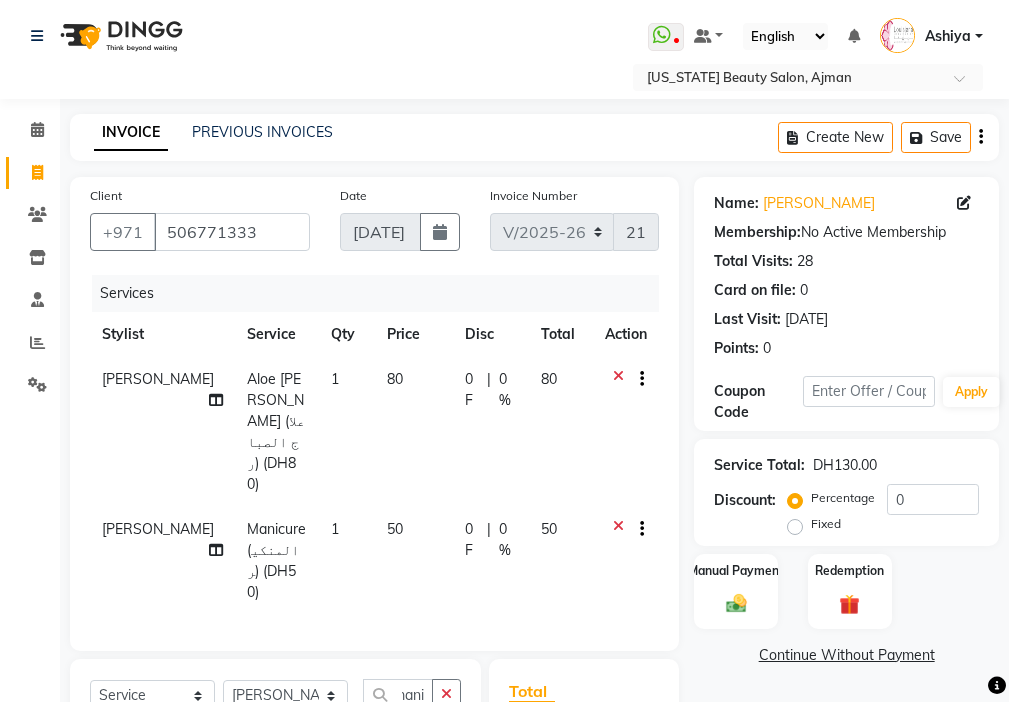 scroll, scrollTop: 0, scrollLeft: 0, axis: both 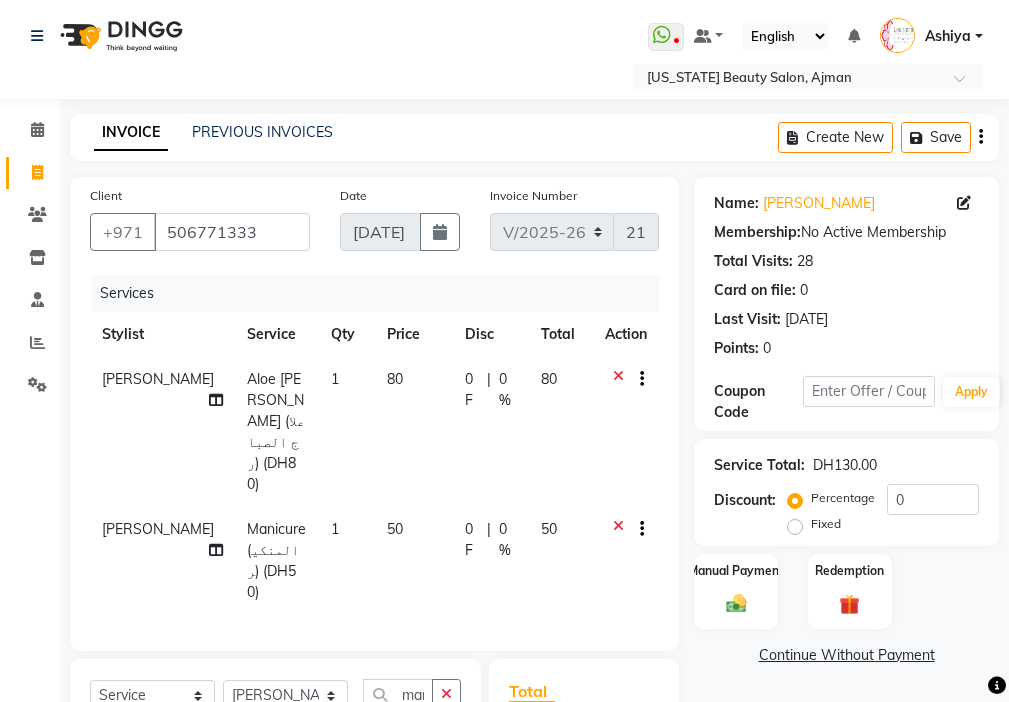 checkbox on "false" 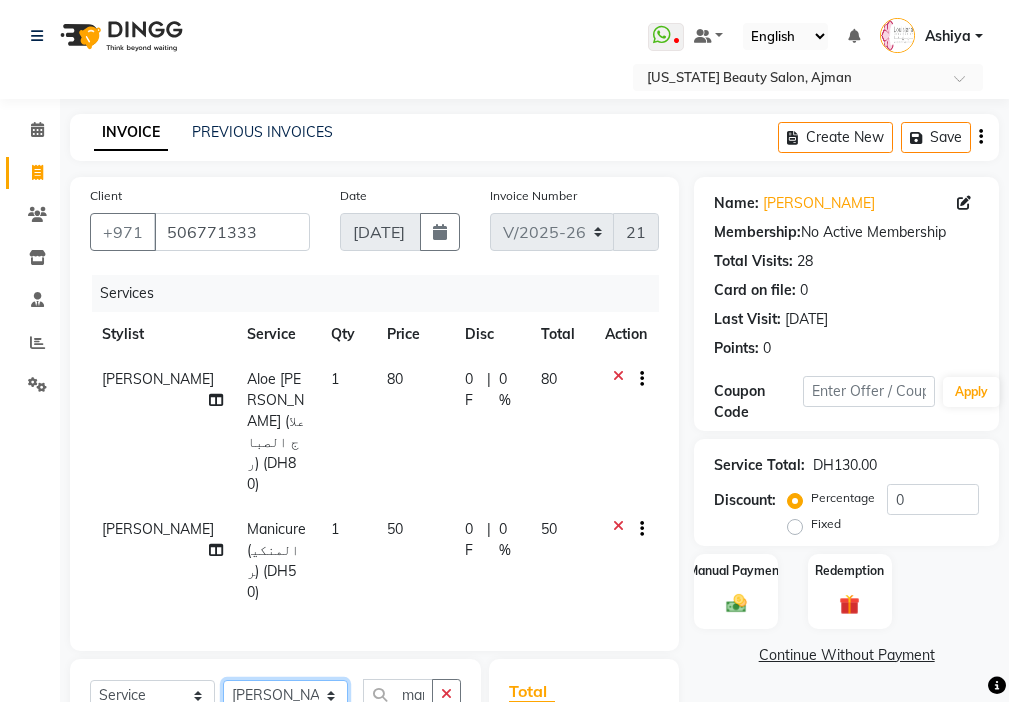 click on "Select Stylist [PERSON_NAME] [PERSON_NAME] [PERSON_NAME] [PERSON_NAME] Kbina Madam mamta [PERSON_NAME] [PERSON_NAME] [PERSON_NAME]" 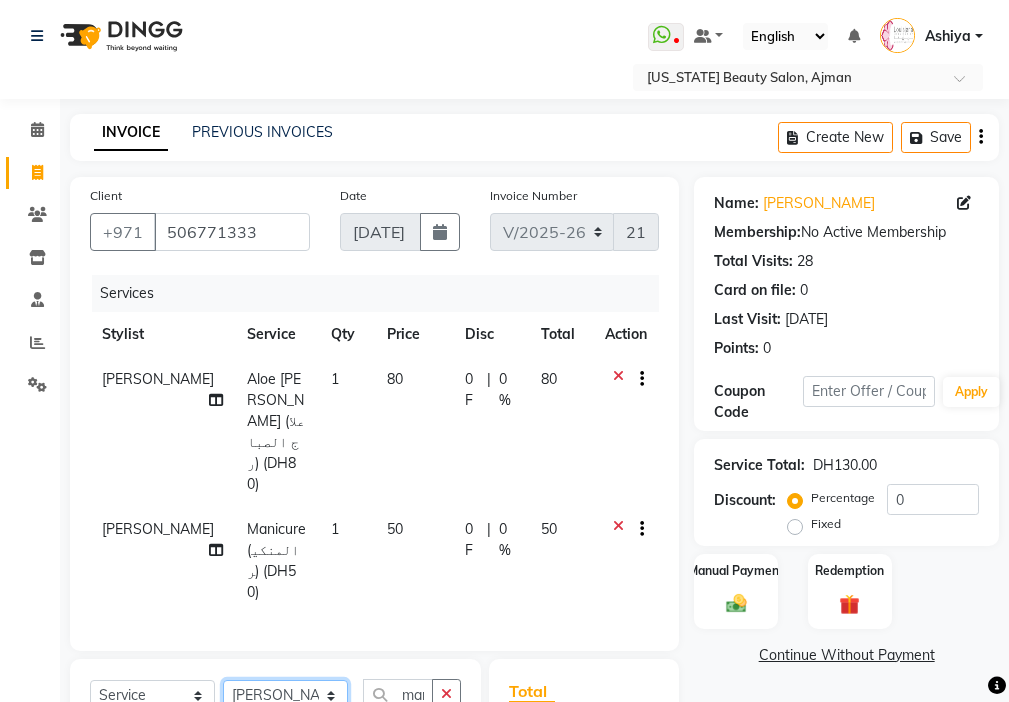 select on "28858" 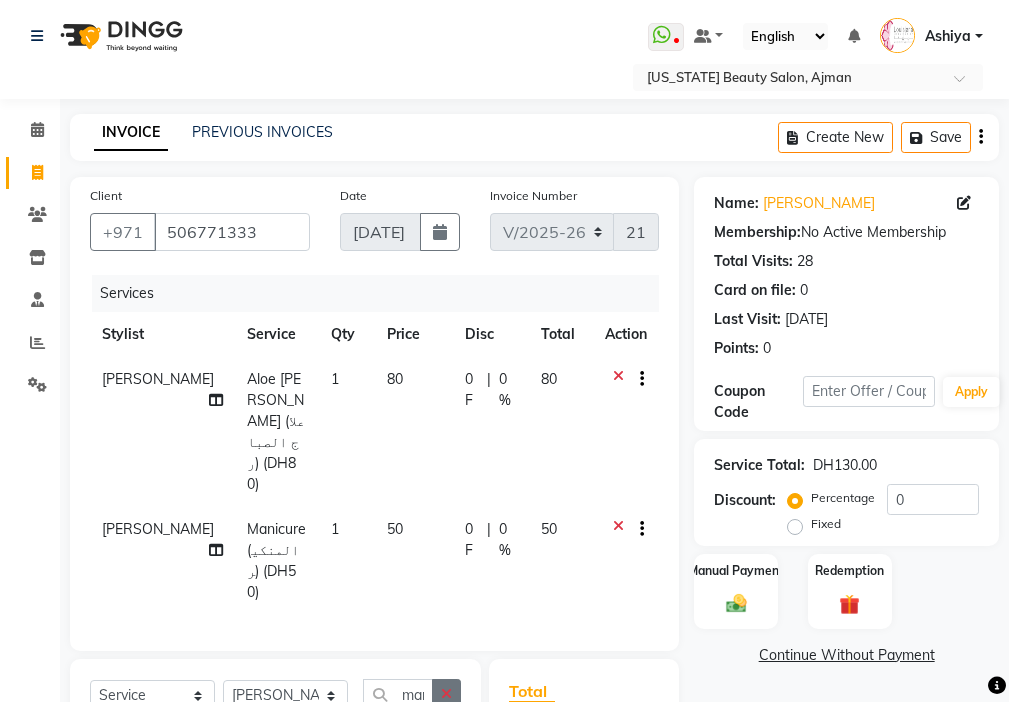 click 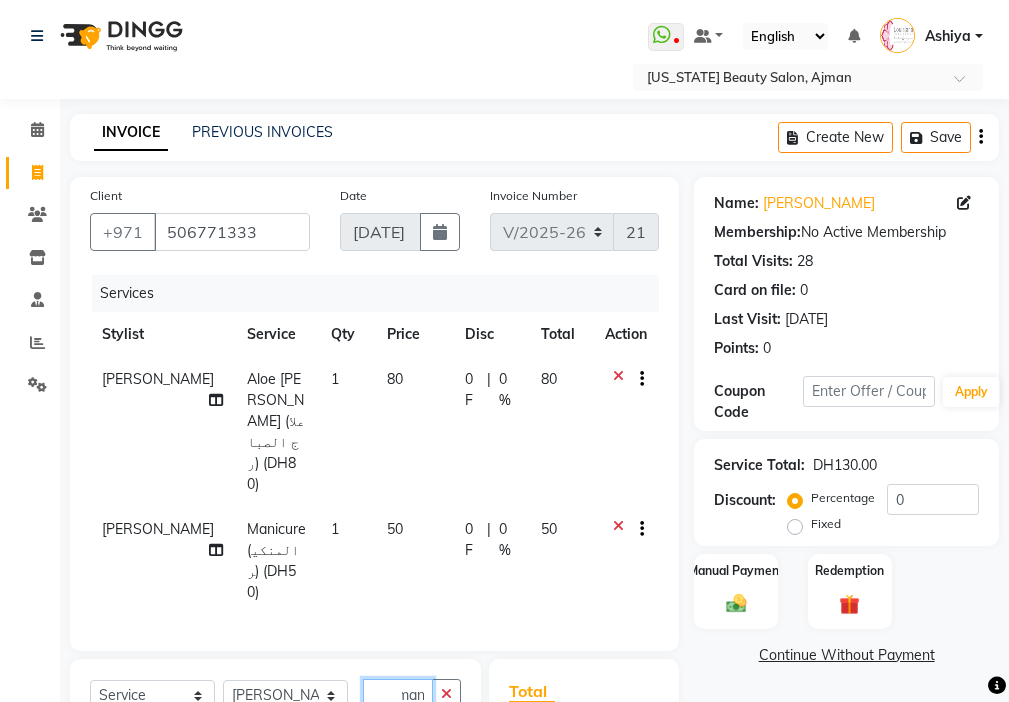 scroll, scrollTop: 0, scrollLeft: 9, axis: horizontal 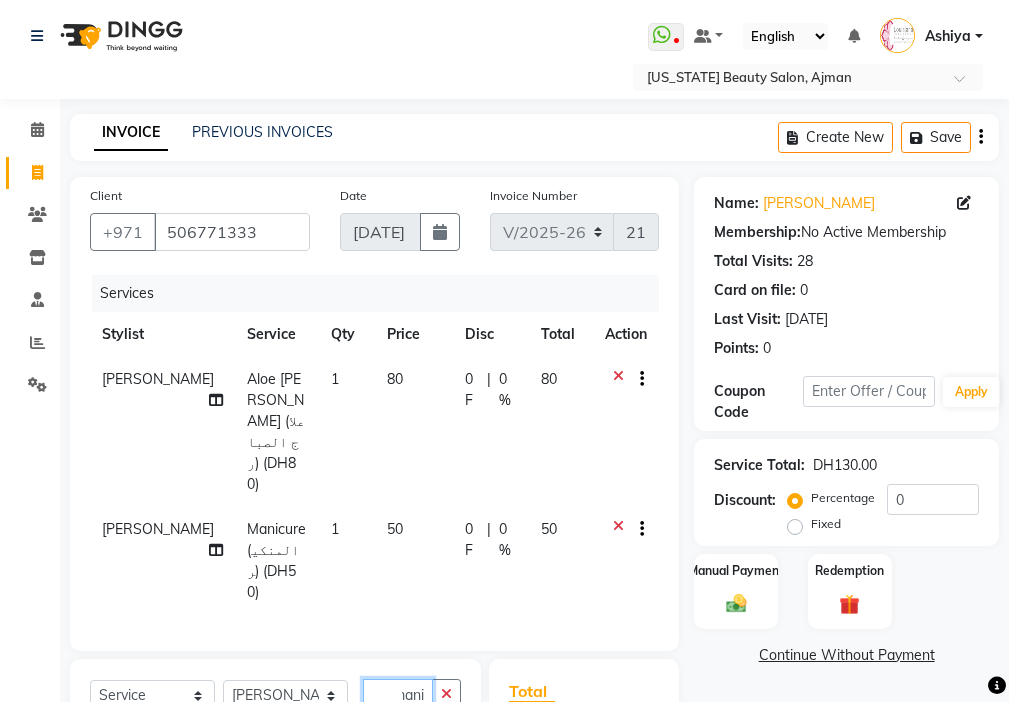 type on "mani" 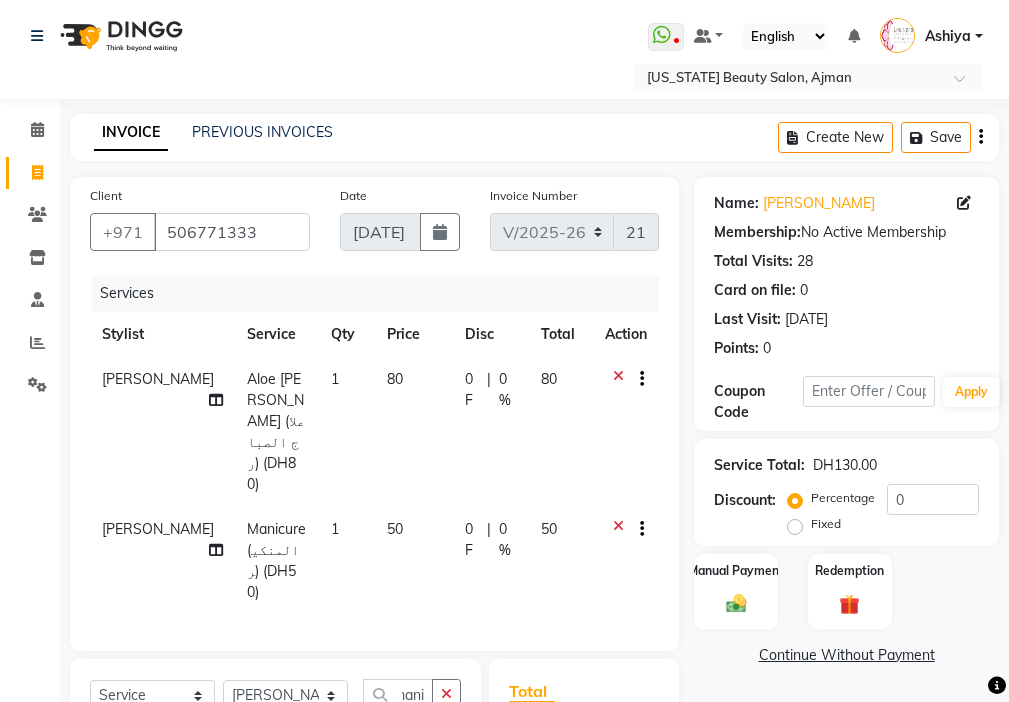 click 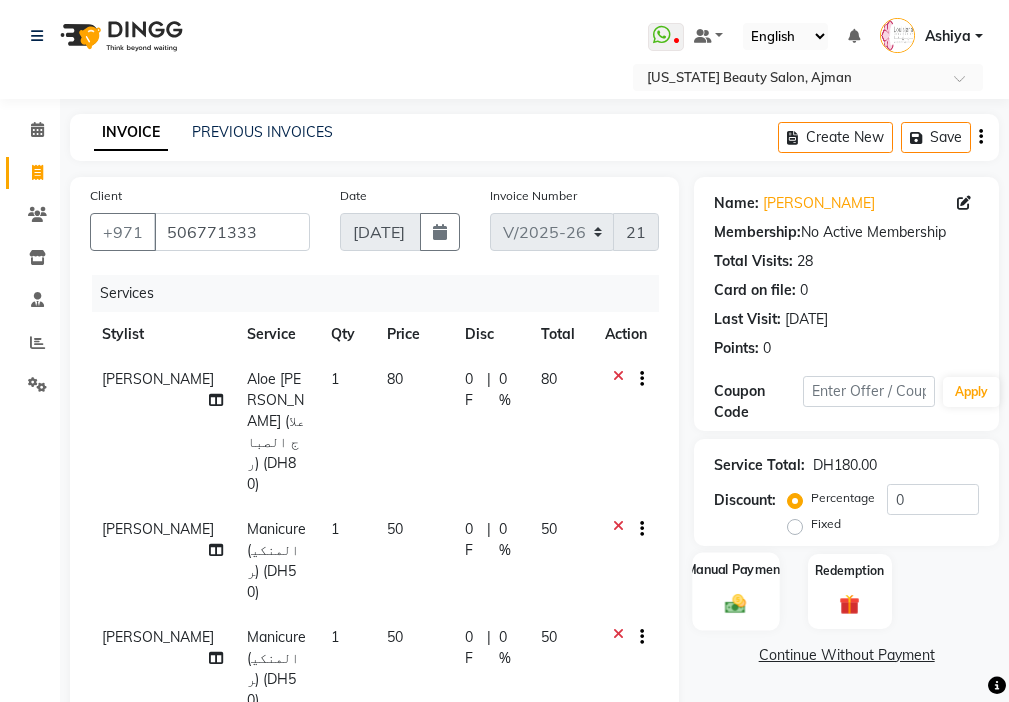 click 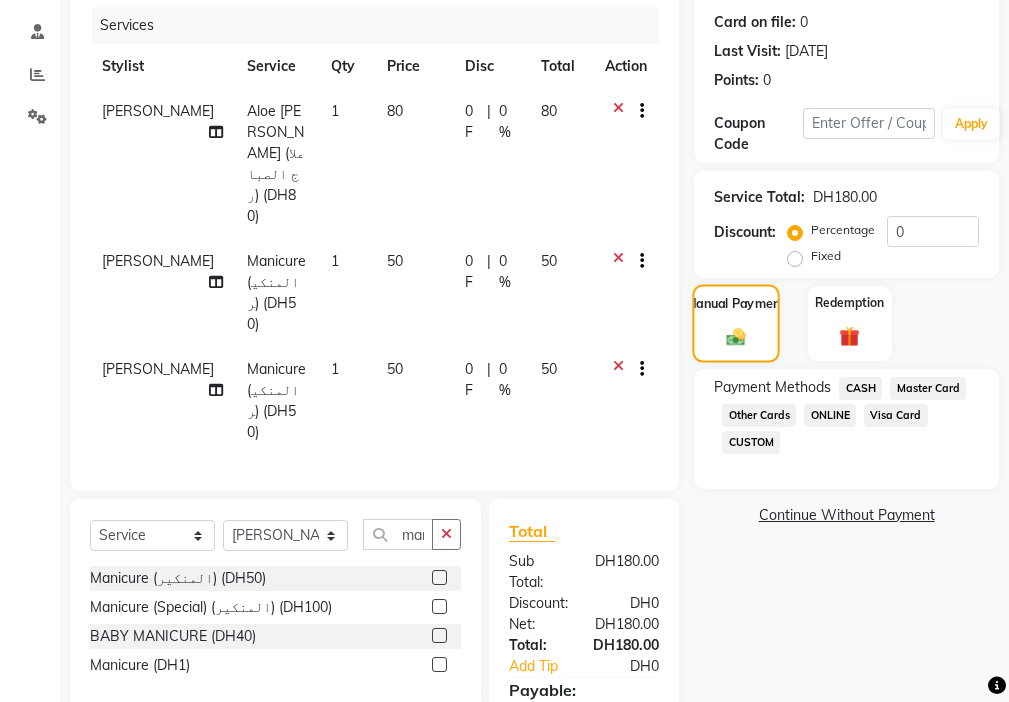 scroll, scrollTop: 323, scrollLeft: 0, axis: vertical 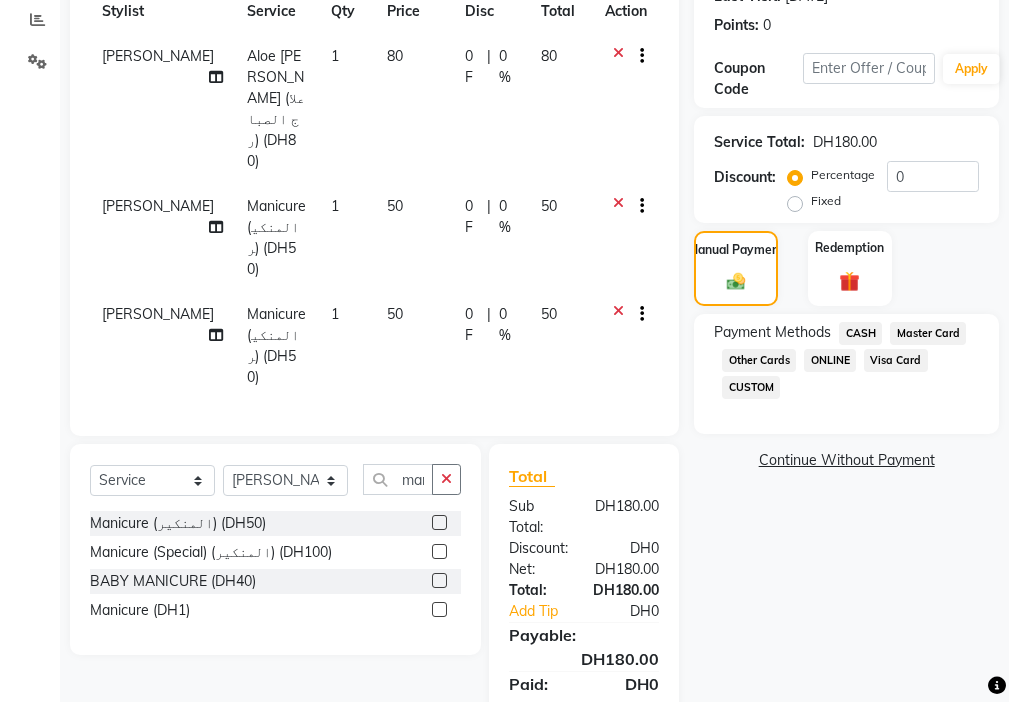 click on "Visa Card" 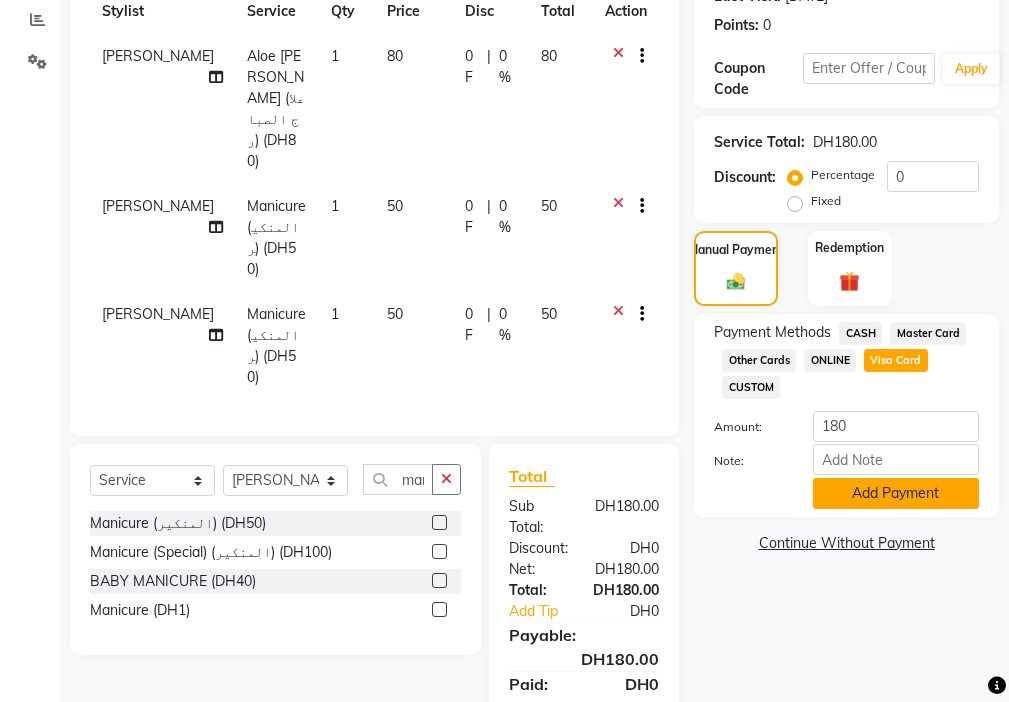 click on "Add Payment" 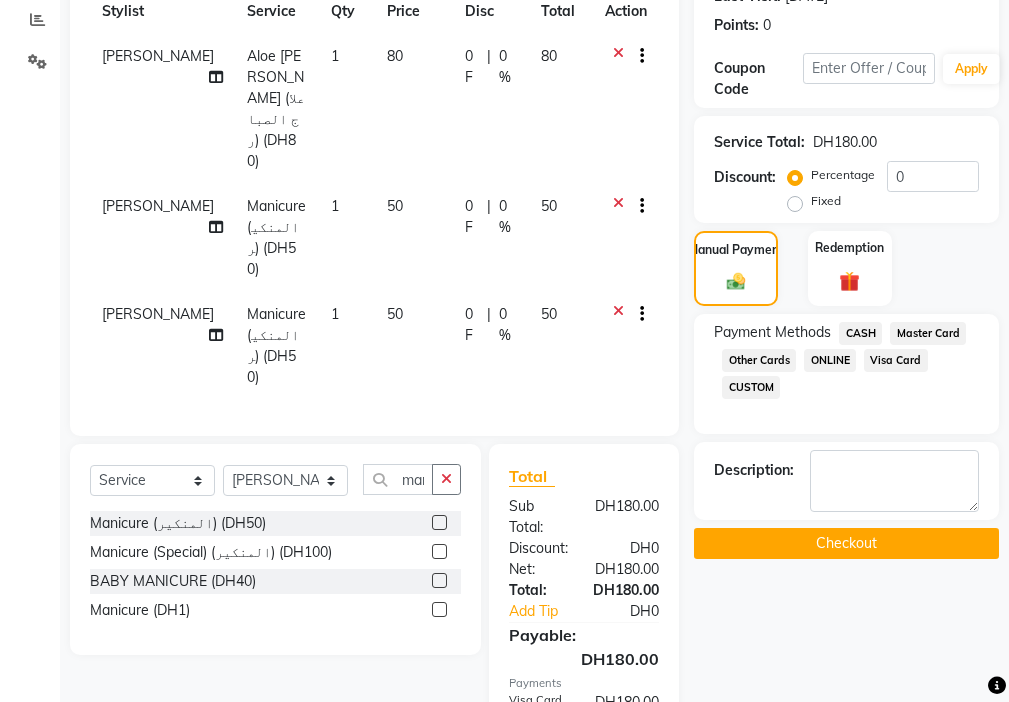 click on "Checkout" 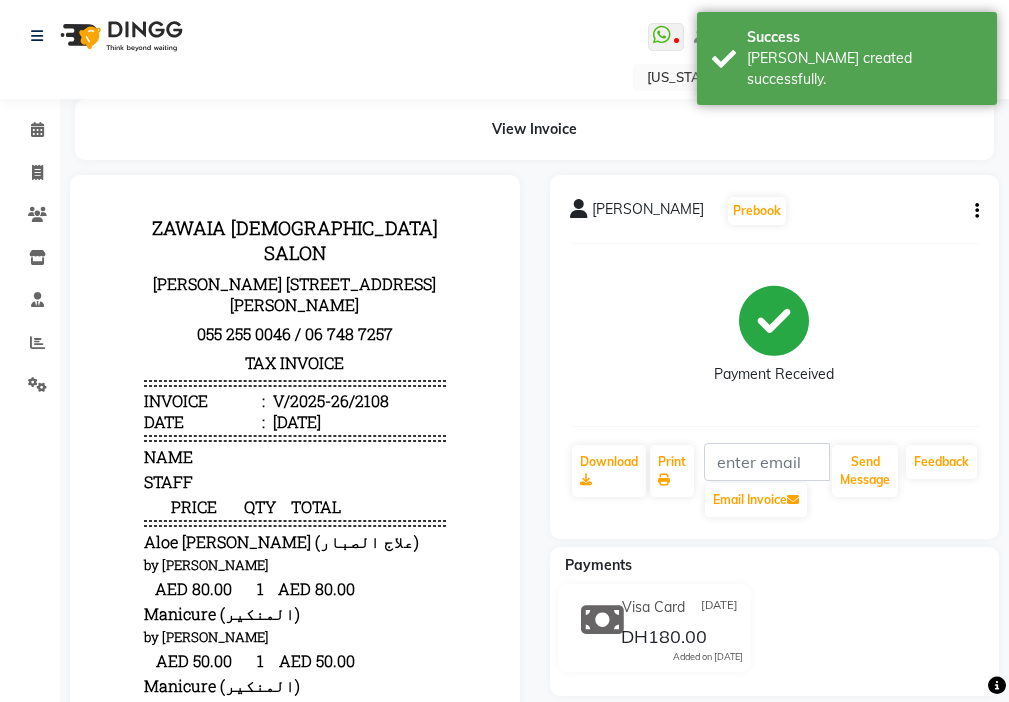 scroll, scrollTop: 0, scrollLeft: 0, axis: both 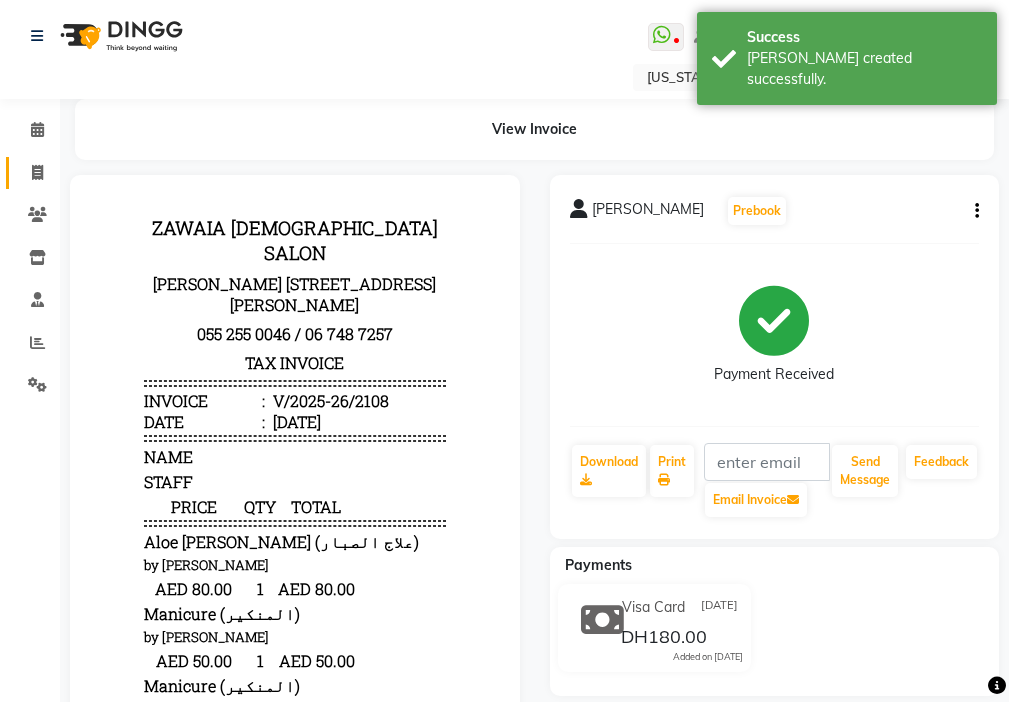 click 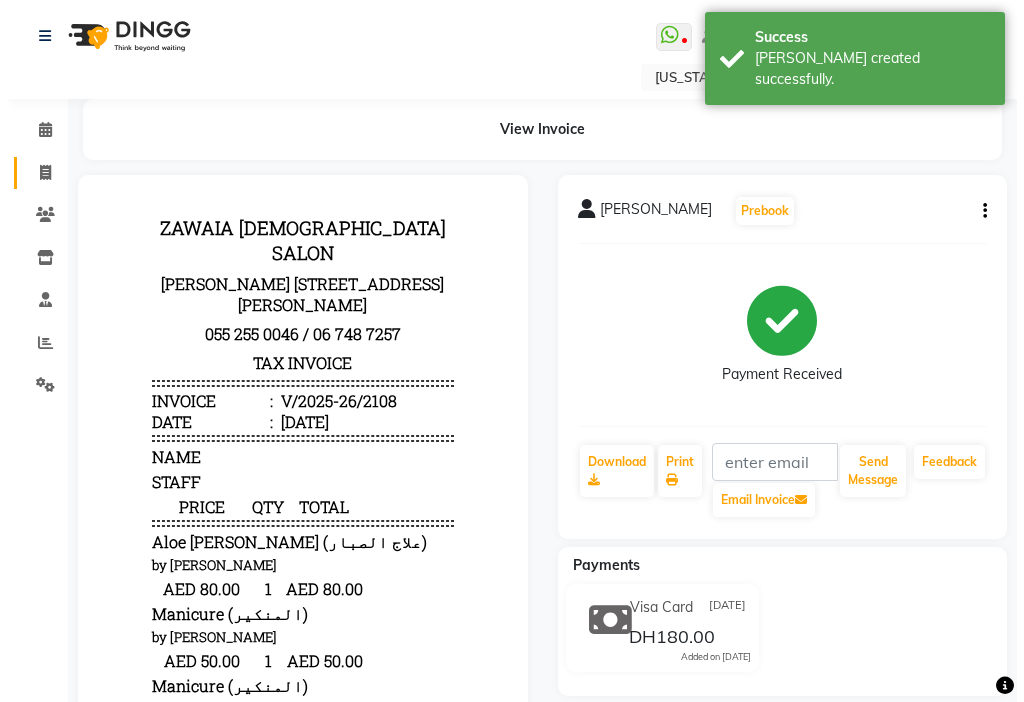 select on "service" 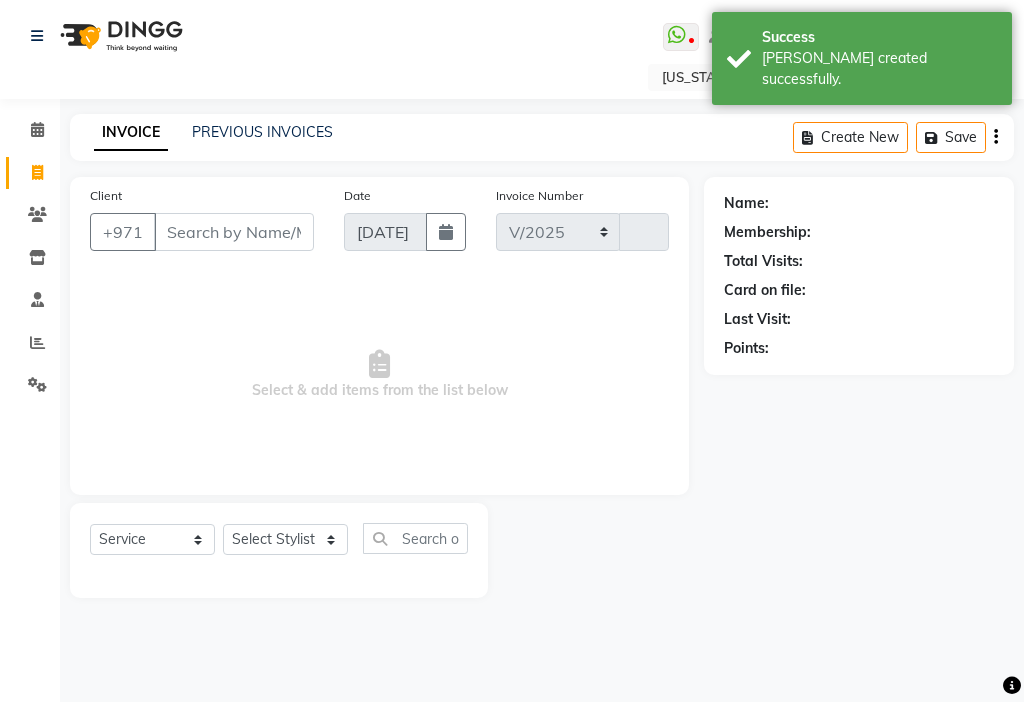 select on "637" 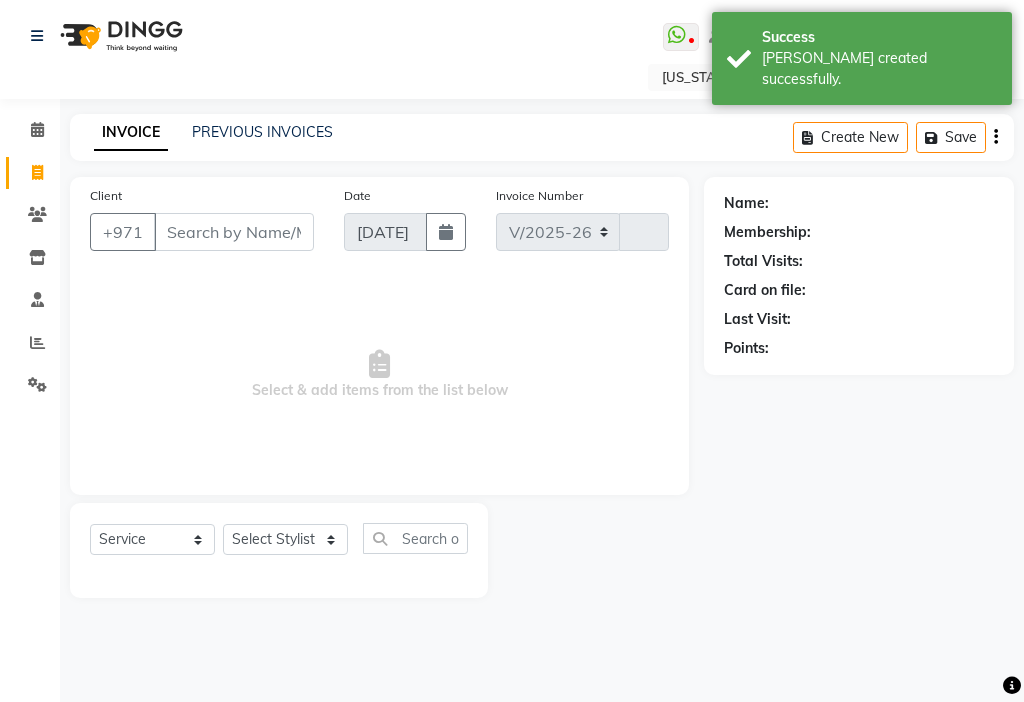 type on "2109" 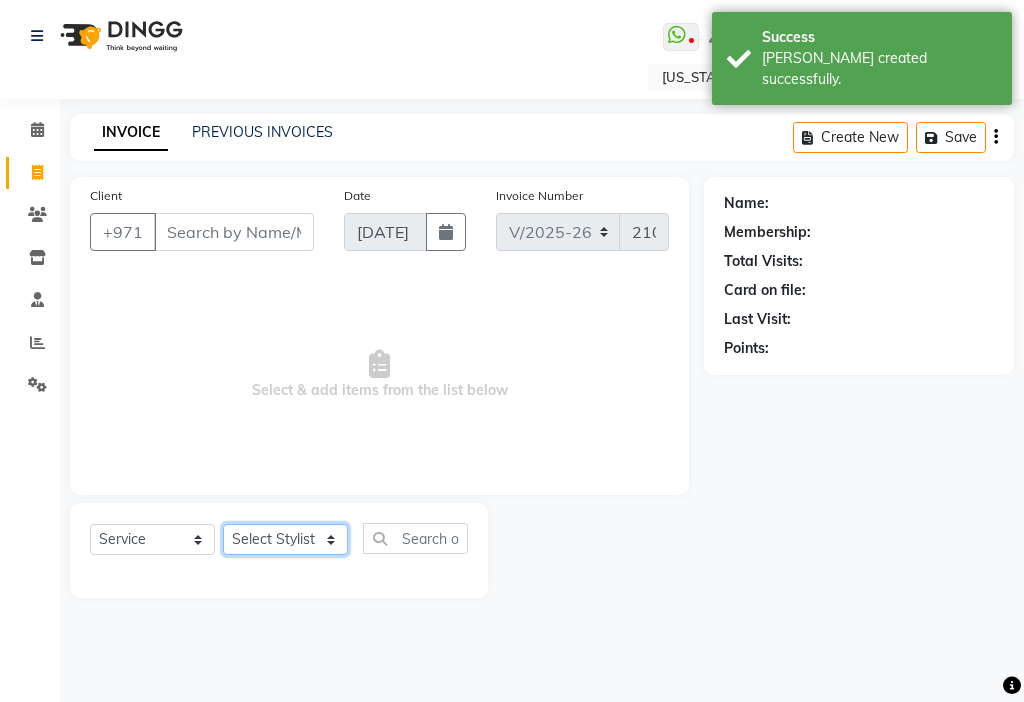 click on "Select Stylist" 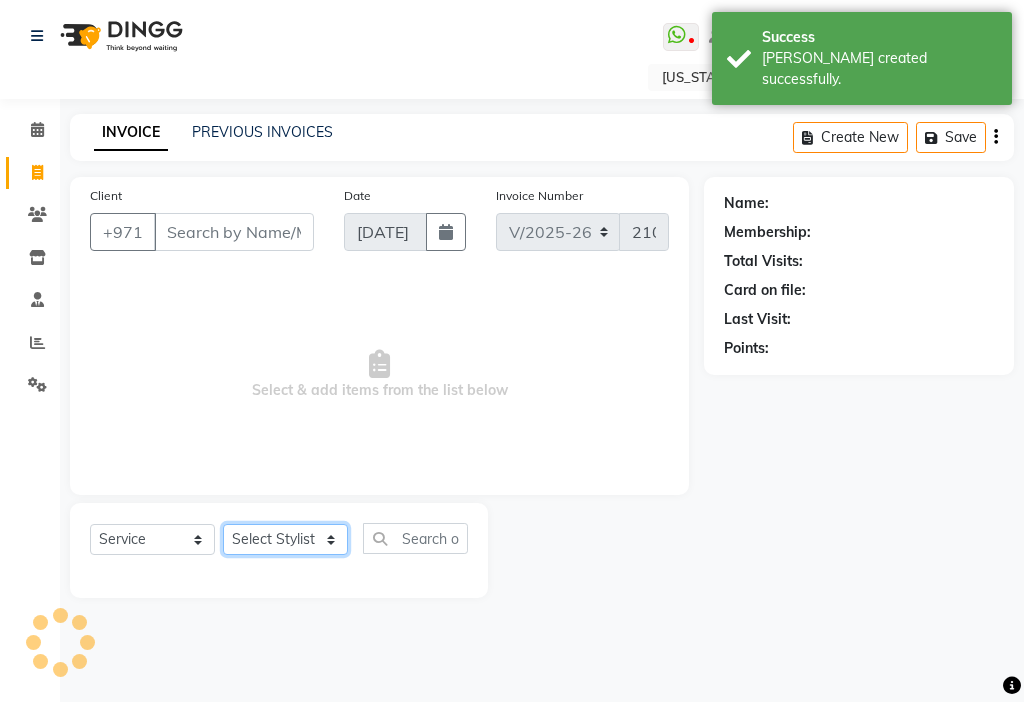 click on "Select Stylist" 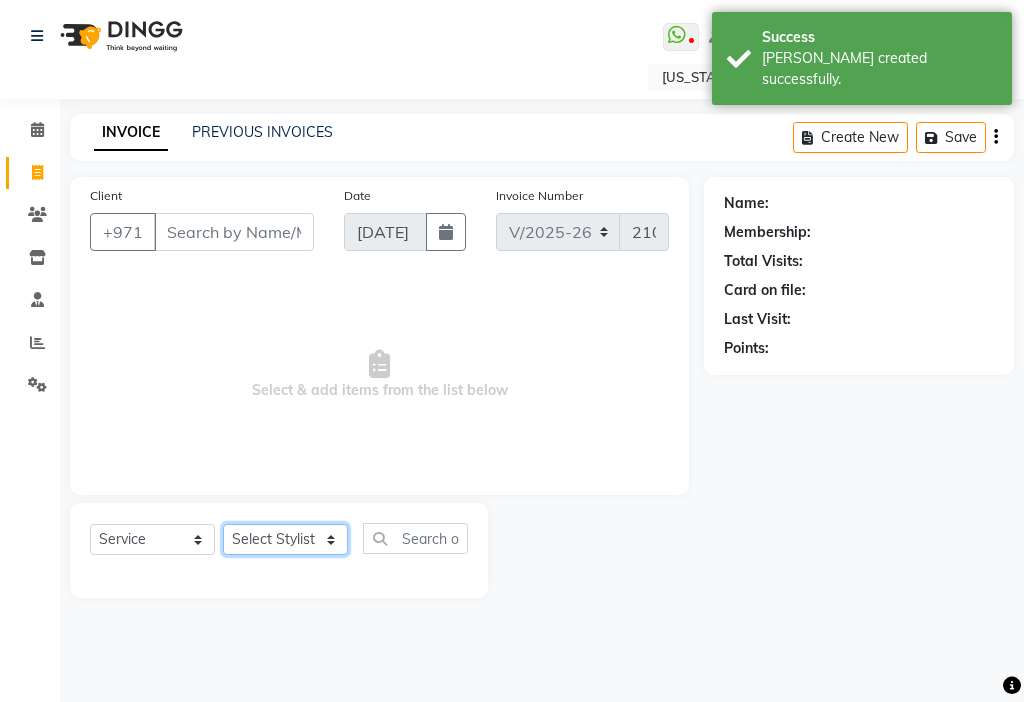 click on "Select Stylist [PERSON_NAME] [PERSON_NAME] [PERSON_NAME] [PERSON_NAME] Kbina Madam mamta [PERSON_NAME] [PERSON_NAME] [PERSON_NAME]" 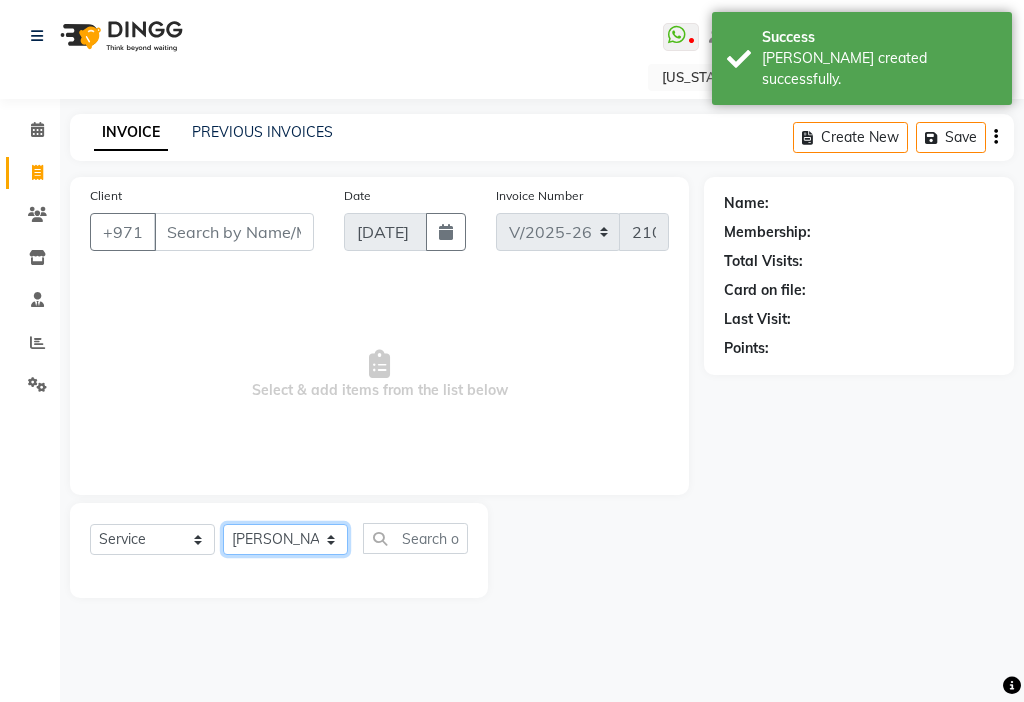 click on "Select Stylist [PERSON_NAME] [PERSON_NAME] [PERSON_NAME] [PERSON_NAME] Kbina Madam mamta [PERSON_NAME] [PERSON_NAME] [PERSON_NAME]" 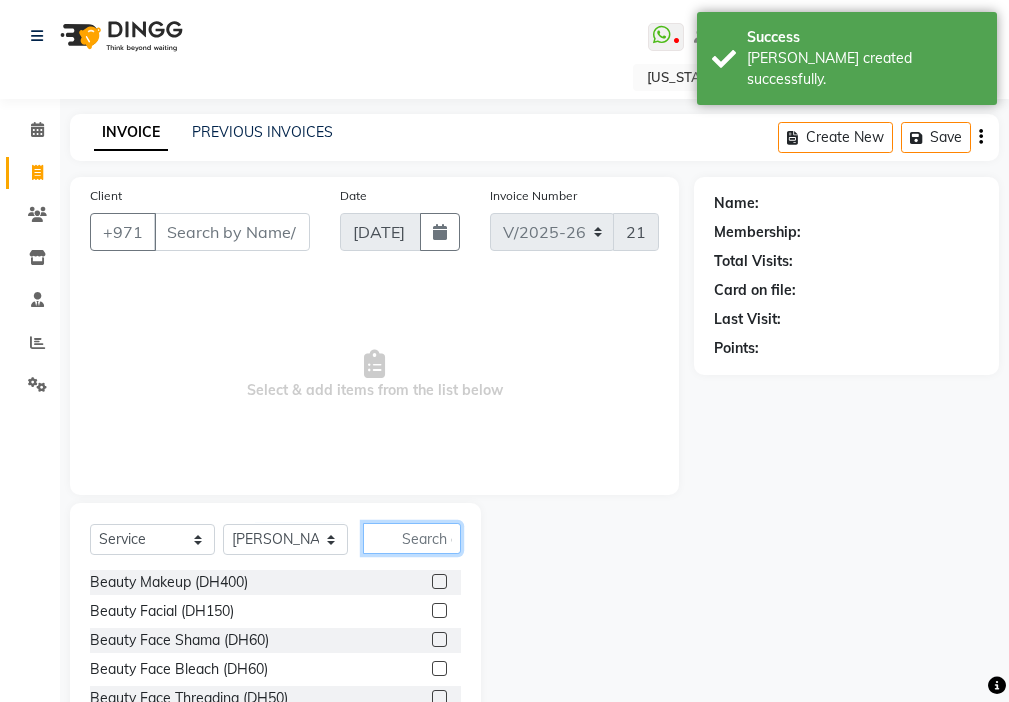 click 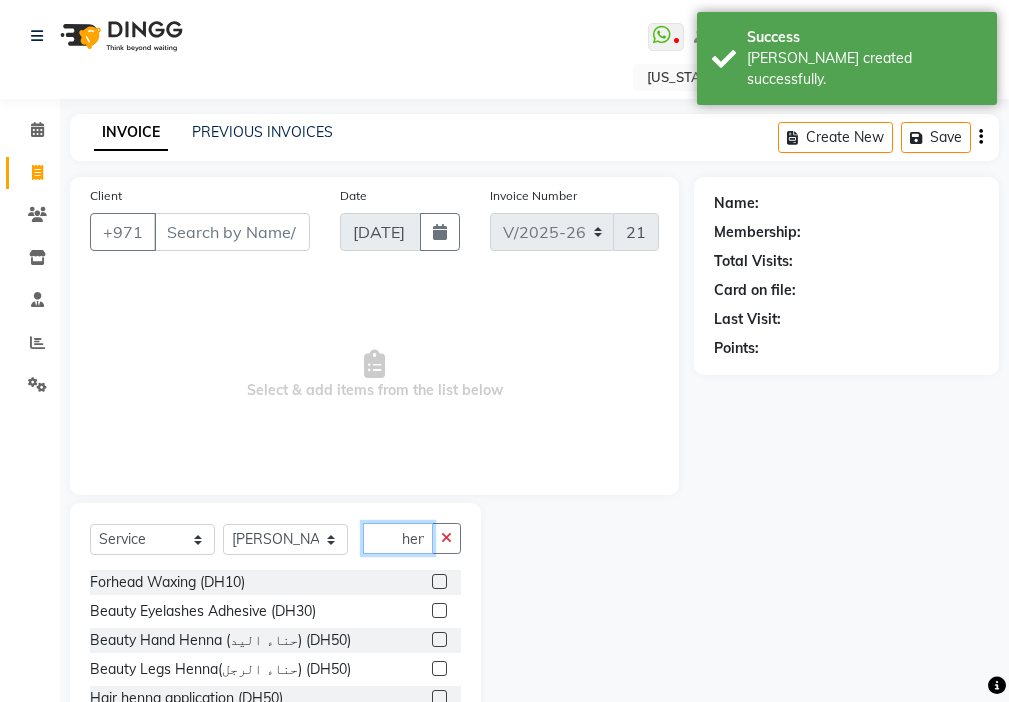 scroll, scrollTop: 0, scrollLeft: 1, axis: horizontal 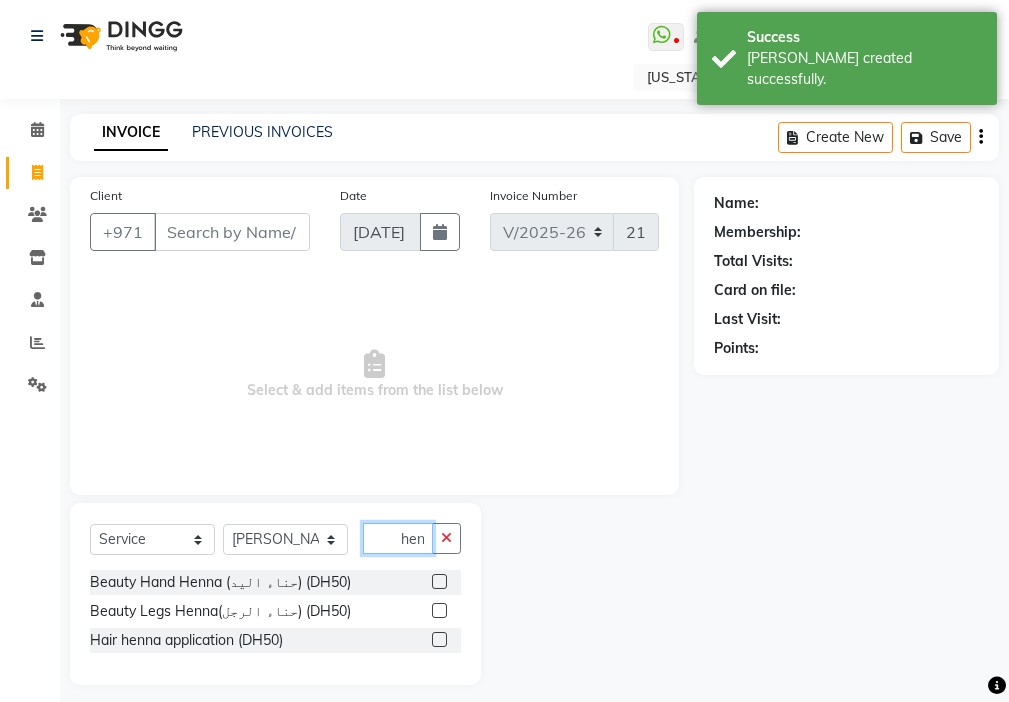 type on "hen" 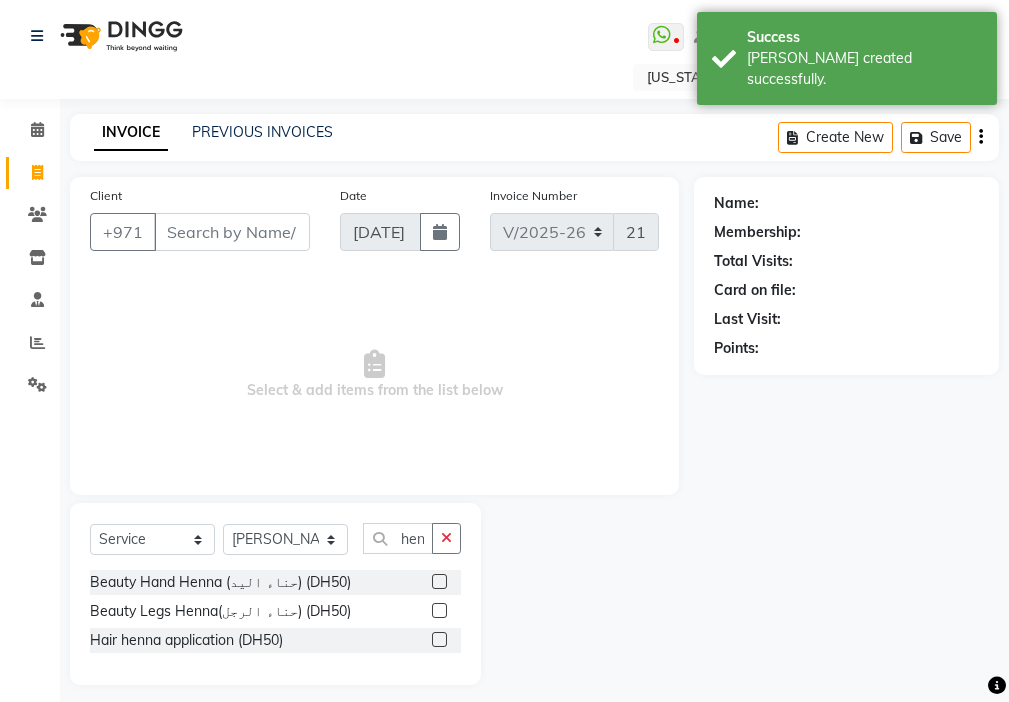 click 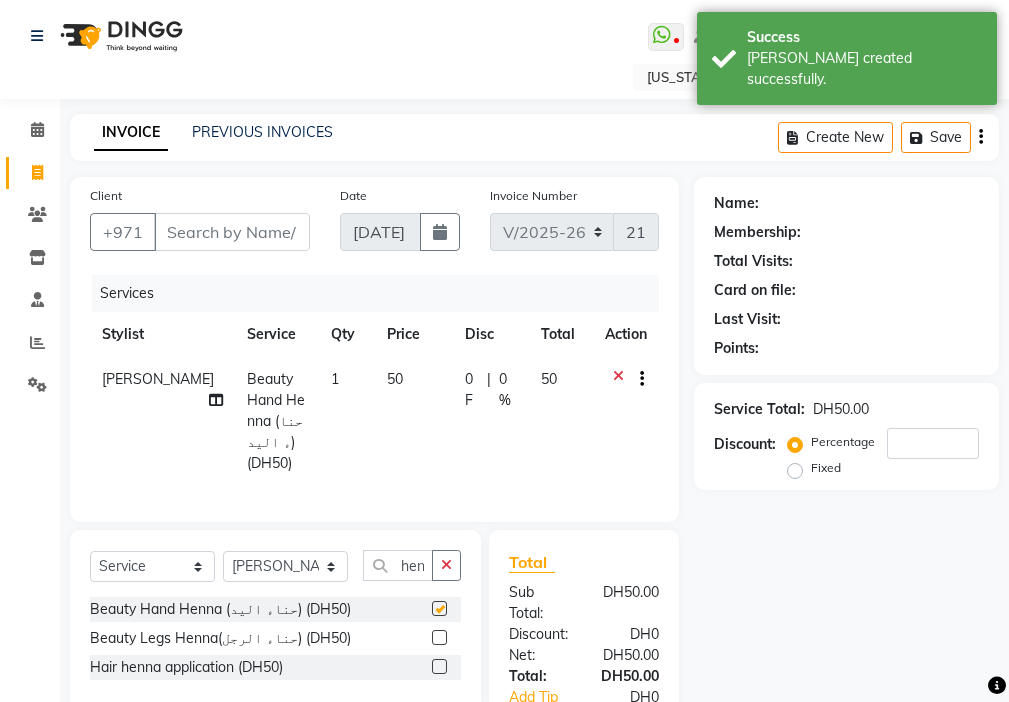 scroll, scrollTop: 0, scrollLeft: 0, axis: both 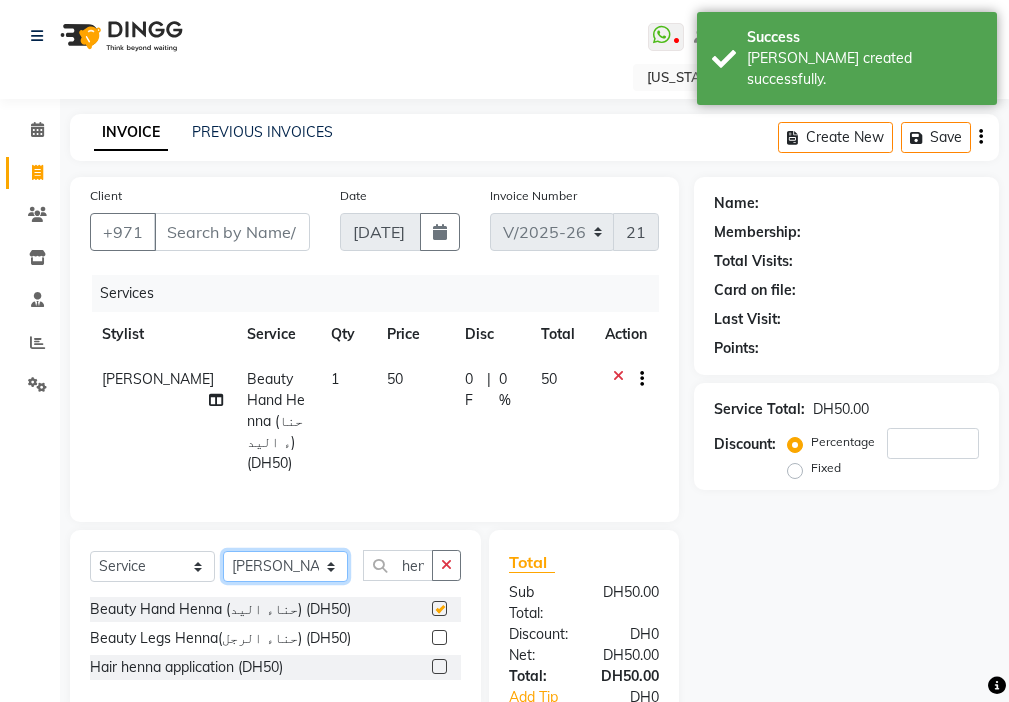 click on "Select Stylist [PERSON_NAME] [PERSON_NAME] [PERSON_NAME] [PERSON_NAME] Kbina Madam mamta [PERSON_NAME] [PERSON_NAME] [PERSON_NAME]" 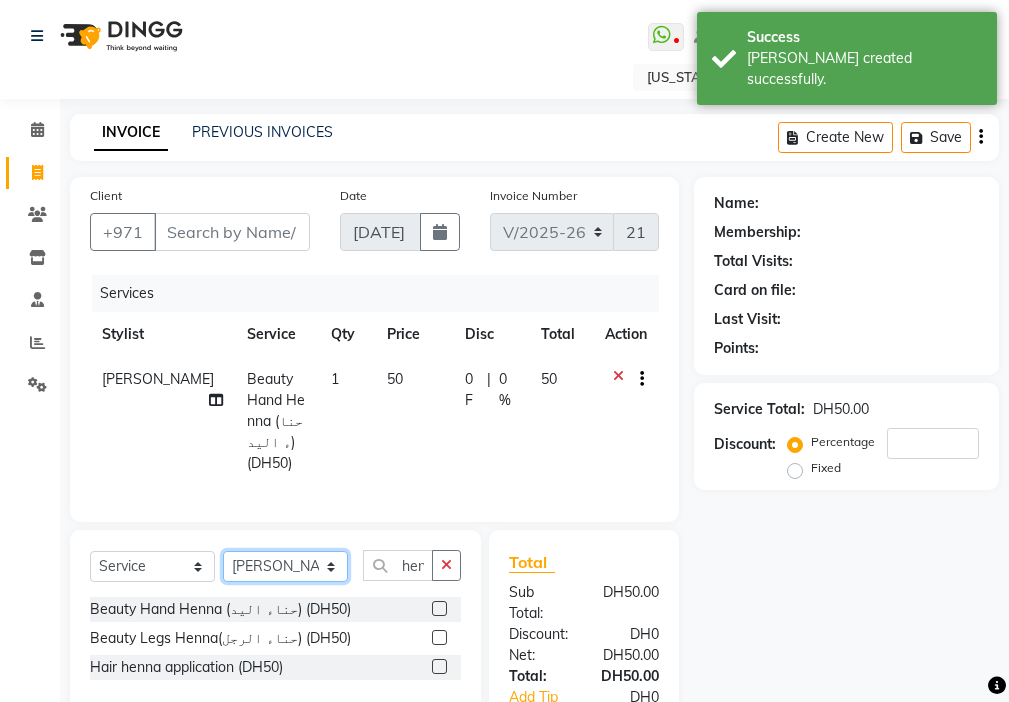 checkbox on "false" 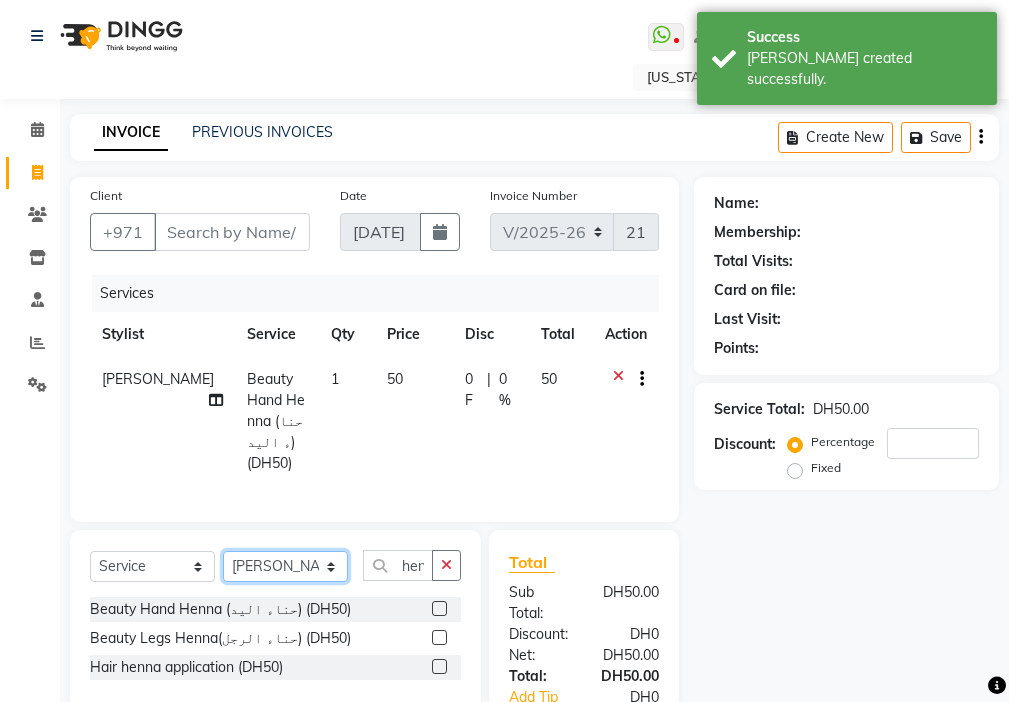 select on "28858" 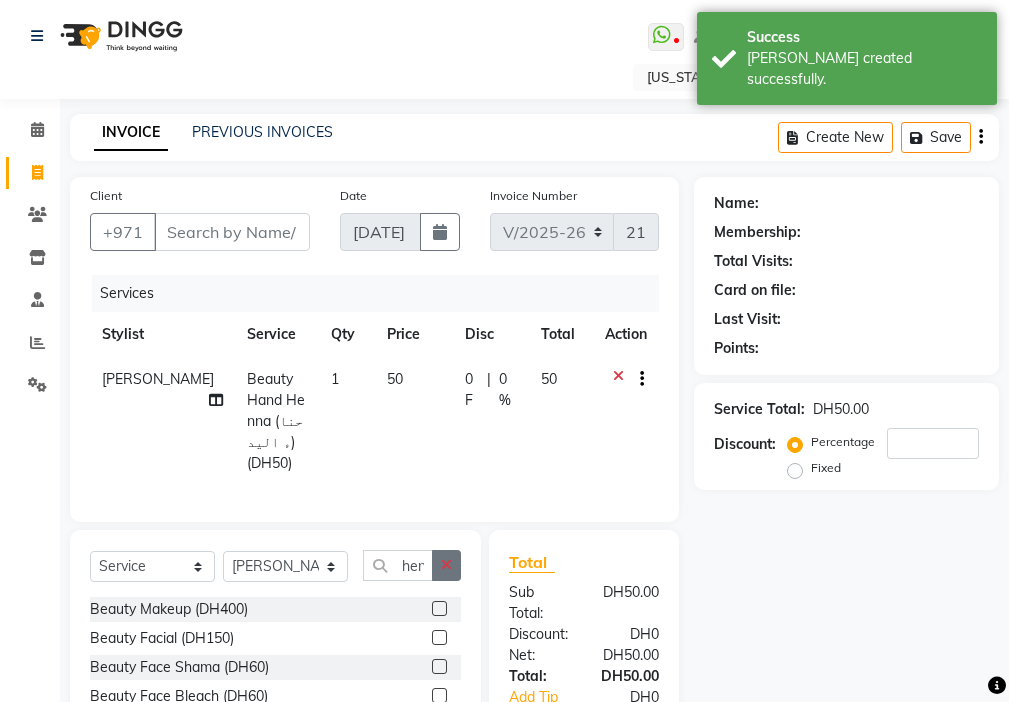 click 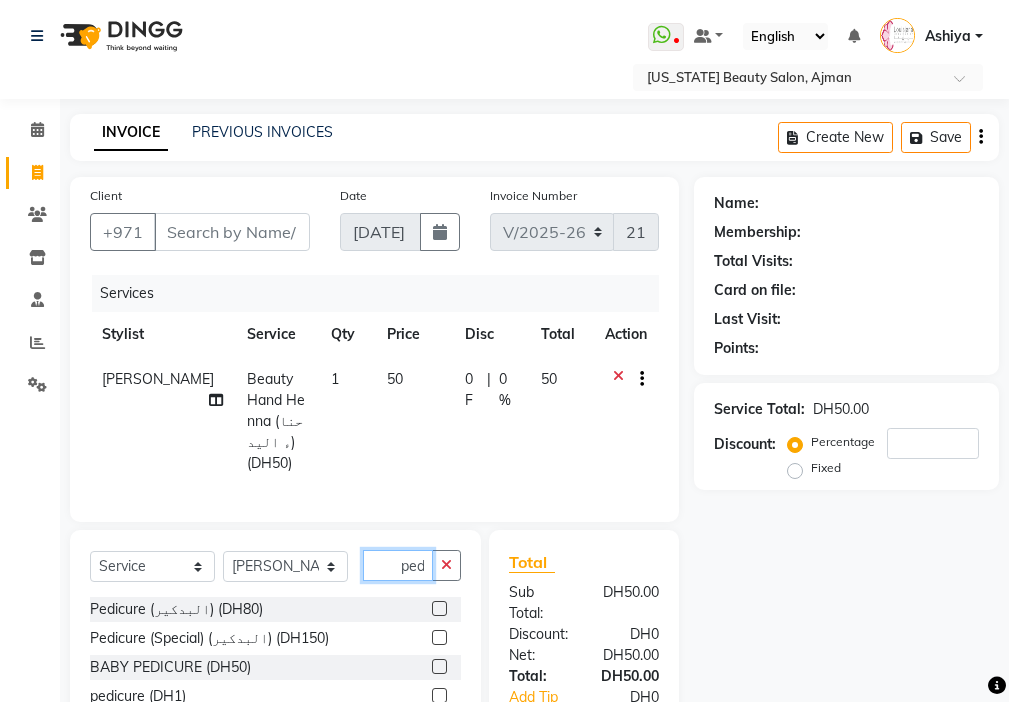 scroll, scrollTop: 0, scrollLeft: 4, axis: horizontal 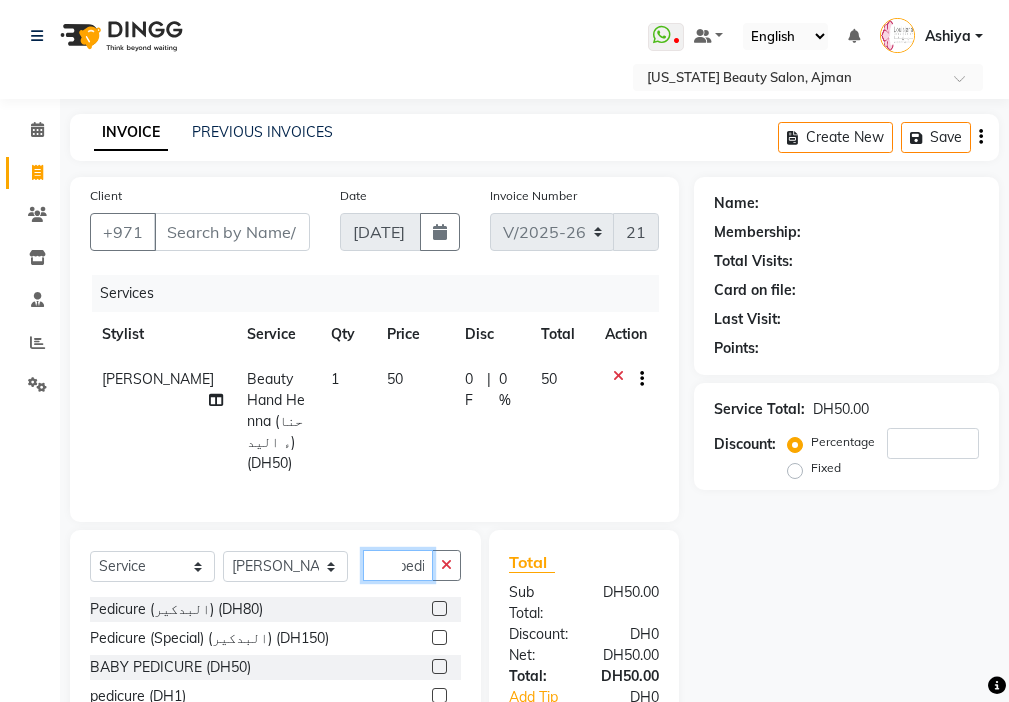type on "pedi" 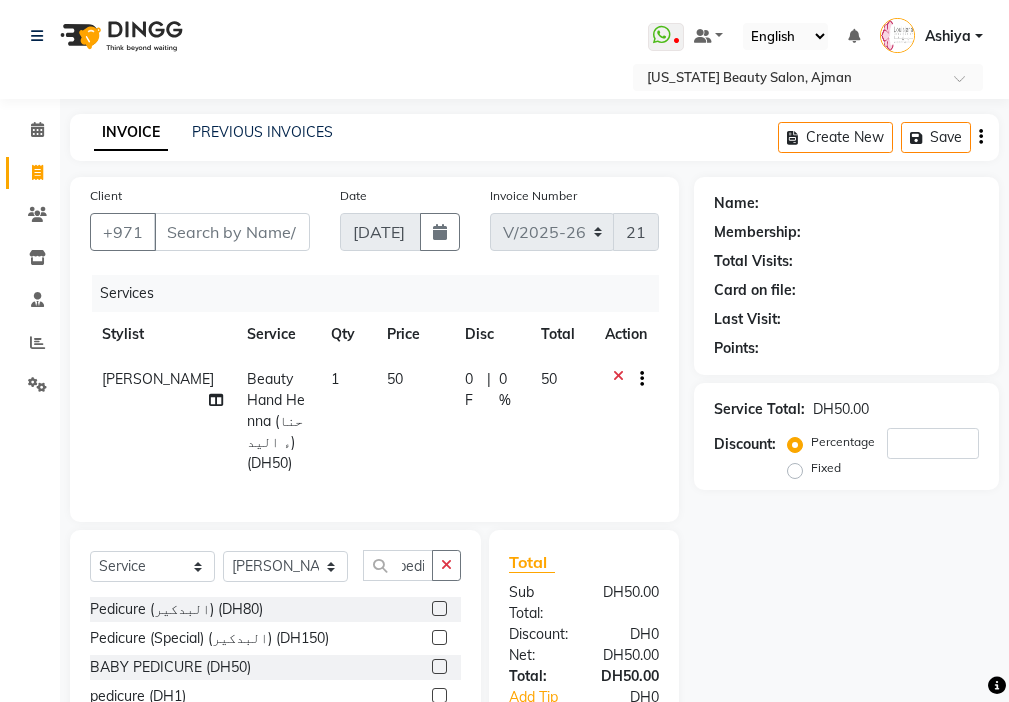 click 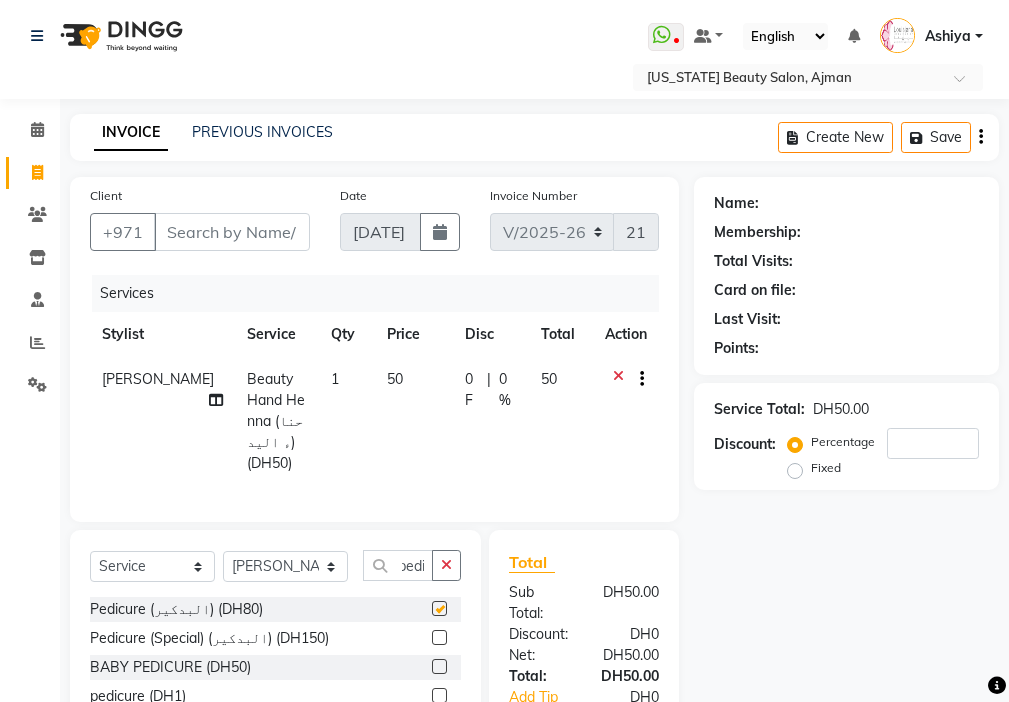 scroll, scrollTop: 0, scrollLeft: 0, axis: both 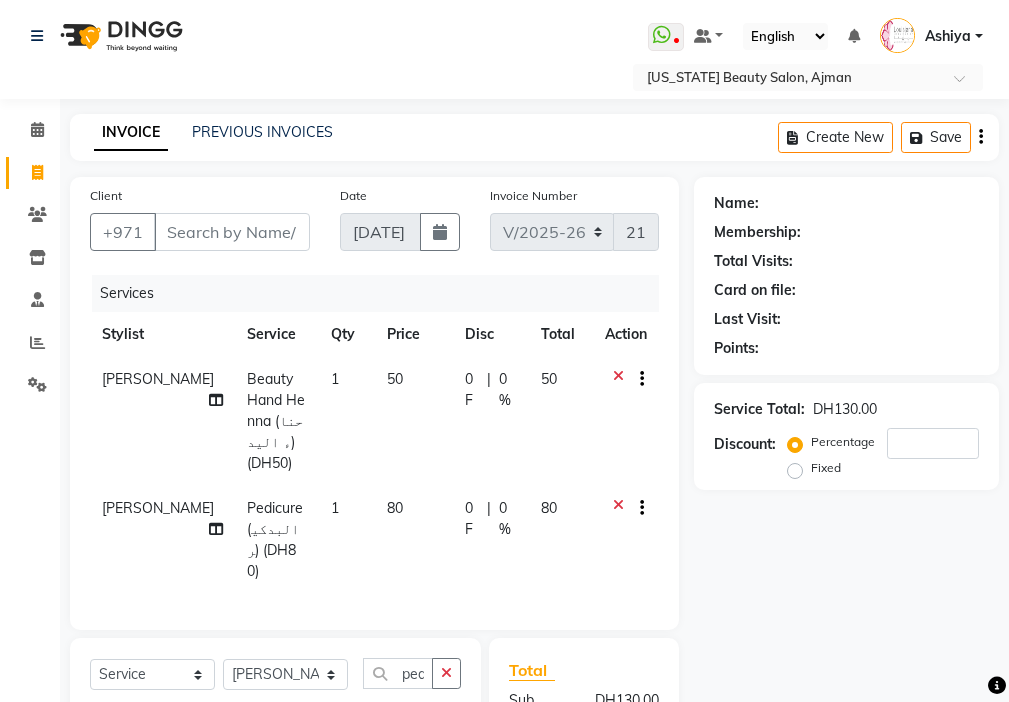 checkbox on "false" 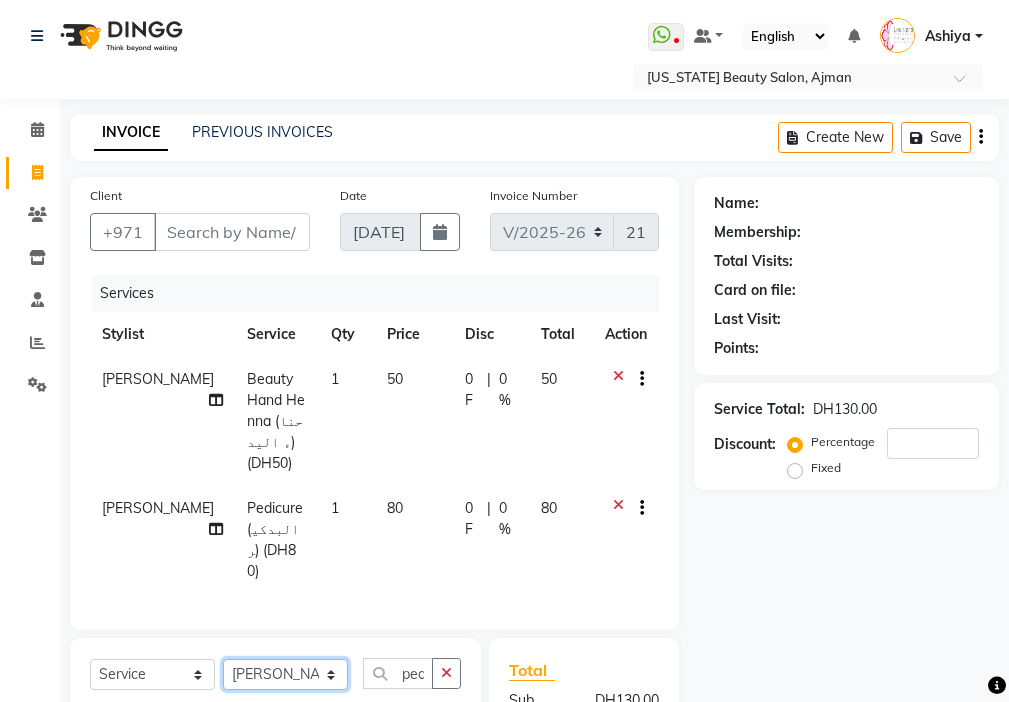click on "Select Stylist [PERSON_NAME] [PERSON_NAME] [PERSON_NAME] [PERSON_NAME] Kbina Madam mamta [PERSON_NAME] [PERSON_NAME] [PERSON_NAME]" 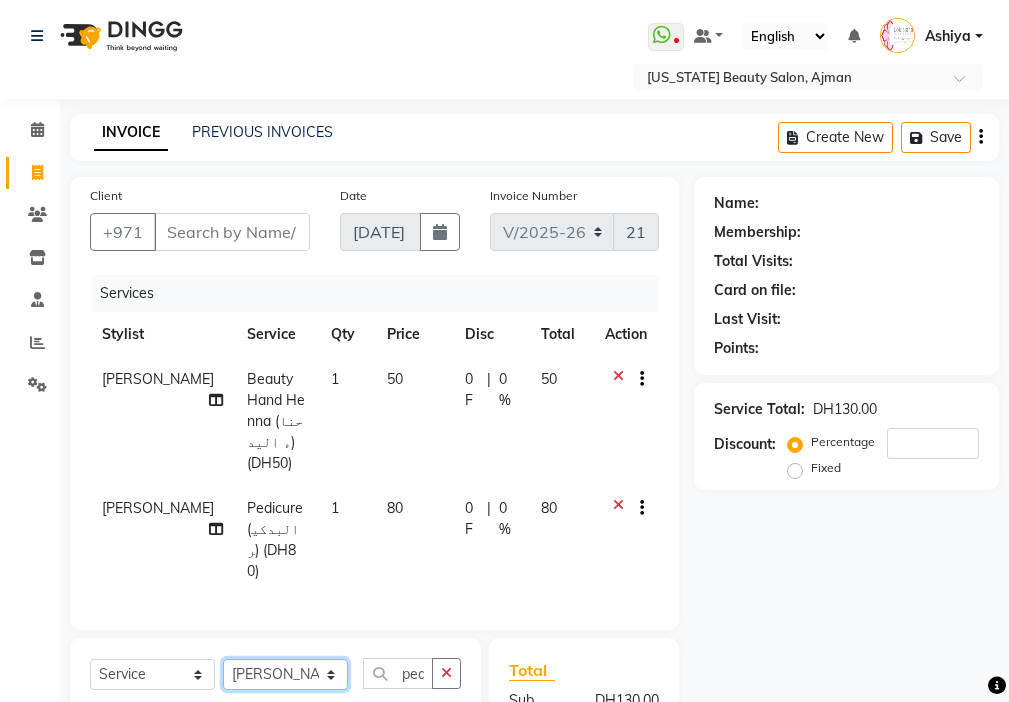 select on "68692" 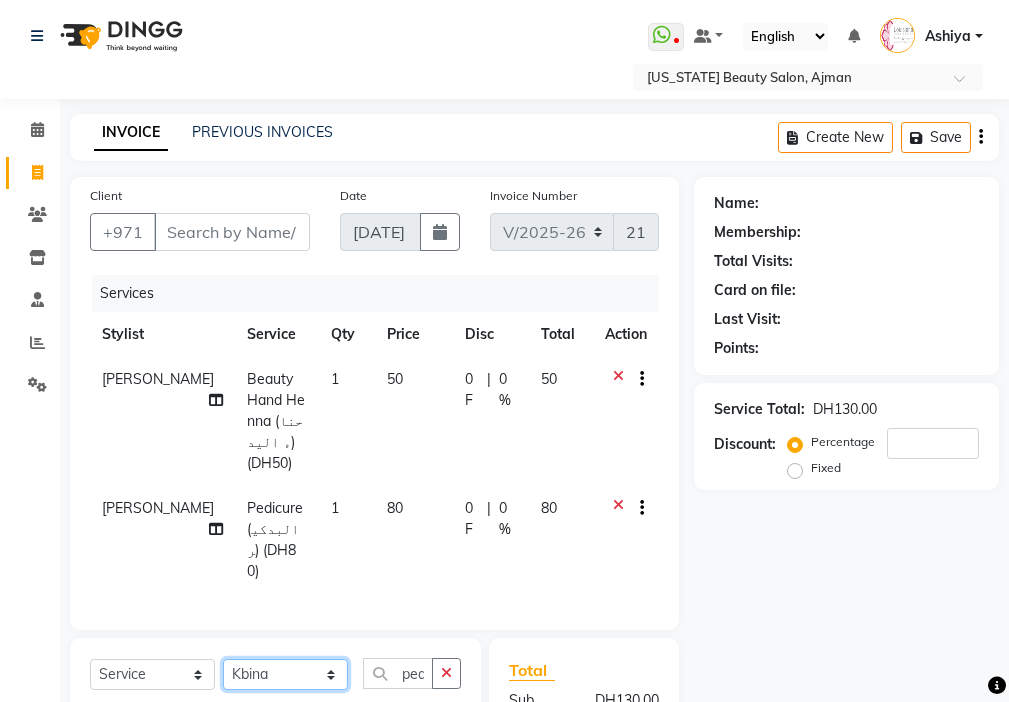 click on "Select Stylist [PERSON_NAME] [PERSON_NAME] [PERSON_NAME] [PERSON_NAME] Kbina Madam mamta [PERSON_NAME] [PERSON_NAME] [PERSON_NAME]" 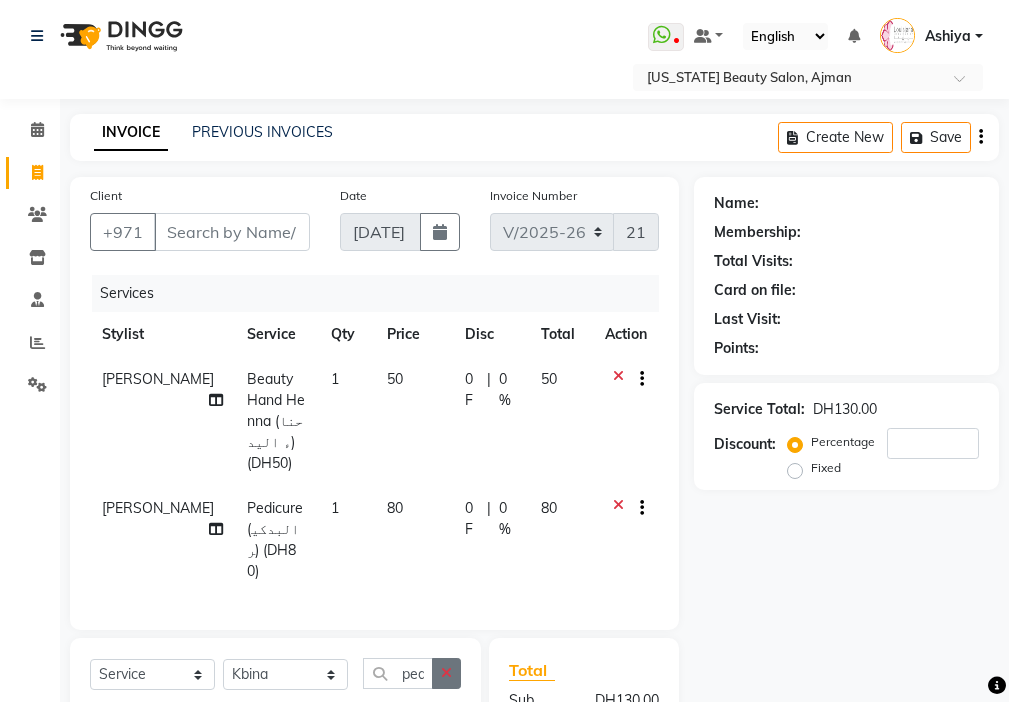 click 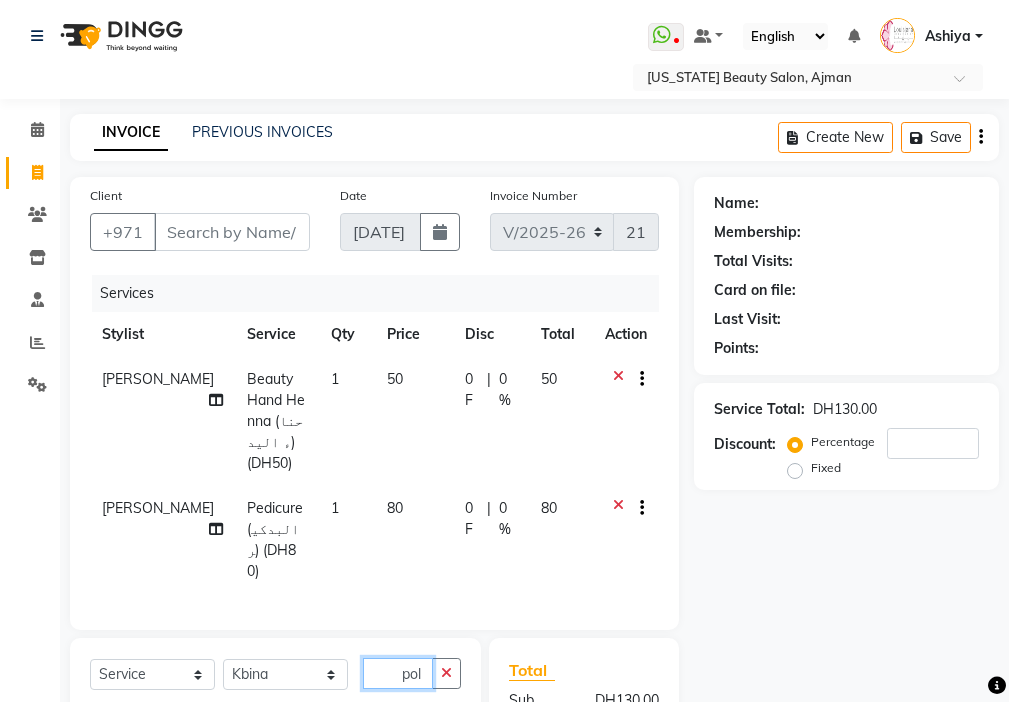 type on "pol" 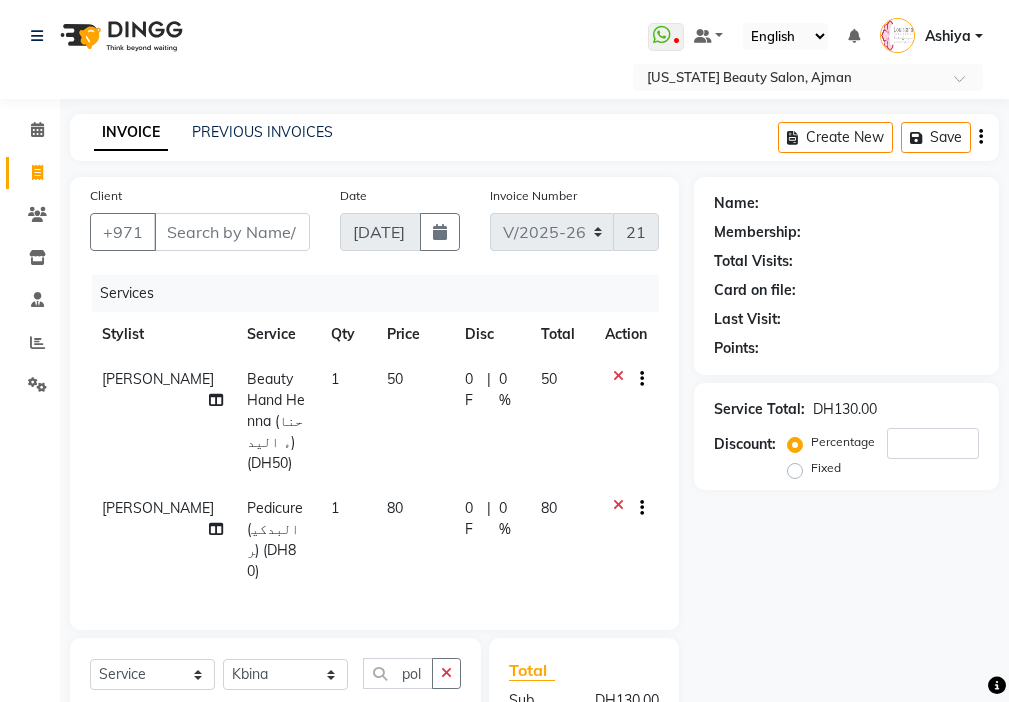 click 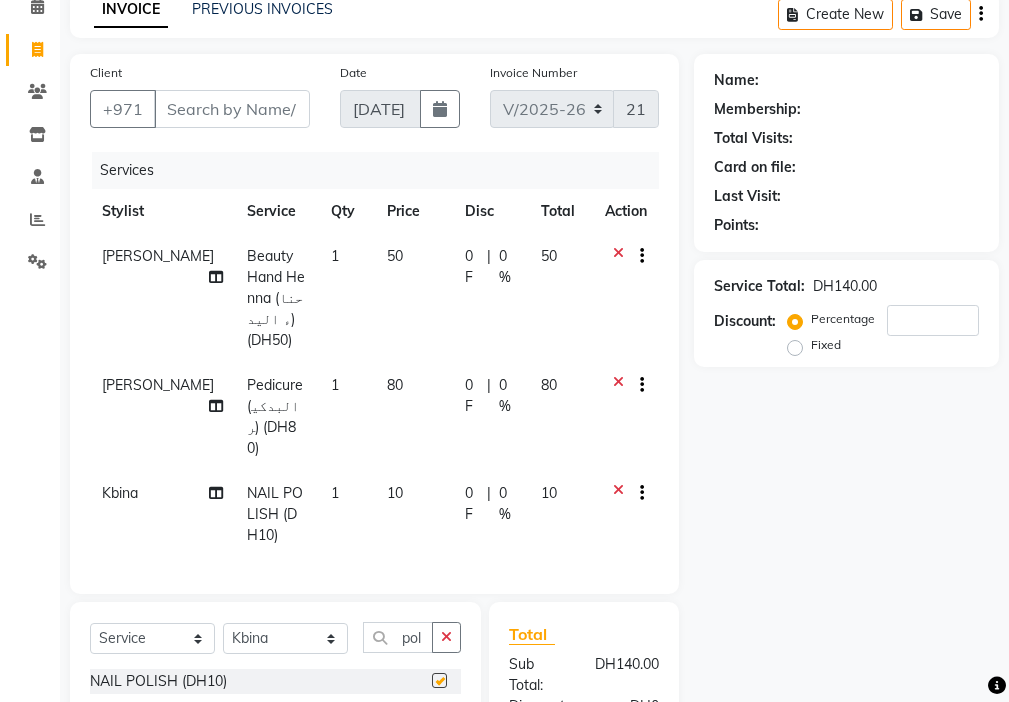 scroll, scrollTop: 169, scrollLeft: 0, axis: vertical 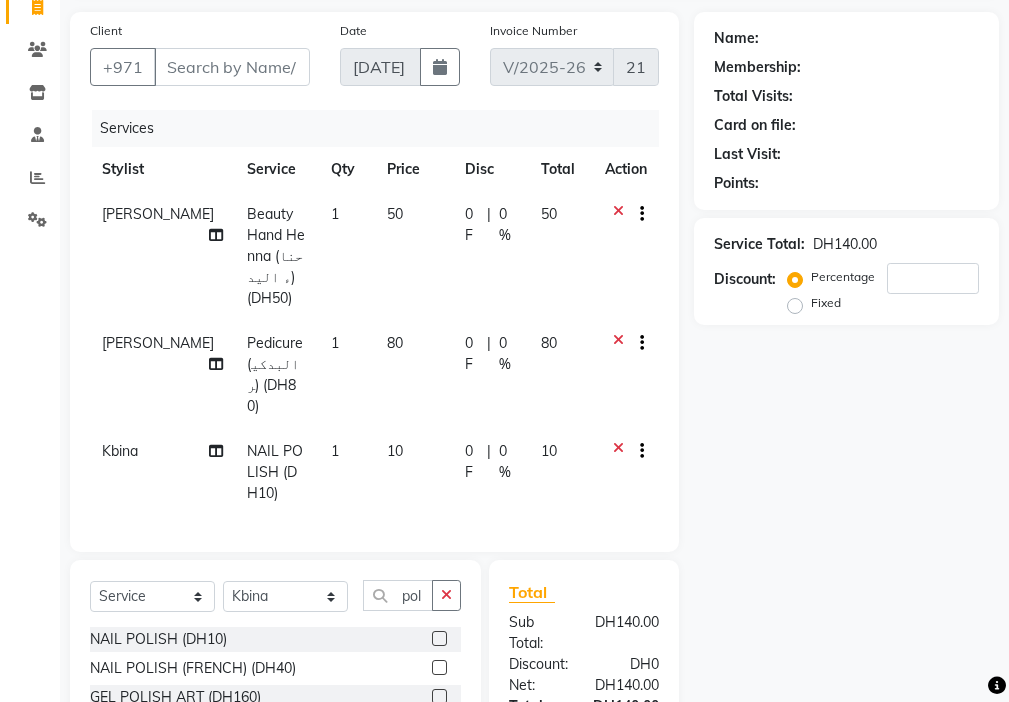 checkbox on "false" 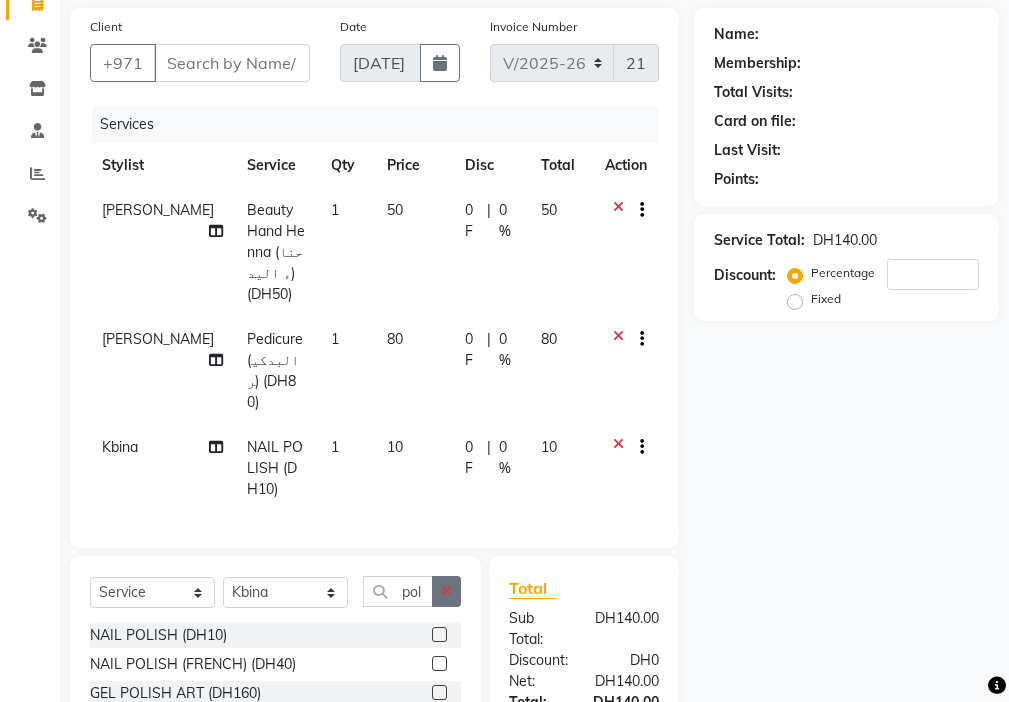 click 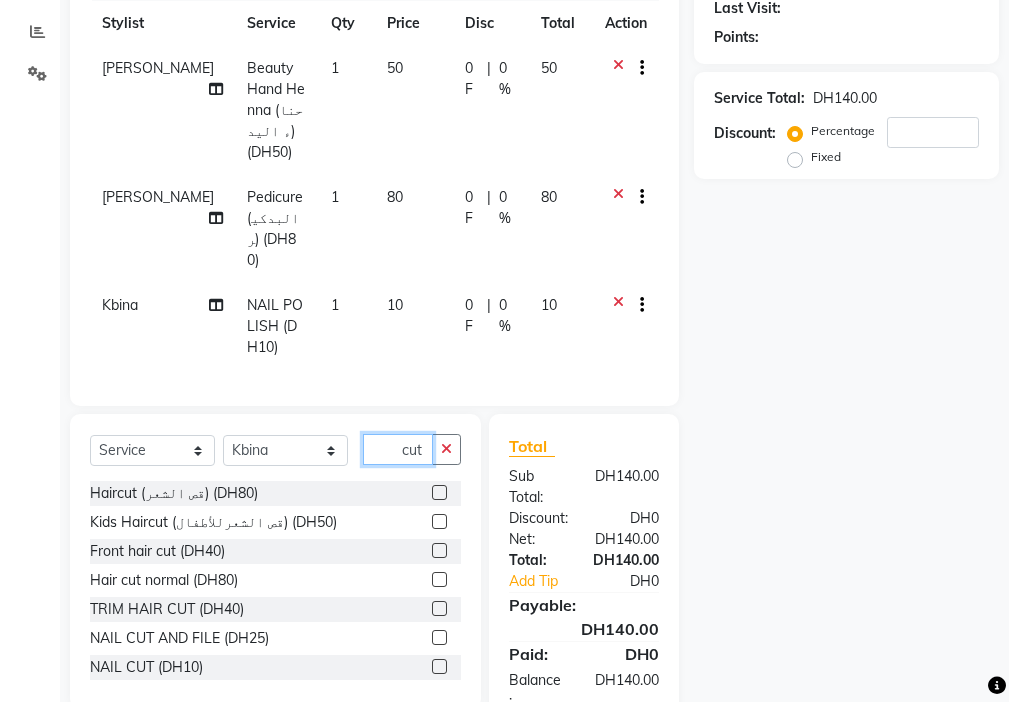 scroll, scrollTop: 344, scrollLeft: 0, axis: vertical 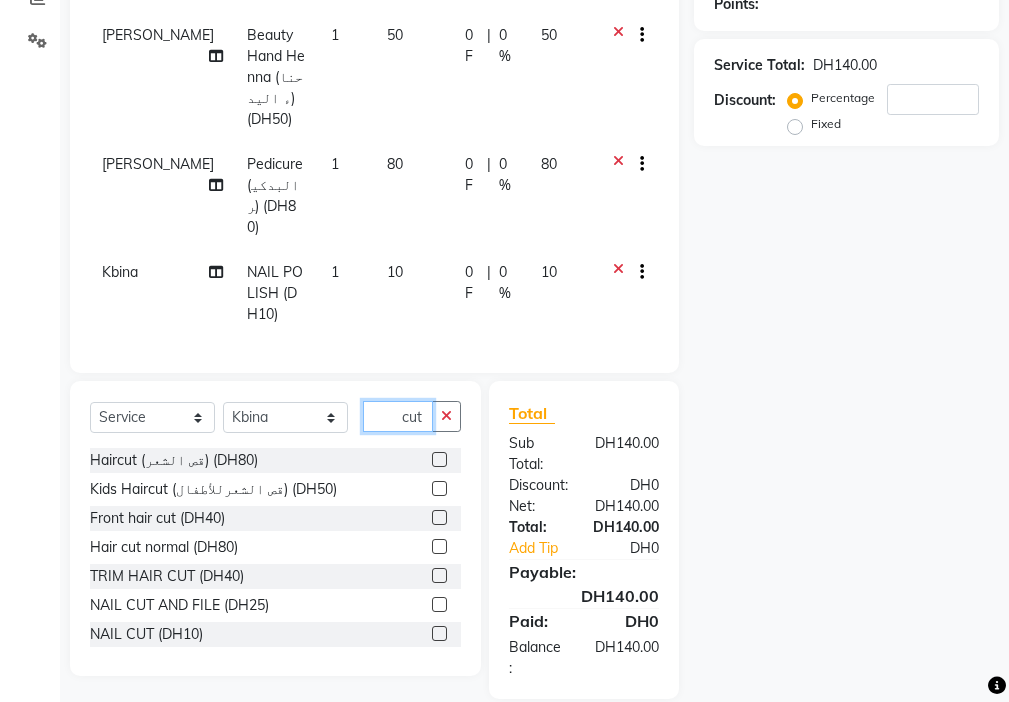 type on "cut" 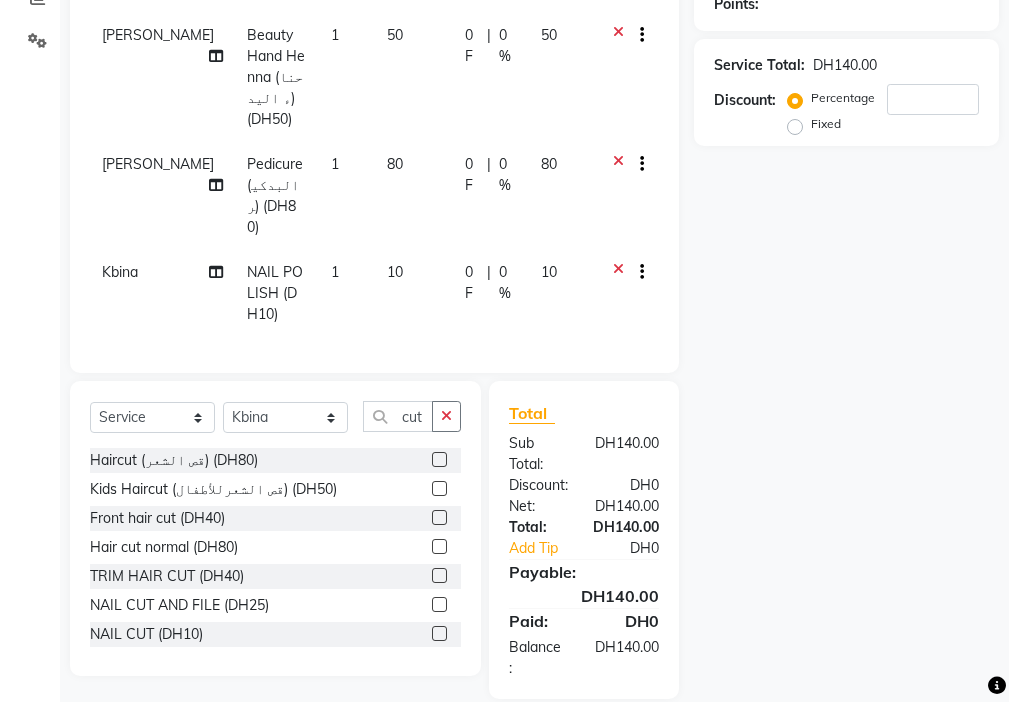 click 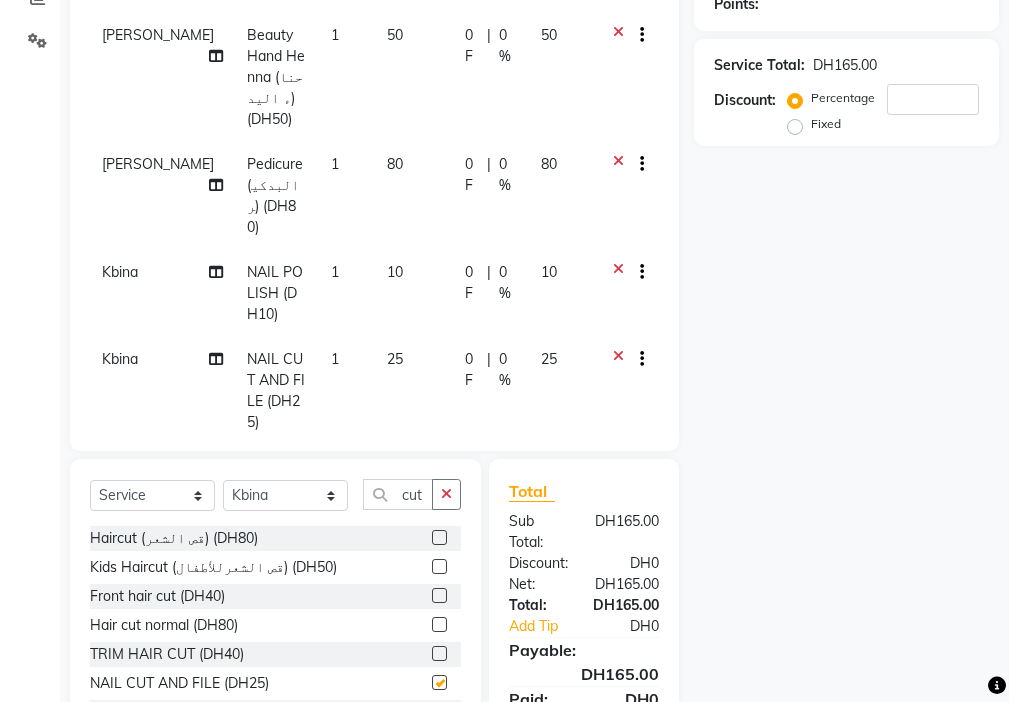 checkbox on "false" 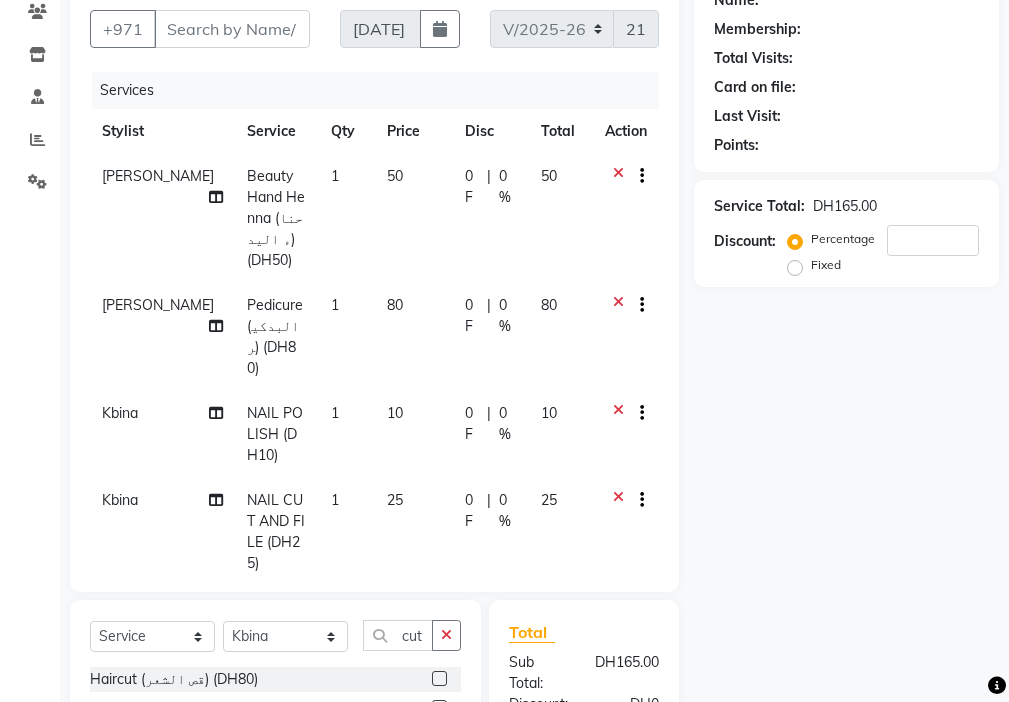 scroll, scrollTop: 201, scrollLeft: 0, axis: vertical 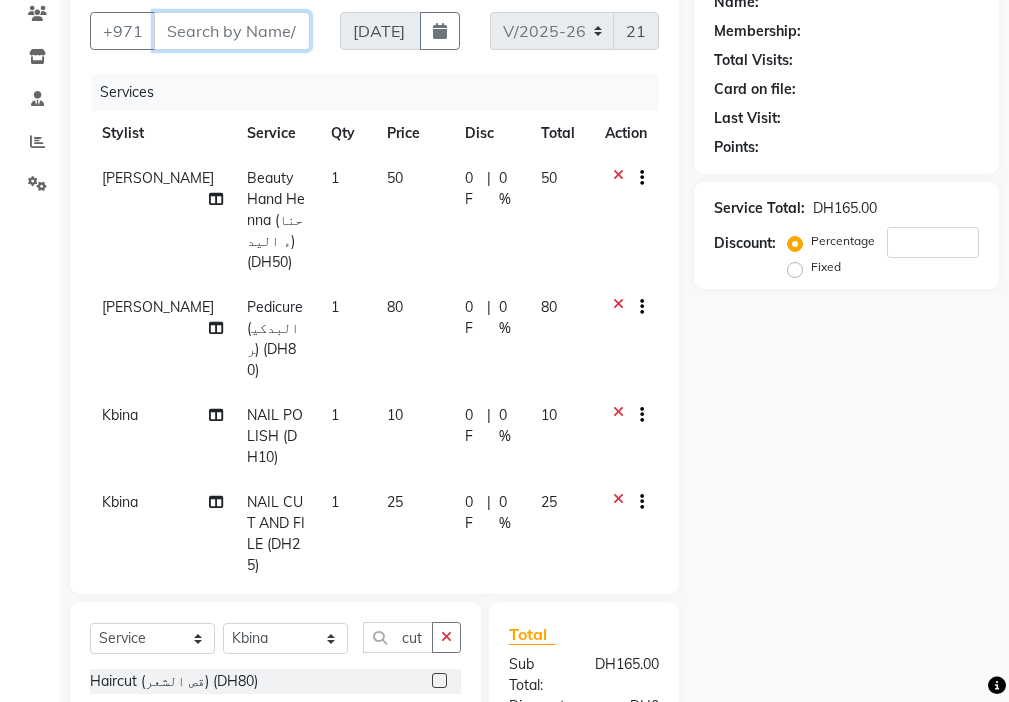 click on "Client" at bounding box center (232, 31) 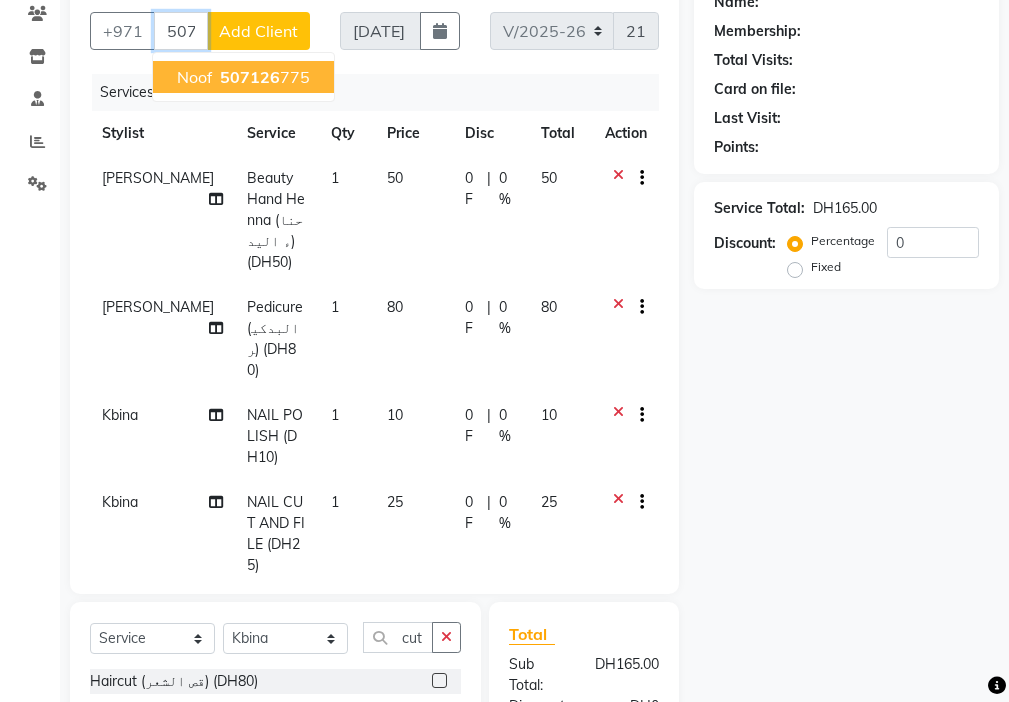 click on "507126 775" at bounding box center [263, 77] 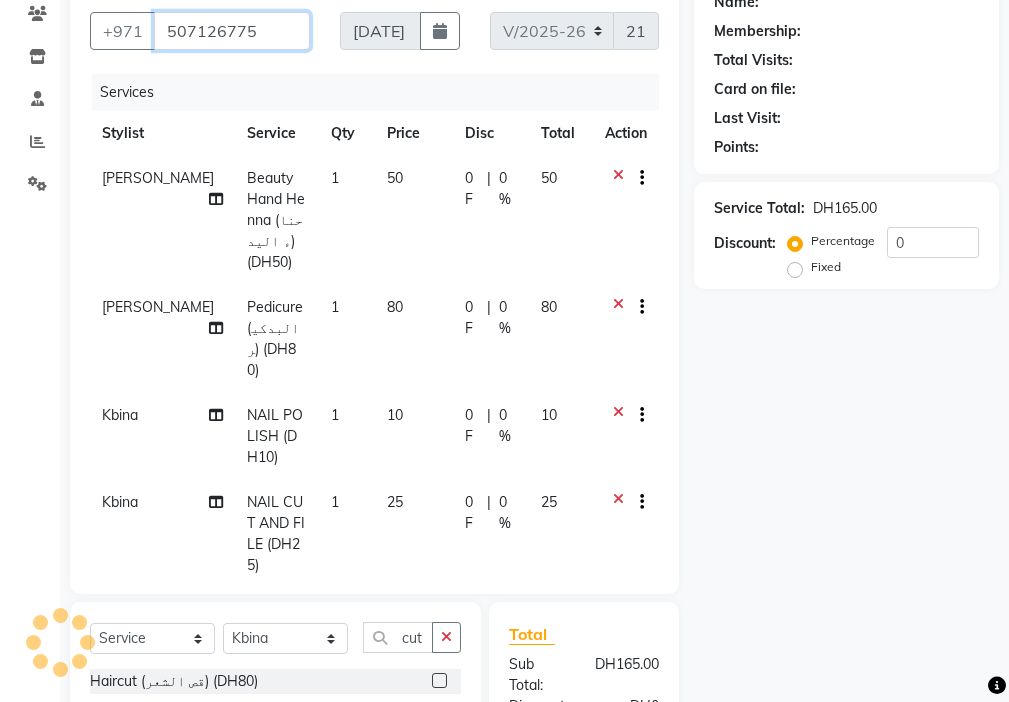 type on "507126775" 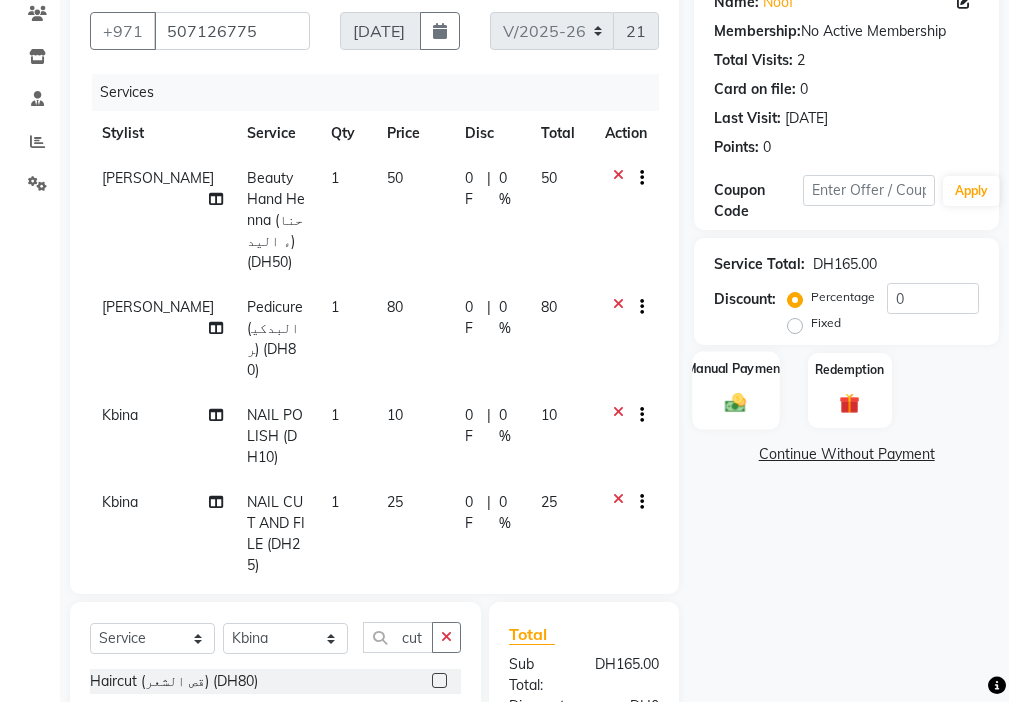 click on "Manual Payment" 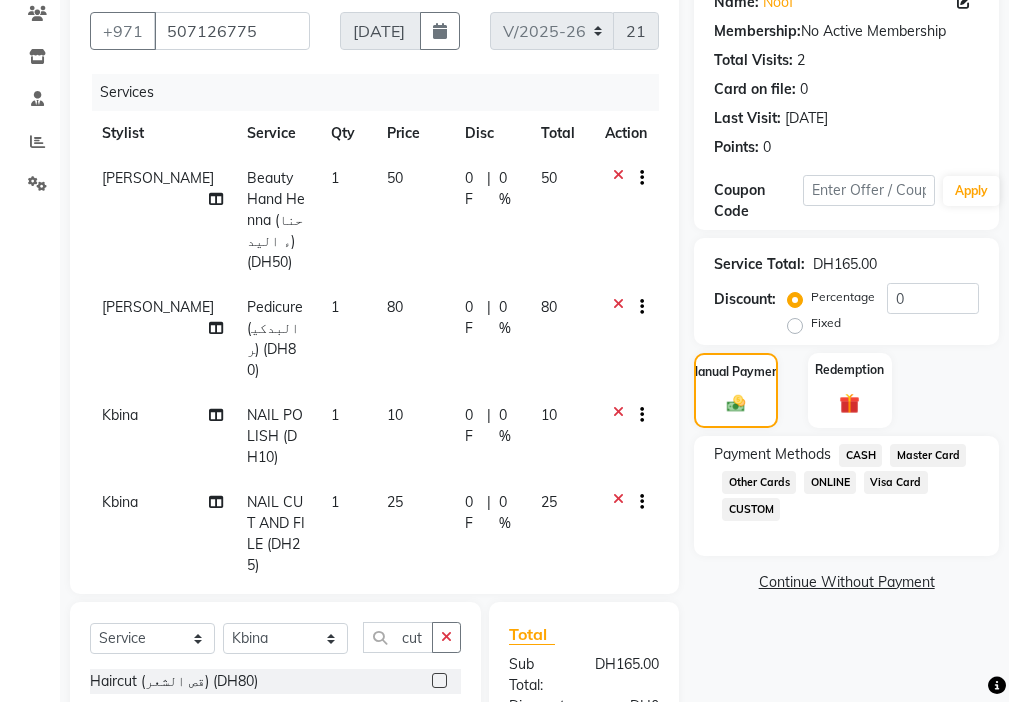 click on "Visa Card" 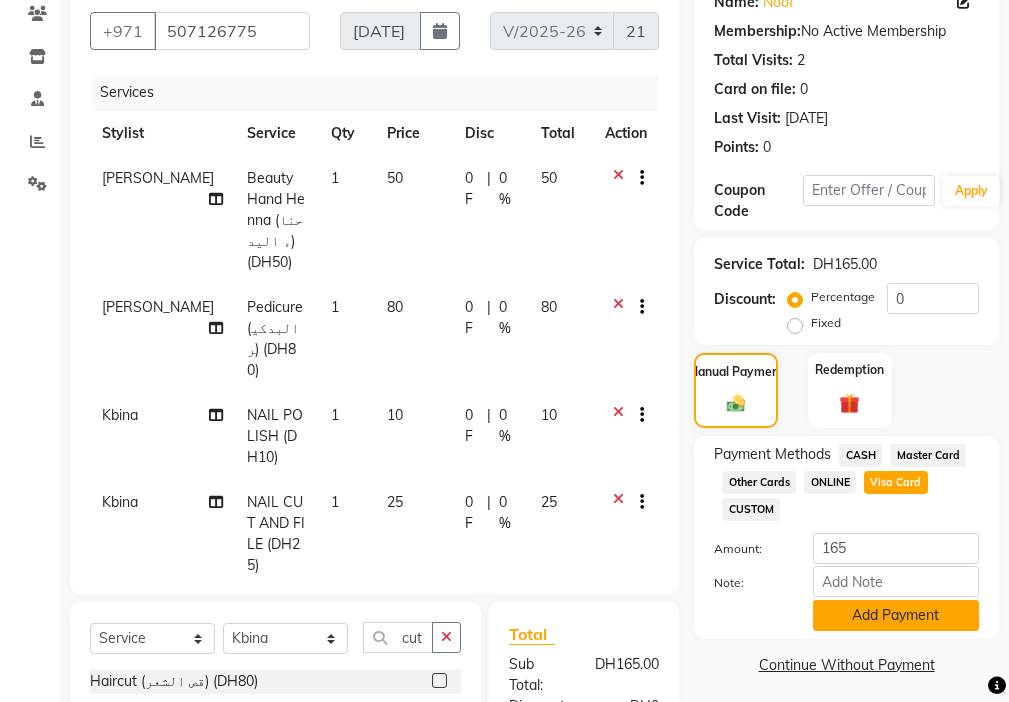 click on "Add Payment" 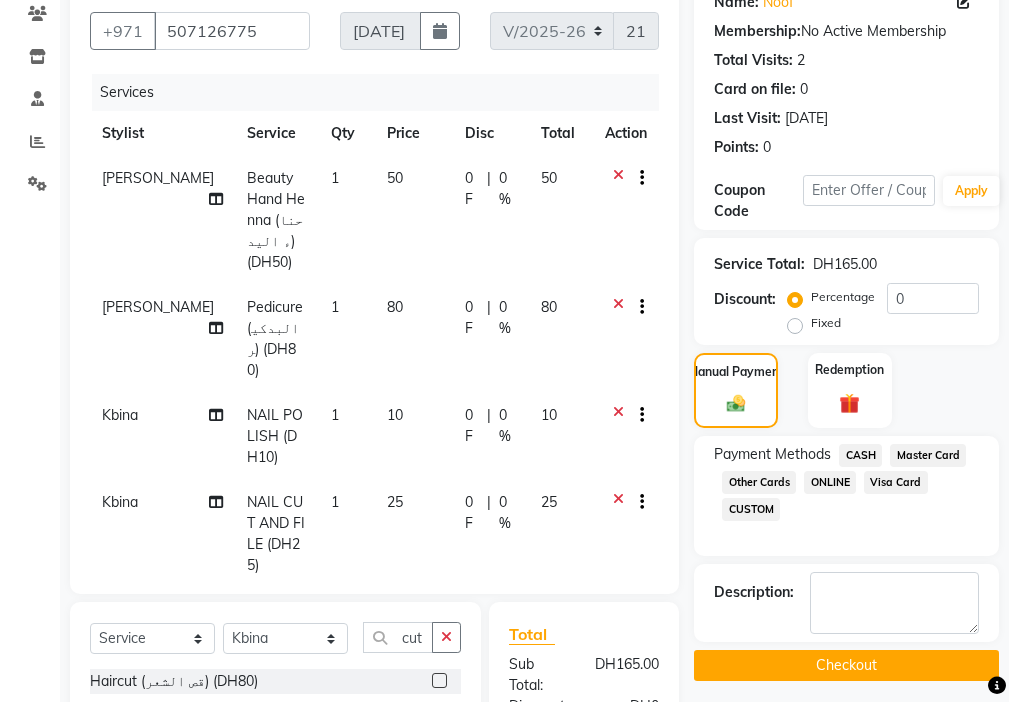 click on "Checkout" 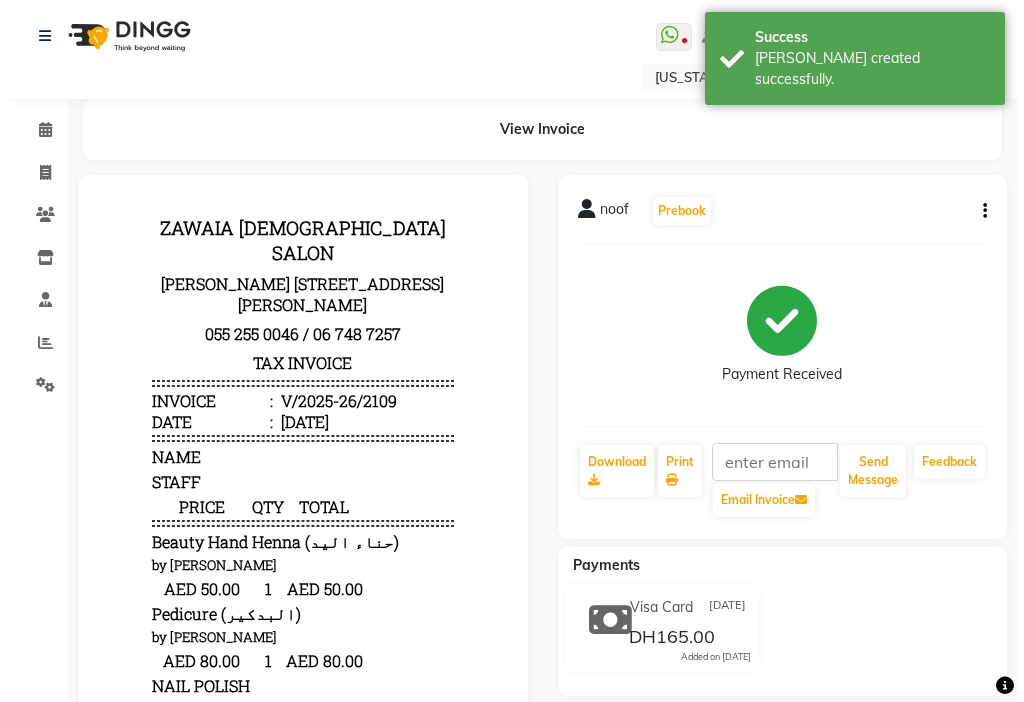 scroll, scrollTop: 0, scrollLeft: 0, axis: both 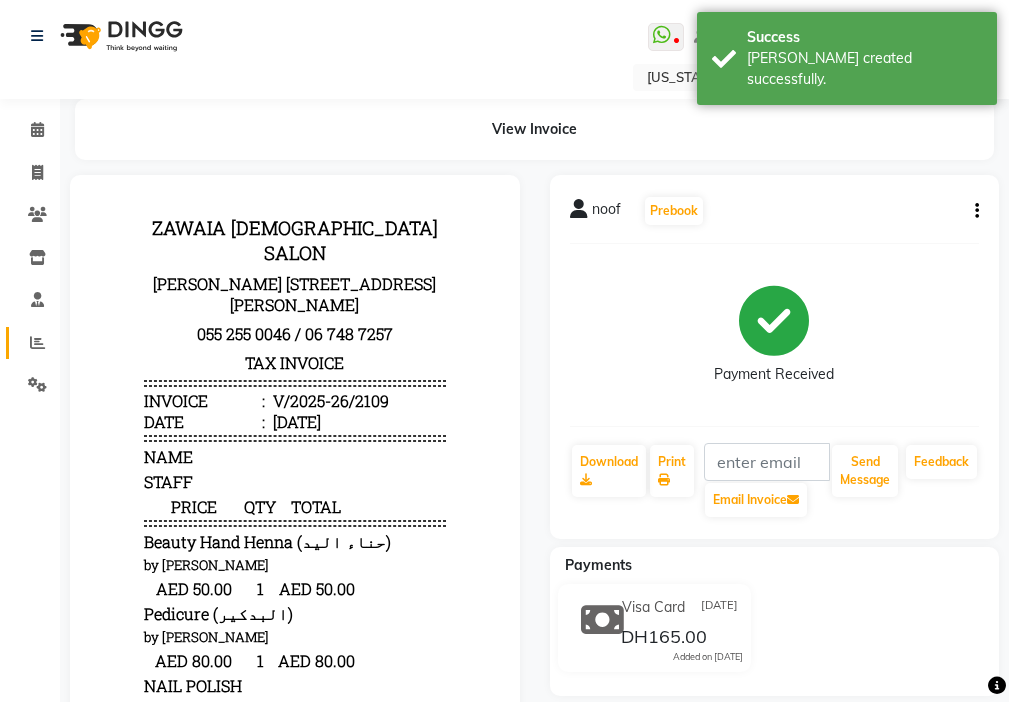 click 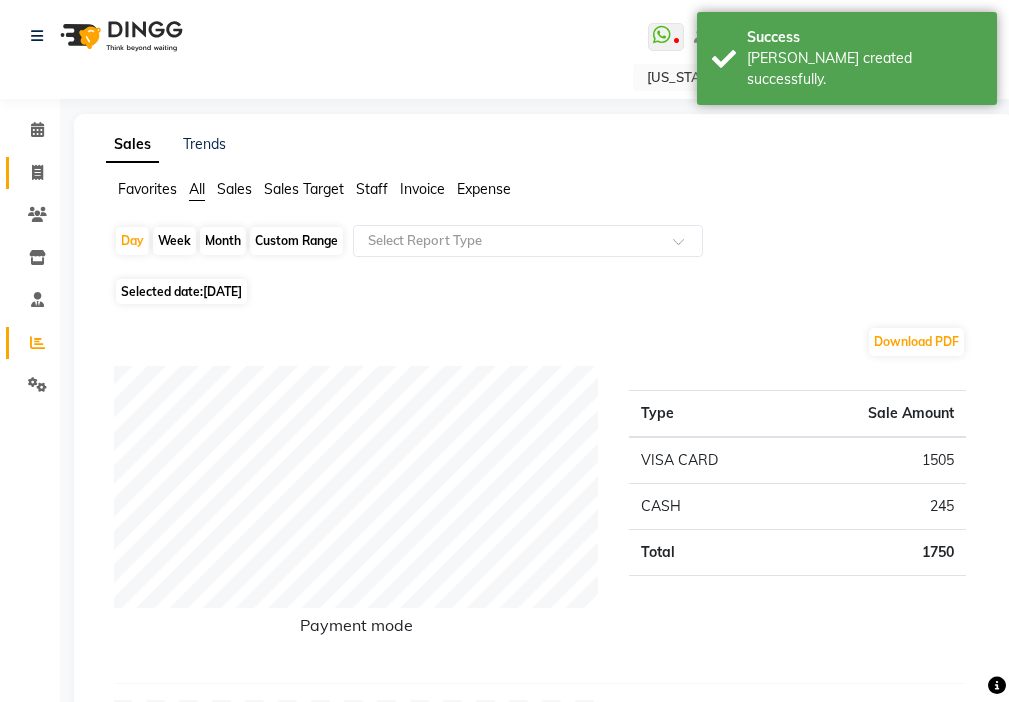 click on "Invoice" 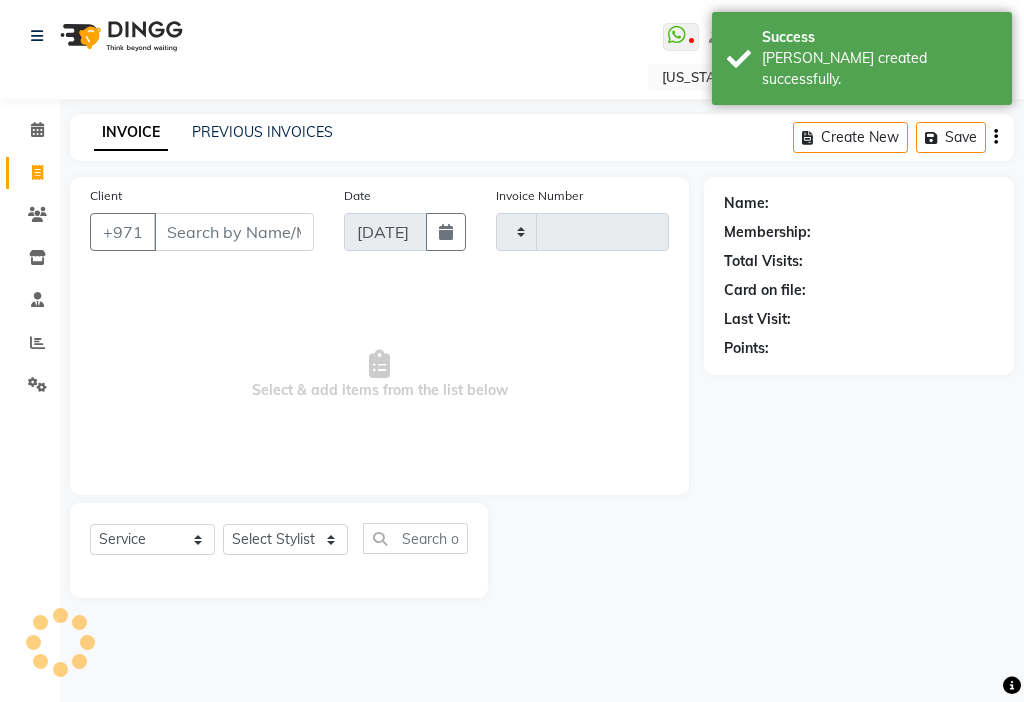 type on "2110" 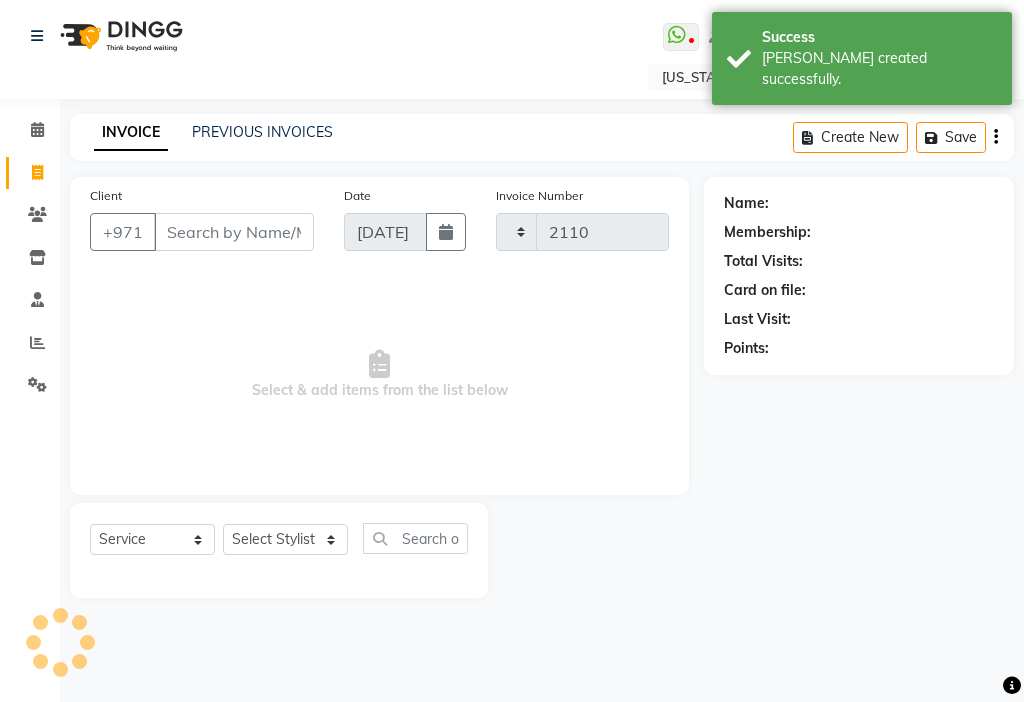 select on "637" 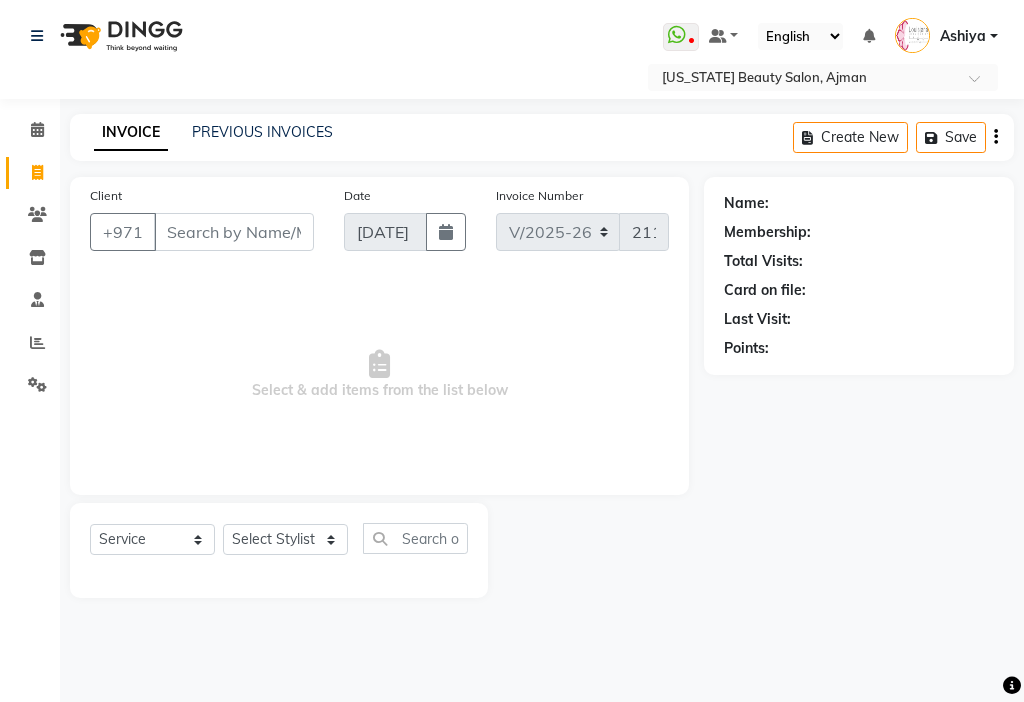 click on "Select & add items from the list below" at bounding box center [379, 375] 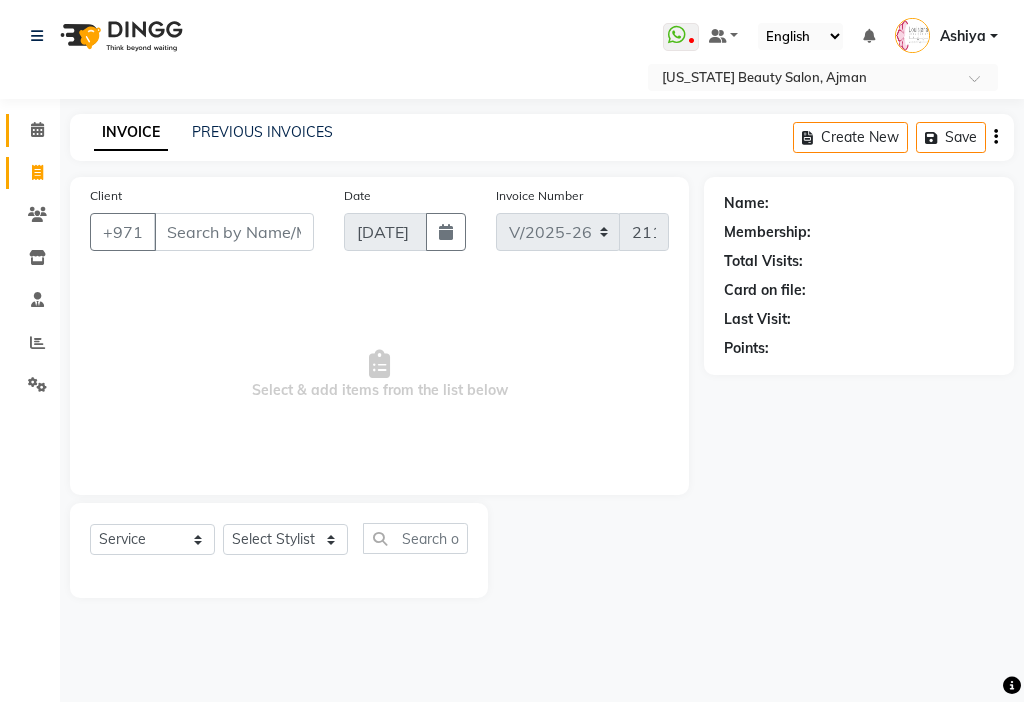 click 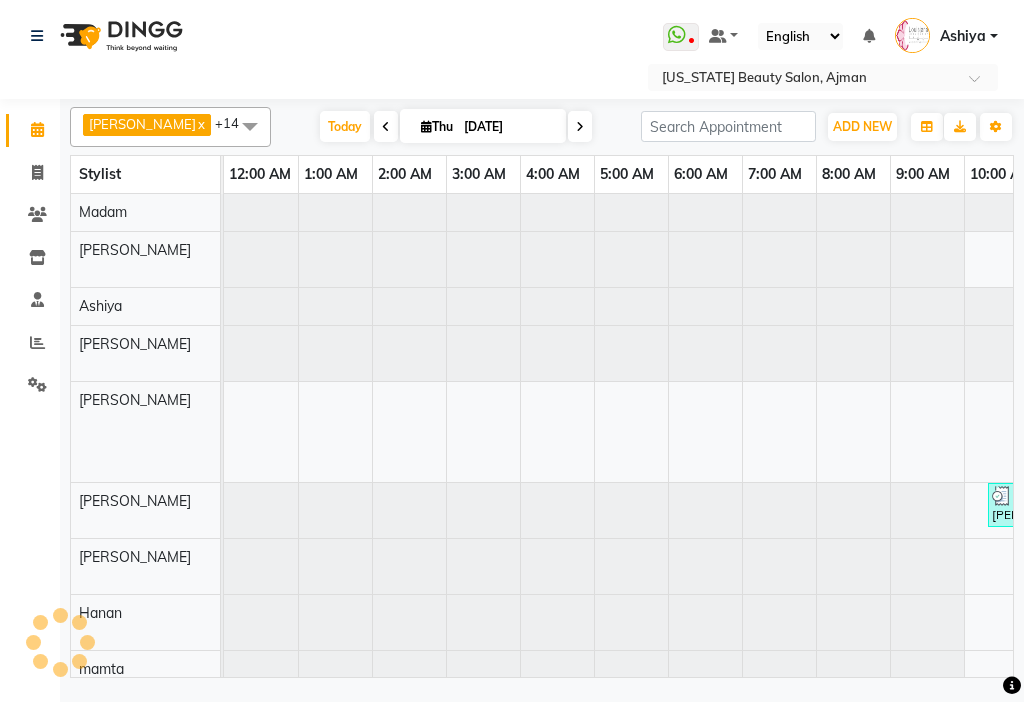 scroll, scrollTop: 0, scrollLeft: 445, axis: horizontal 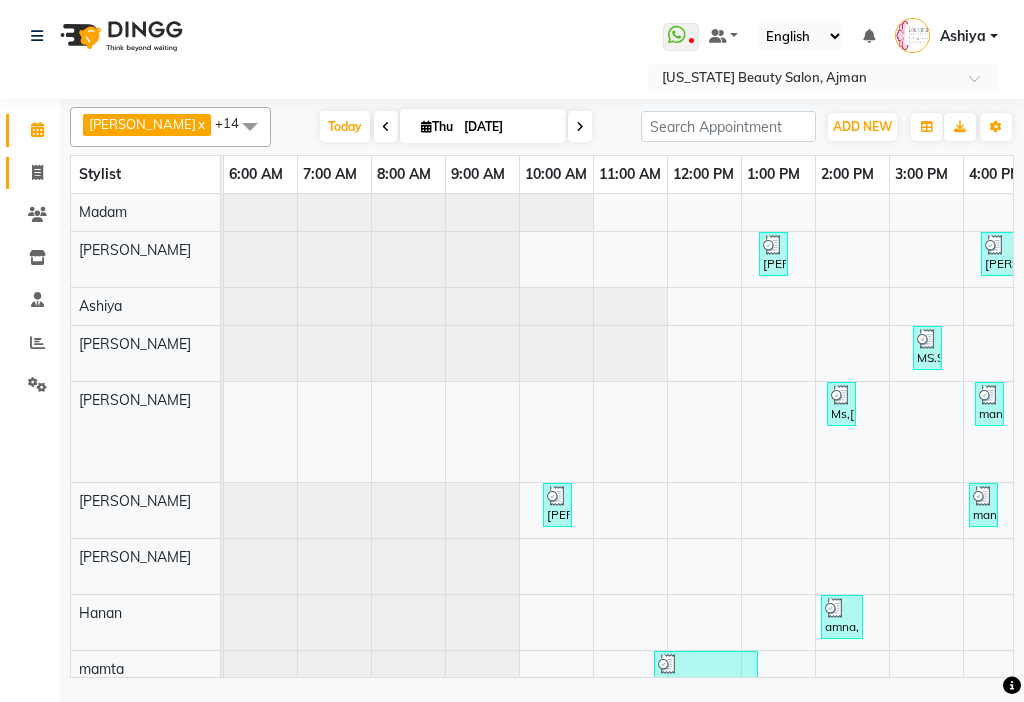 click on "Invoice" 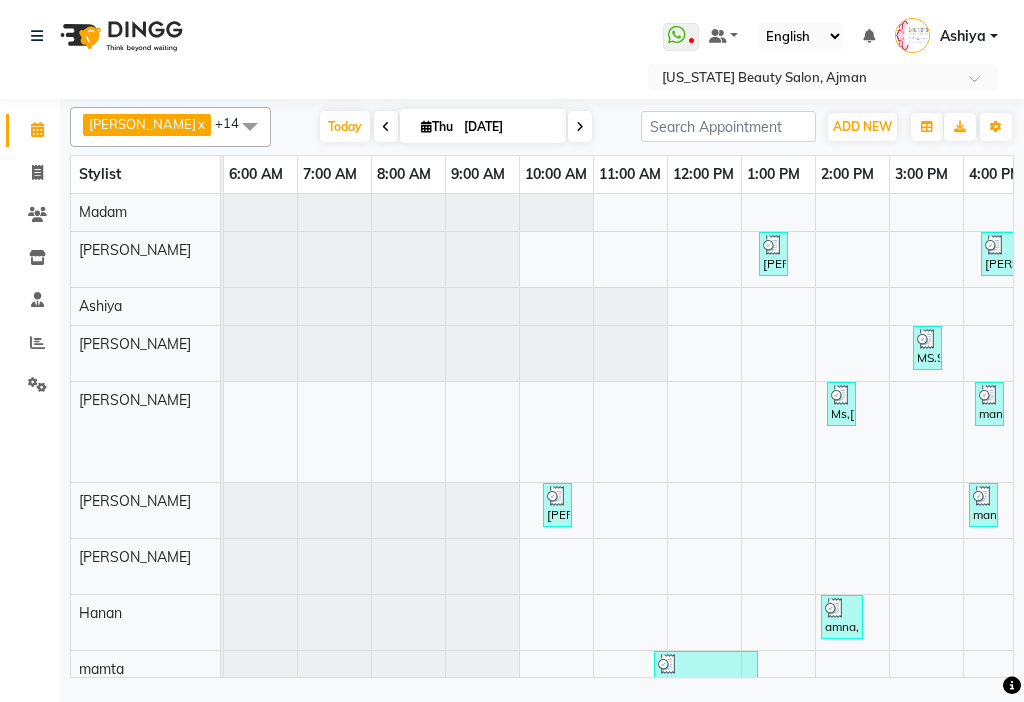 select on "service" 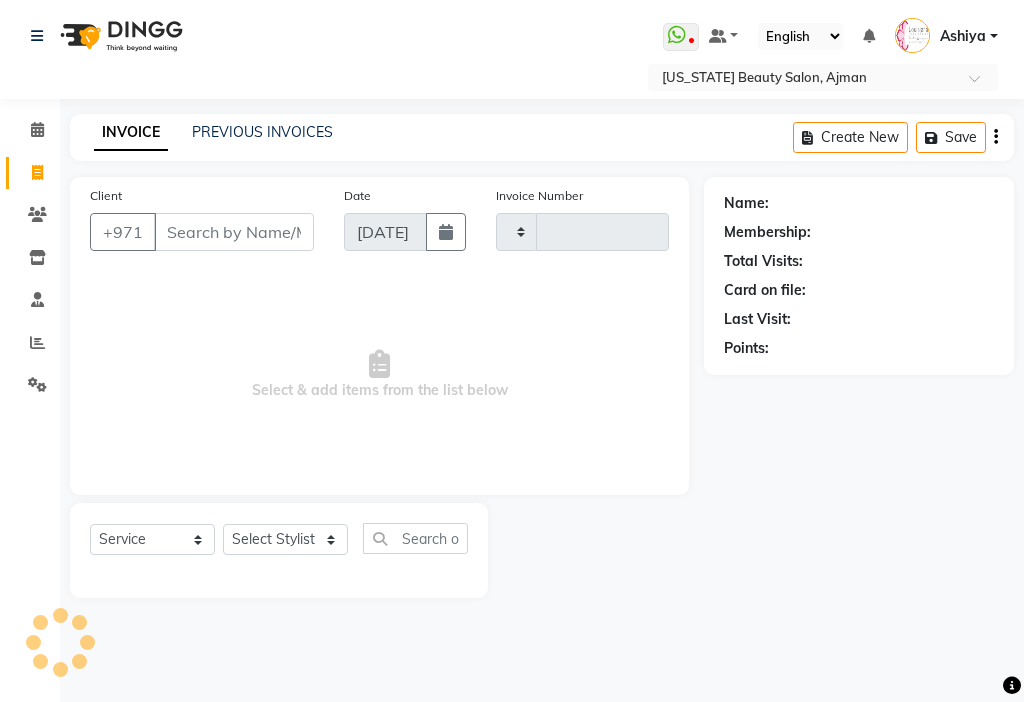 type on "2110" 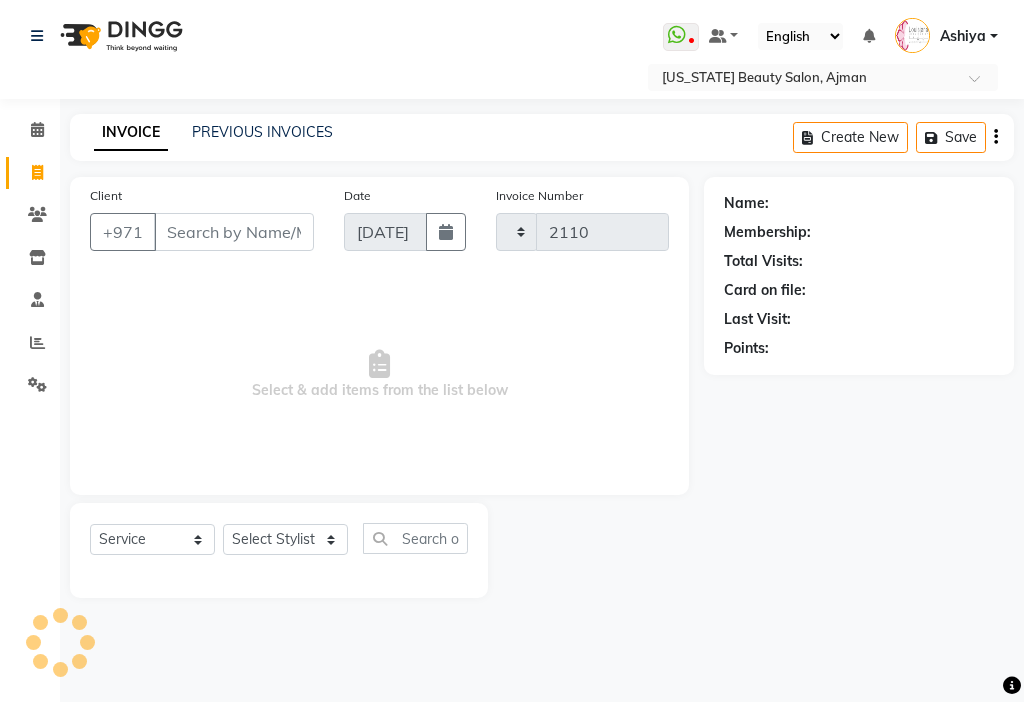 select on "637" 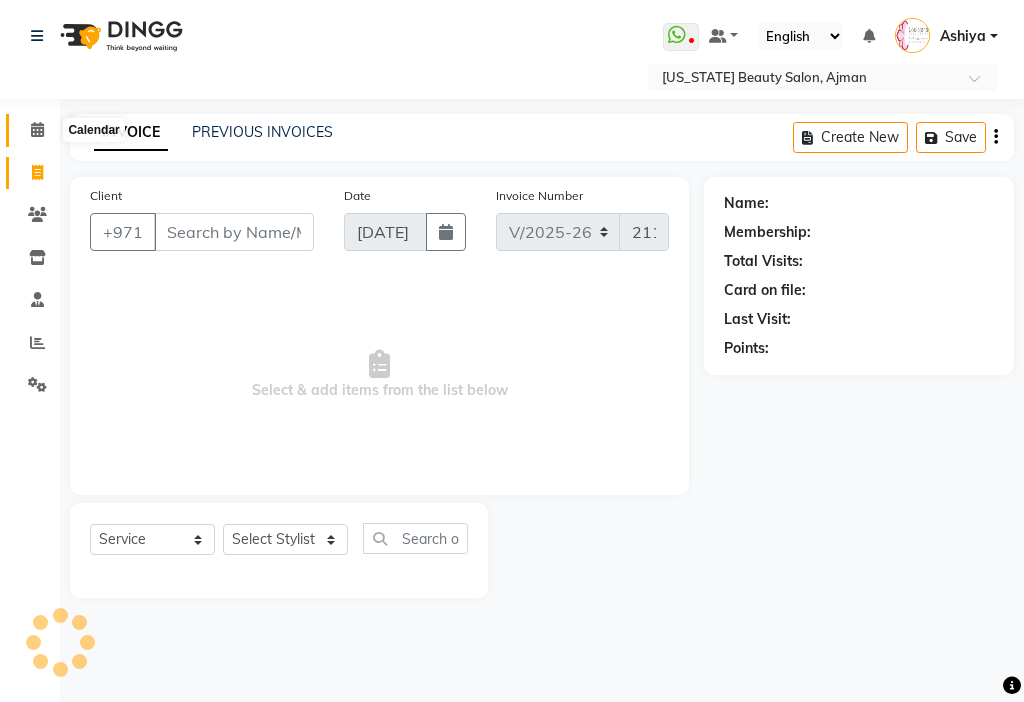 click 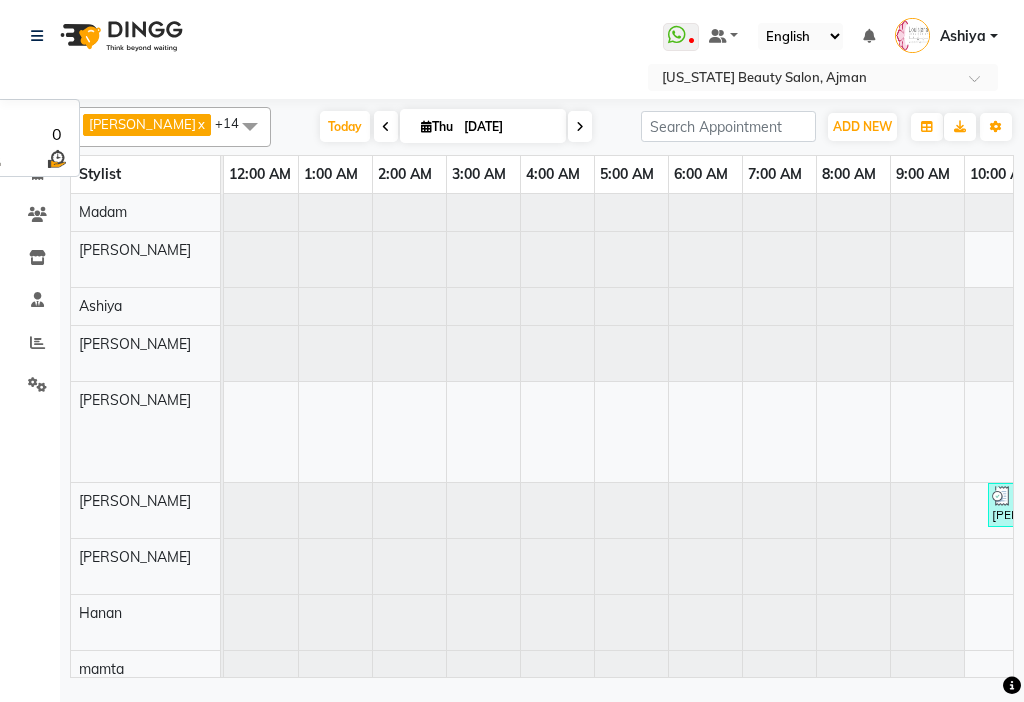 scroll, scrollTop: 0, scrollLeft: 987, axis: horizontal 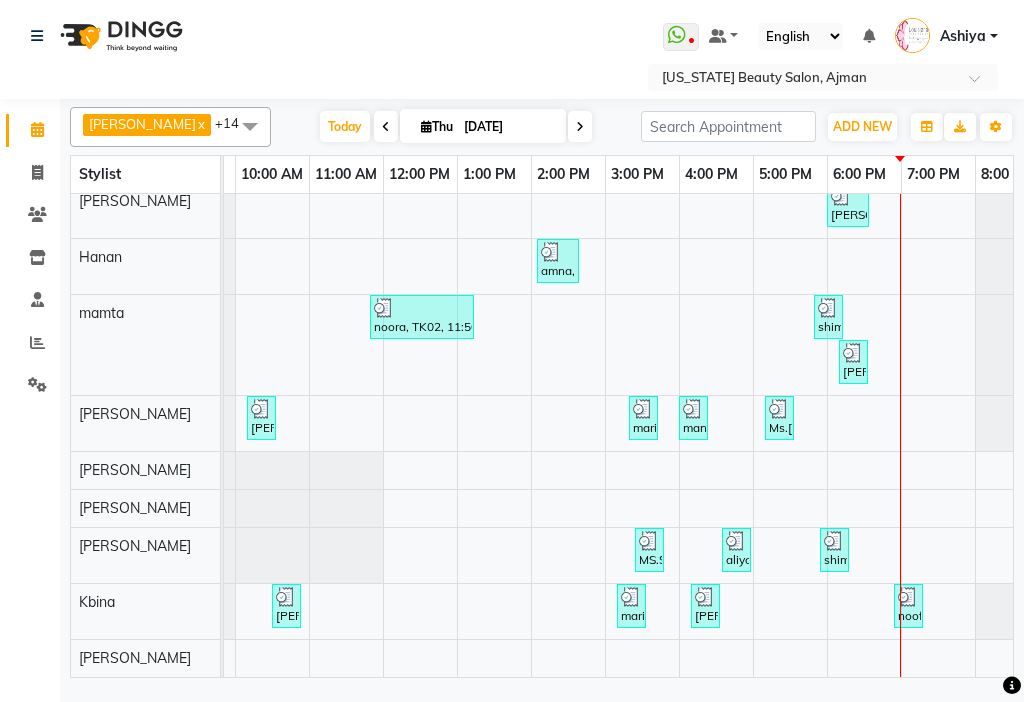 click on "aliya, TK10, 04:35 PM-04:45 PM, [GEOGRAPHIC_DATA]  (المنكير) (DH50),NAIL POLISH  (DH10)" at bounding box center (736, 550) 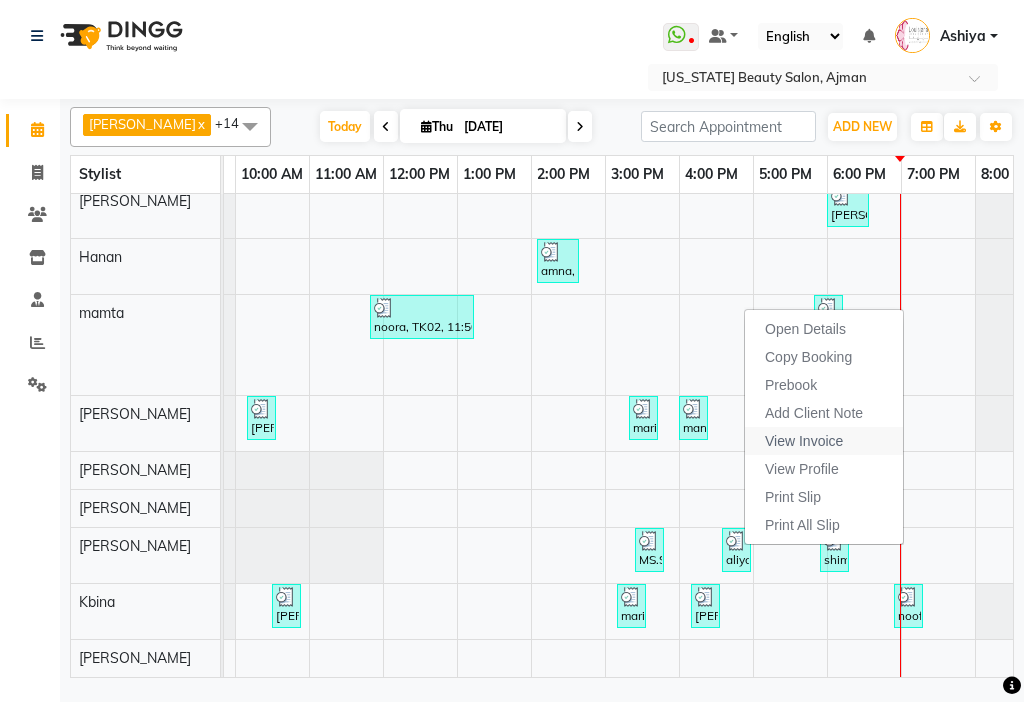 click on "View Invoice" at bounding box center (804, 441) 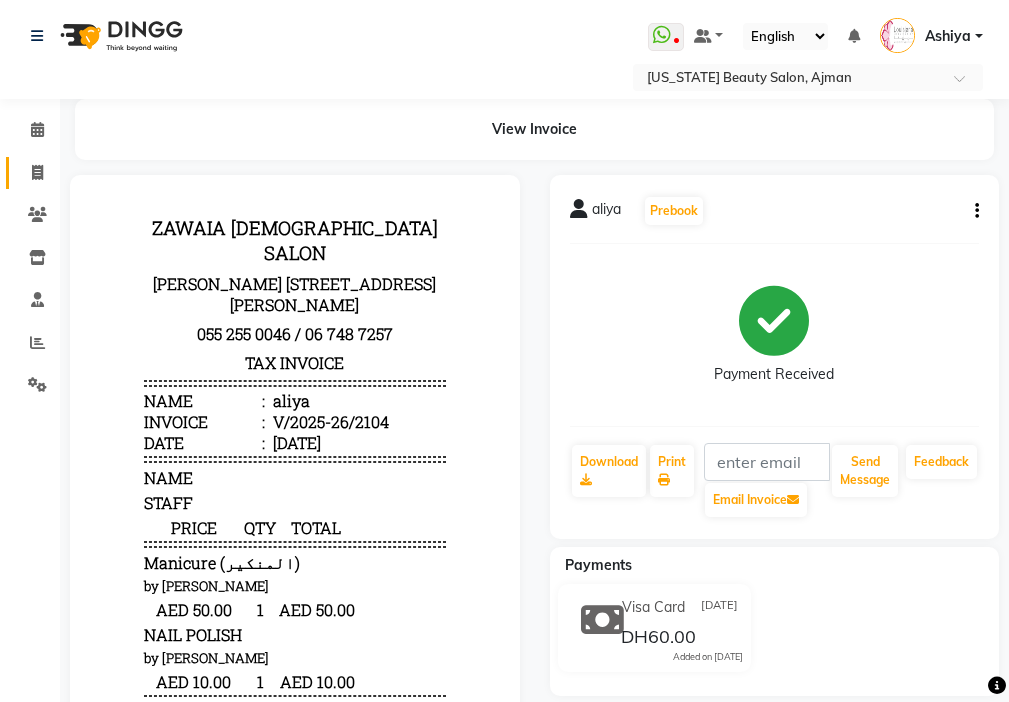click 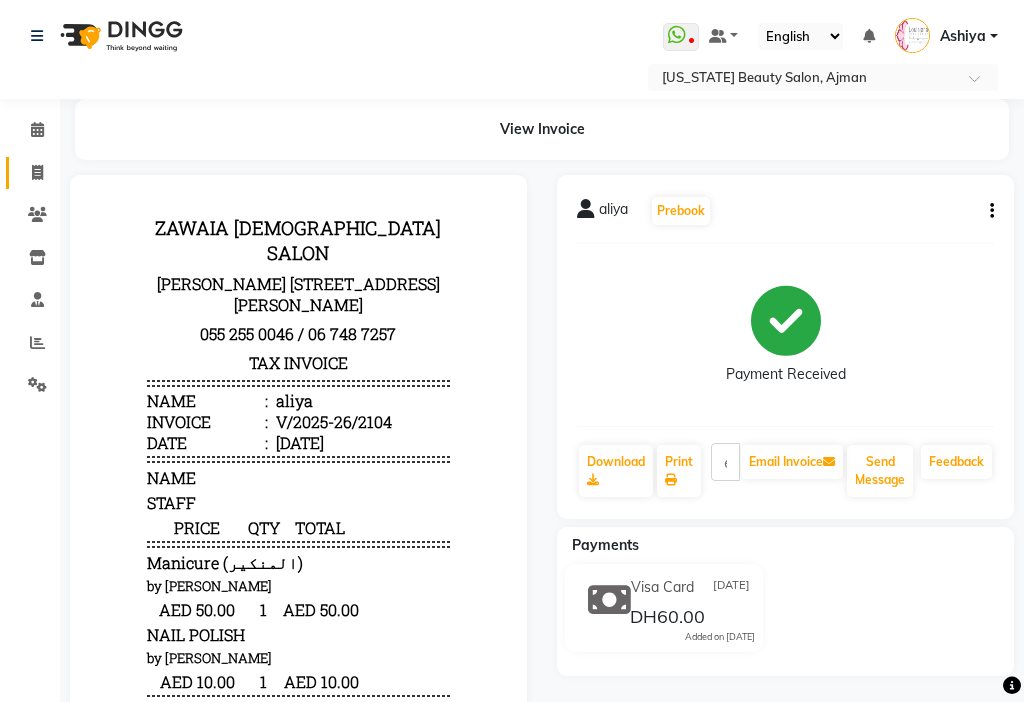 select on "service" 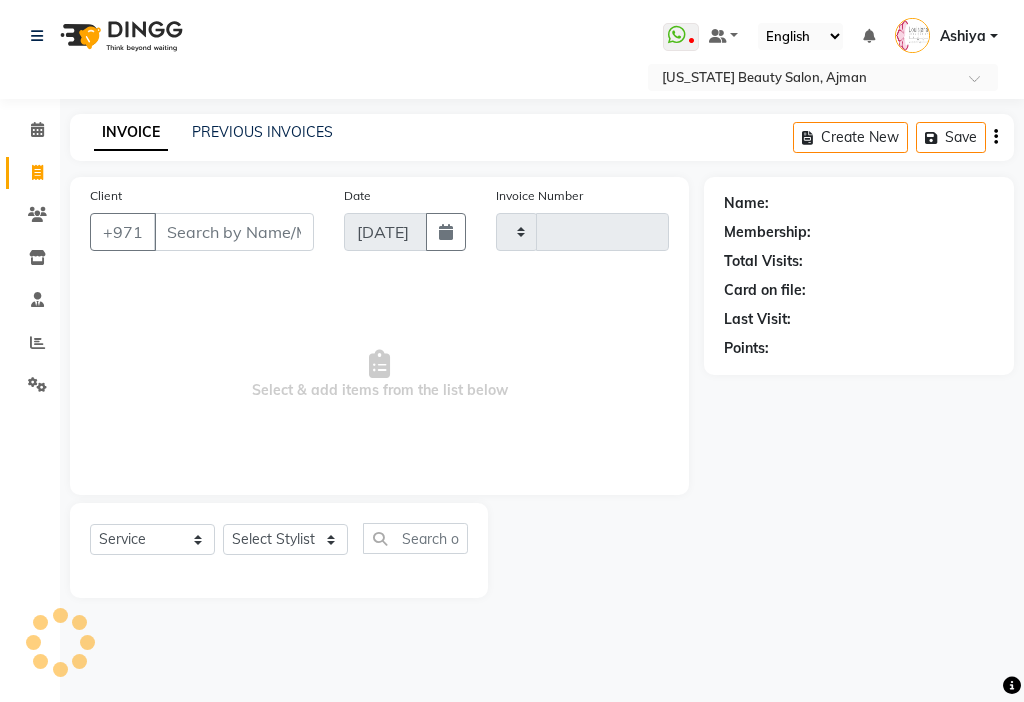 type on "2110" 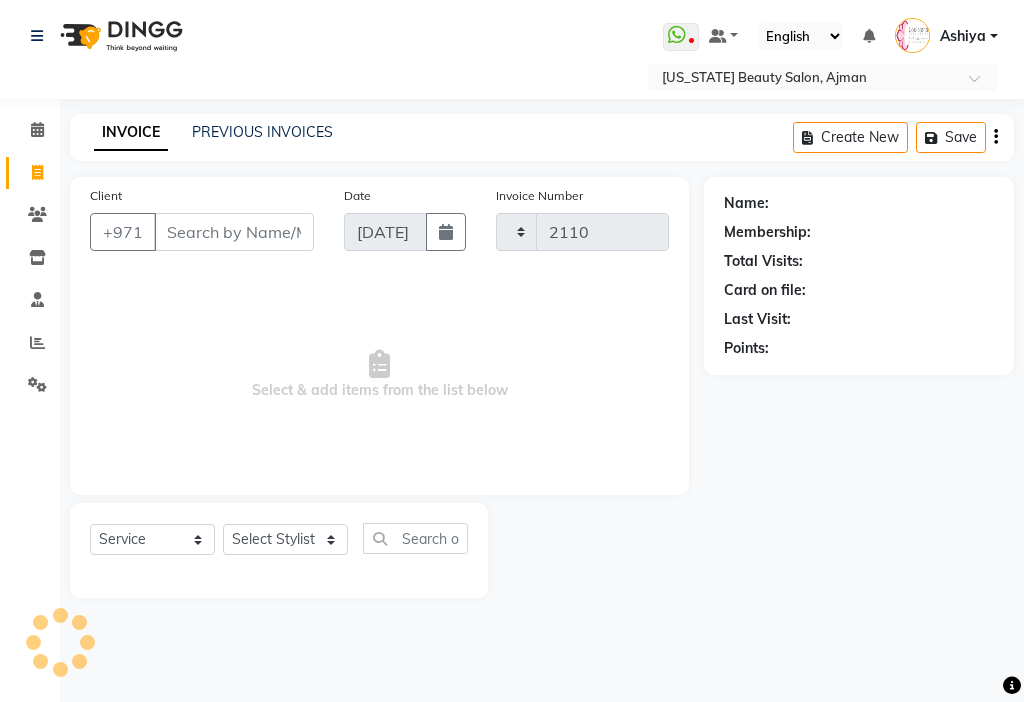 select on "637" 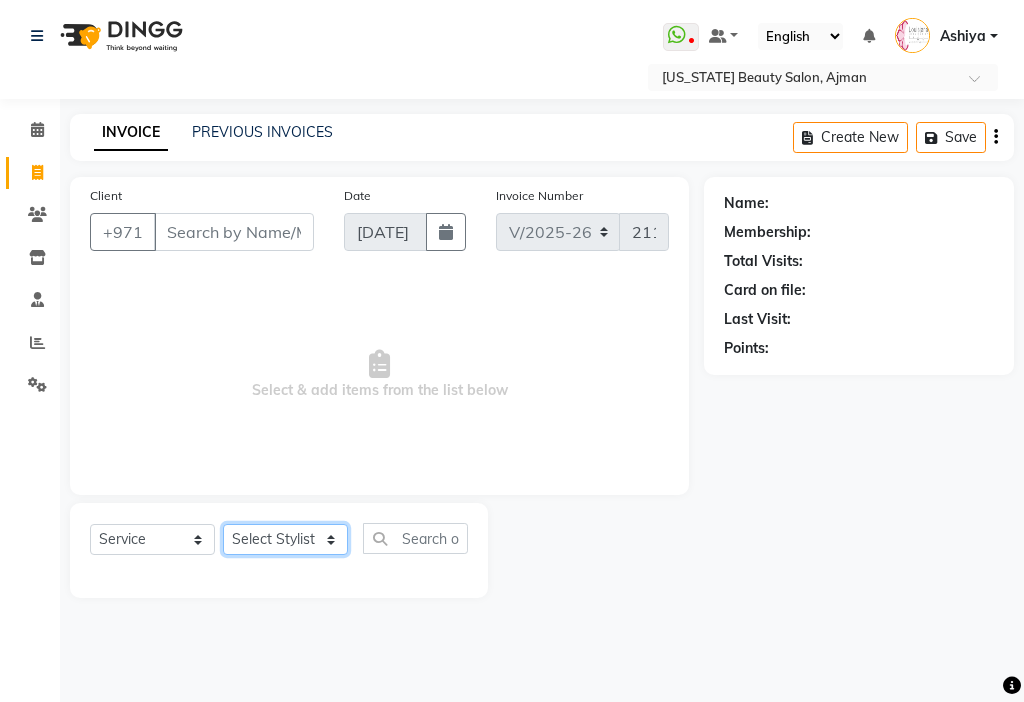 click on "Select Stylist [PERSON_NAME] [PERSON_NAME] [PERSON_NAME] [PERSON_NAME] Kbina Madam mamta [PERSON_NAME] [PERSON_NAME] [PERSON_NAME]" 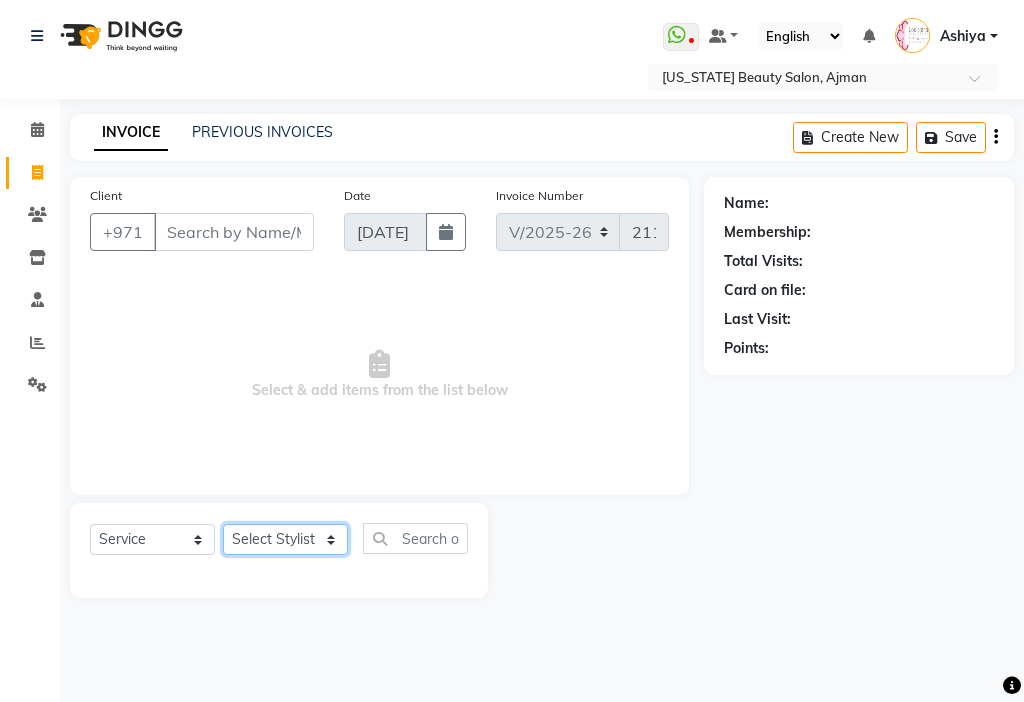 select on "24105" 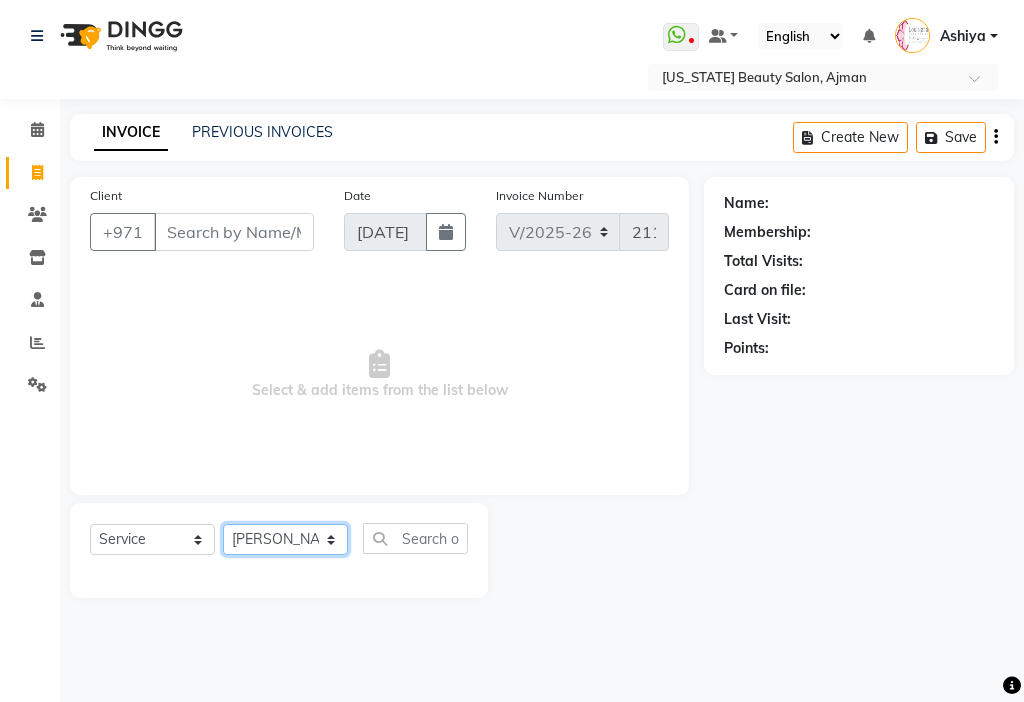 click on "Select Stylist [PERSON_NAME] [PERSON_NAME] [PERSON_NAME] [PERSON_NAME] Kbina Madam mamta [PERSON_NAME] [PERSON_NAME] [PERSON_NAME]" 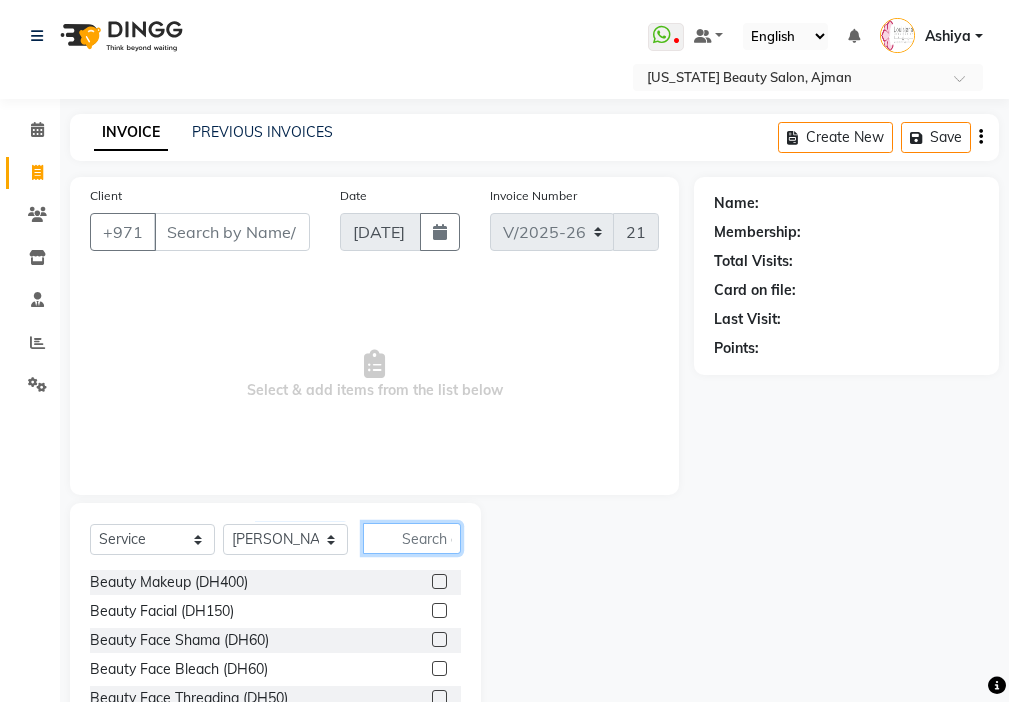 click 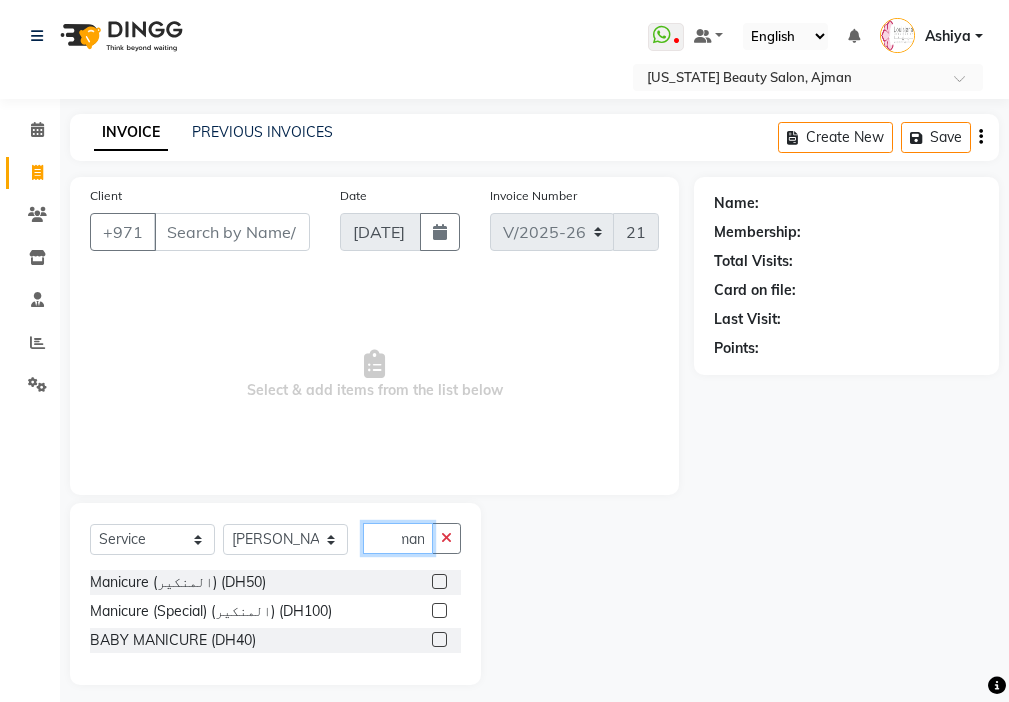 scroll, scrollTop: 0, scrollLeft: 9, axis: horizontal 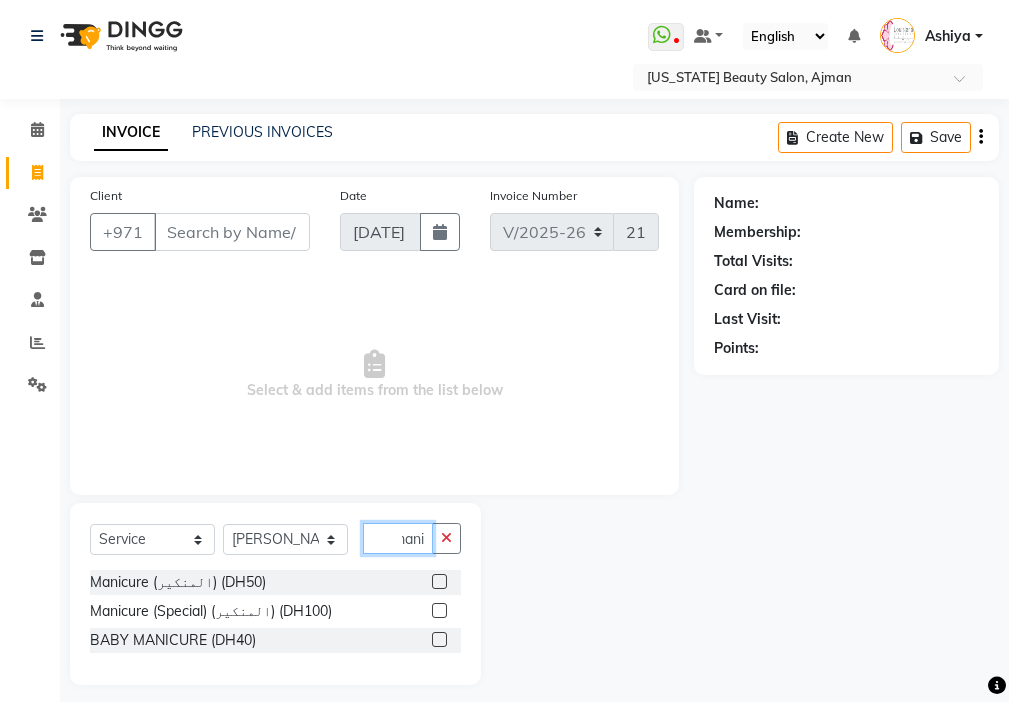 type on "mani" 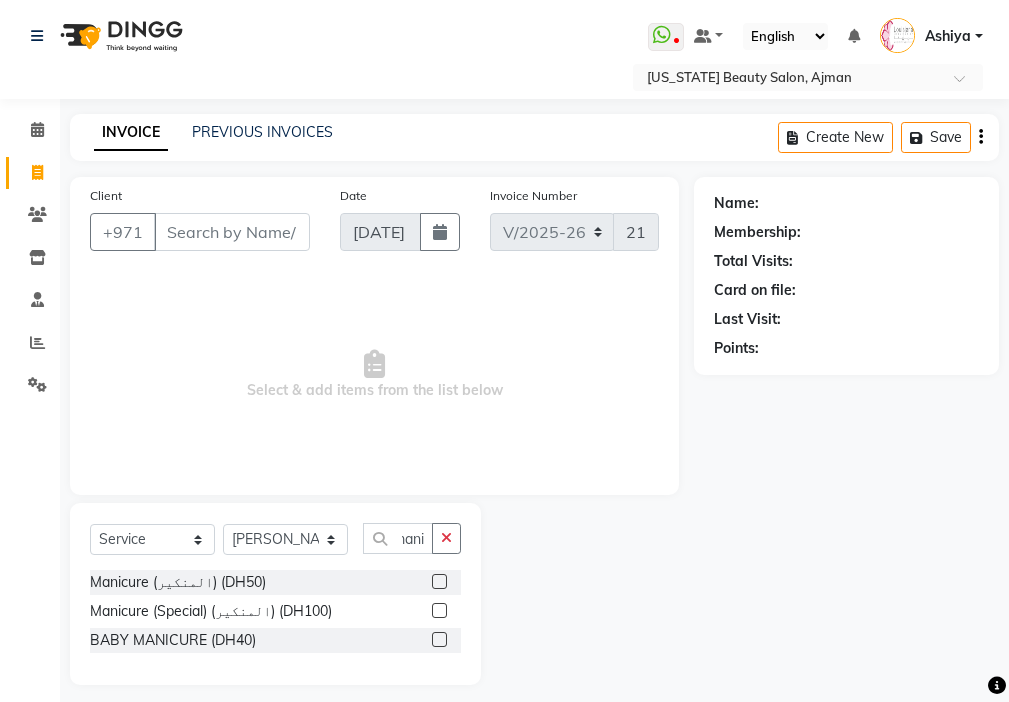 click 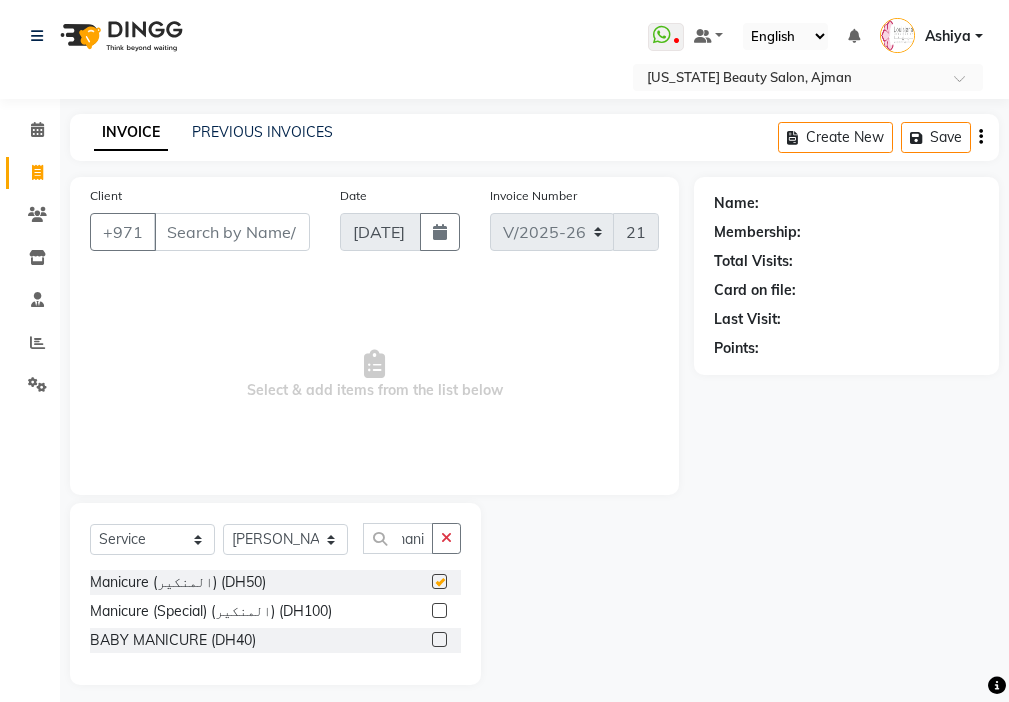 scroll, scrollTop: 0, scrollLeft: 0, axis: both 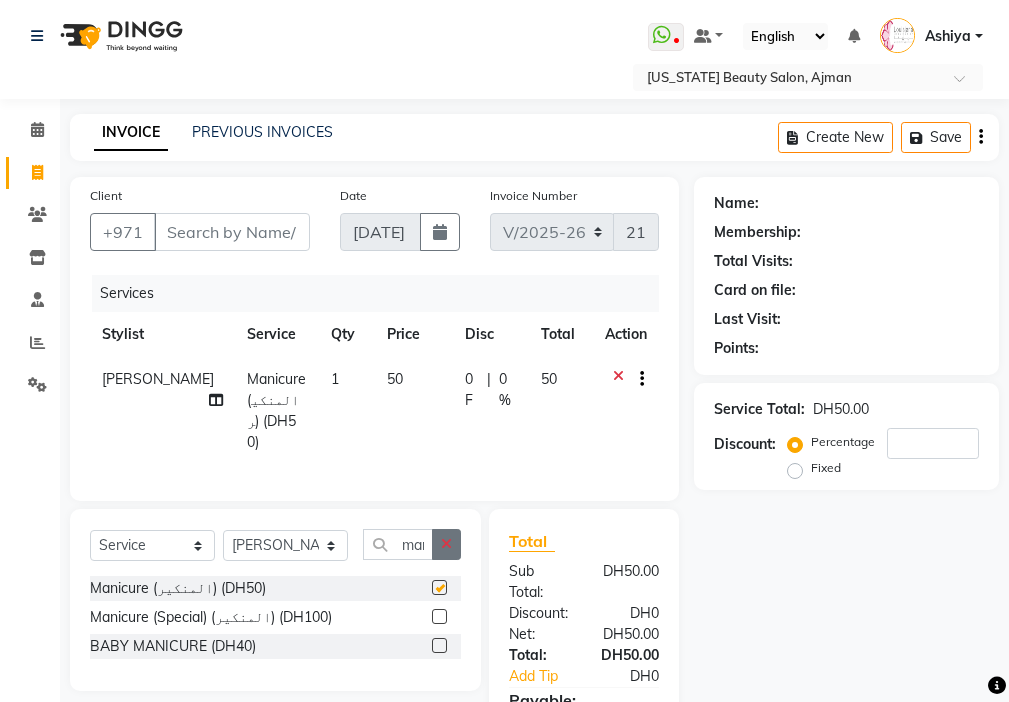 click 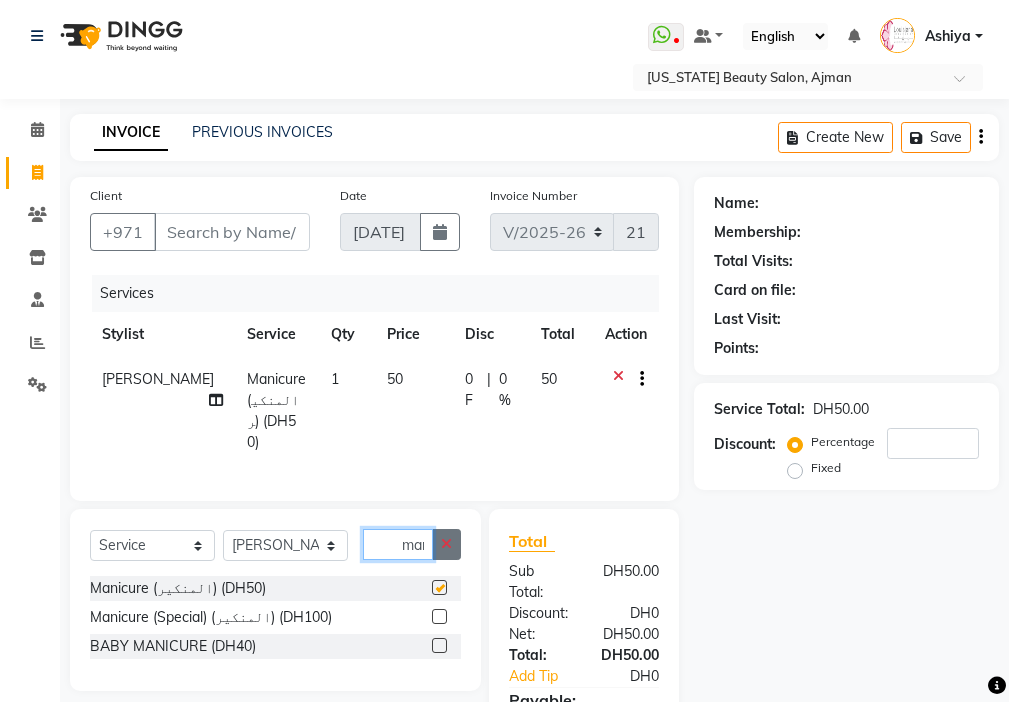 type 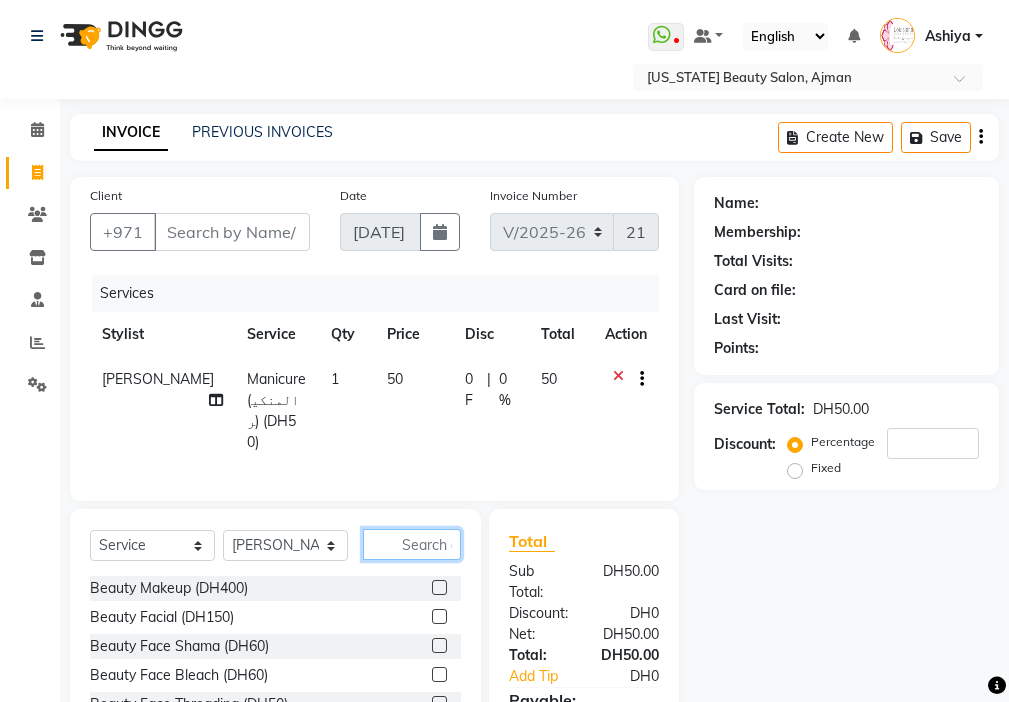 checkbox on "false" 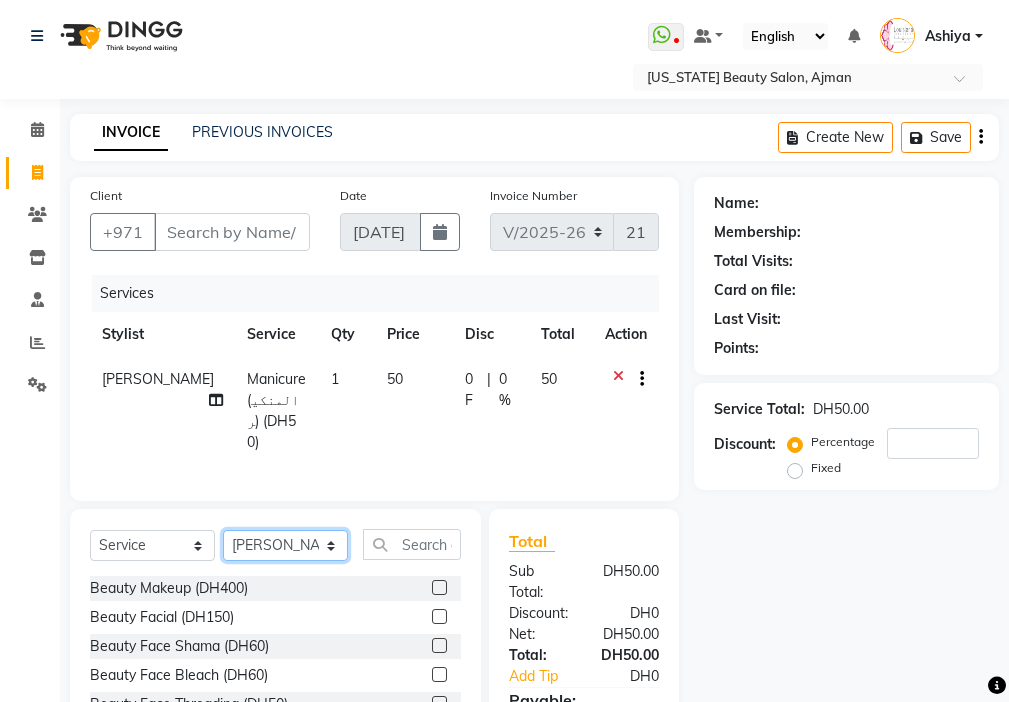 click on "Select Stylist [PERSON_NAME] [PERSON_NAME] [PERSON_NAME] [PERSON_NAME] Kbina Madam mamta [PERSON_NAME] [PERSON_NAME] [PERSON_NAME]" 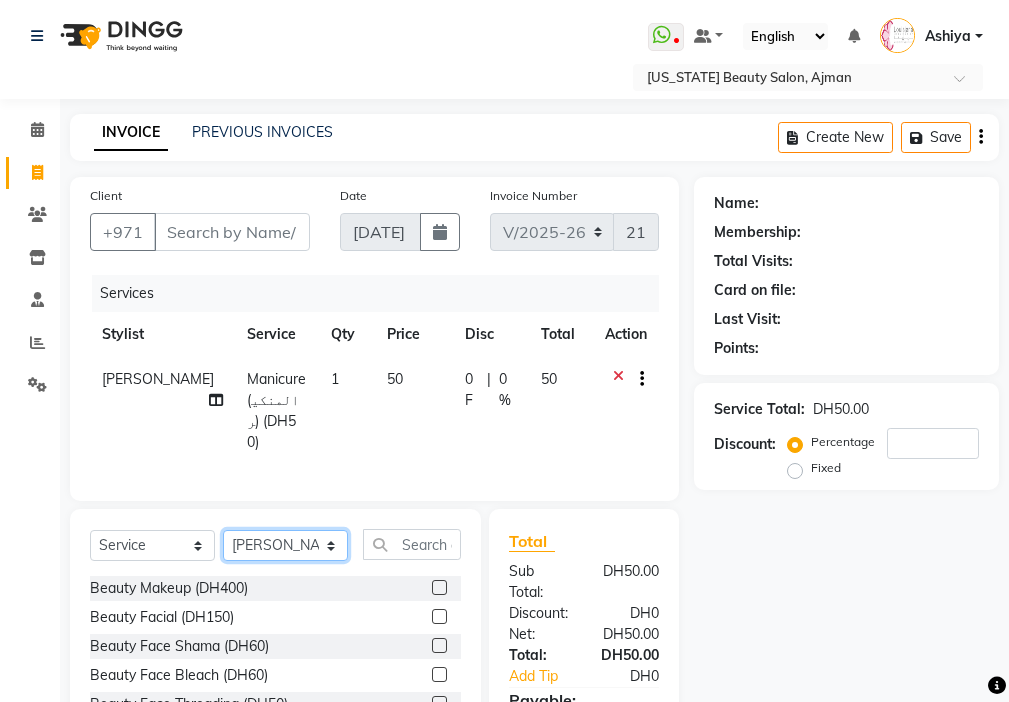 select on "28858" 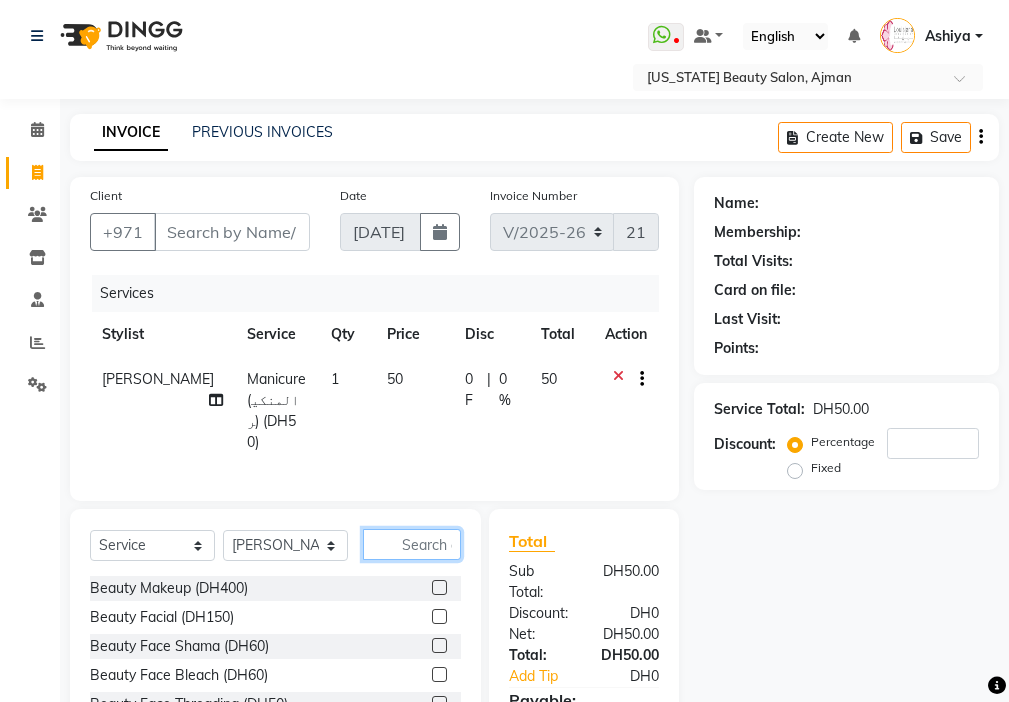 click 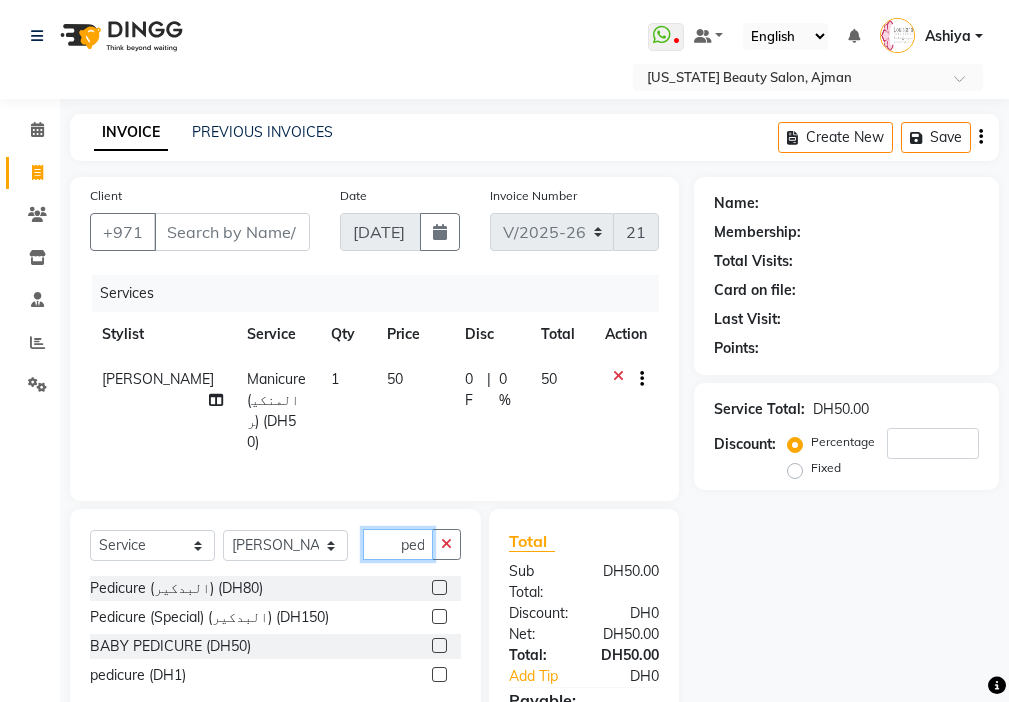 scroll, scrollTop: 0, scrollLeft: 4, axis: horizontal 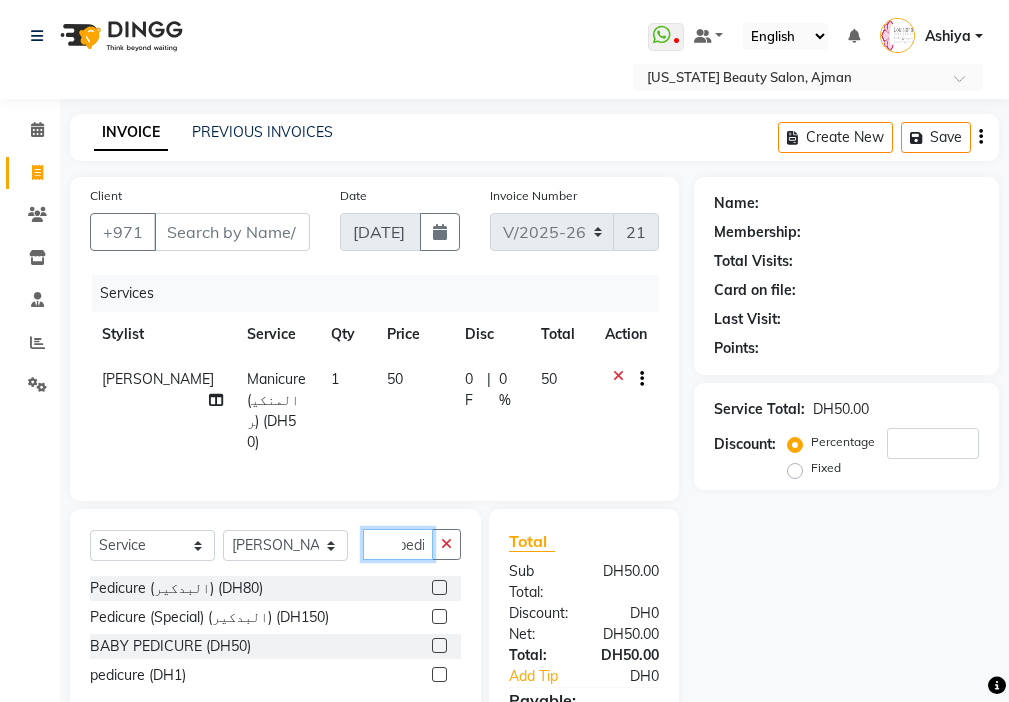 type on "pedi" 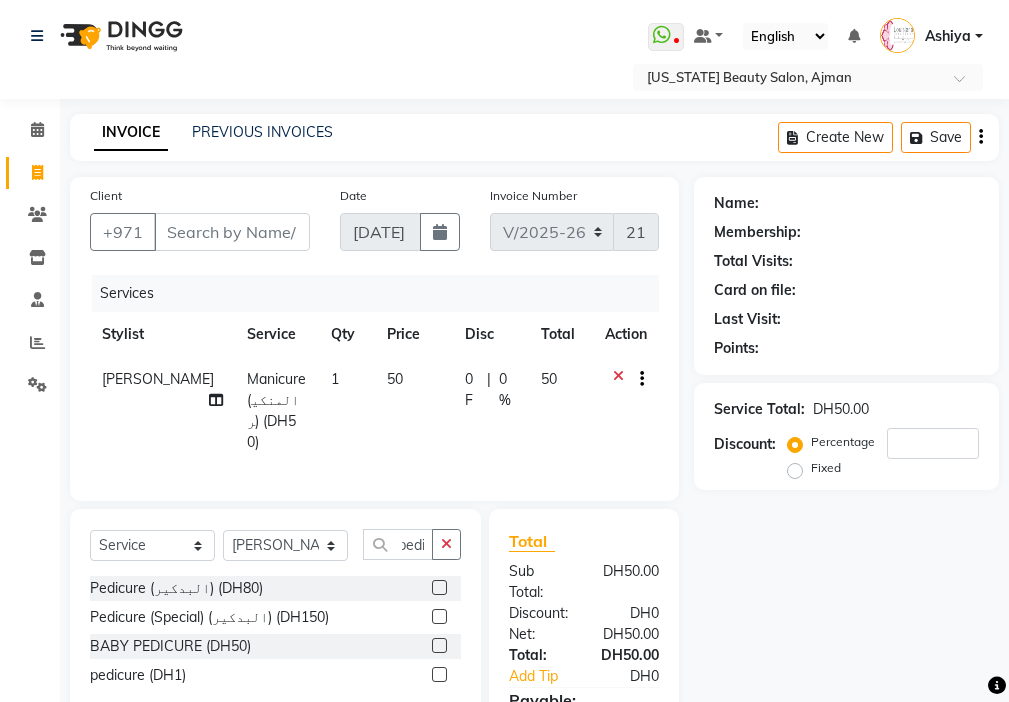 click 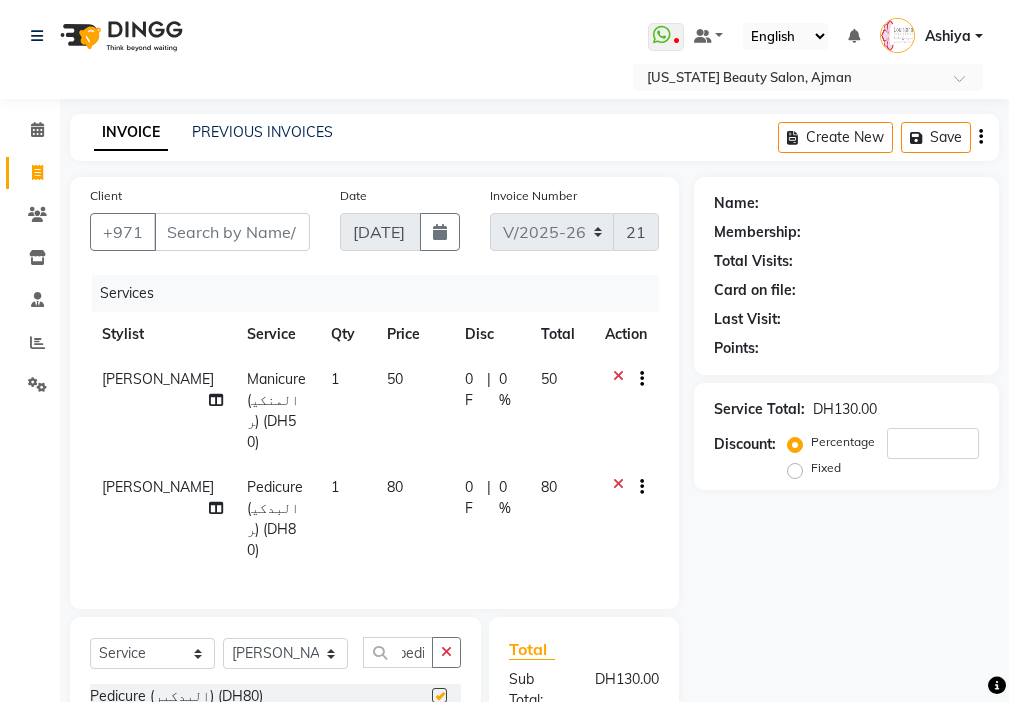 scroll, scrollTop: 0, scrollLeft: 0, axis: both 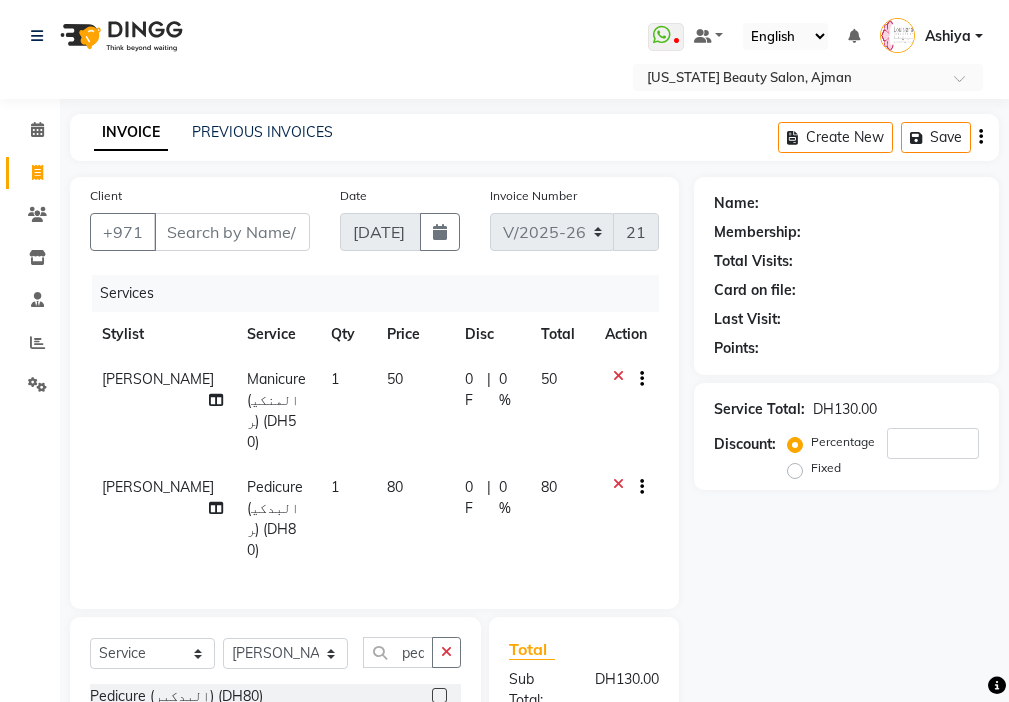 checkbox on "false" 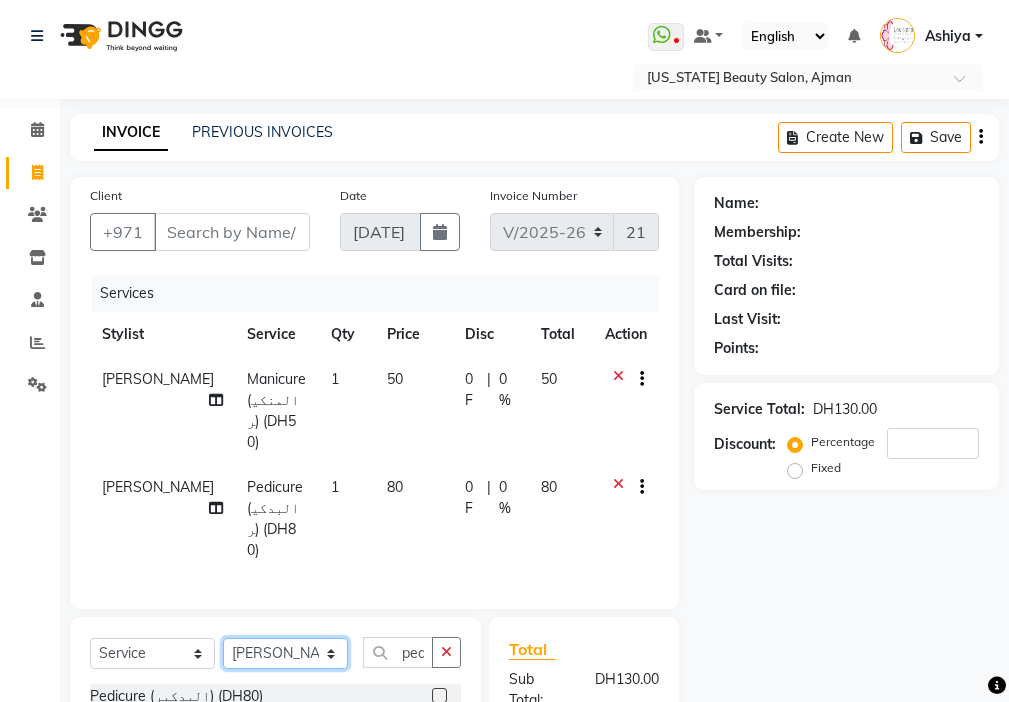 click on "Select Stylist [PERSON_NAME] [PERSON_NAME] [PERSON_NAME] [PERSON_NAME] Kbina Madam mamta [PERSON_NAME] [PERSON_NAME] [PERSON_NAME]" 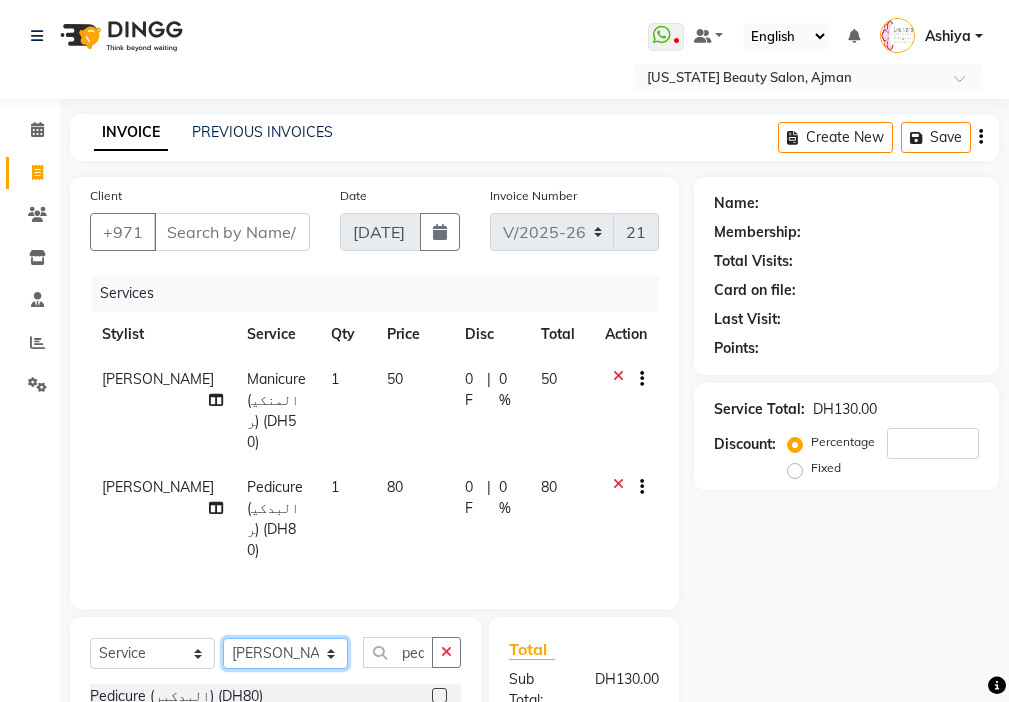 select on "68424" 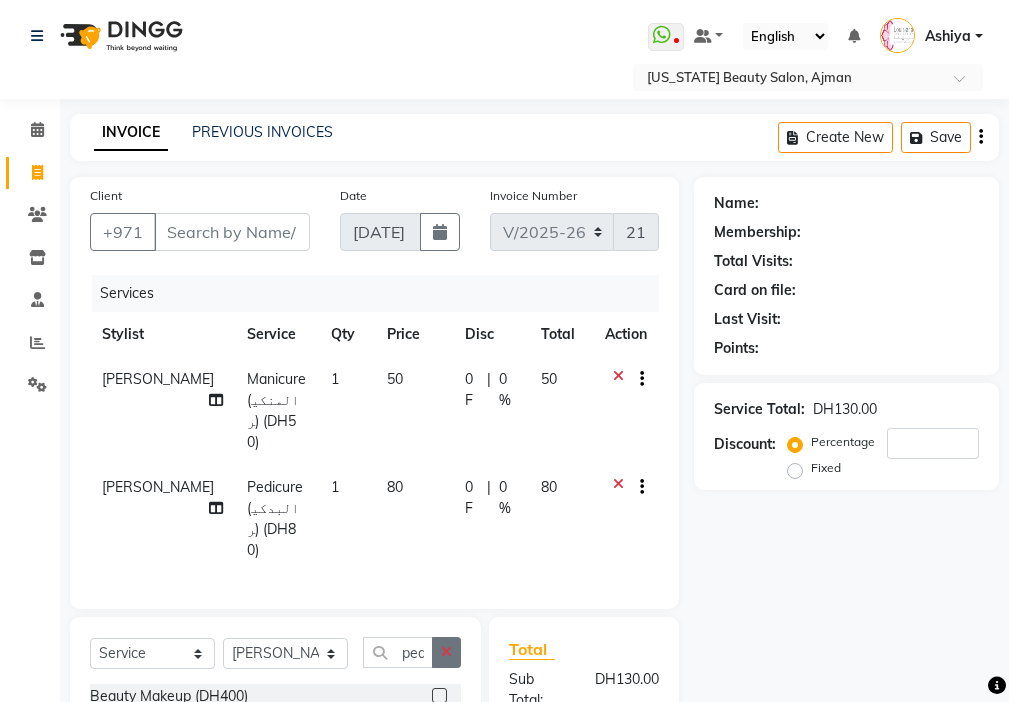 click 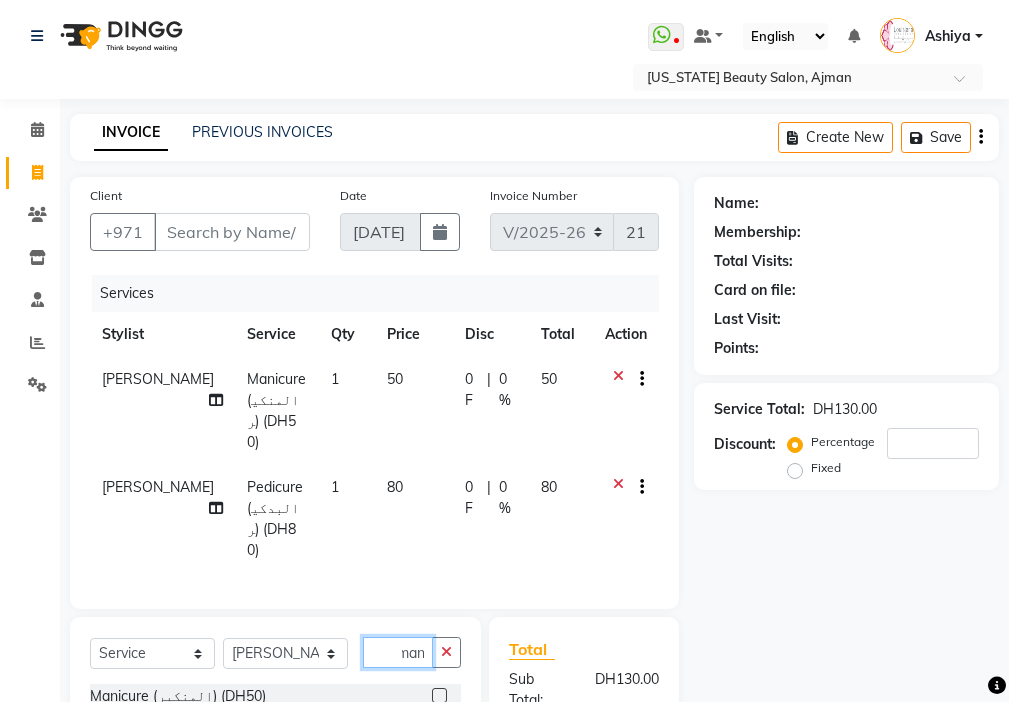 scroll, scrollTop: 0, scrollLeft: 9, axis: horizontal 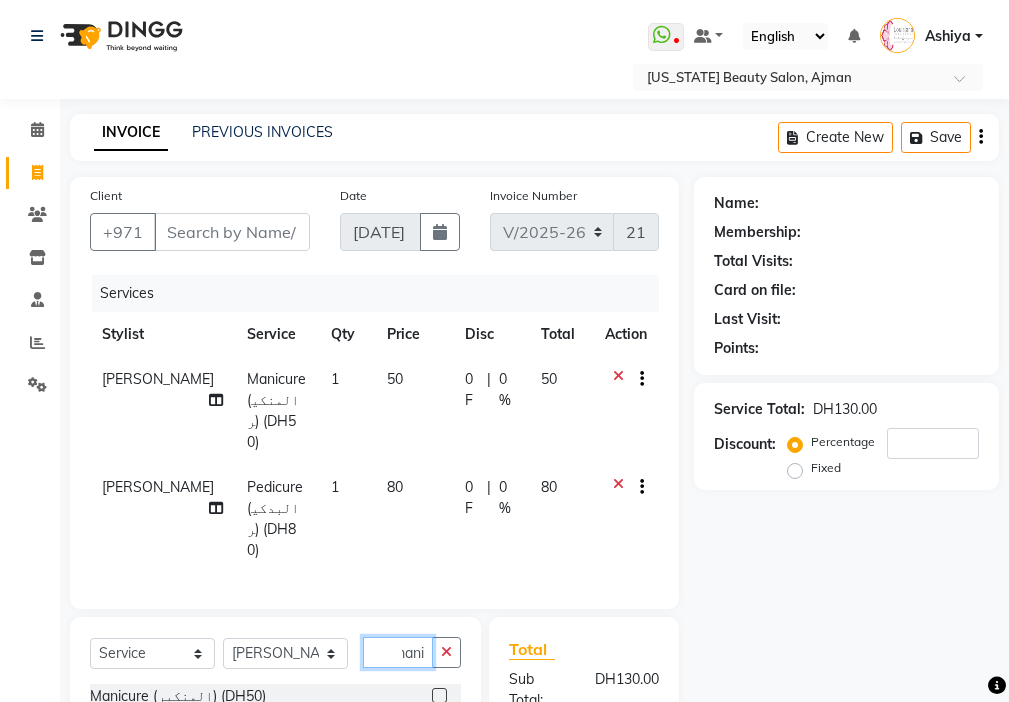 type on "mani" 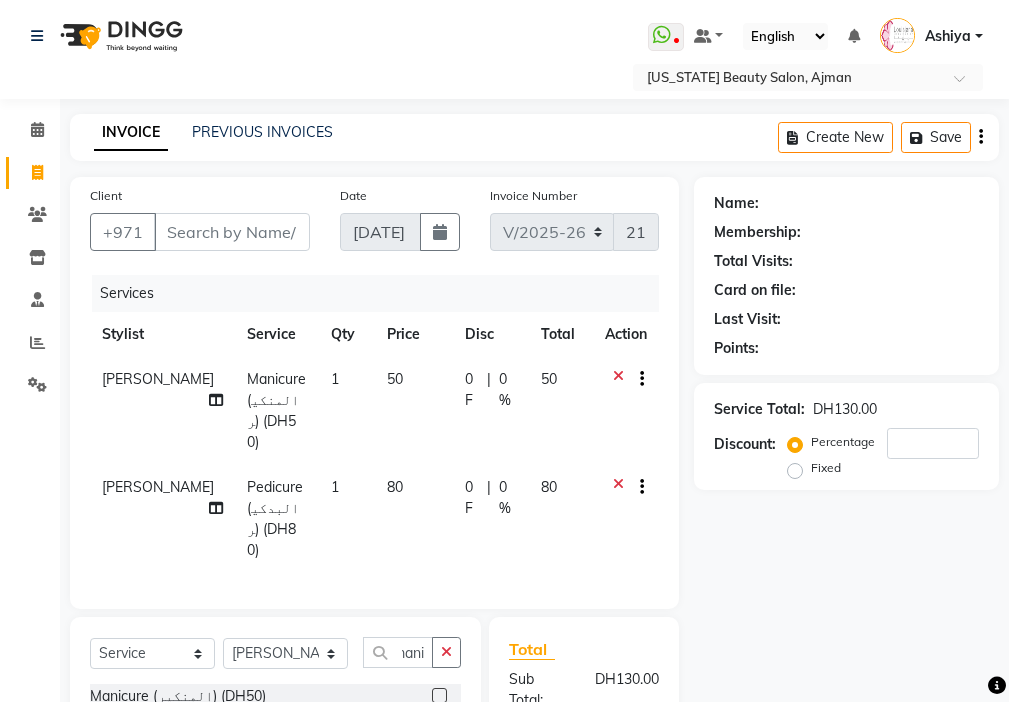 click 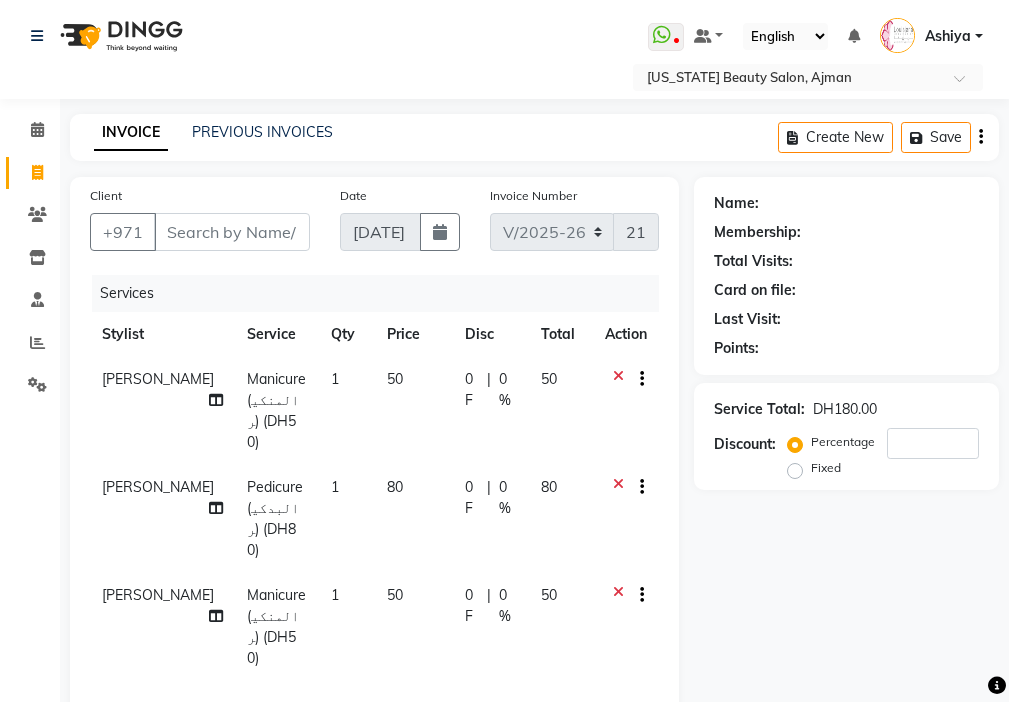 scroll, scrollTop: 0, scrollLeft: 0, axis: both 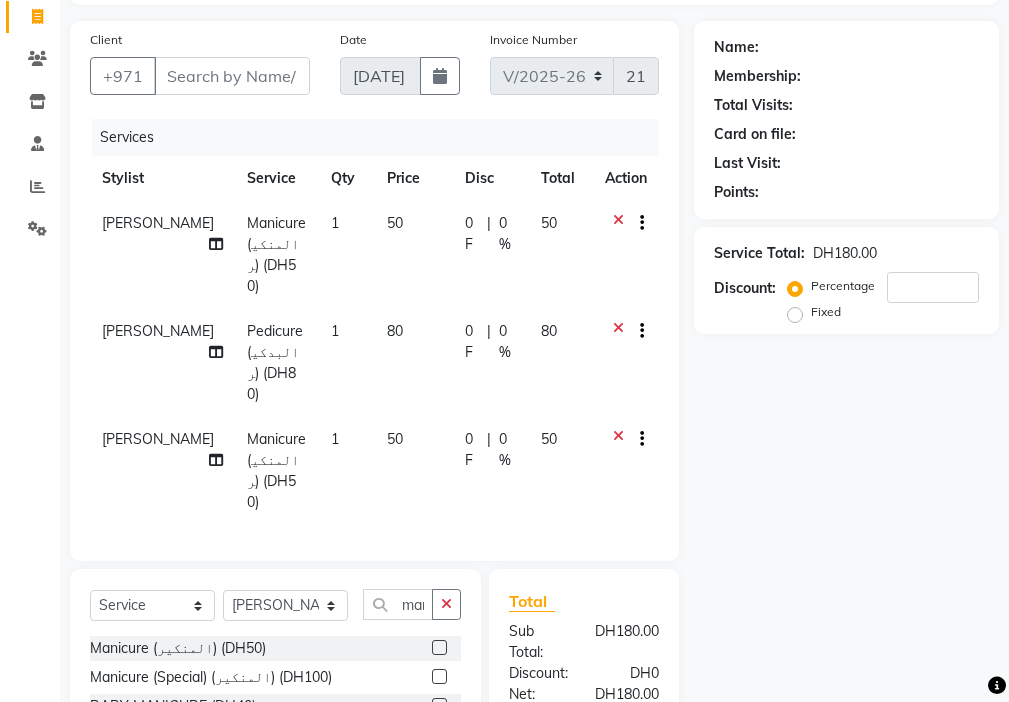 checkbox on "false" 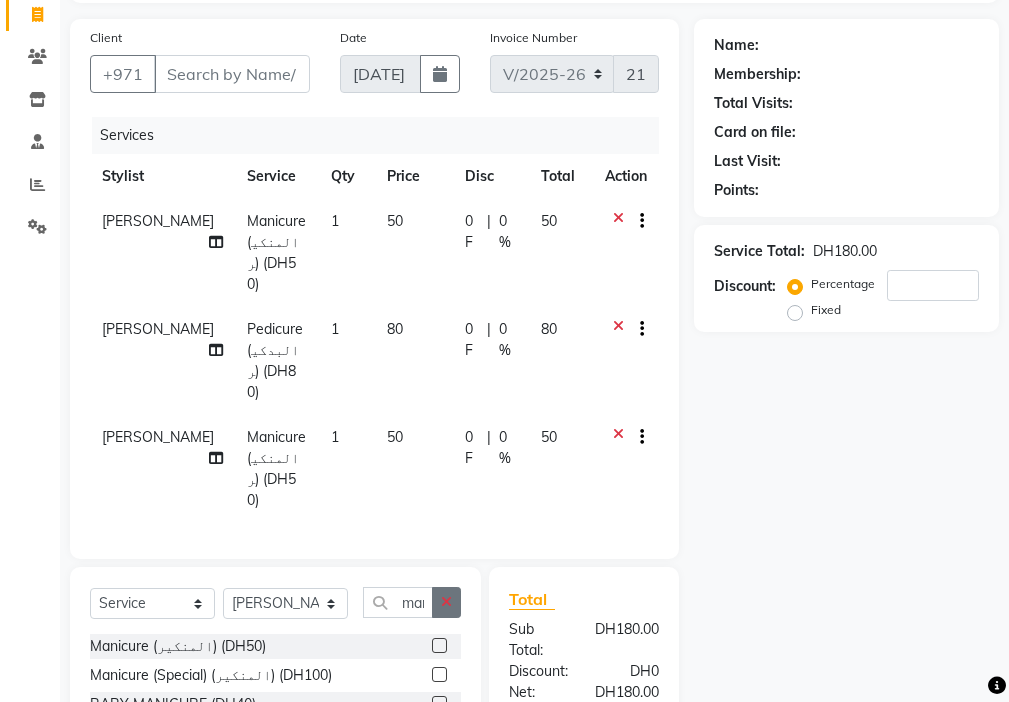 click 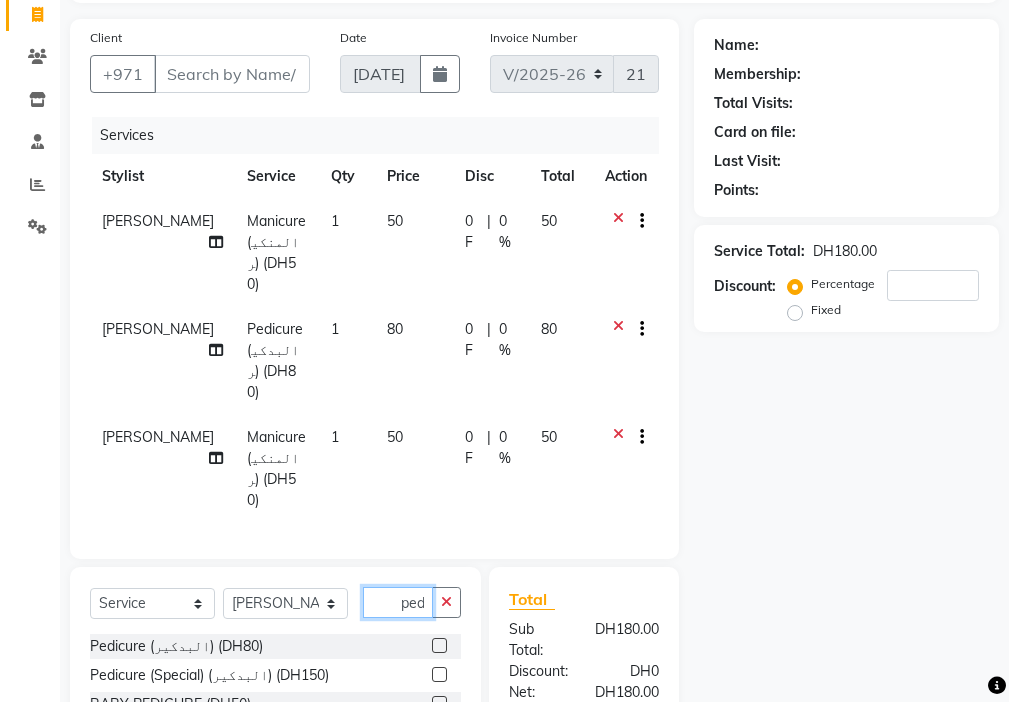 scroll, scrollTop: 0, scrollLeft: 4, axis: horizontal 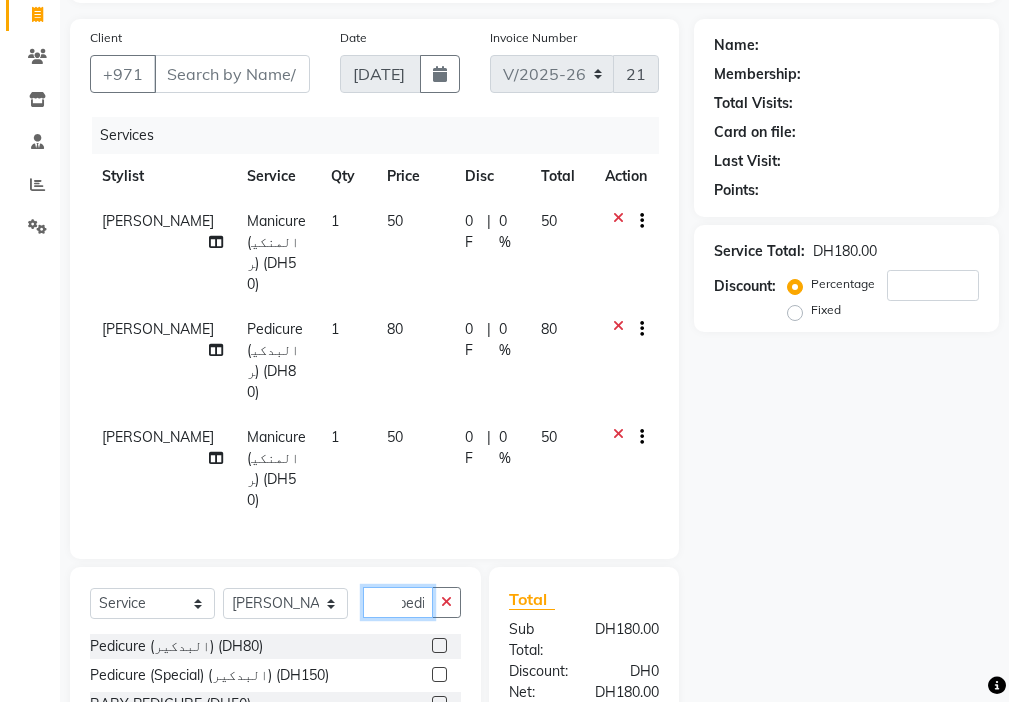 type on "pedi" 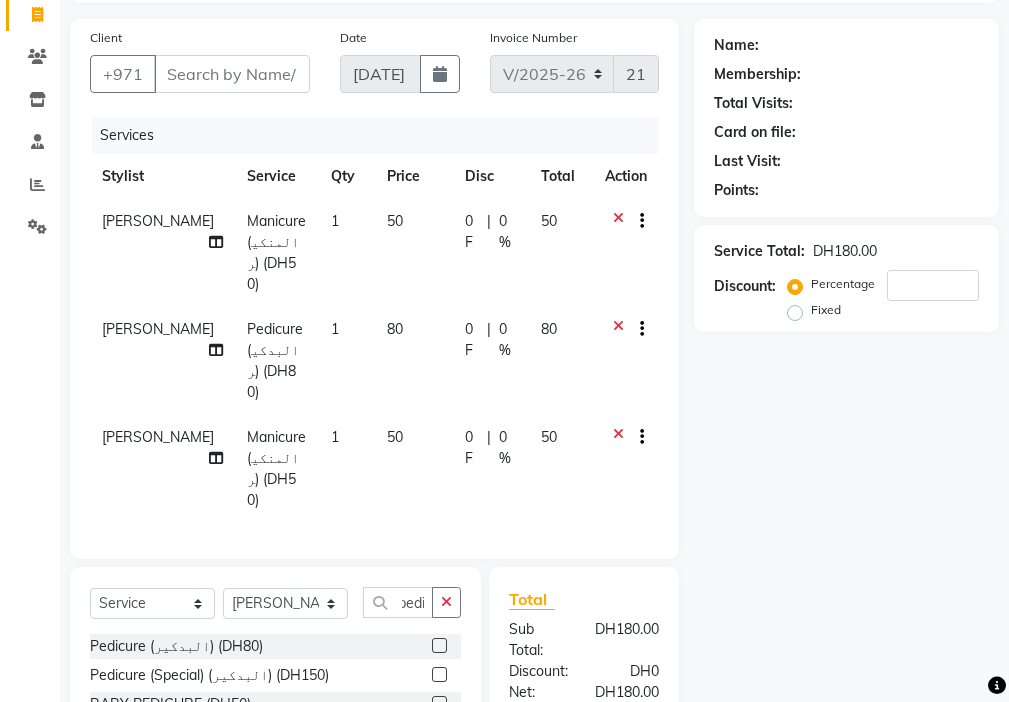 click 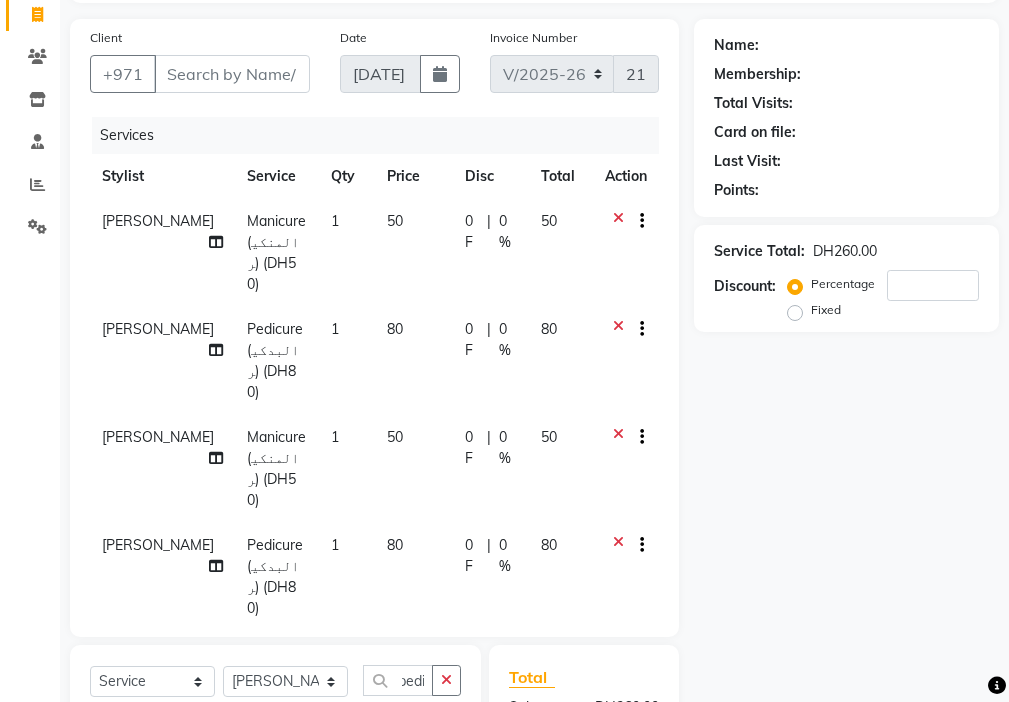 scroll, scrollTop: 0, scrollLeft: 0, axis: both 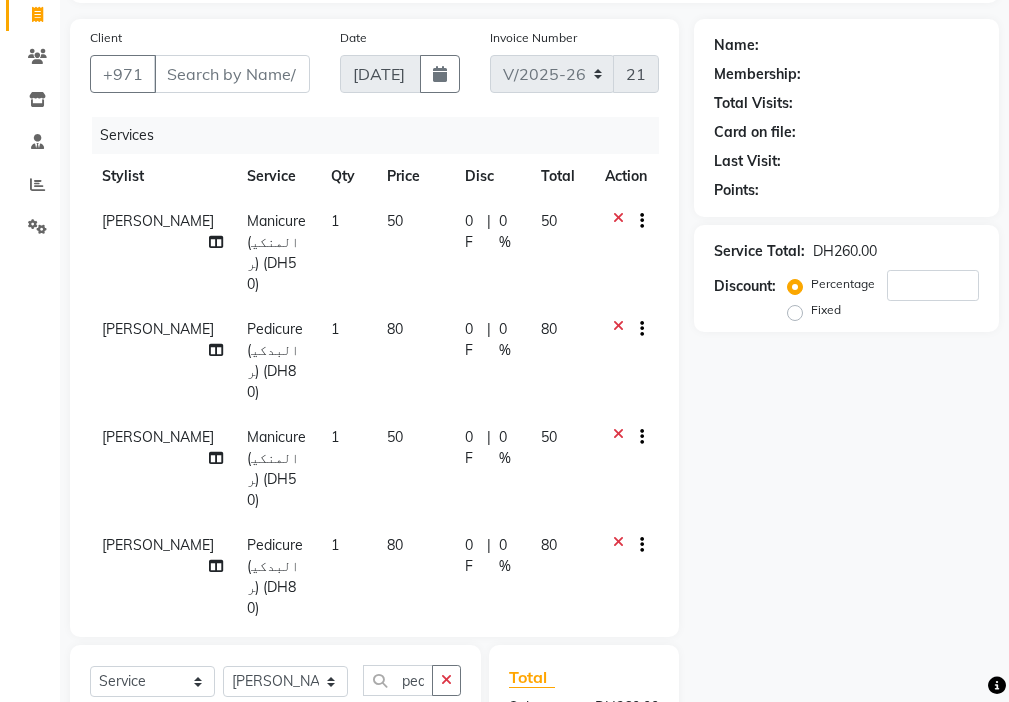 checkbox on "false" 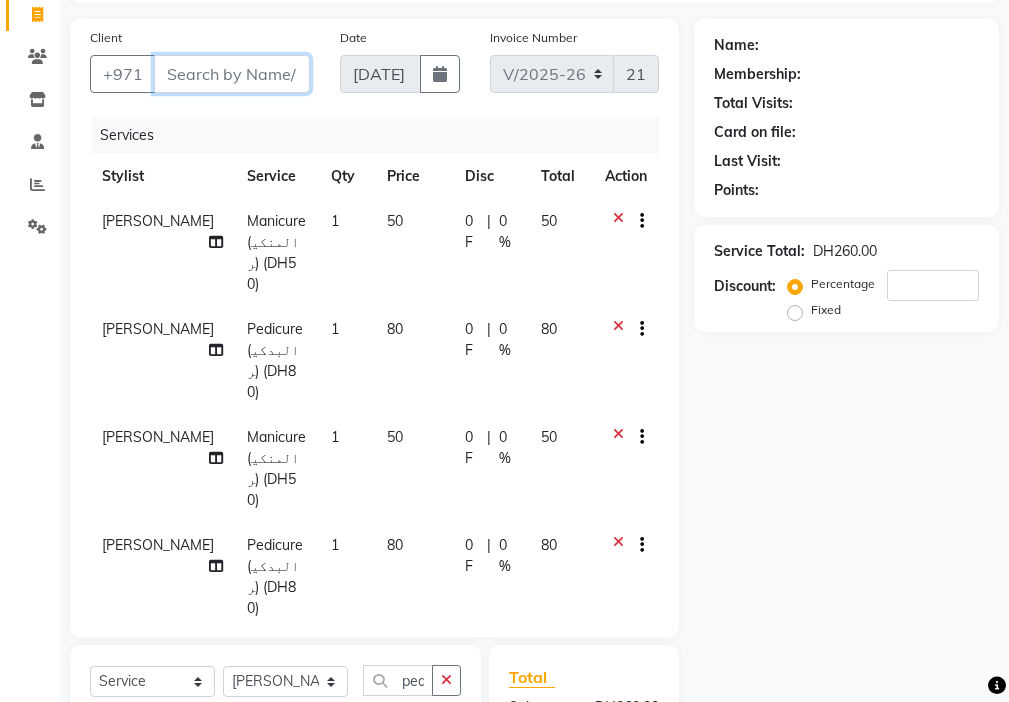 click on "Client" at bounding box center [232, 74] 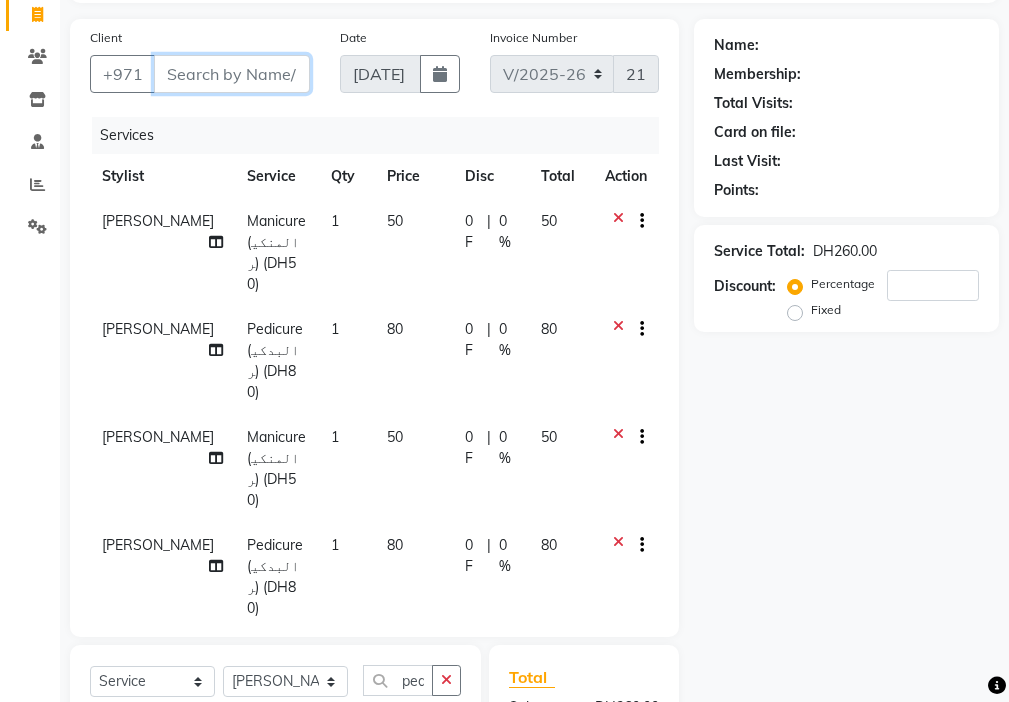 type on "5" 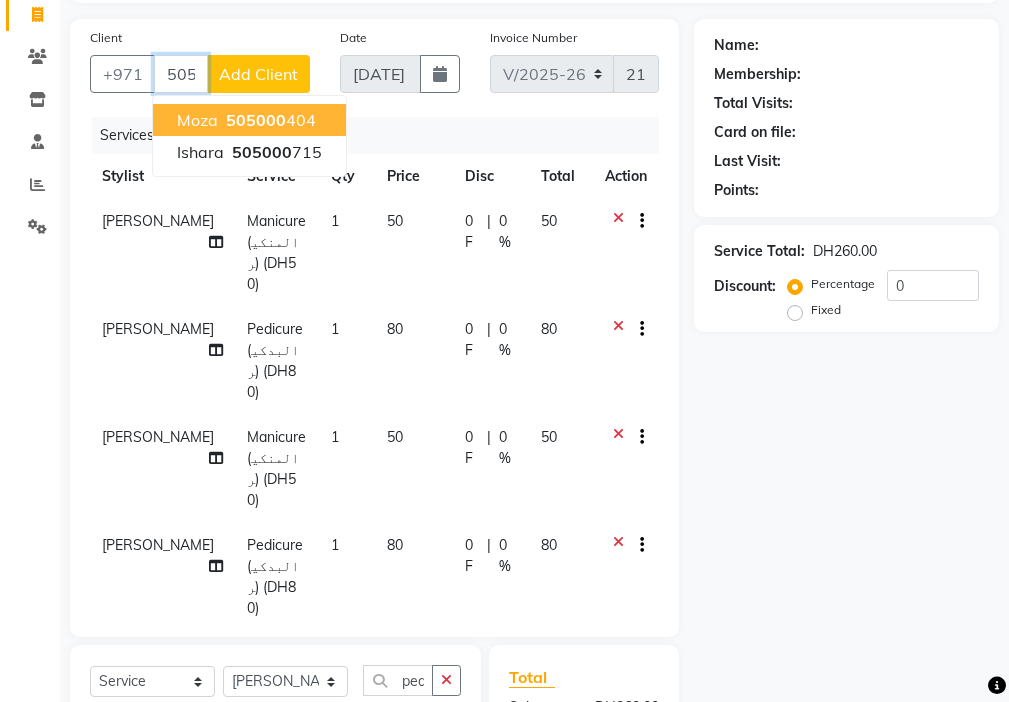 click on "505000 404" at bounding box center [269, 120] 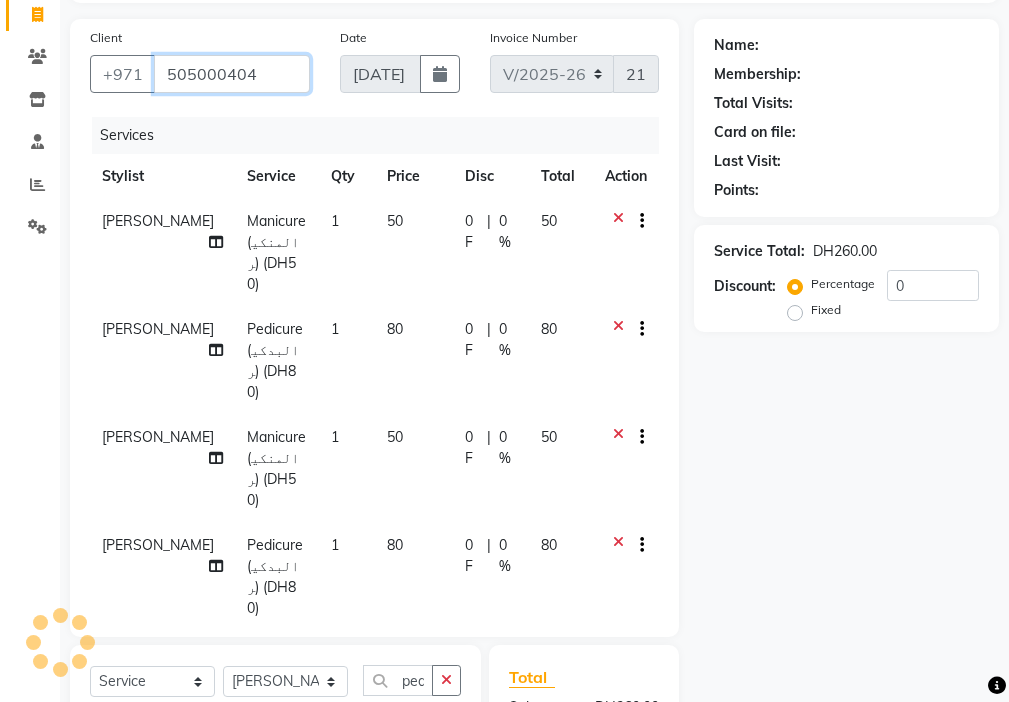 type on "505000404" 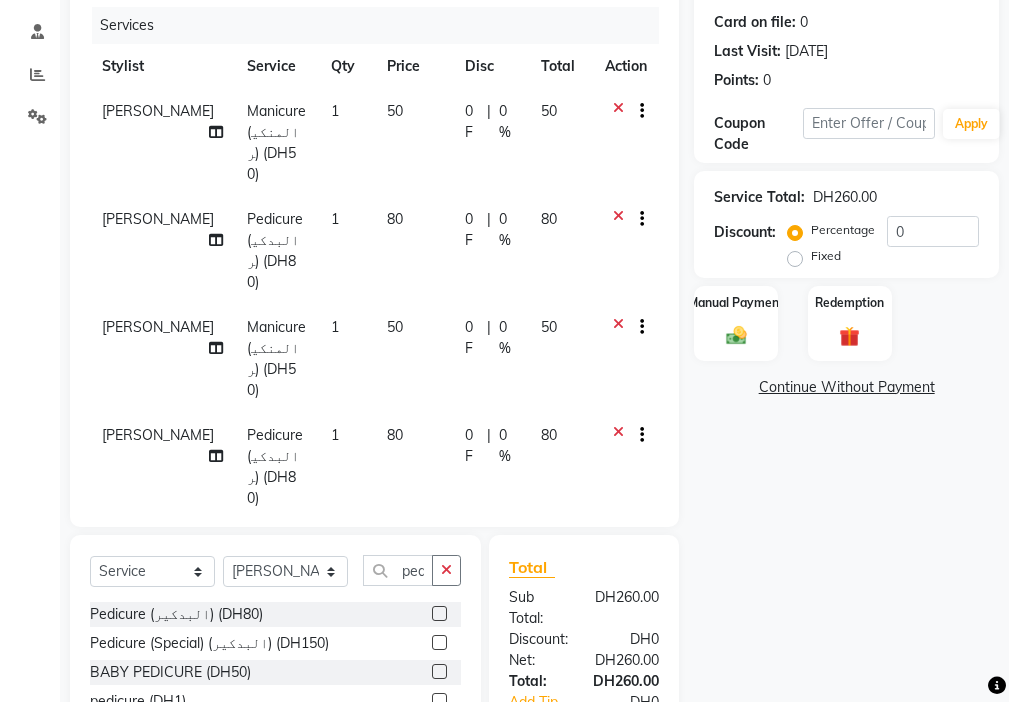 scroll, scrollTop: 269, scrollLeft: 0, axis: vertical 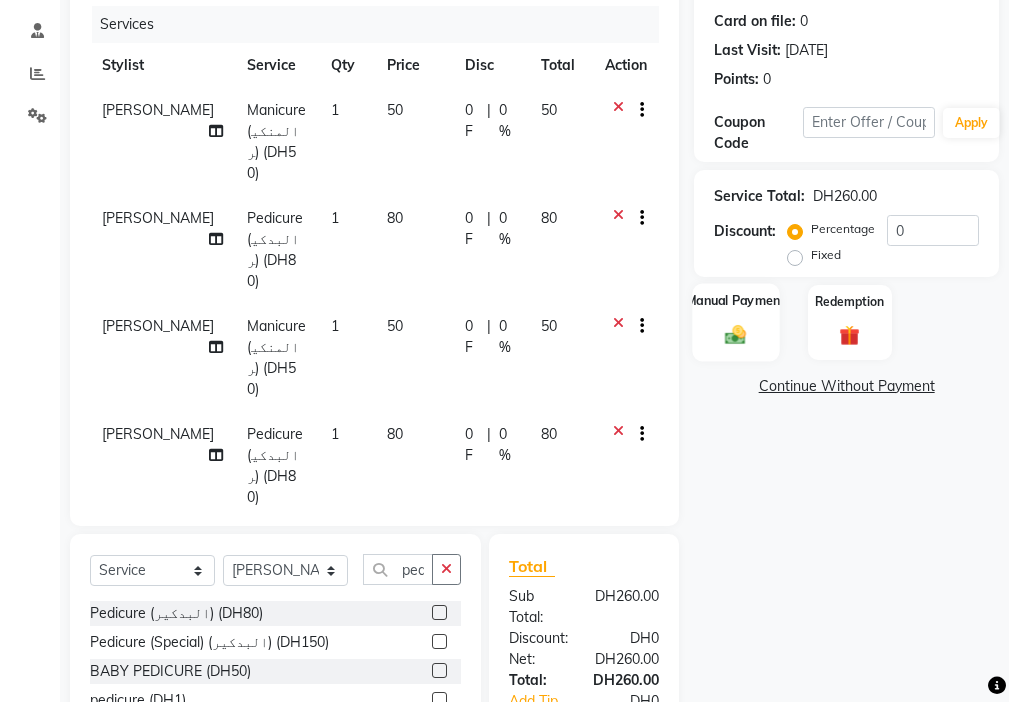click 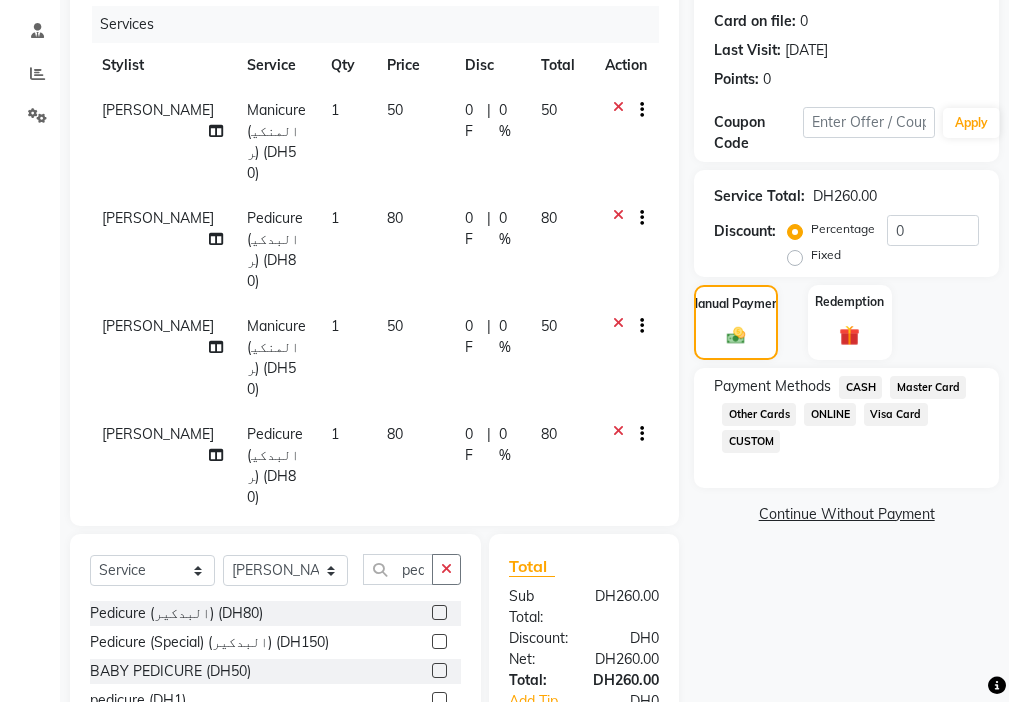 click on "Visa Card" 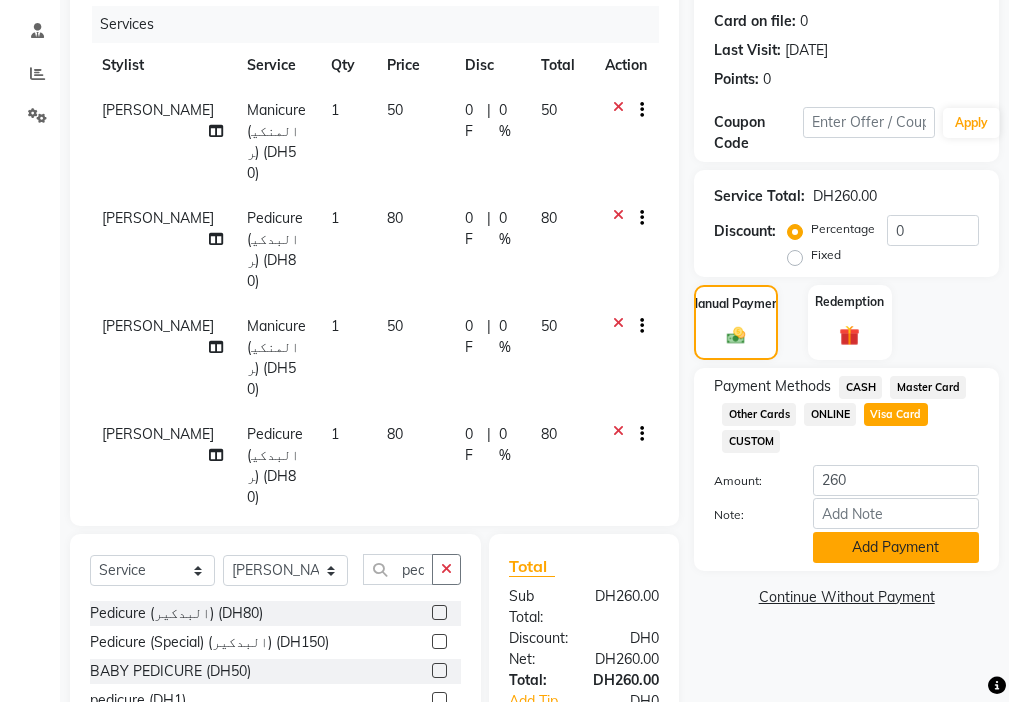 click on "Add Payment" 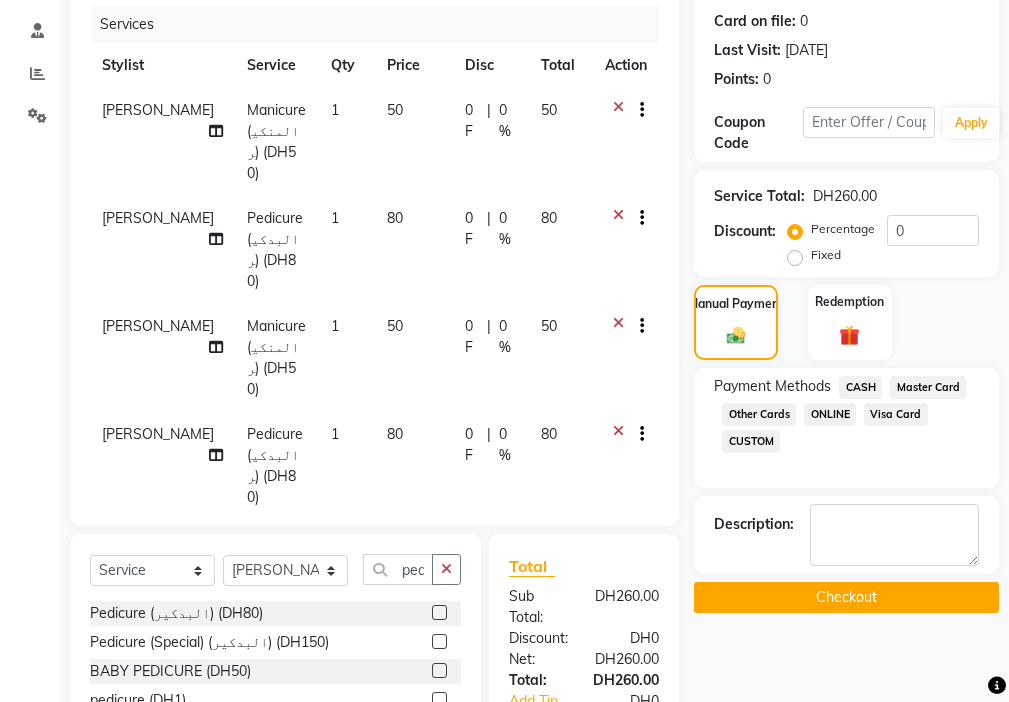 click on "Checkout" 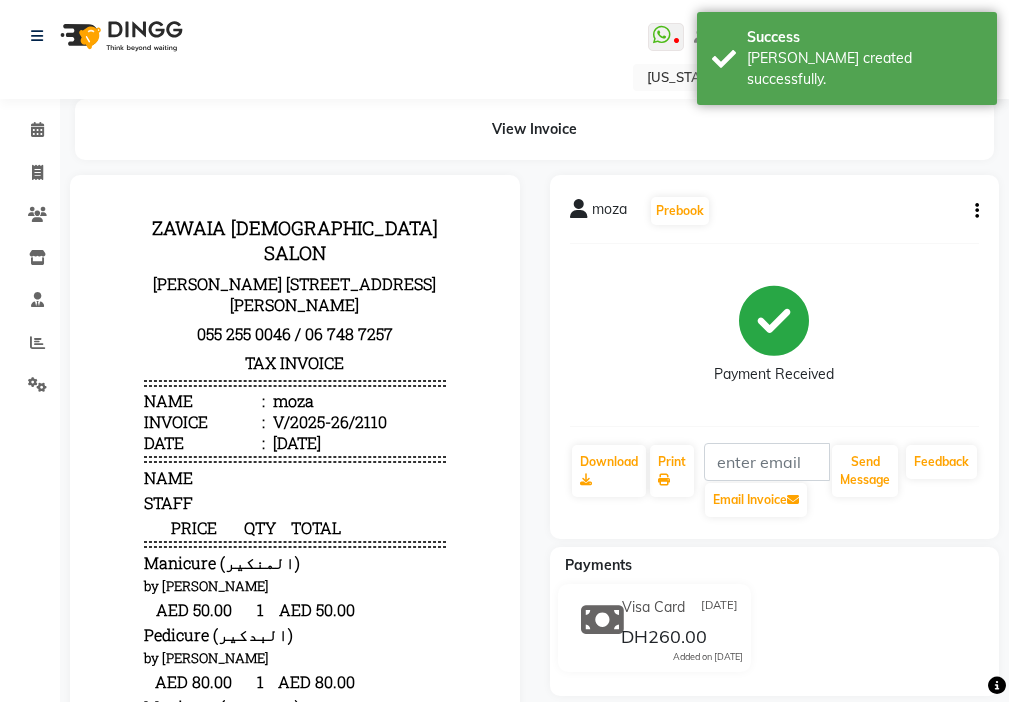 scroll, scrollTop: 0, scrollLeft: 0, axis: both 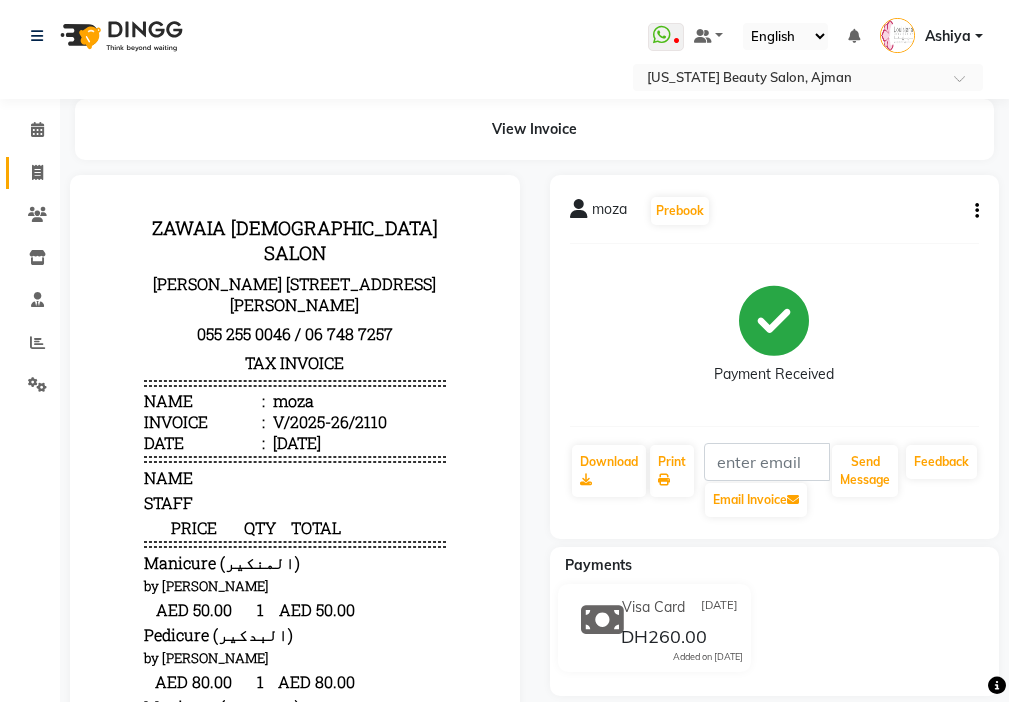 click 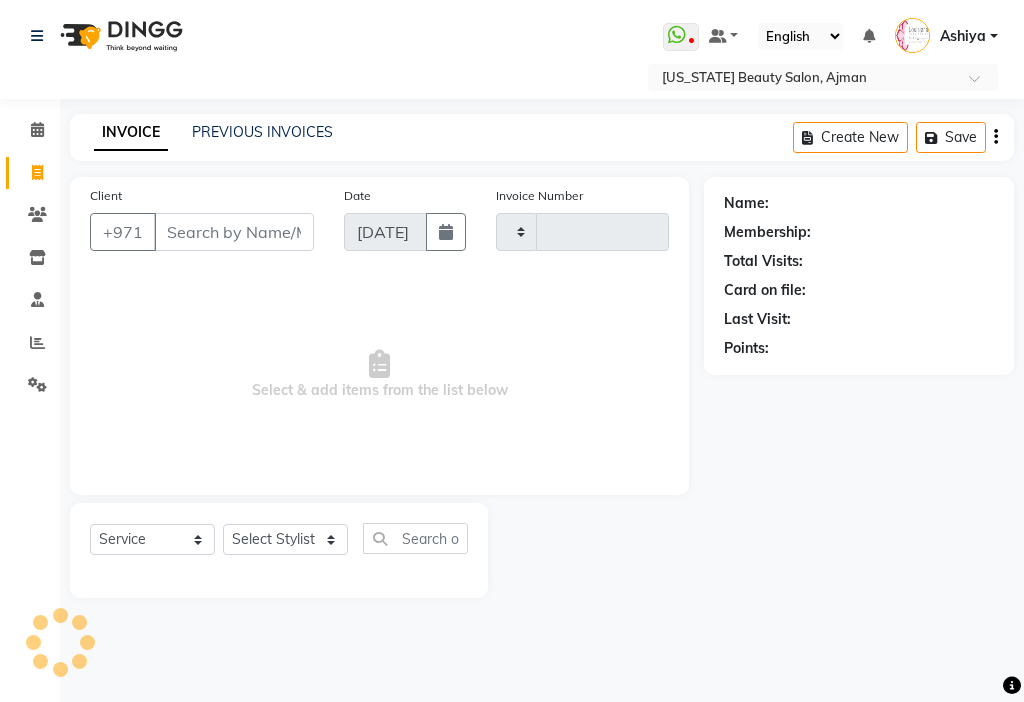type on "2111" 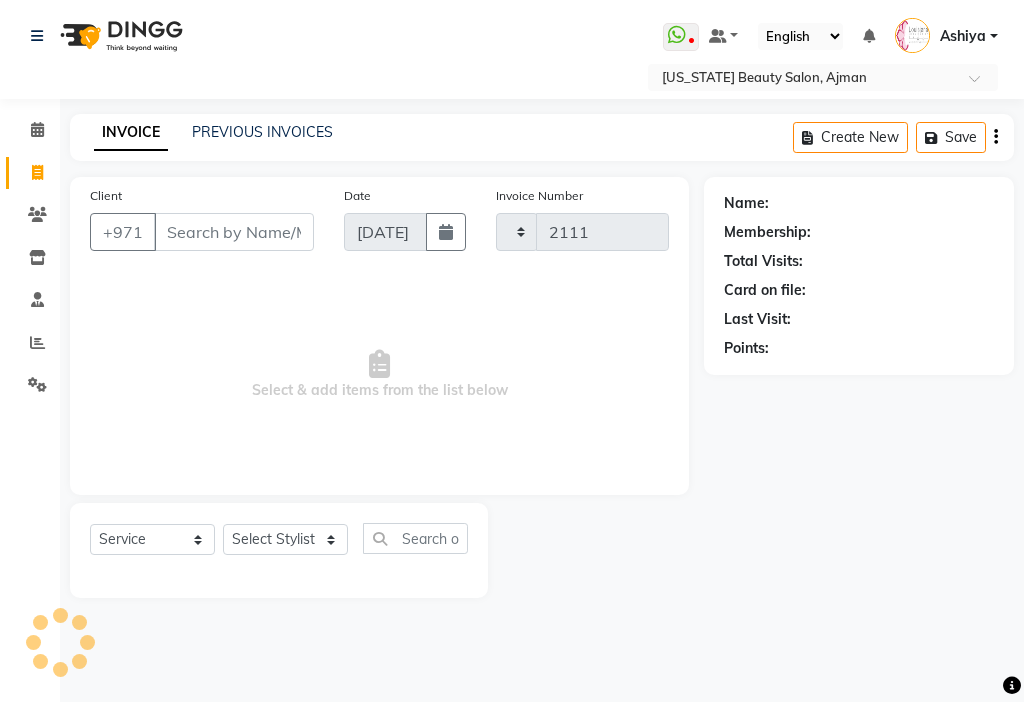 select on "637" 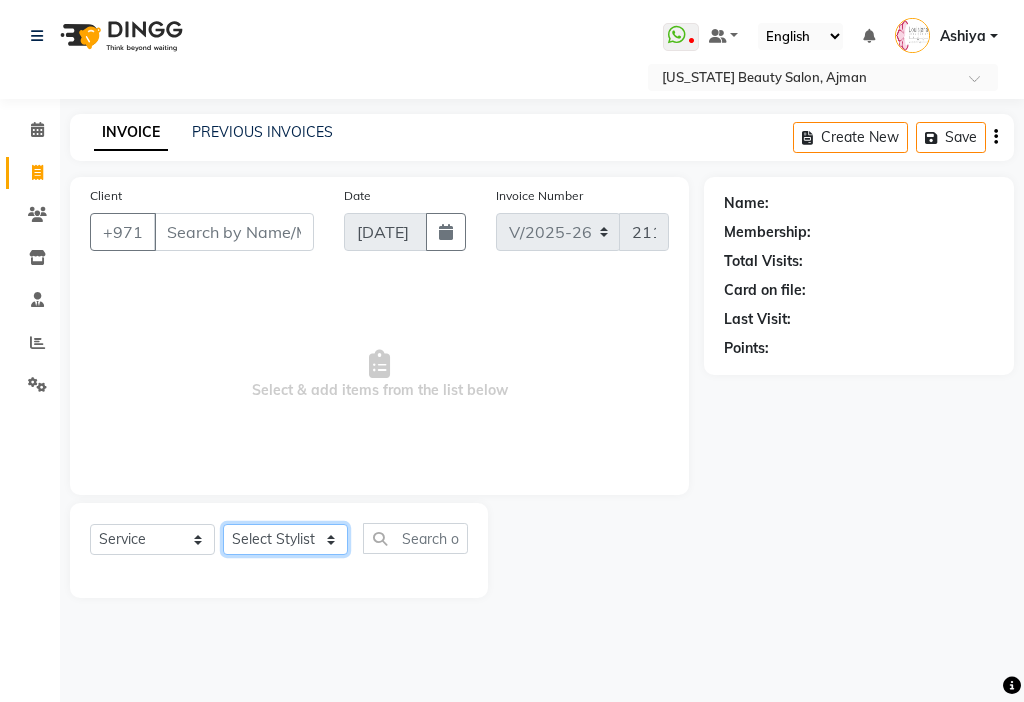click on "Select Stylist [PERSON_NAME] [PERSON_NAME] [PERSON_NAME] [PERSON_NAME] Kbina Madam mamta [PERSON_NAME] [PERSON_NAME] [PERSON_NAME]" 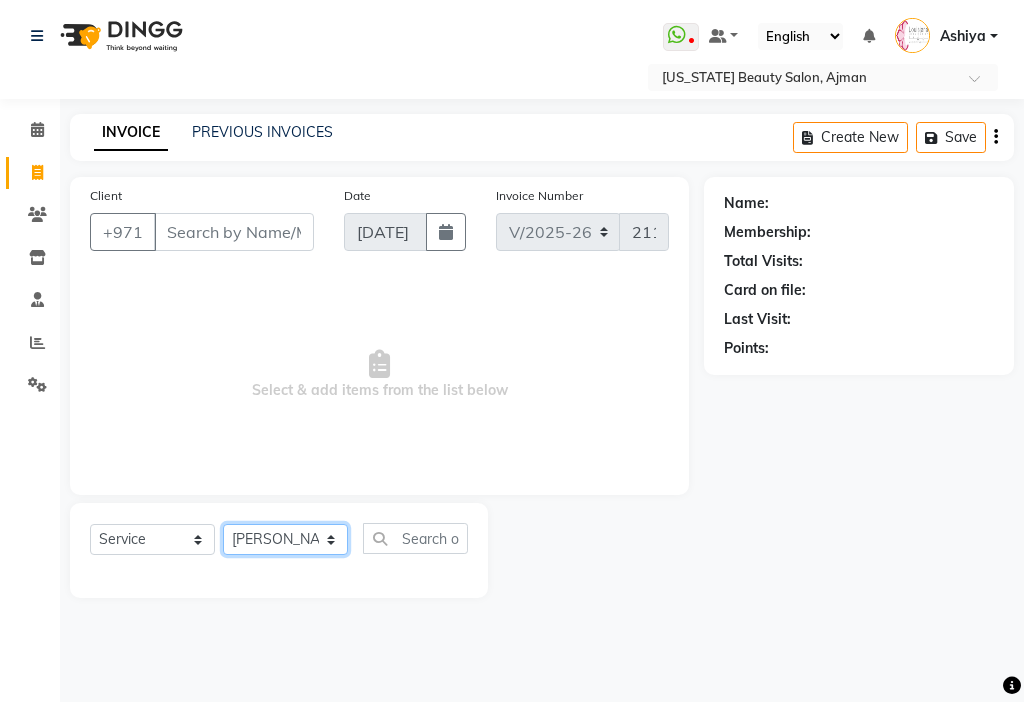 click on "Select Stylist [PERSON_NAME] [PERSON_NAME] [PERSON_NAME] [PERSON_NAME] Kbina Madam mamta [PERSON_NAME] [PERSON_NAME] [PERSON_NAME]" 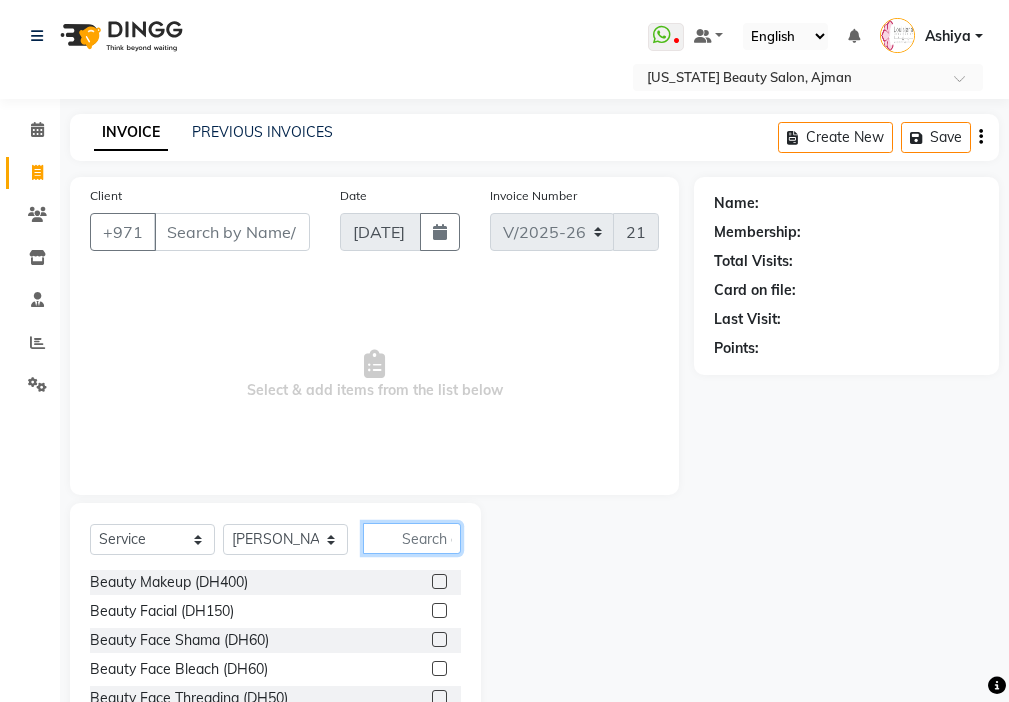 click 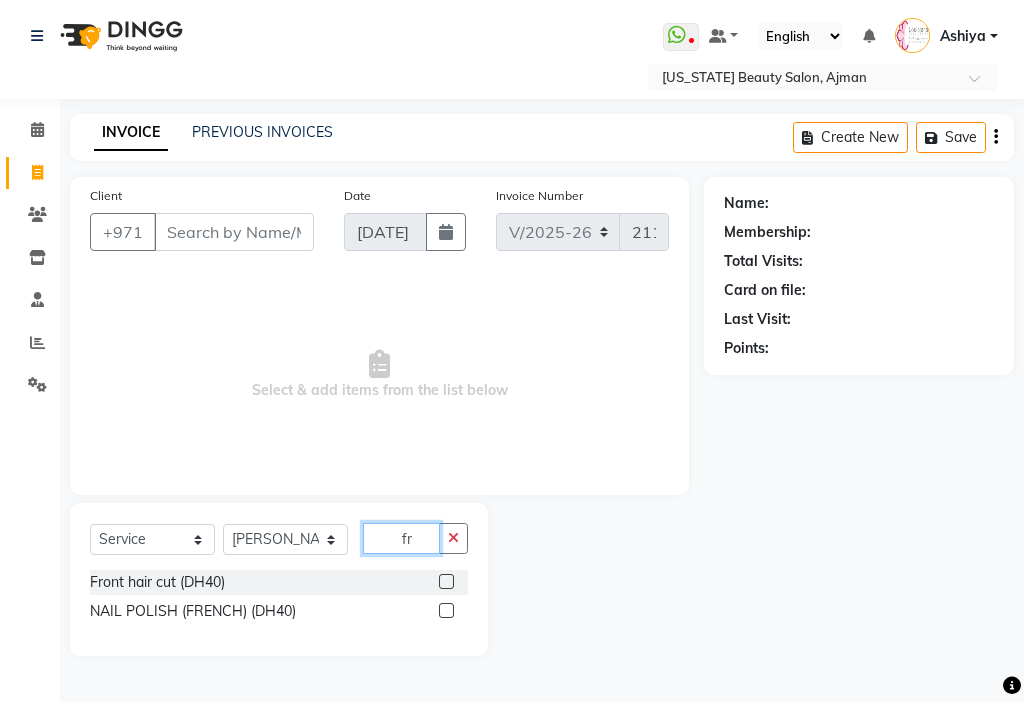 type on "fr" 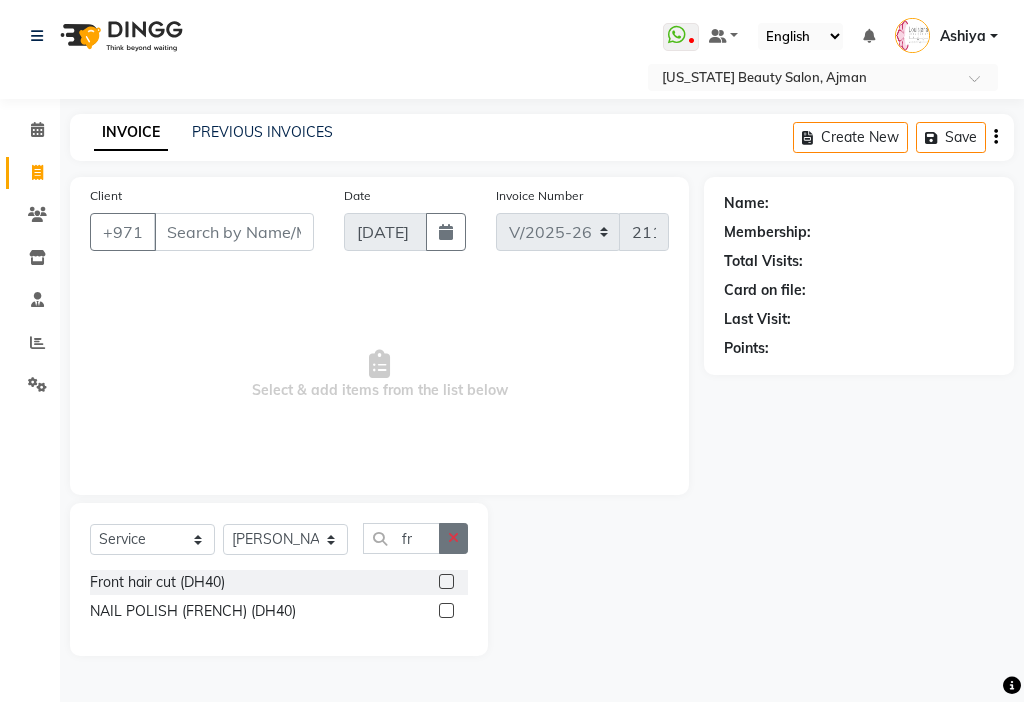 click 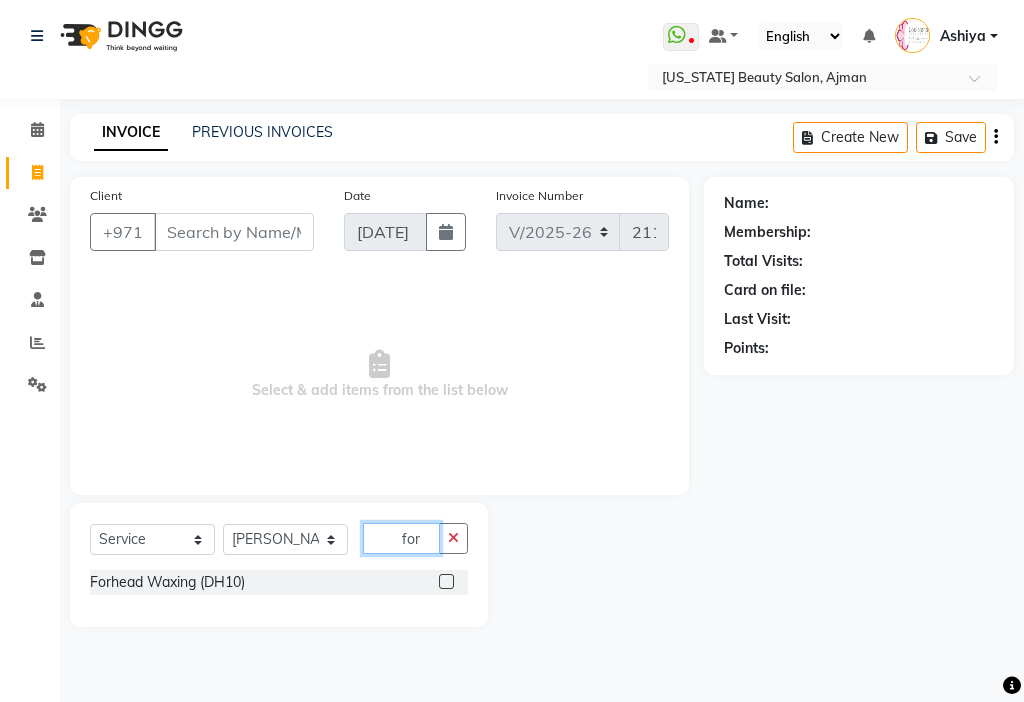 type on "for" 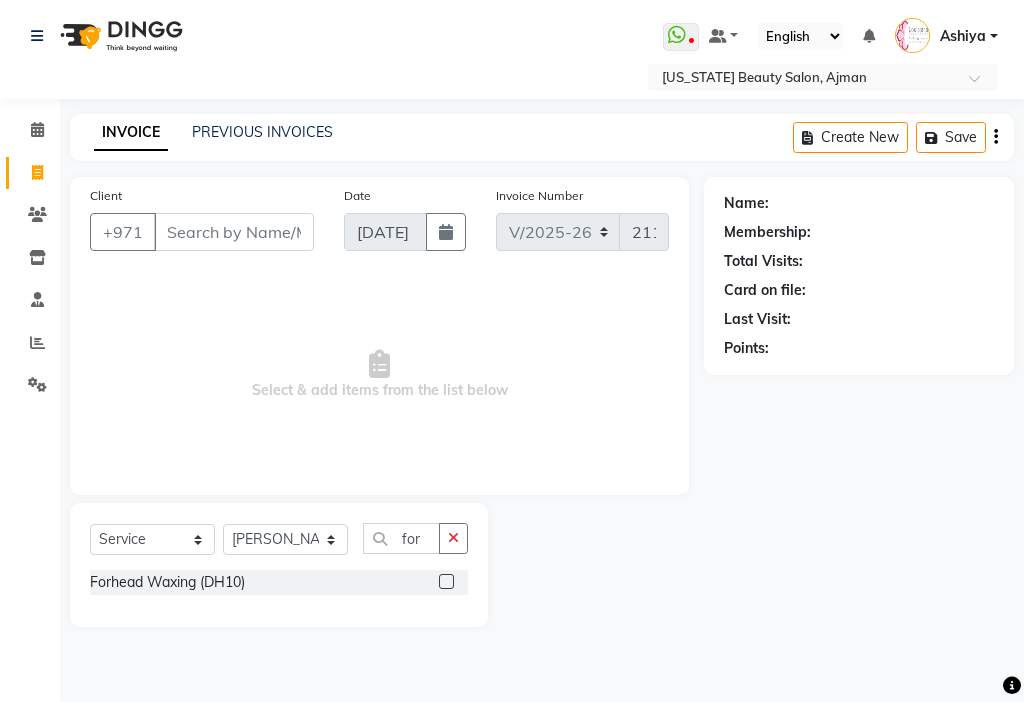 click 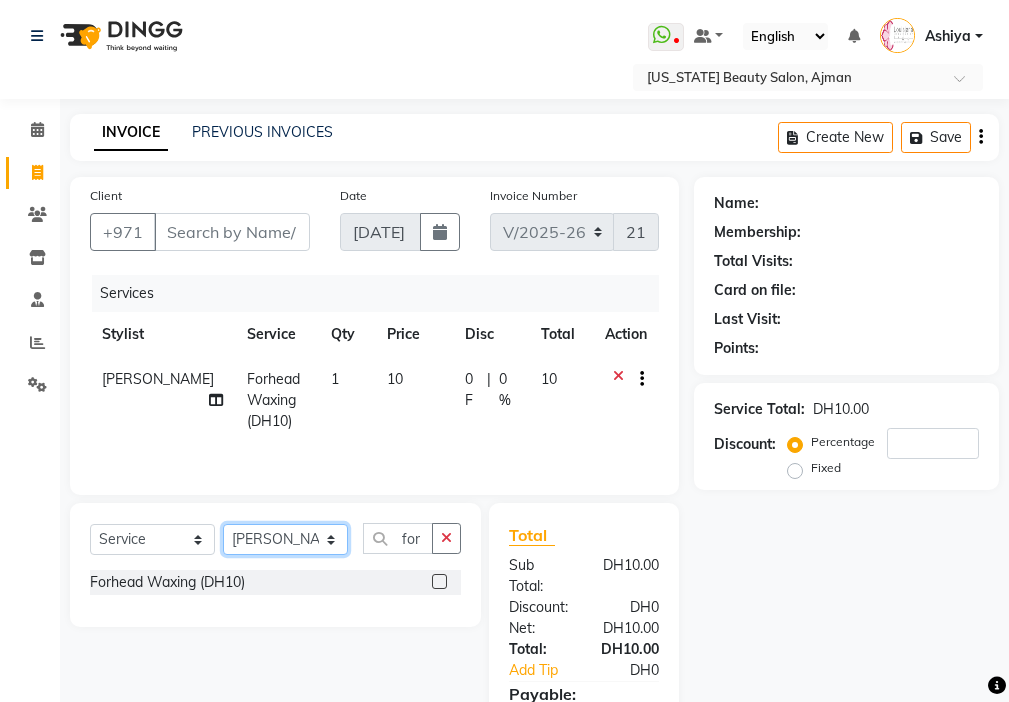 click on "Select Stylist [PERSON_NAME] [PERSON_NAME] [PERSON_NAME] [PERSON_NAME] Kbina Madam mamta [PERSON_NAME] [PERSON_NAME] [PERSON_NAME]" 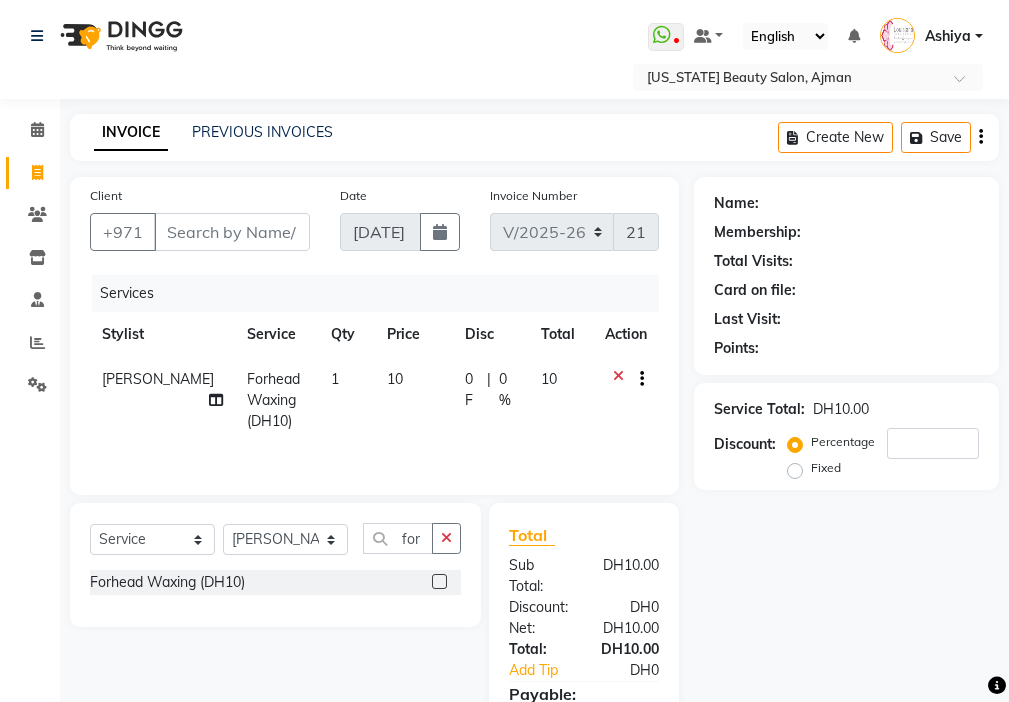 click 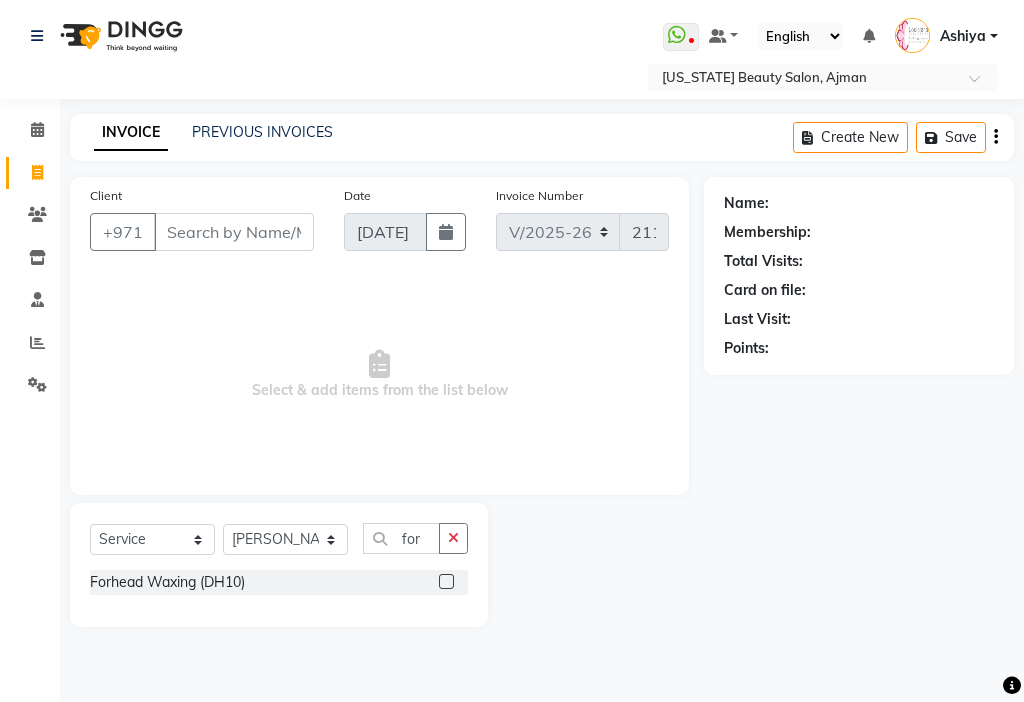 click 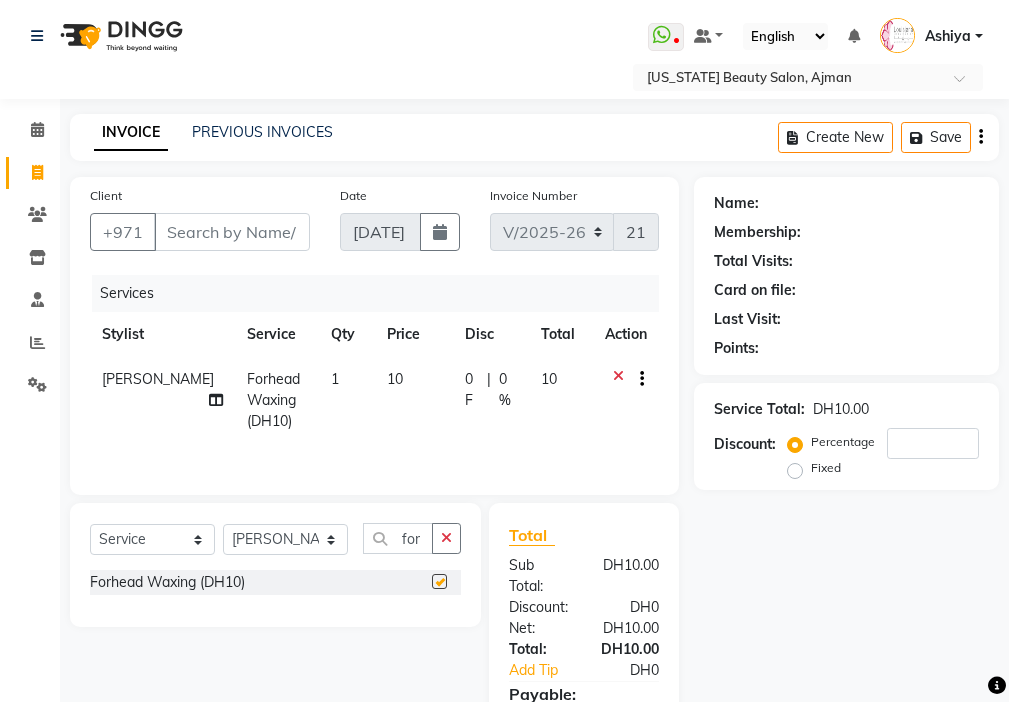 checkbox on "false" 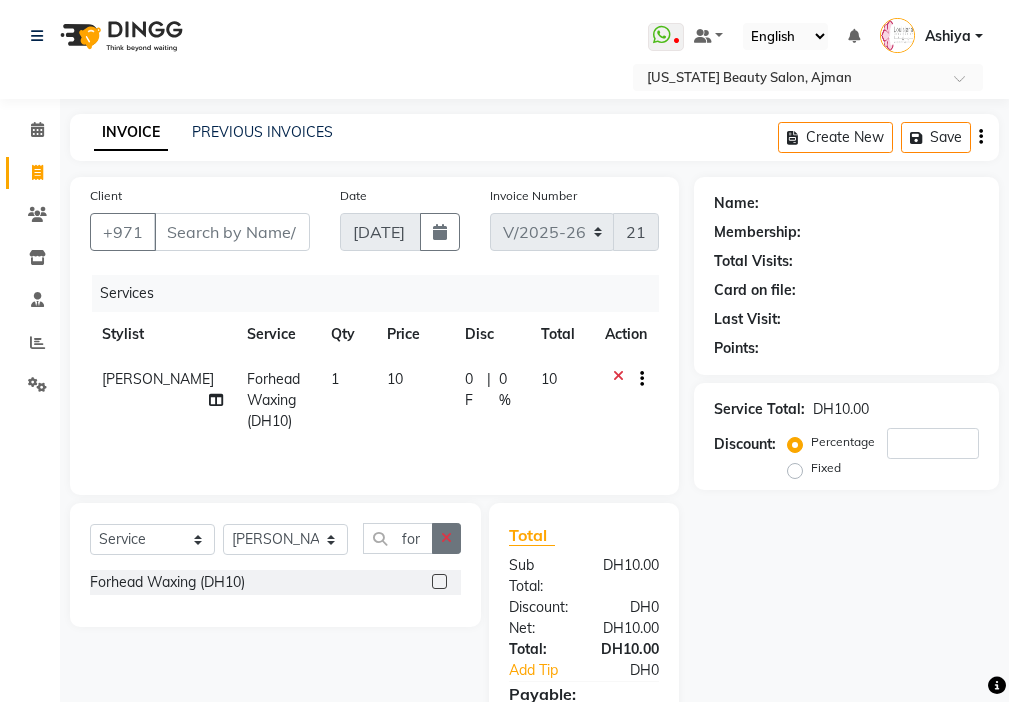 click 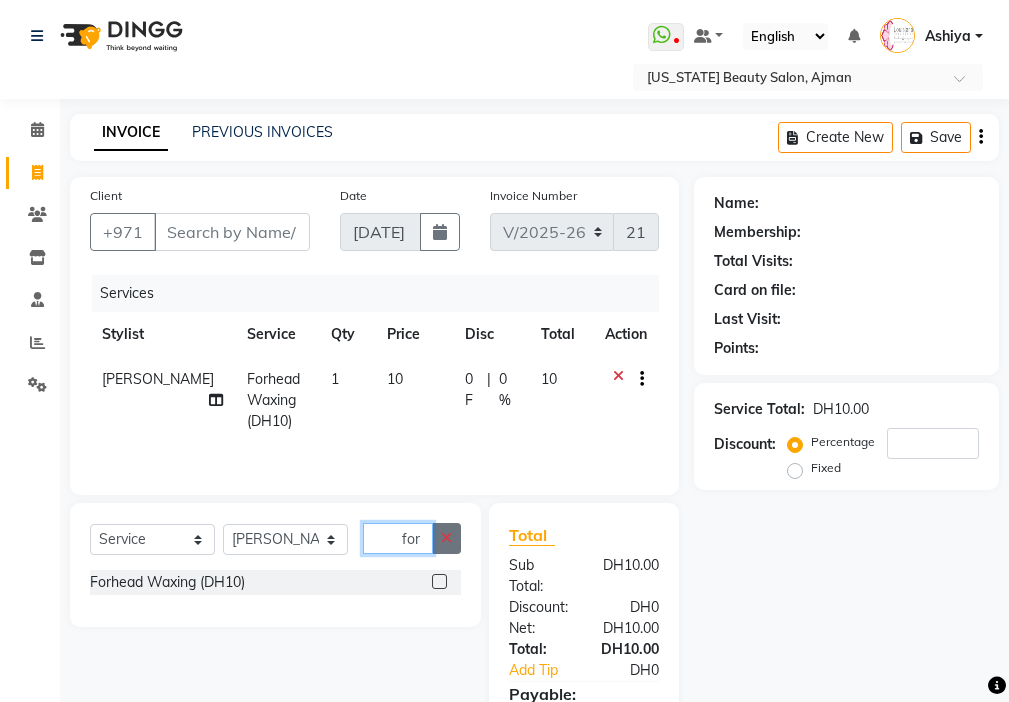 type 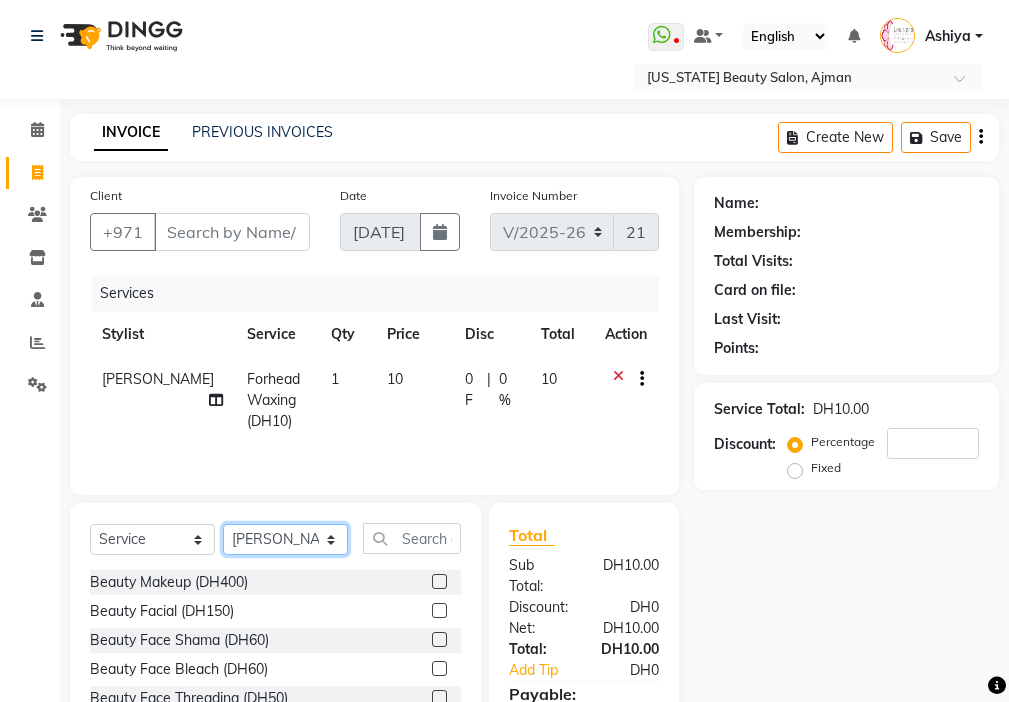 click on "Select Stylist [PERSON_NAME] [PERSON_NAME] [PERSON_NAME] [PERSON_NAME] Kbina Madam mamta [PERSON_NAME] [PERSON_NAME] [PERSON_NAME]" 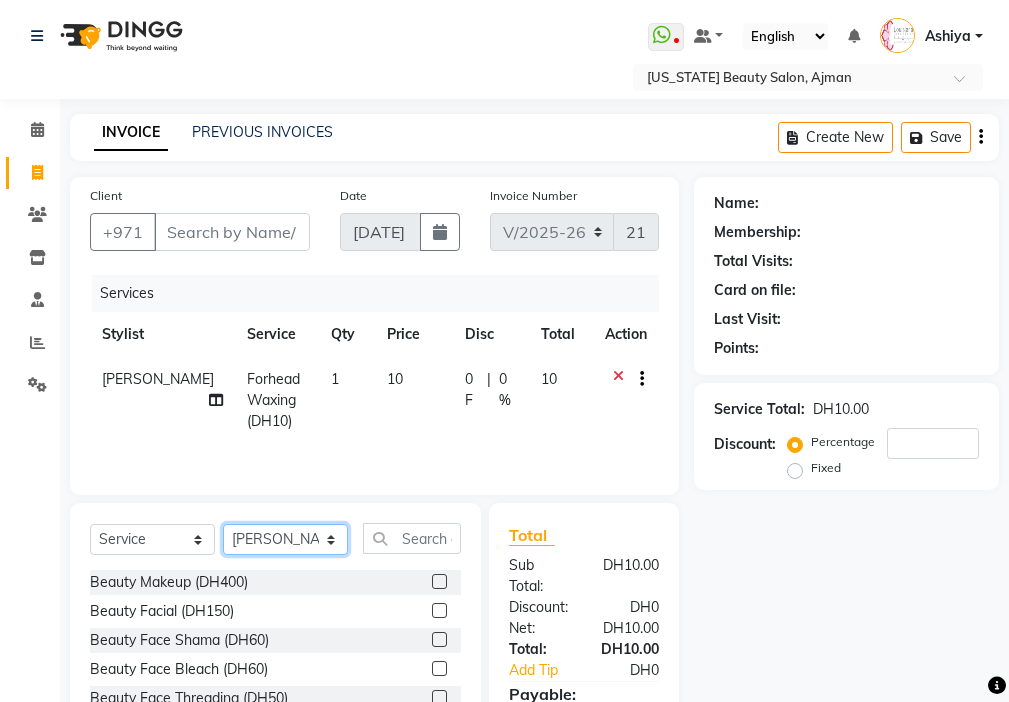 select on "24105" 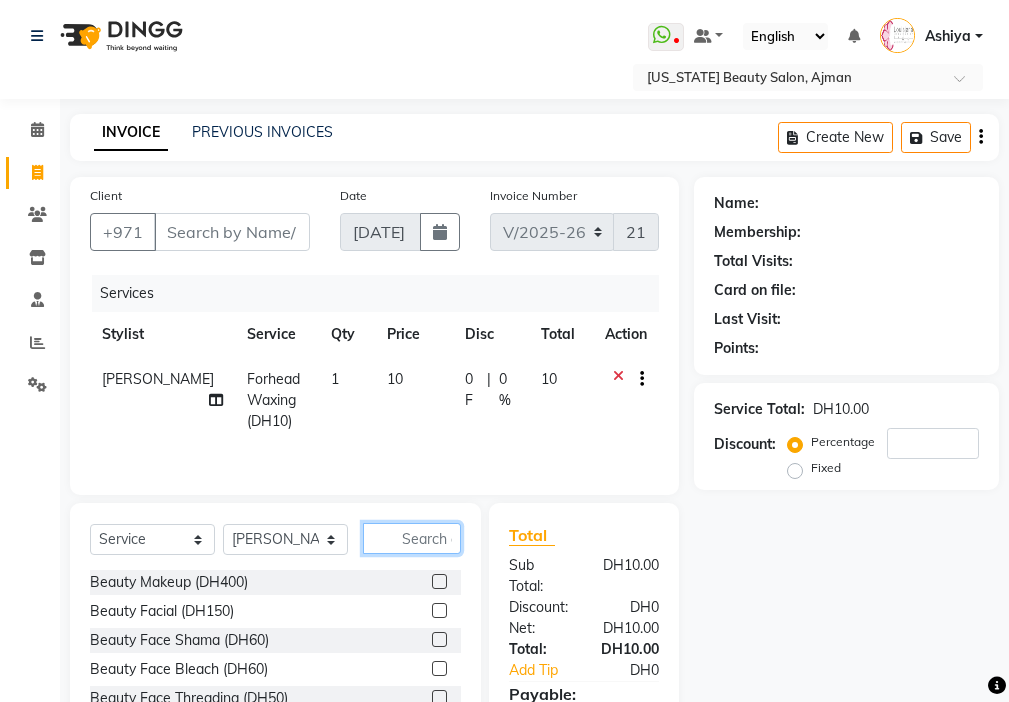 click 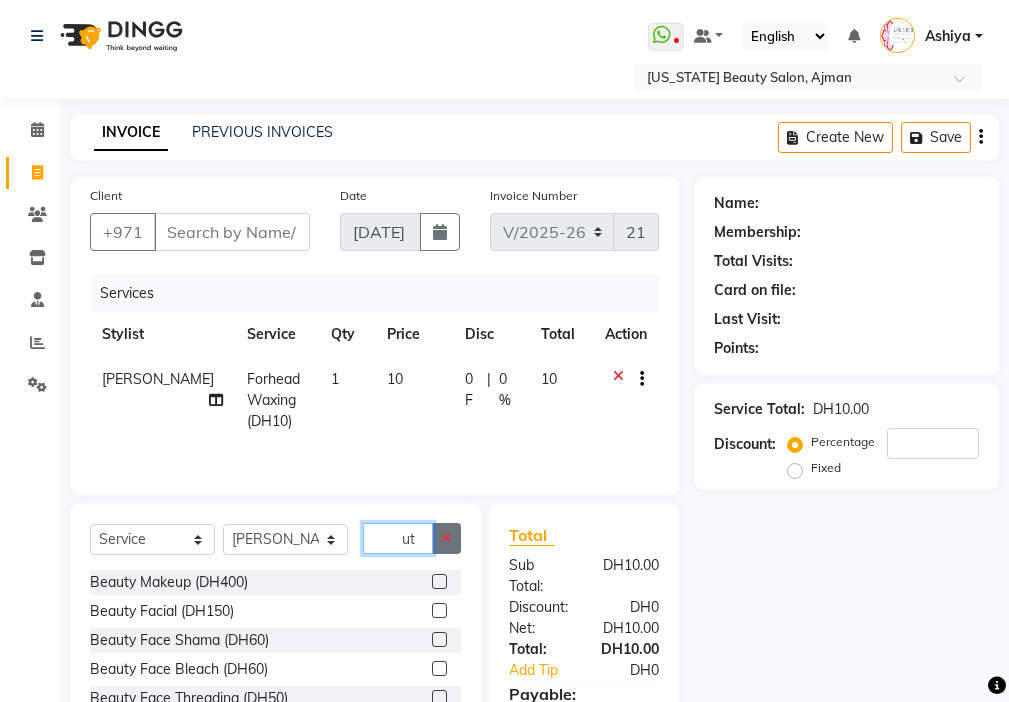 type on "ut" 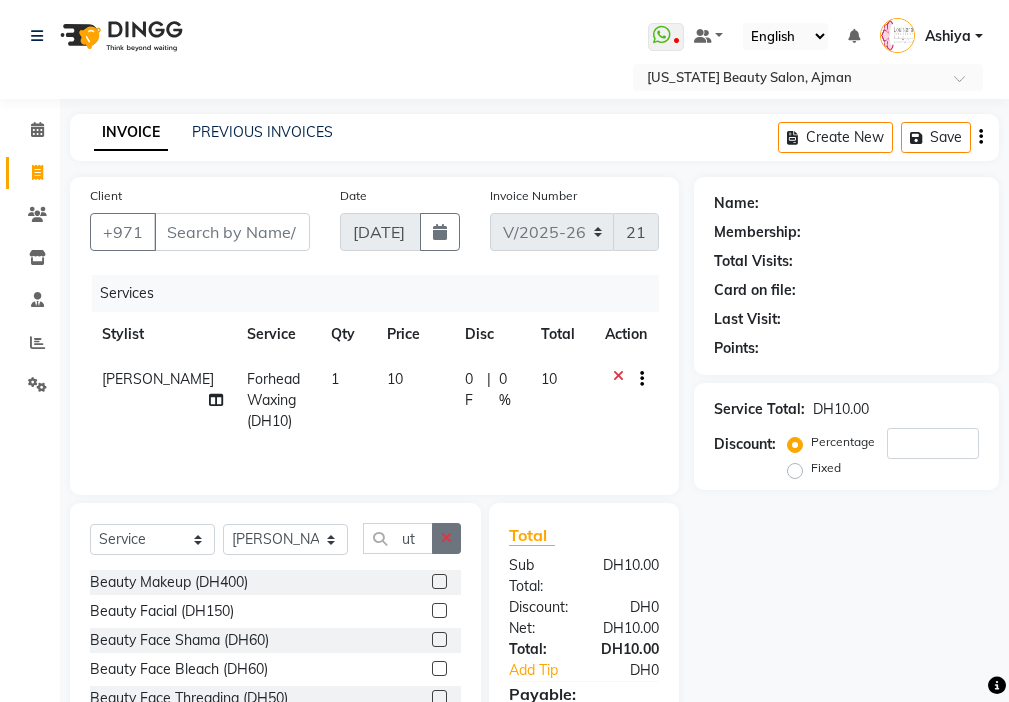click 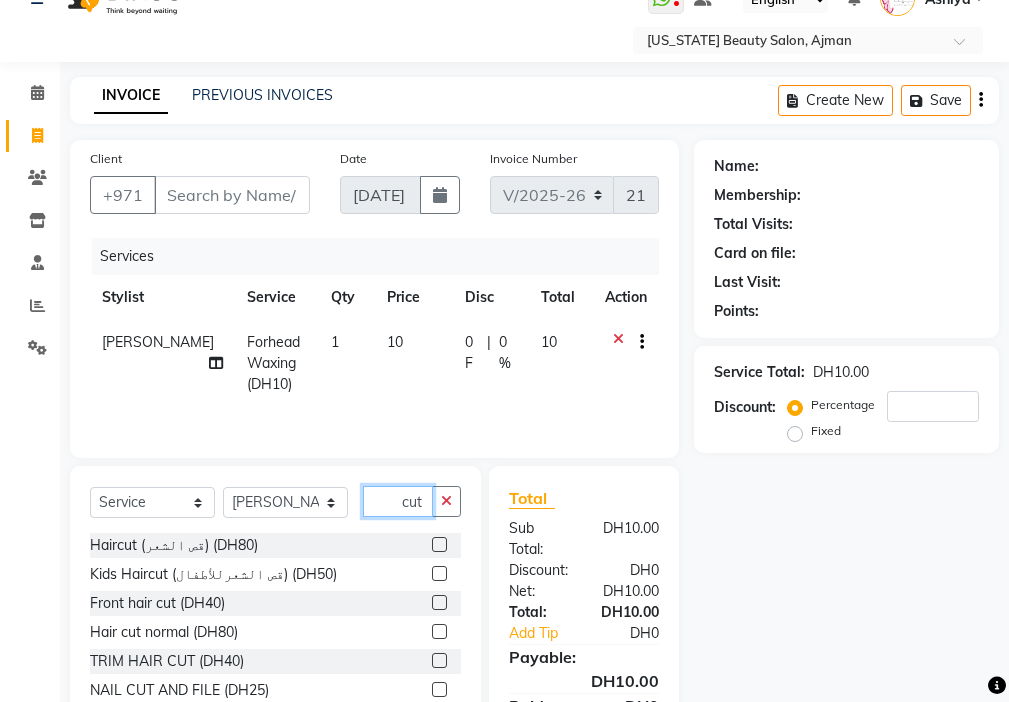 scroll, scrollTop: 149, scrollLeft: 0, axis: vertical 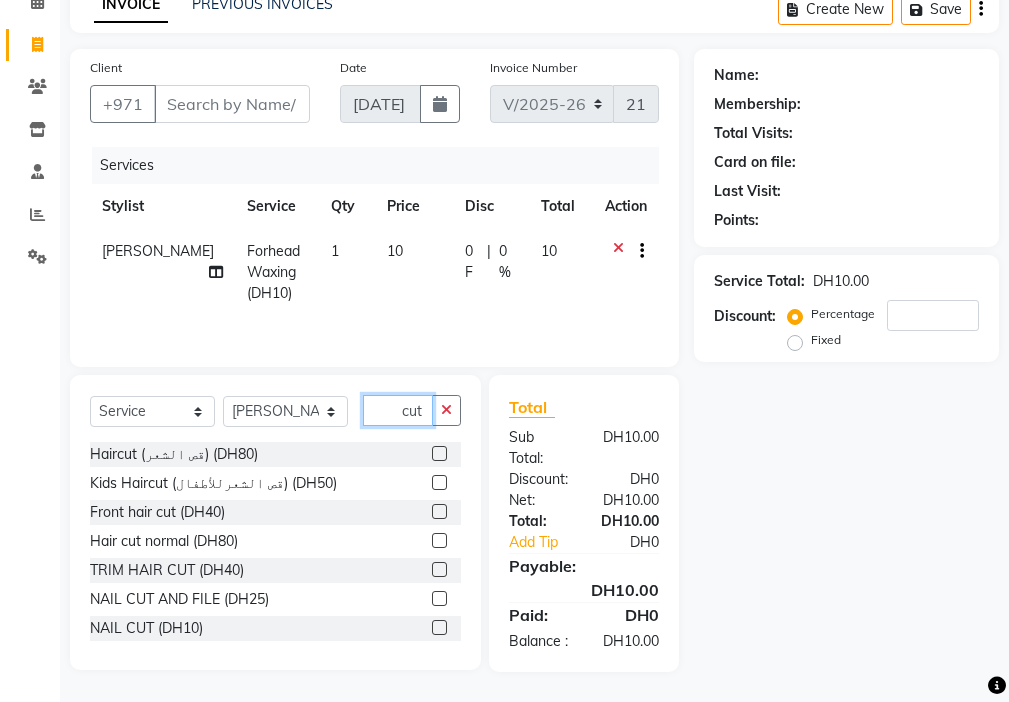 type on "cut" 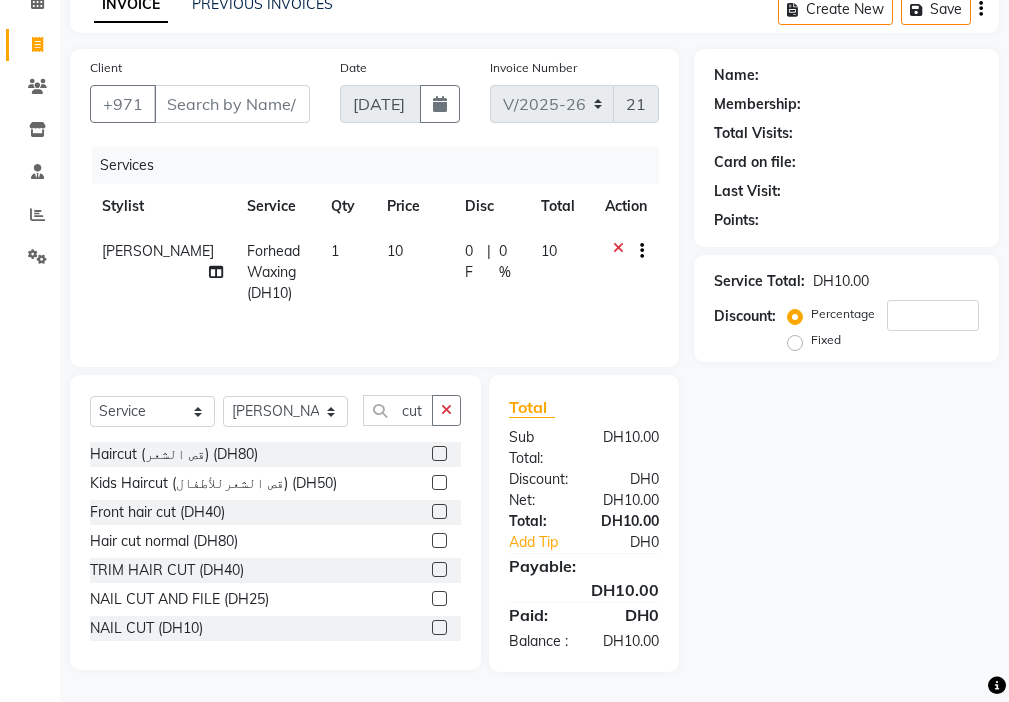 click 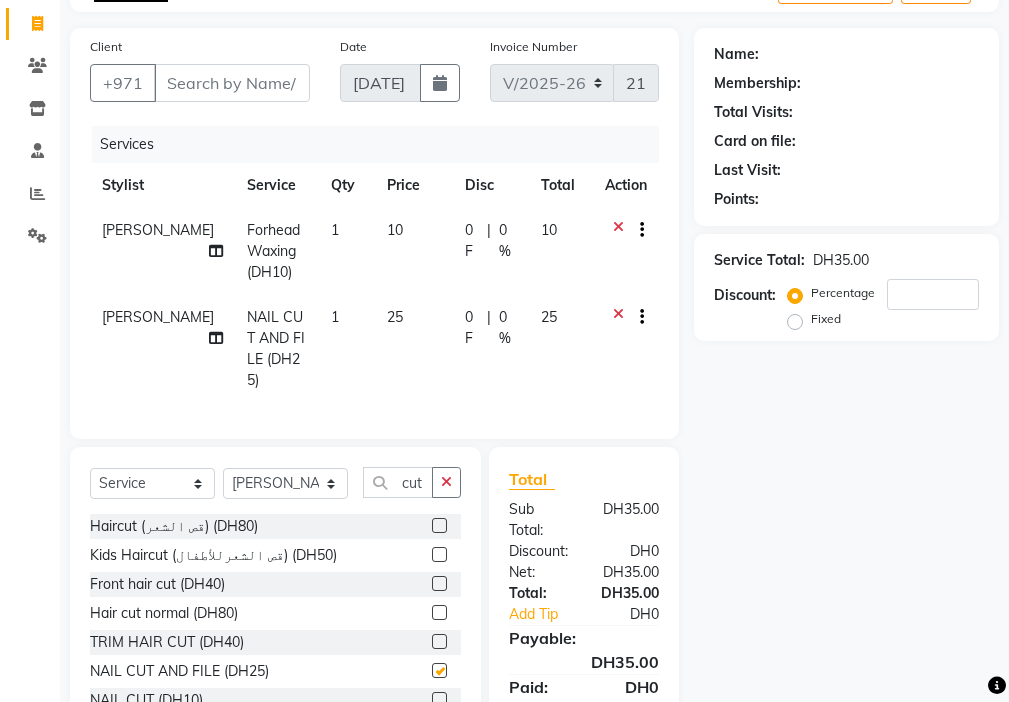 checkbox on "false" 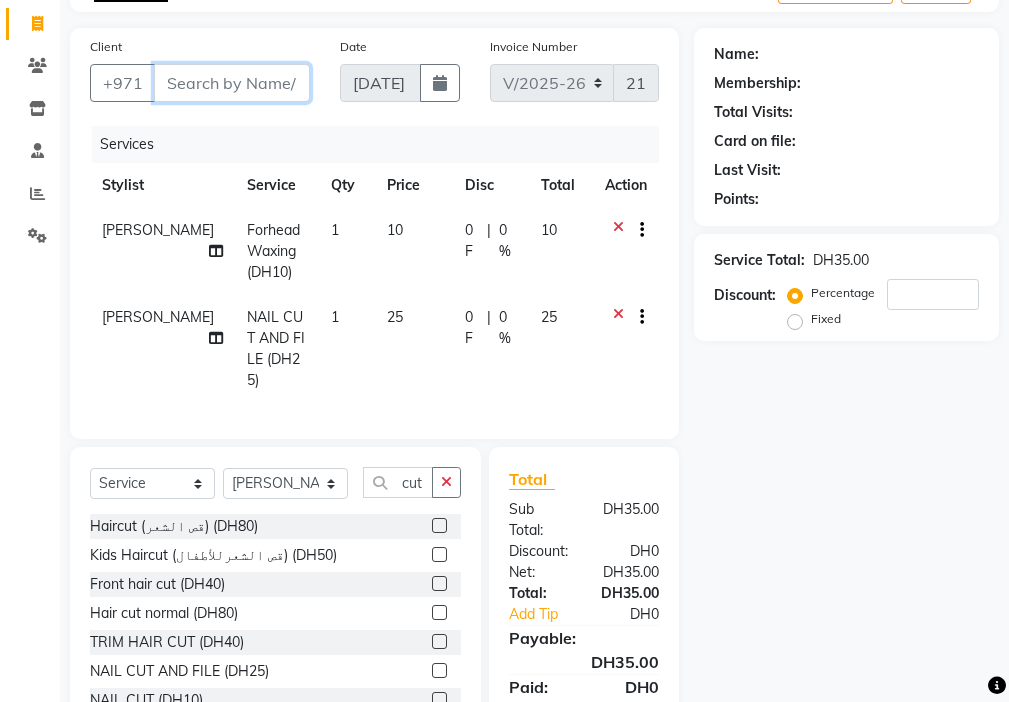 click on "Client" at bounding box center [232, 83] 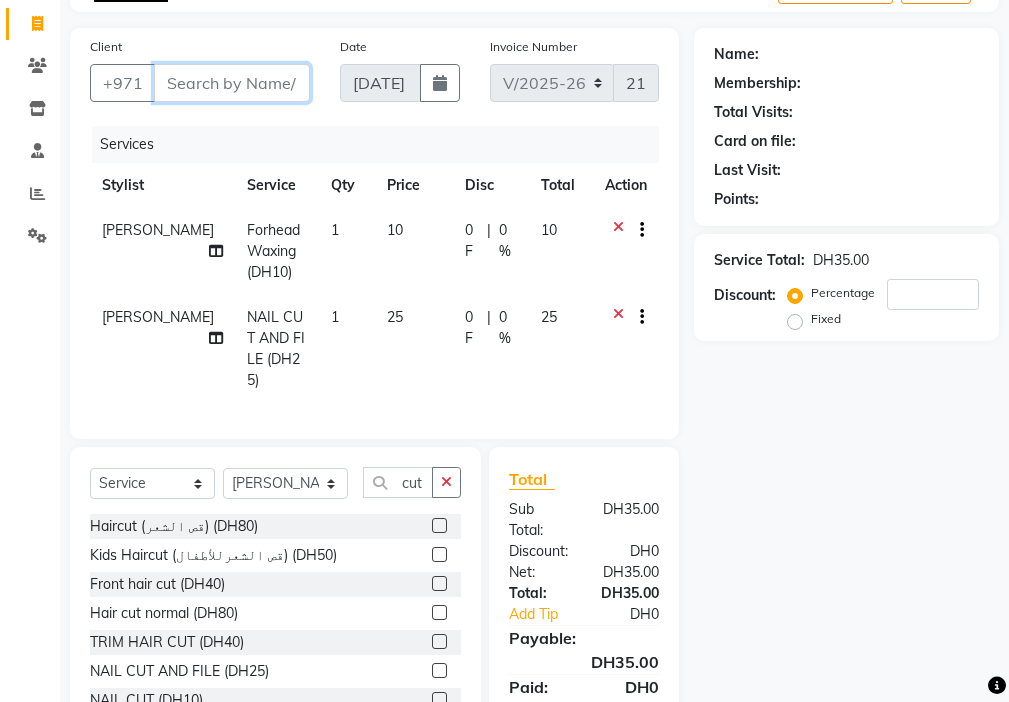 type on "5" 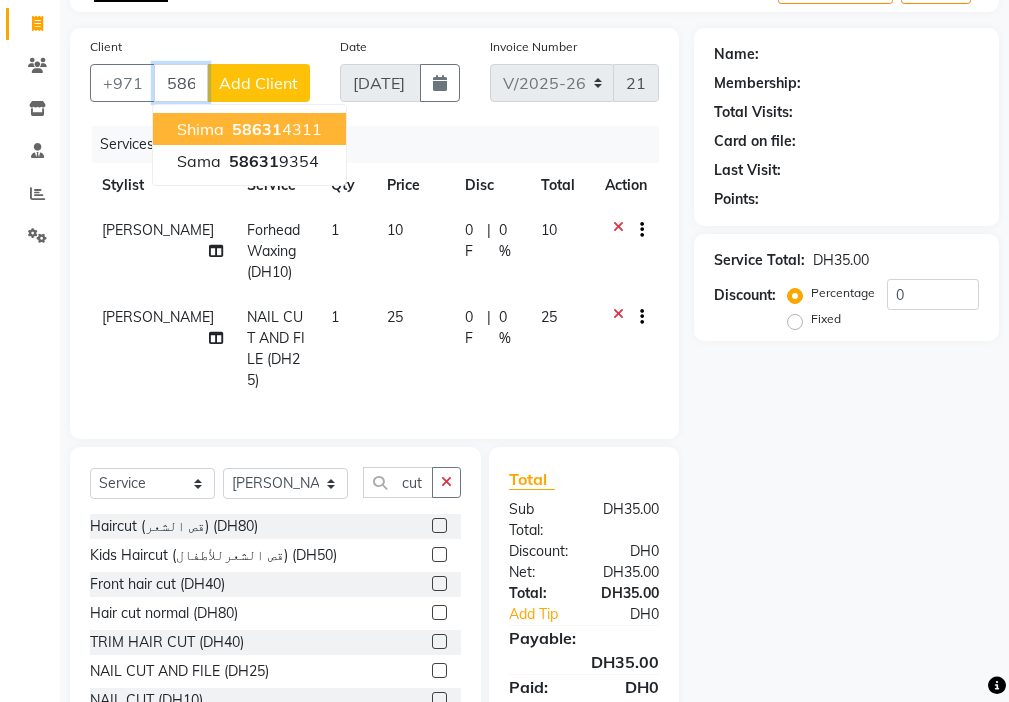 click on "shima   58631 4311" at bounding box center (249, 129) 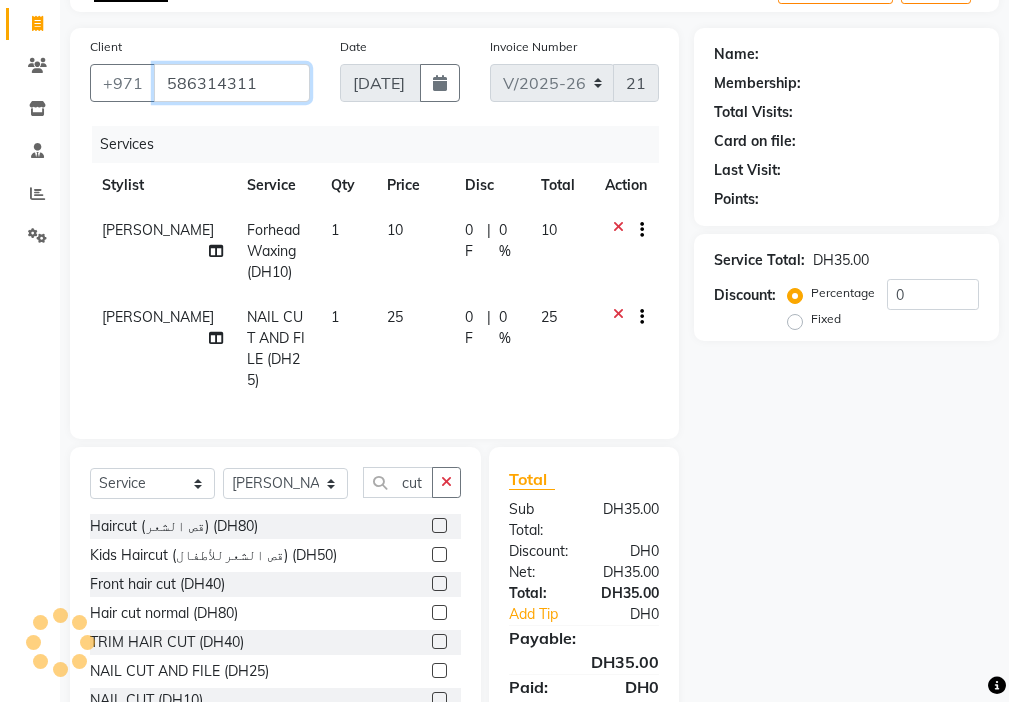 type on "586314311" 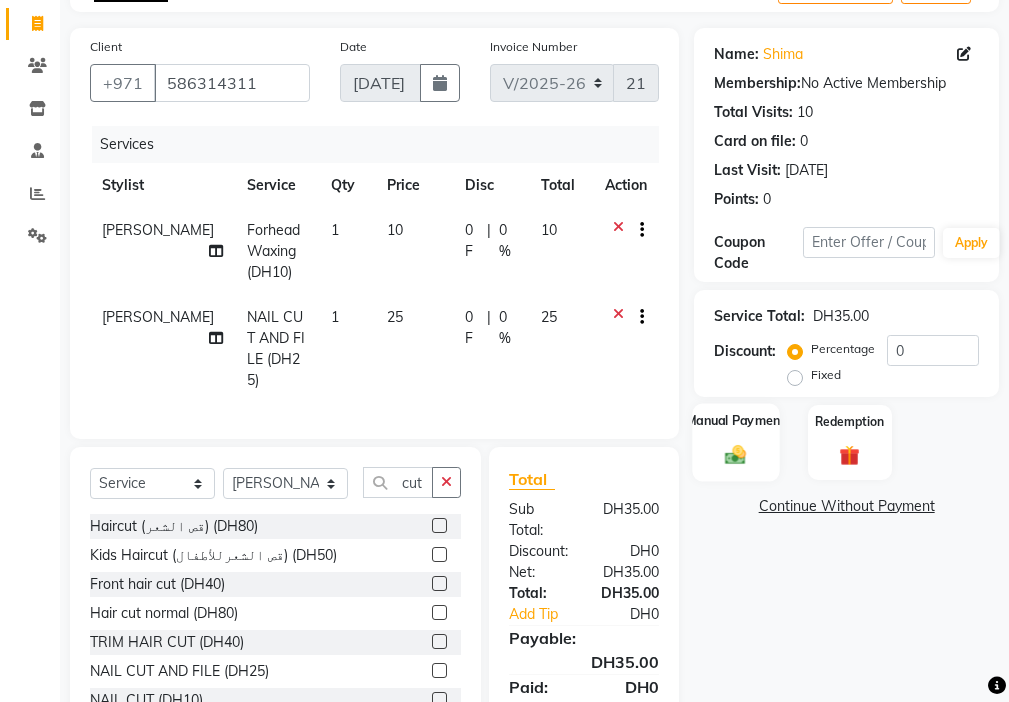 click 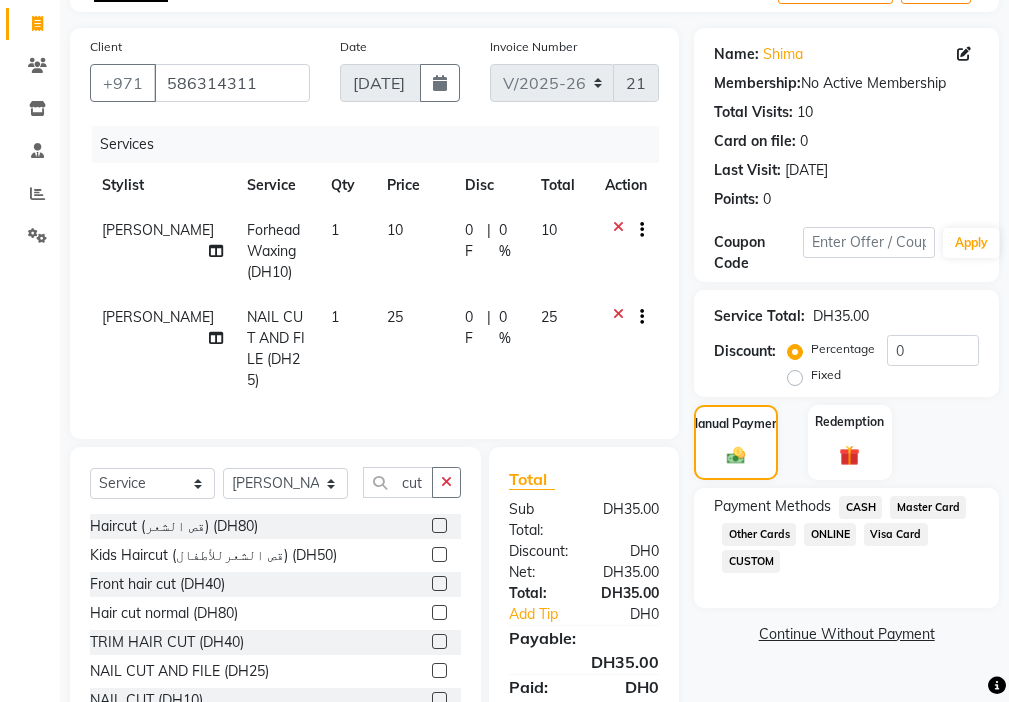 click on "Master Card" 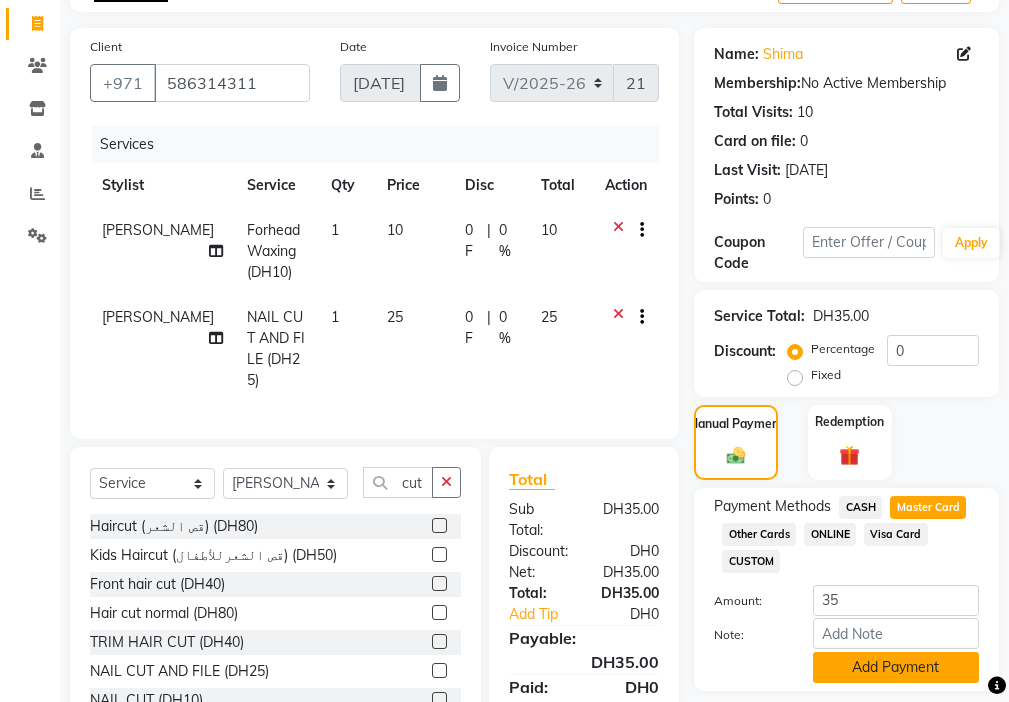 click on "Add Payment" 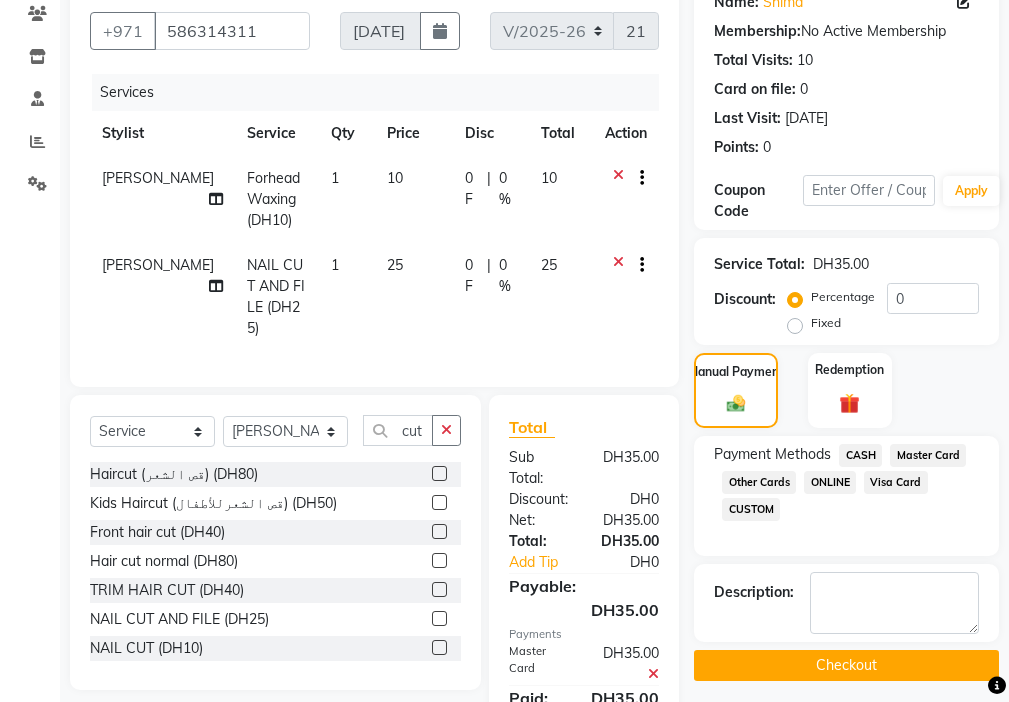 scroll, scrollTop: 299, scrollLeft: 0, axis: vertical 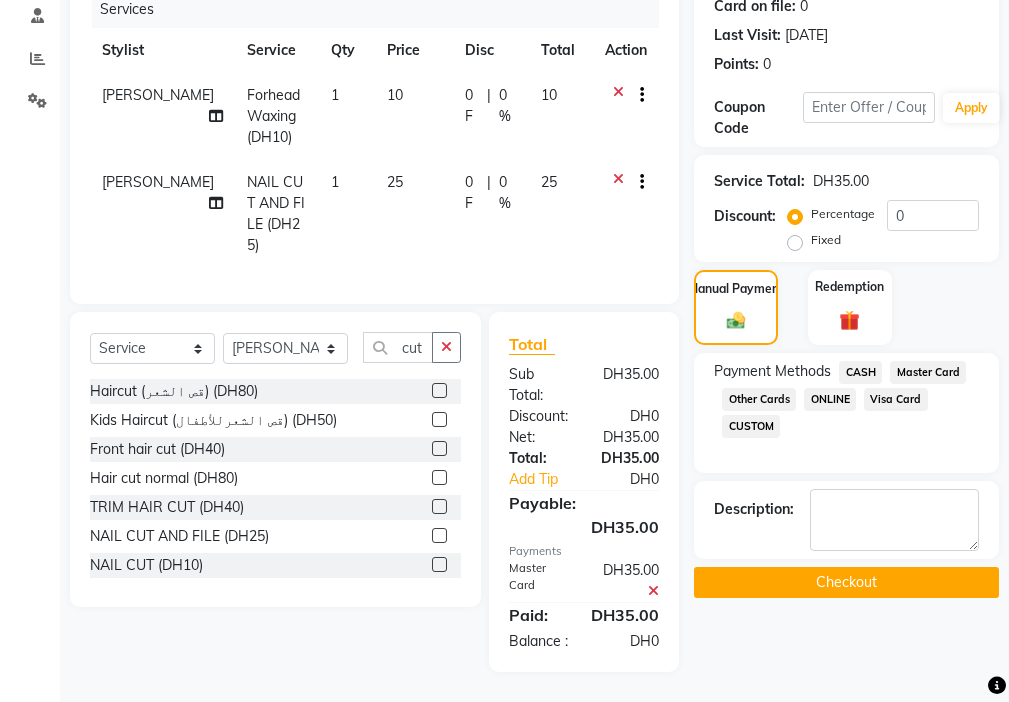 click on "Checkout" 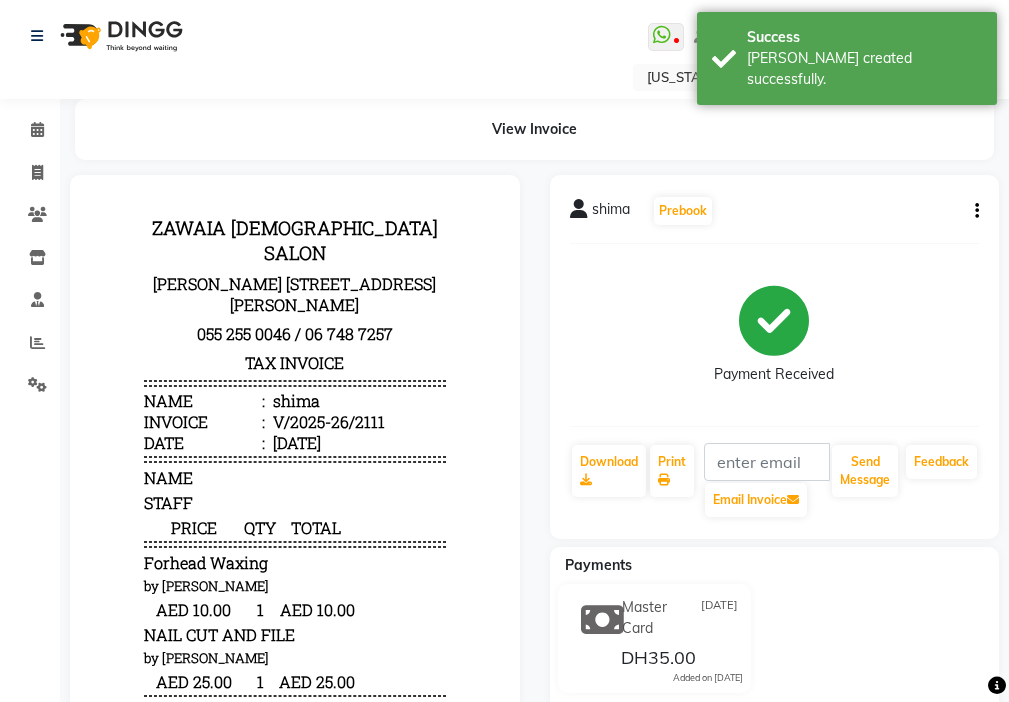 scroll, scrollTop: 0, scrollLeft: 0, axis: both 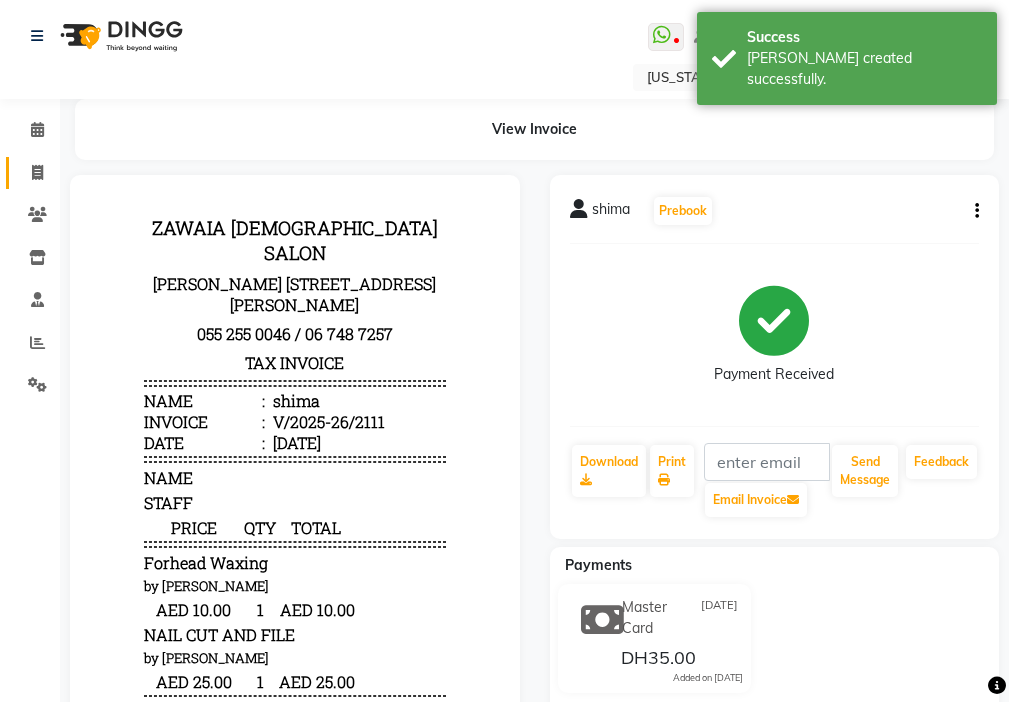 click 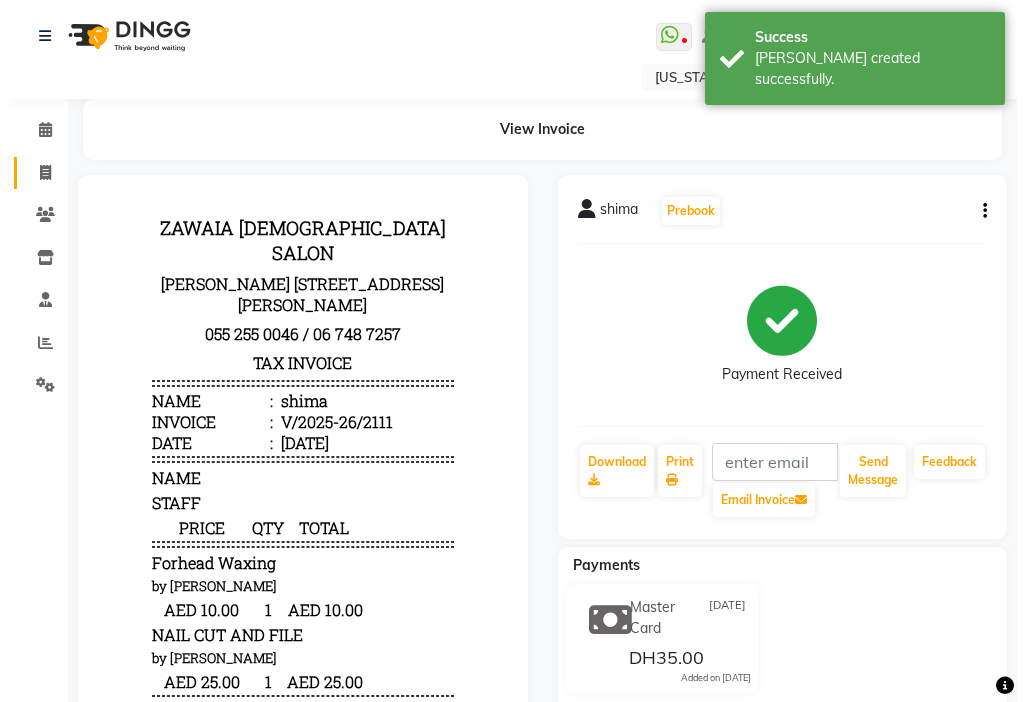select on "service" 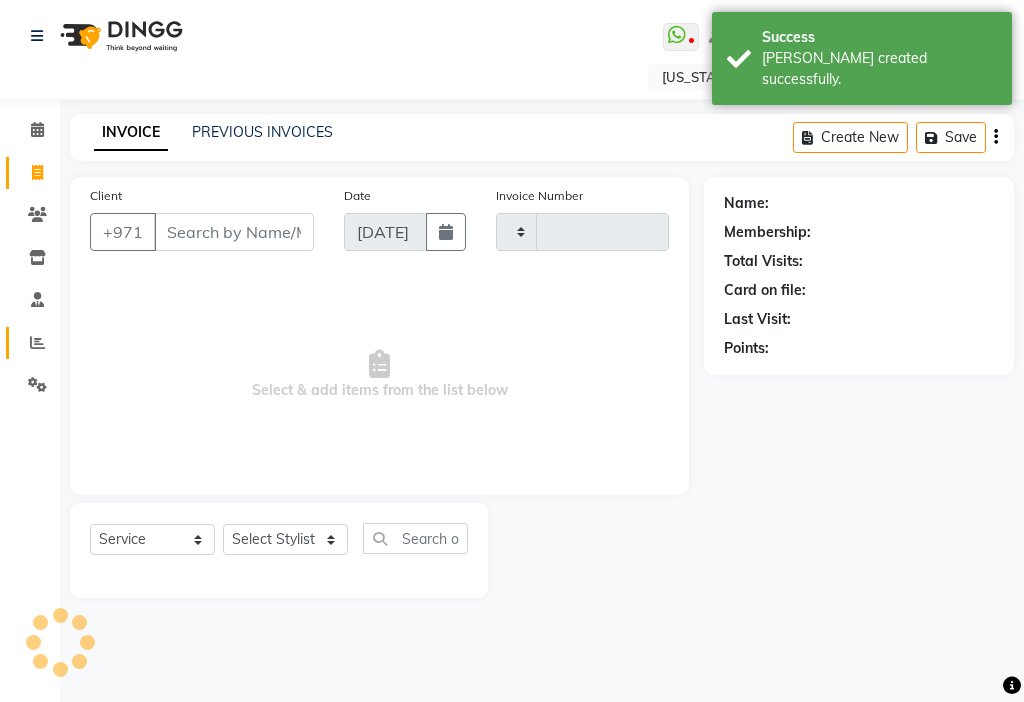 click 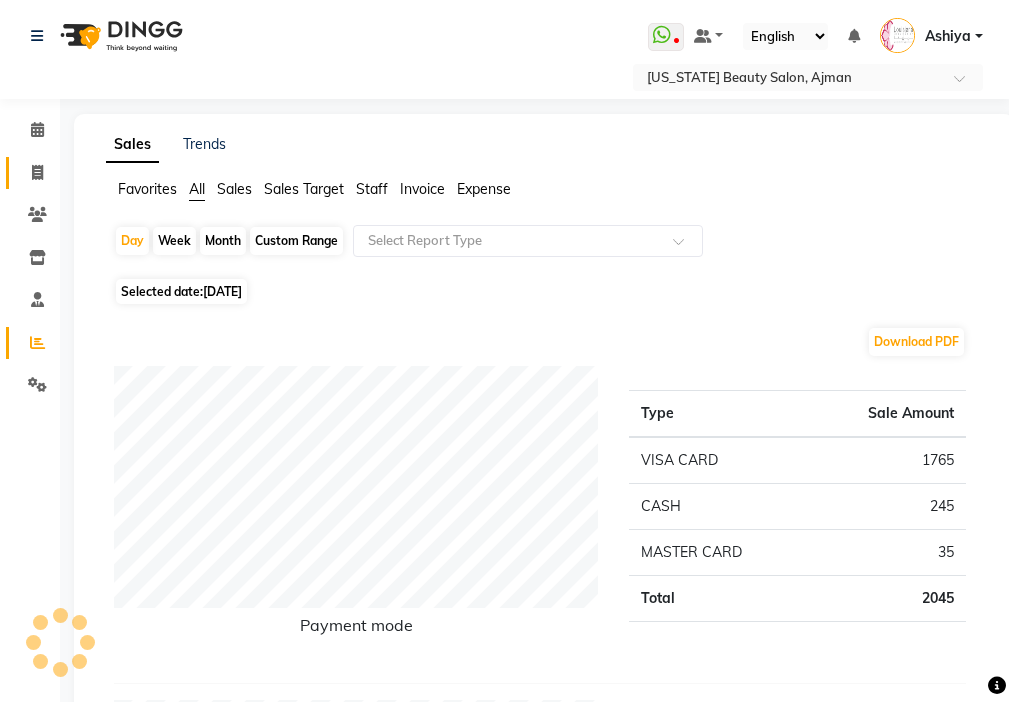 click 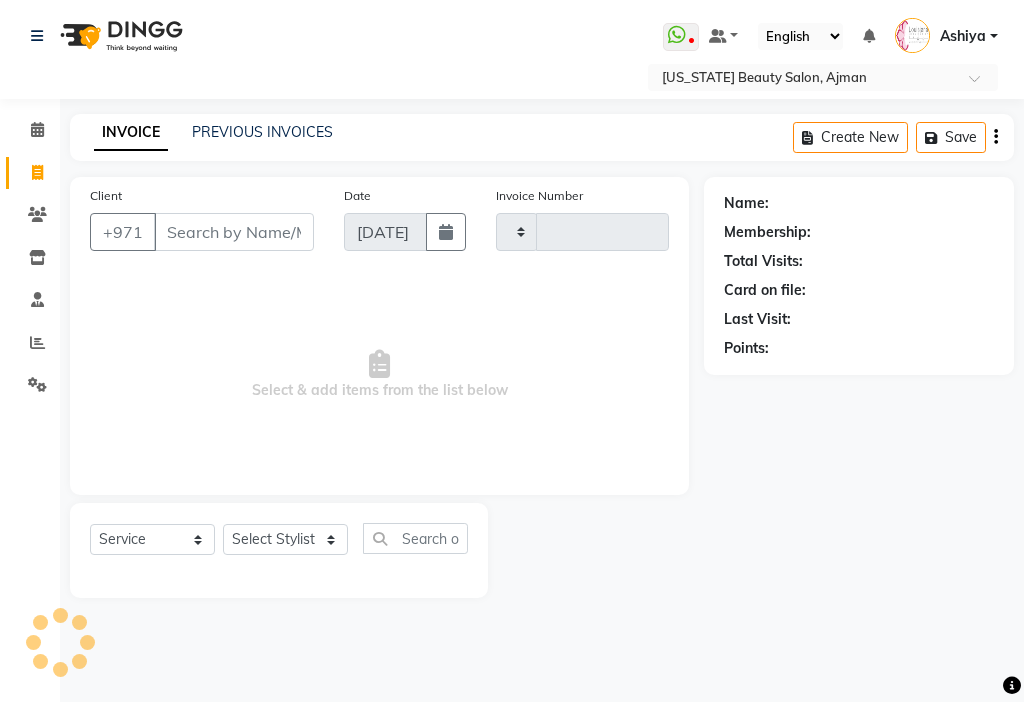 type on "2112" 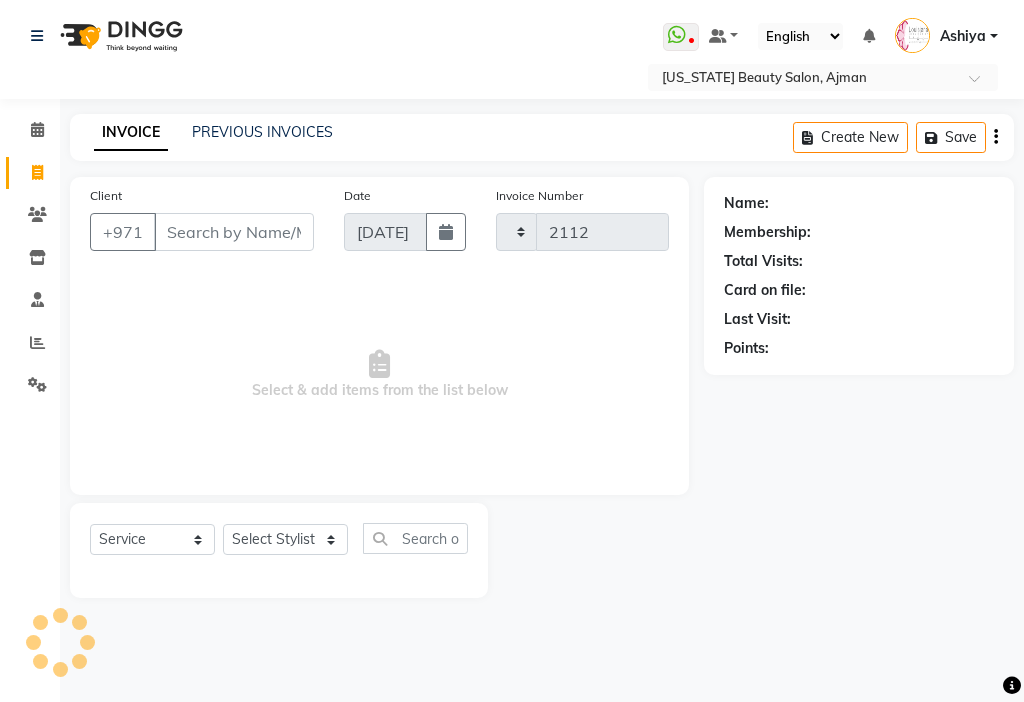select on "637" 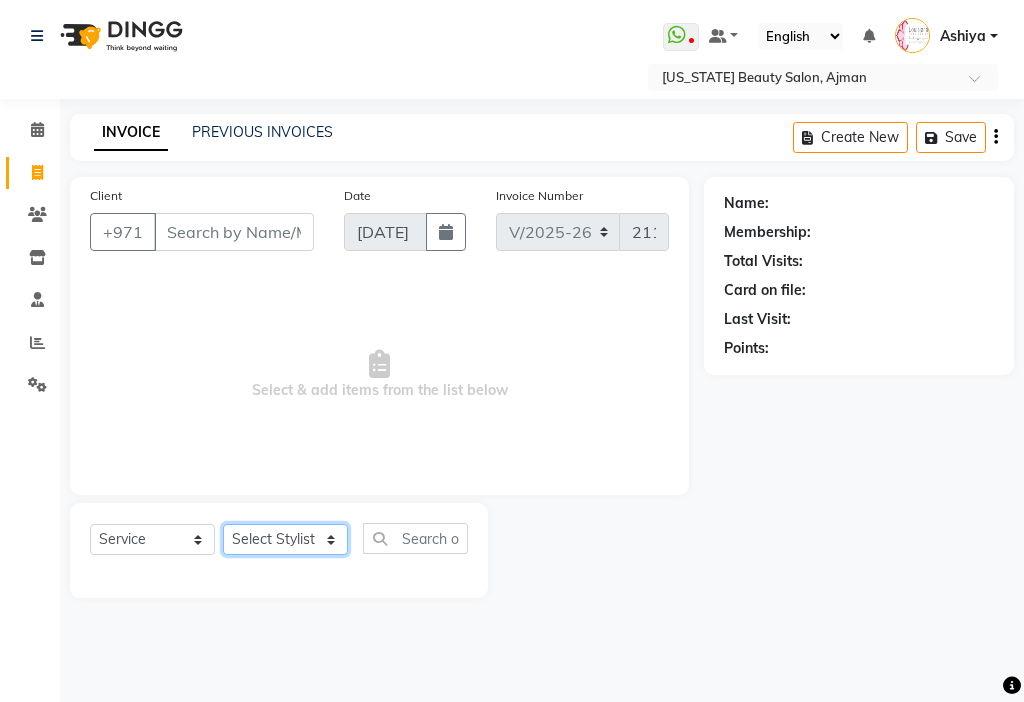 click on "Select Stylist [PERSON_NAME] [PERSON_NAME] [PERSON_NAME] [PERSON_NAME] Kbina Madam mamta [PERSON_NAME] [PERSON_NAME] [PERSON_NAME]" 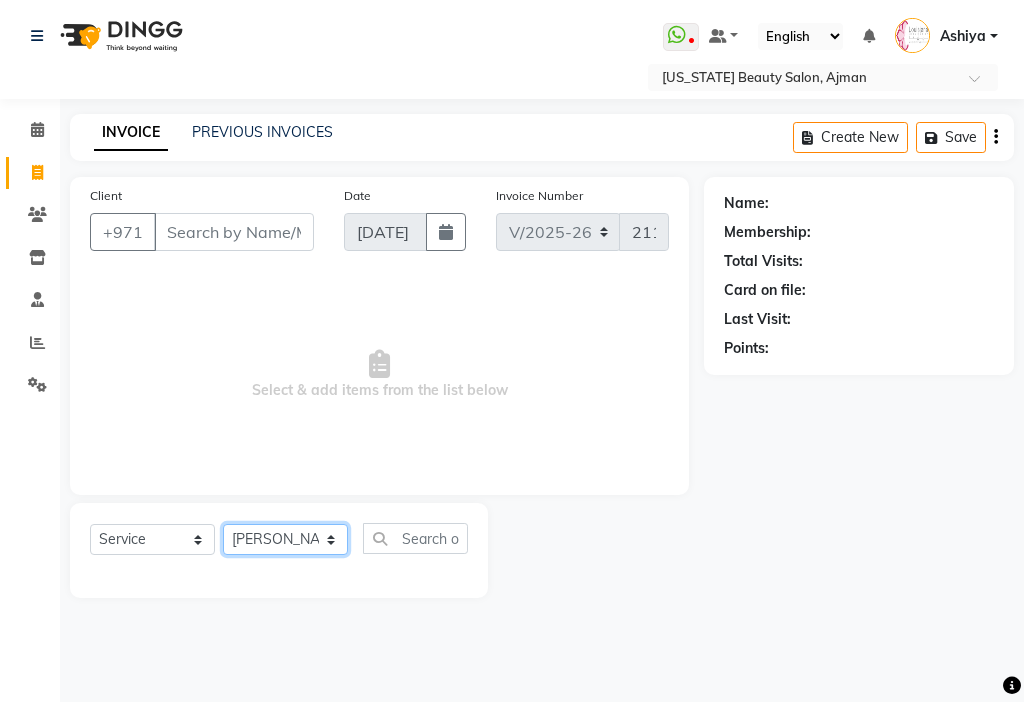 click on "Select Stylist [PERSON_NAME] [PERSON_NAME] [PERSON_NAME] [PERSON_NAME] Kbina Madam mamta [PERSON_NAME] [PERSON_NAME] [PERSON_NAME]" 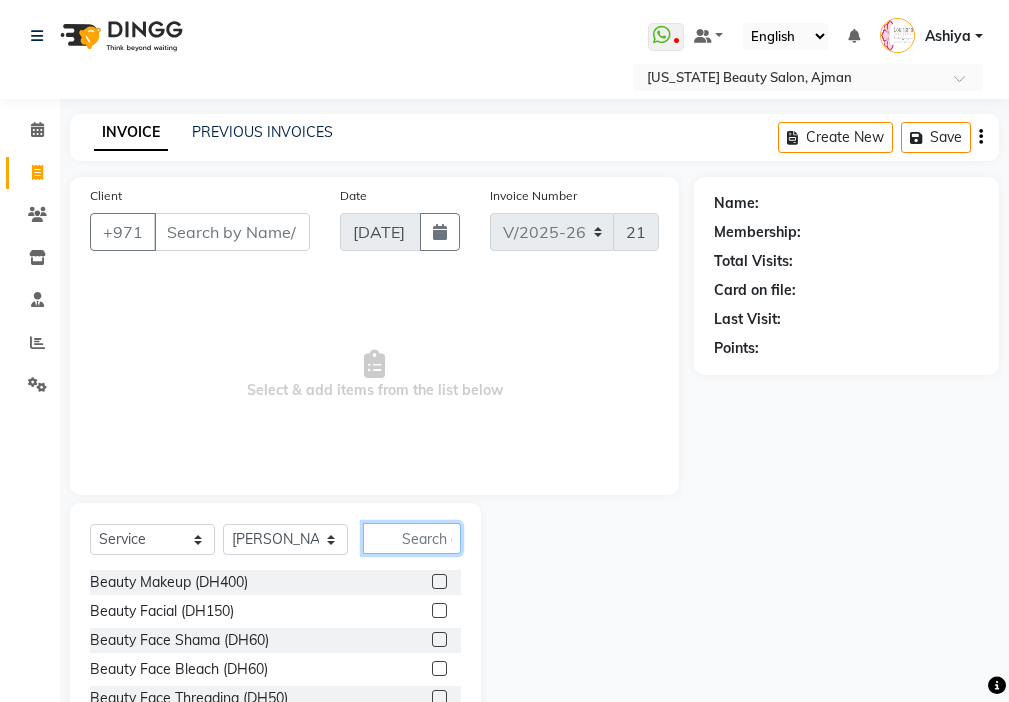 click 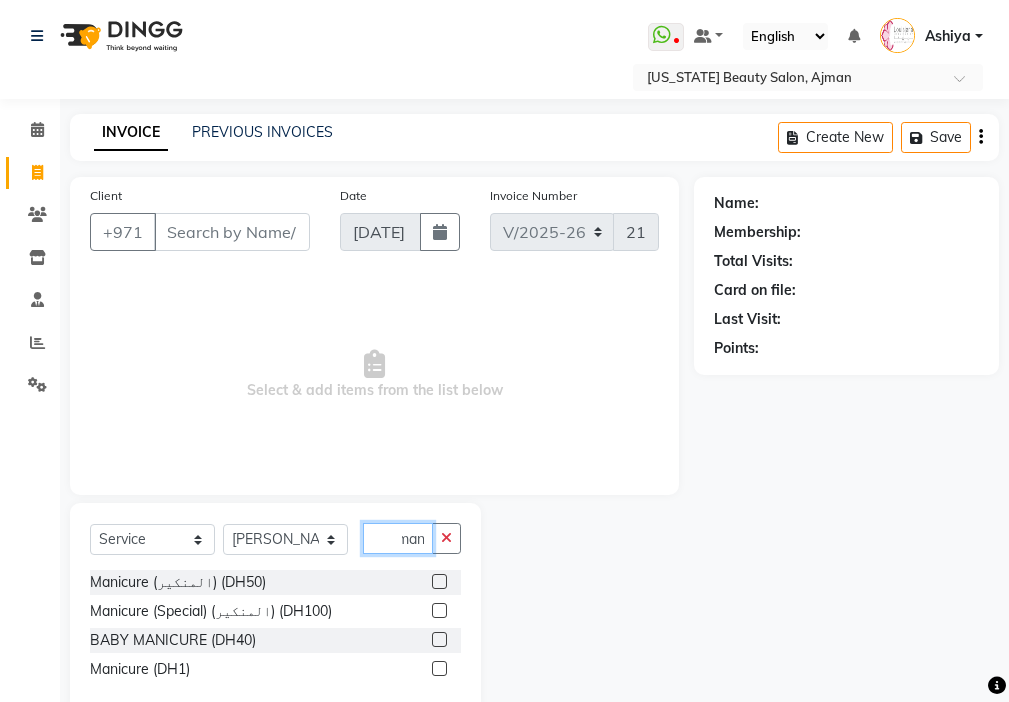 scroll, scrollTop: 0, scrollLeft: 9, axis: horizontal 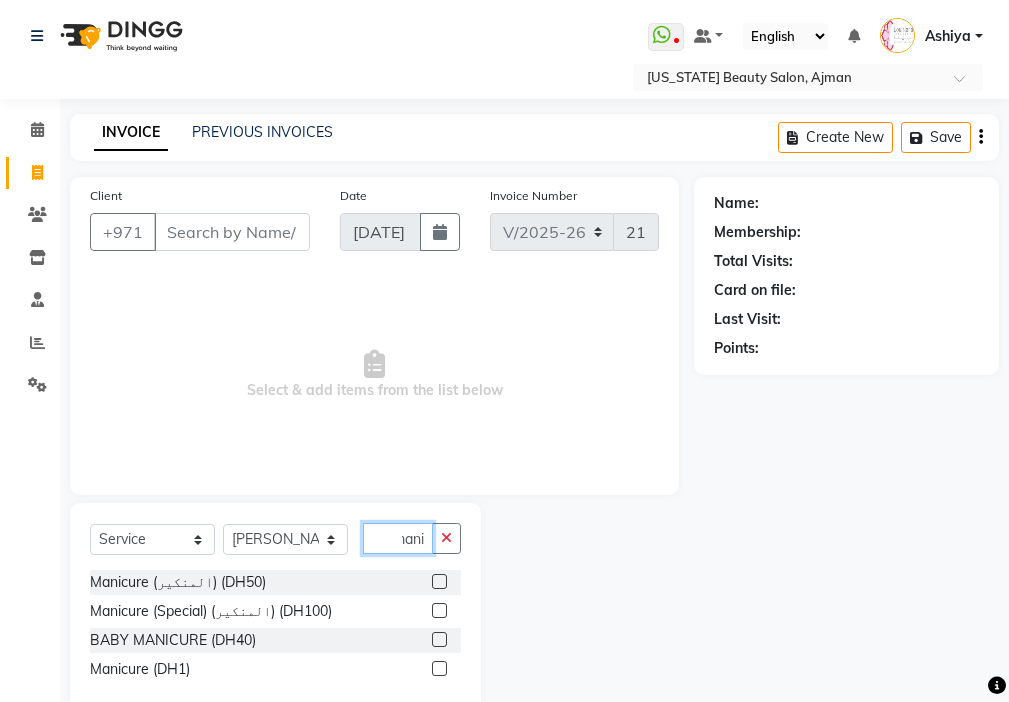type on "mani" 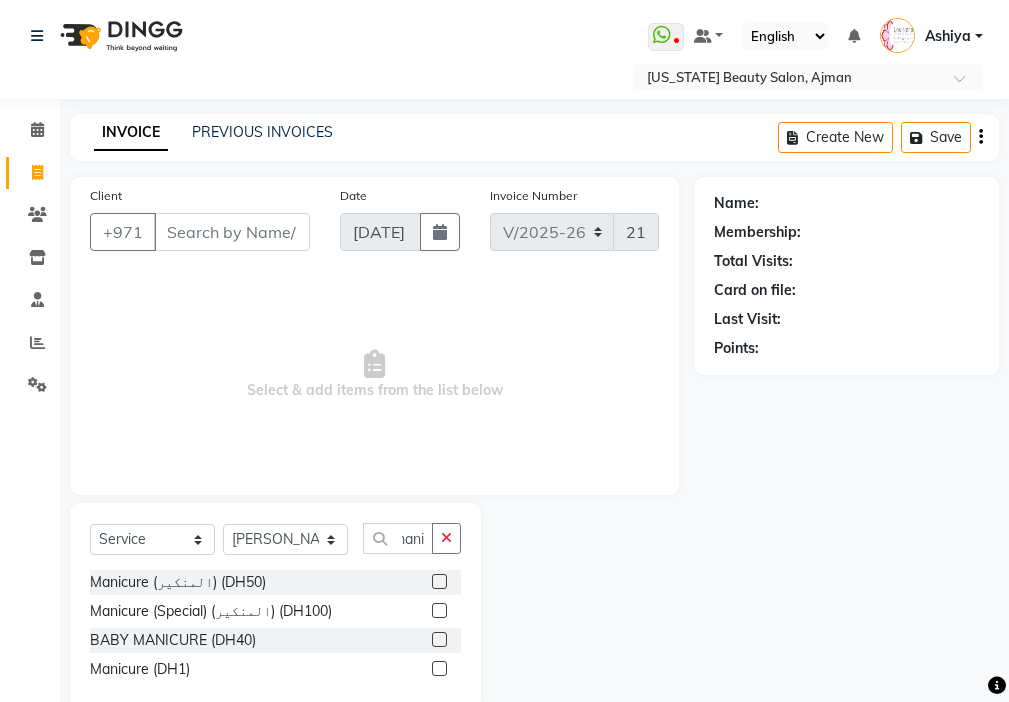 click 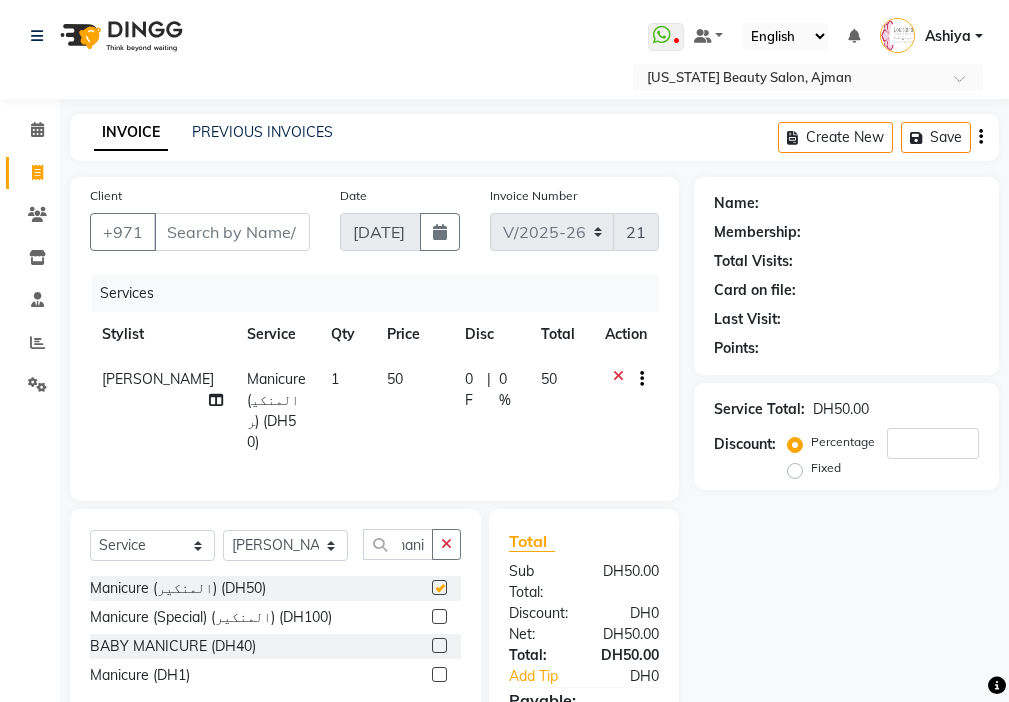 scroll, scrollTop: 0, scrollLeft: 0, axis: both 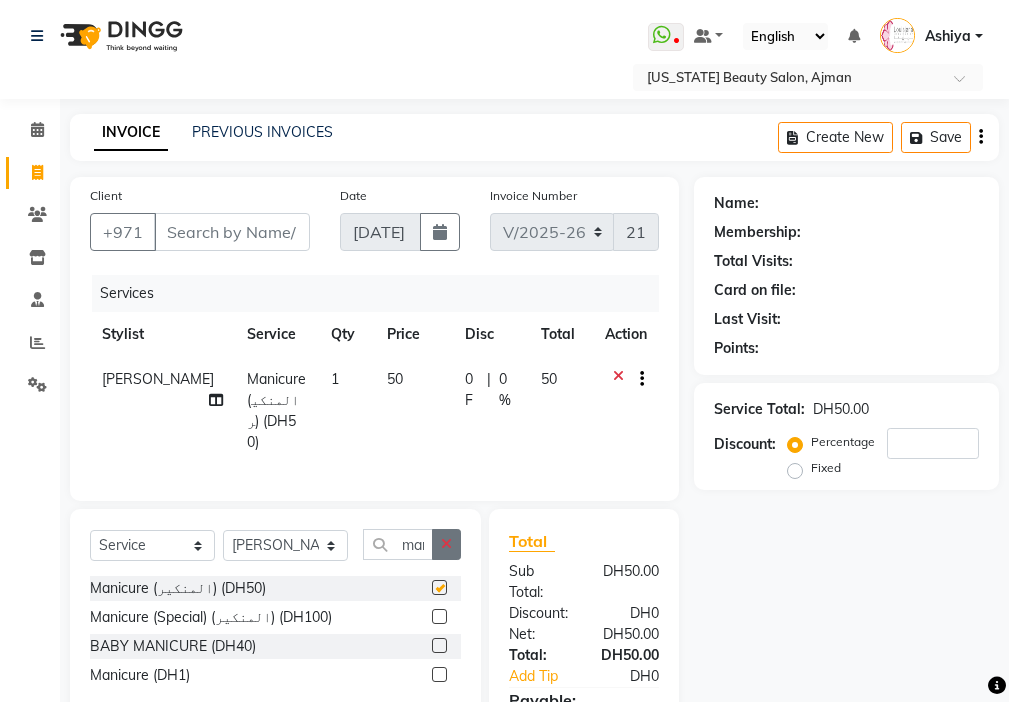 click 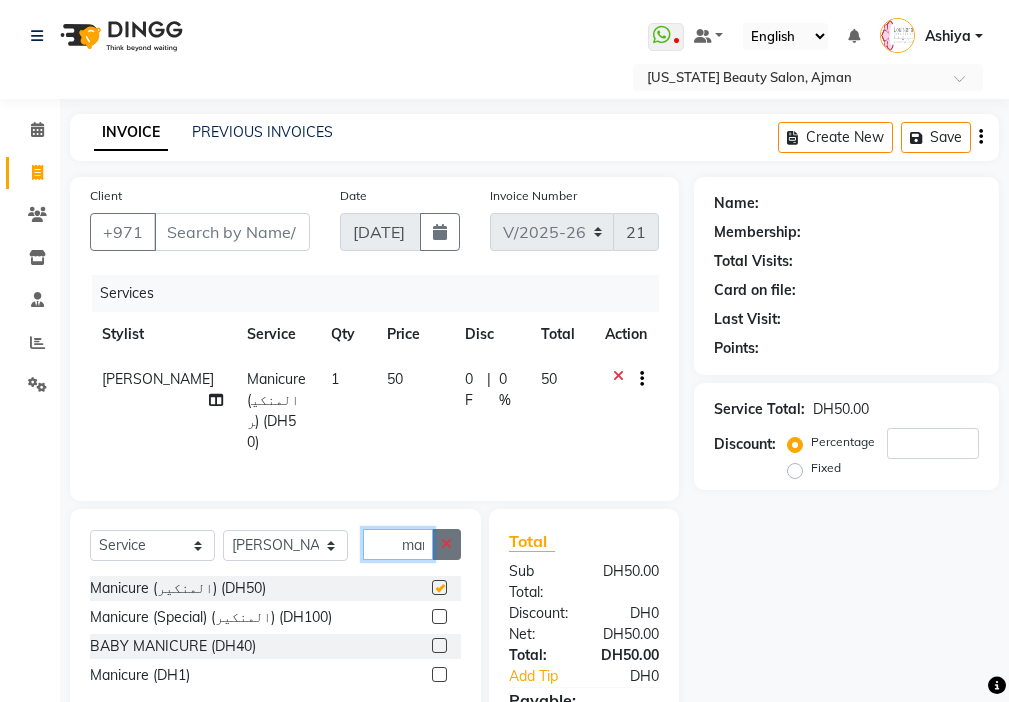 type 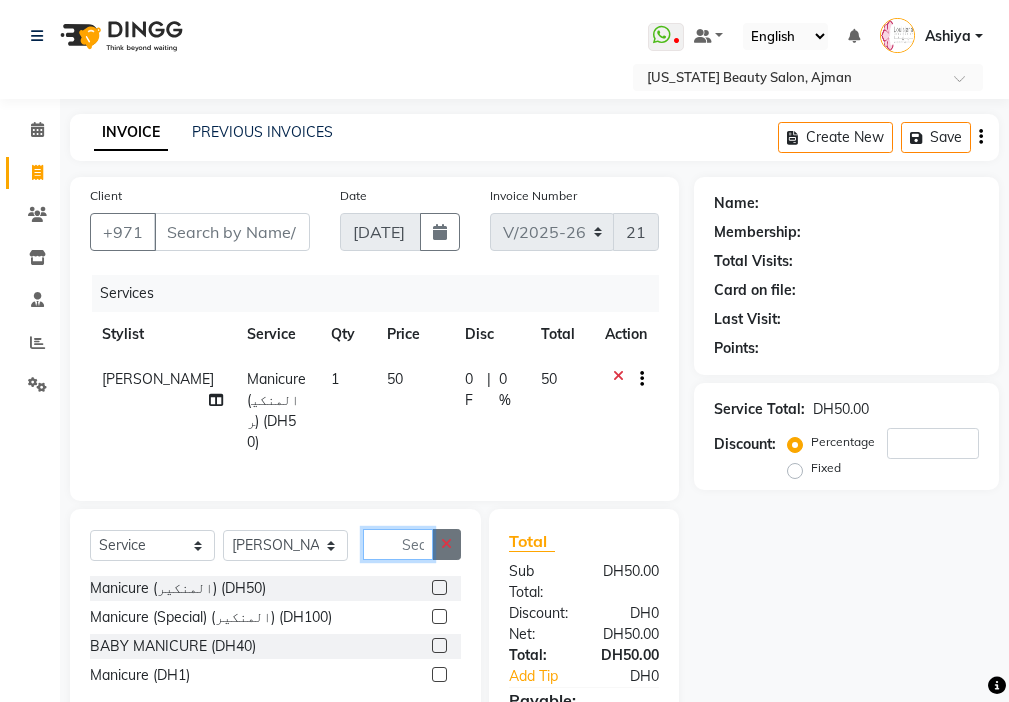checkbox on "false" 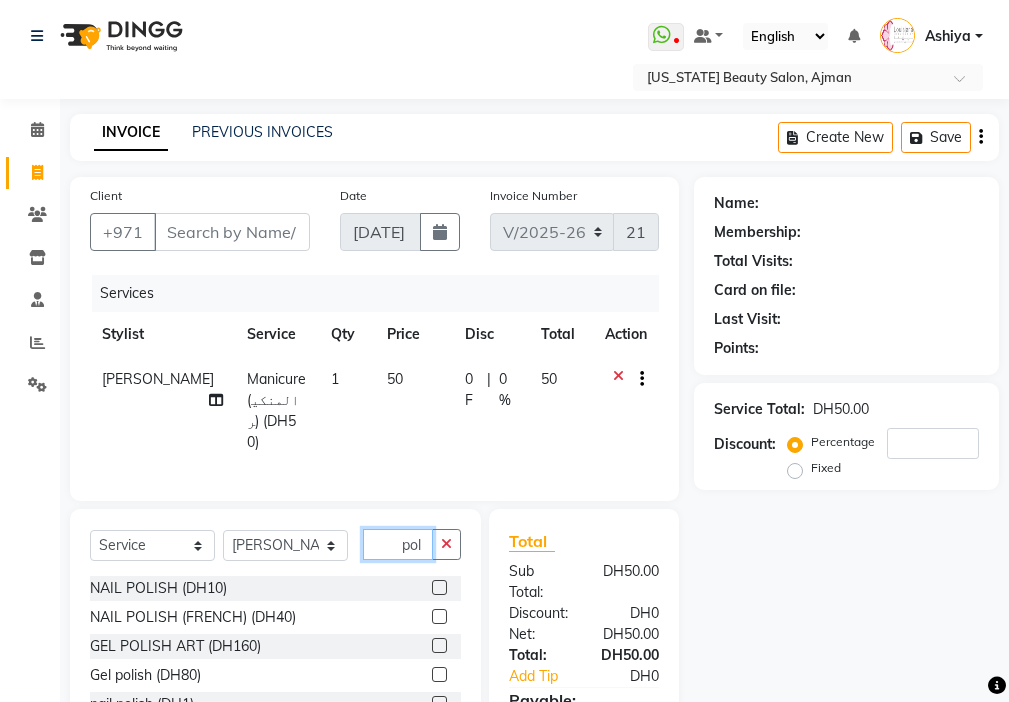 type on "pol" 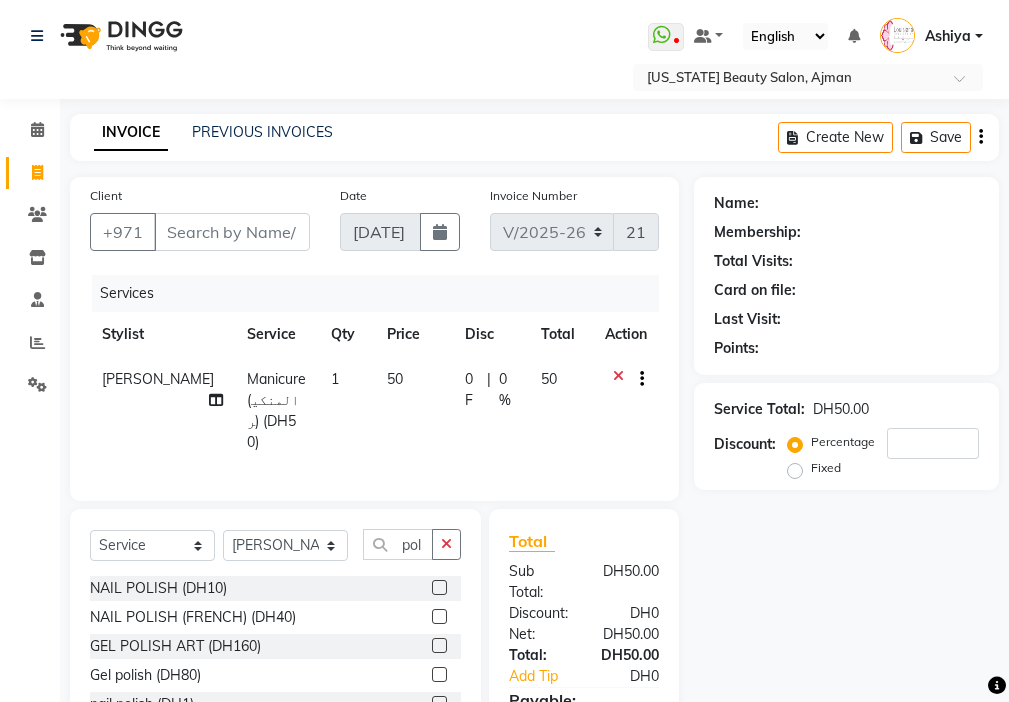 click 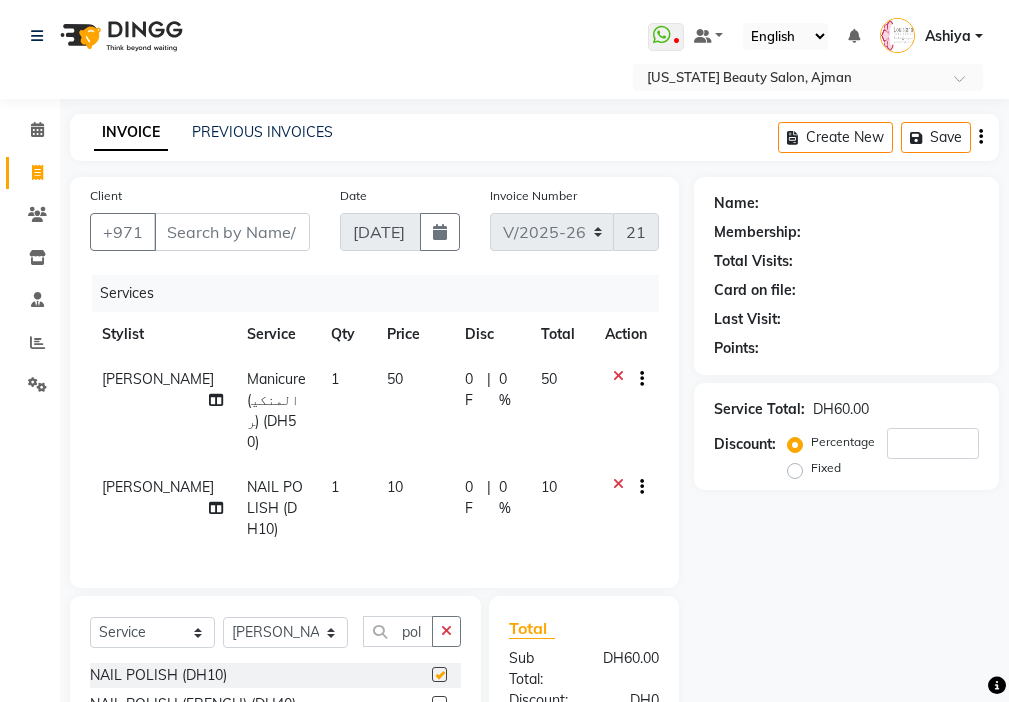 checkbox on "false" 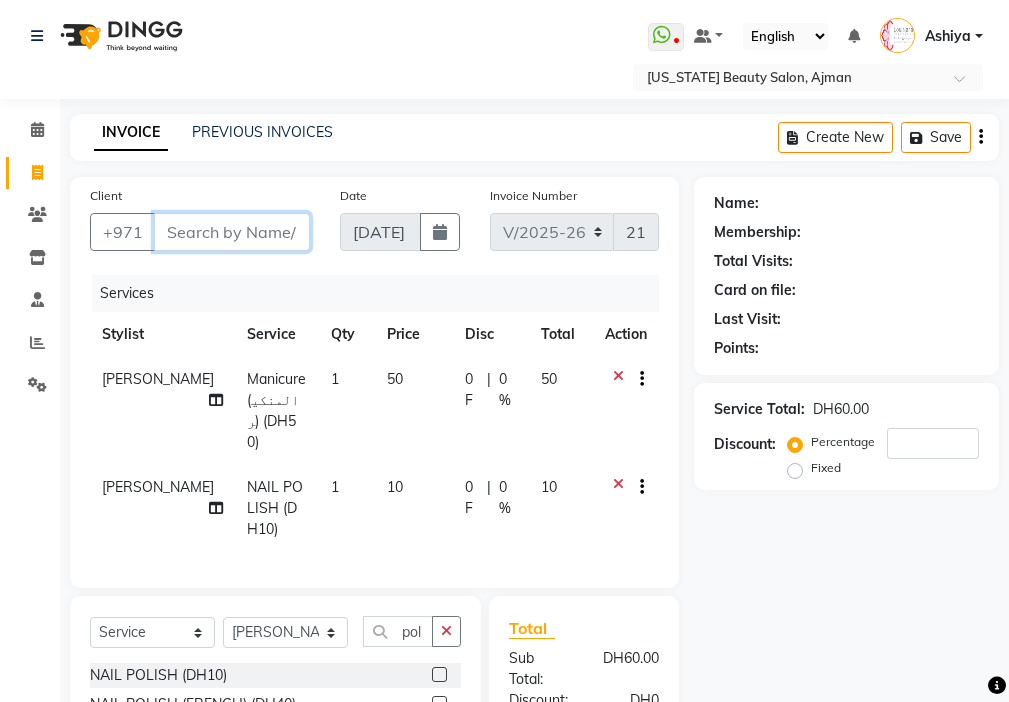 click on "Client" at bounding box center (232, 232) 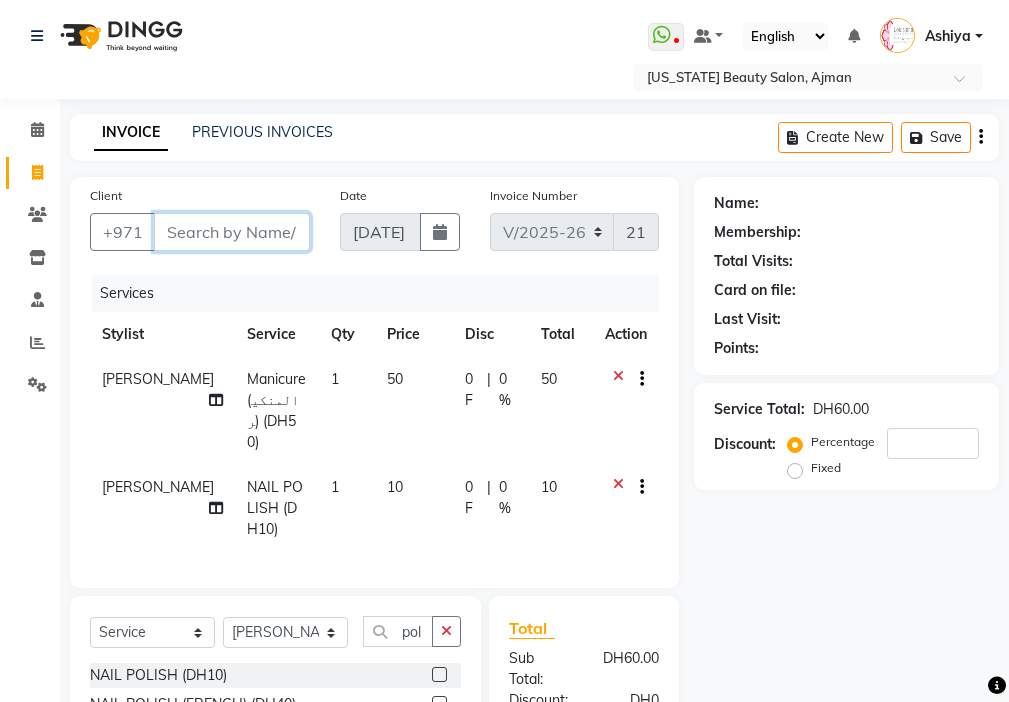 type on "5" 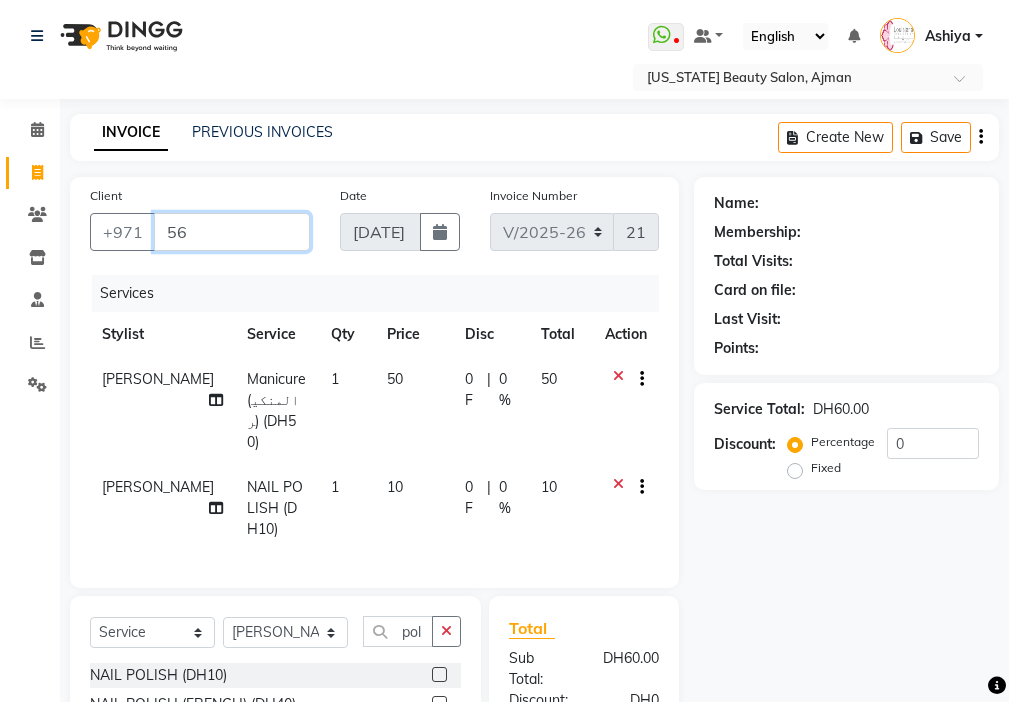 type on "5" 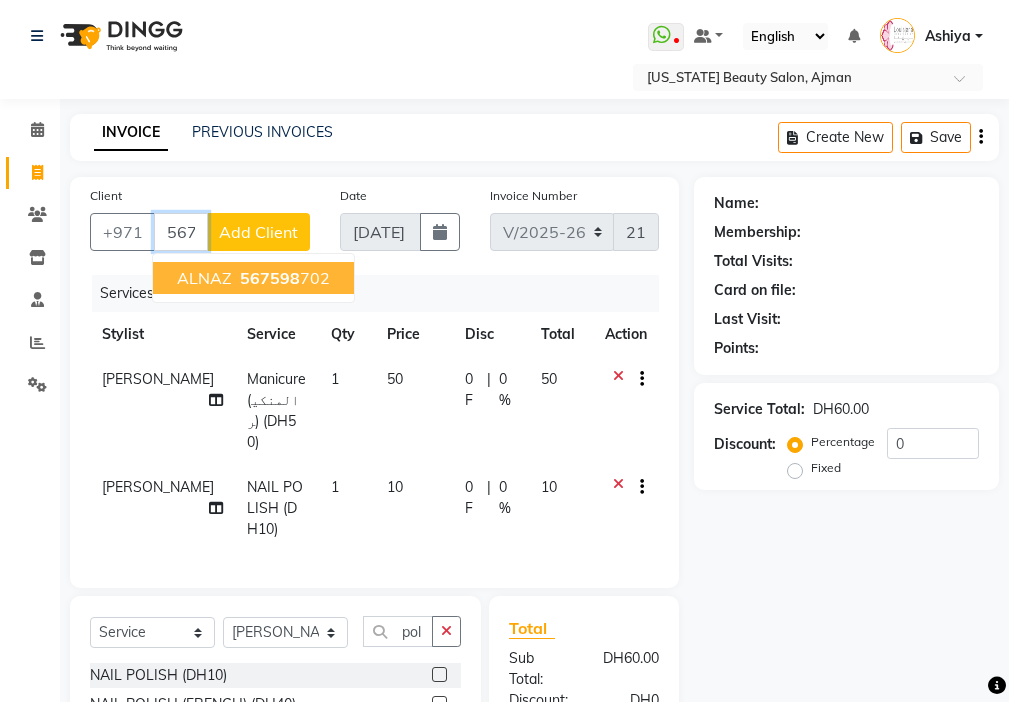 click on "567598 702" at bounding box center [283, 278] 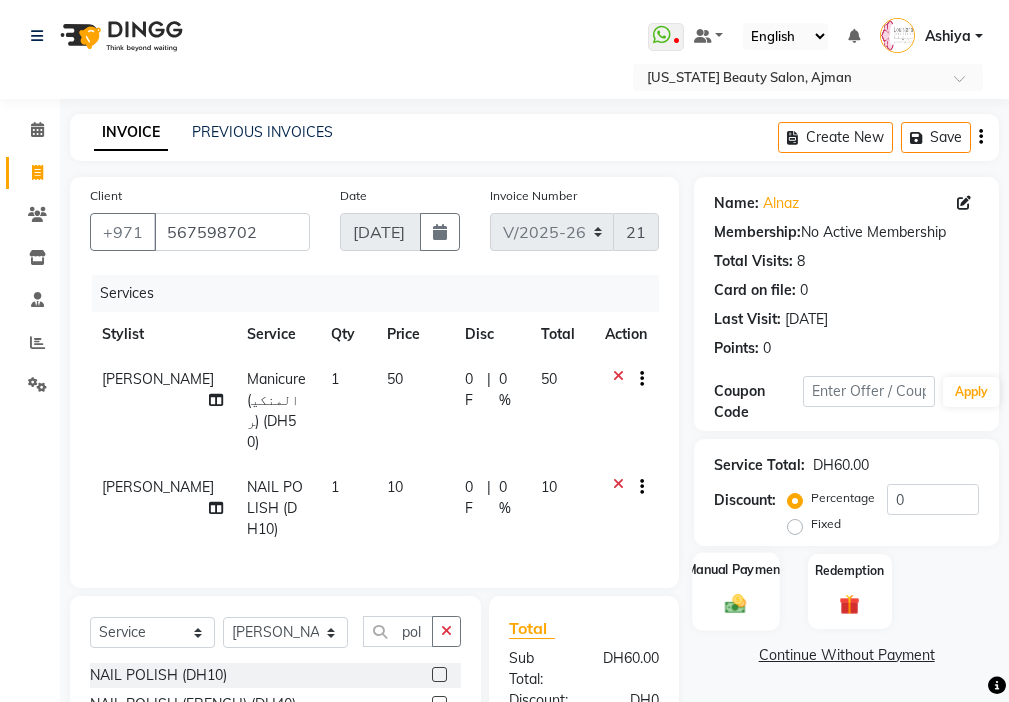 click 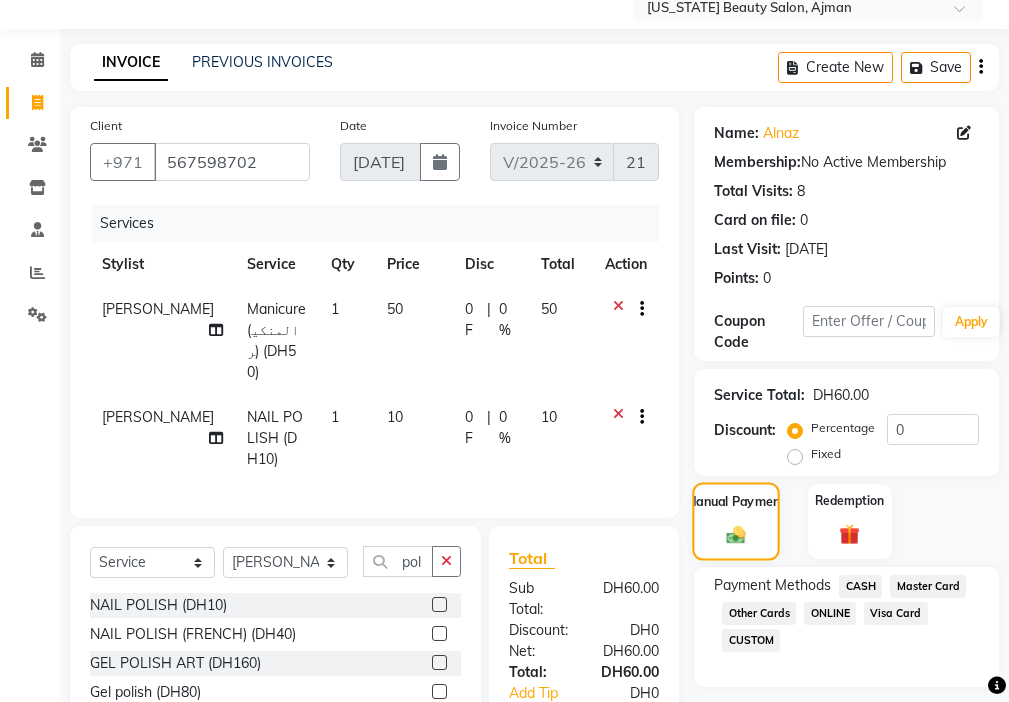 scroll, scrollTop: 236, scrollLeft: 0, axis: vertical 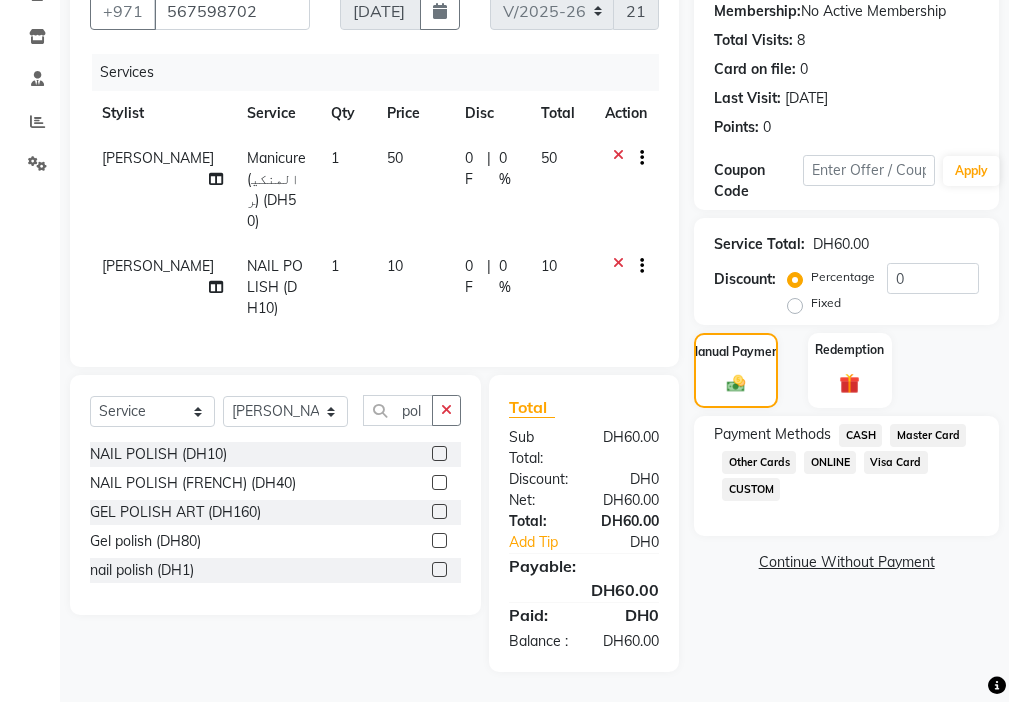 click on "CASH" 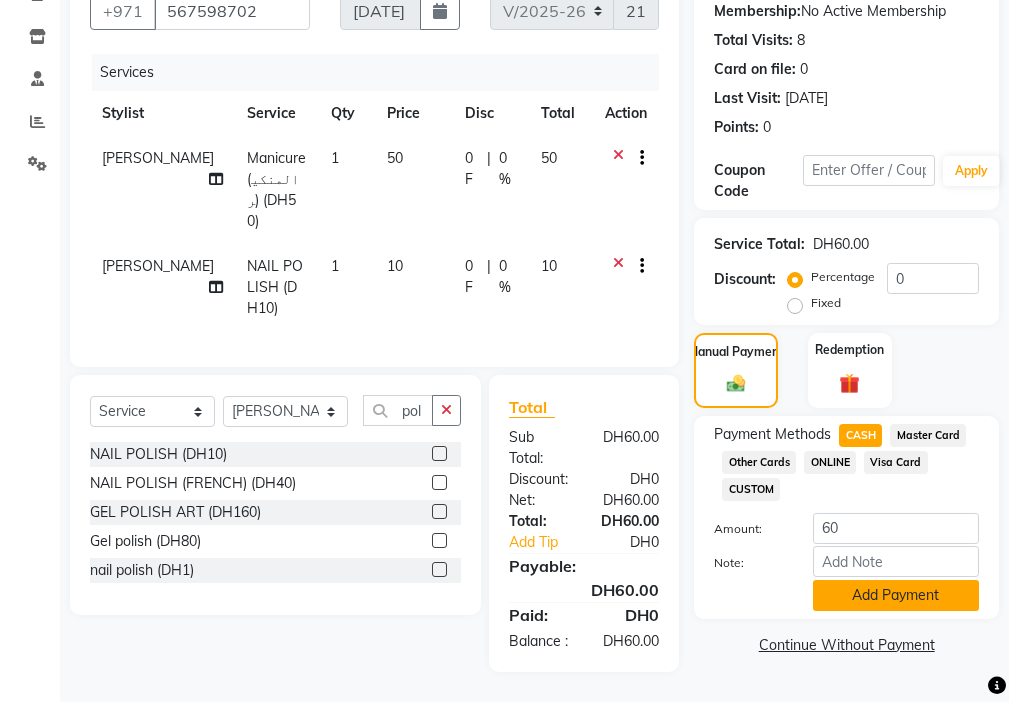 click on "Add Payment" 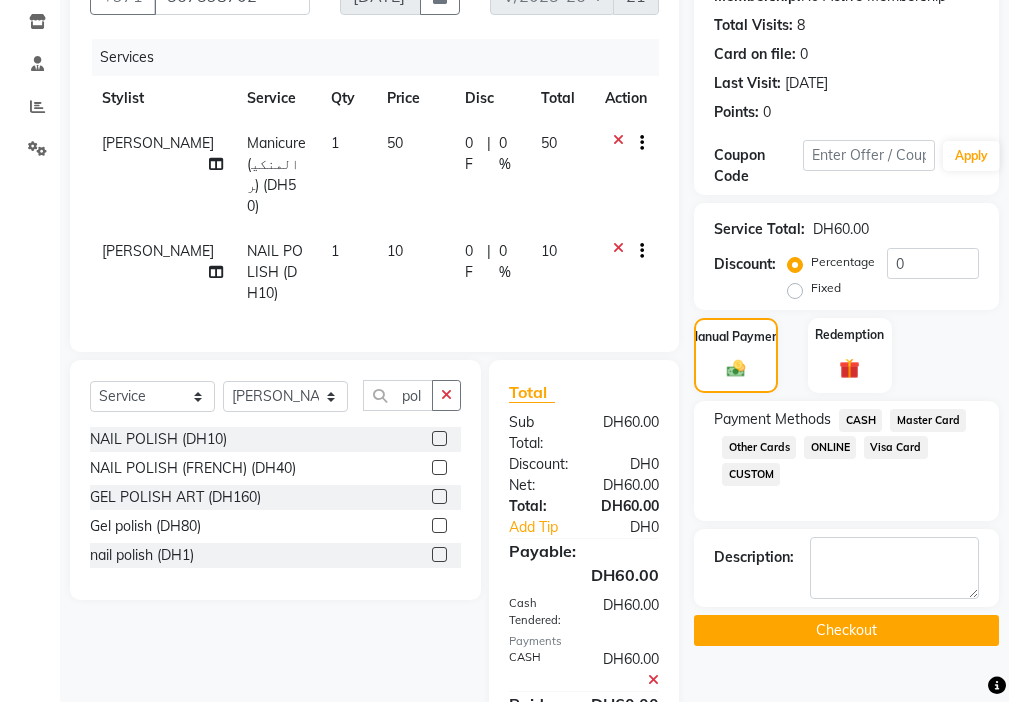 click on "Checkout" 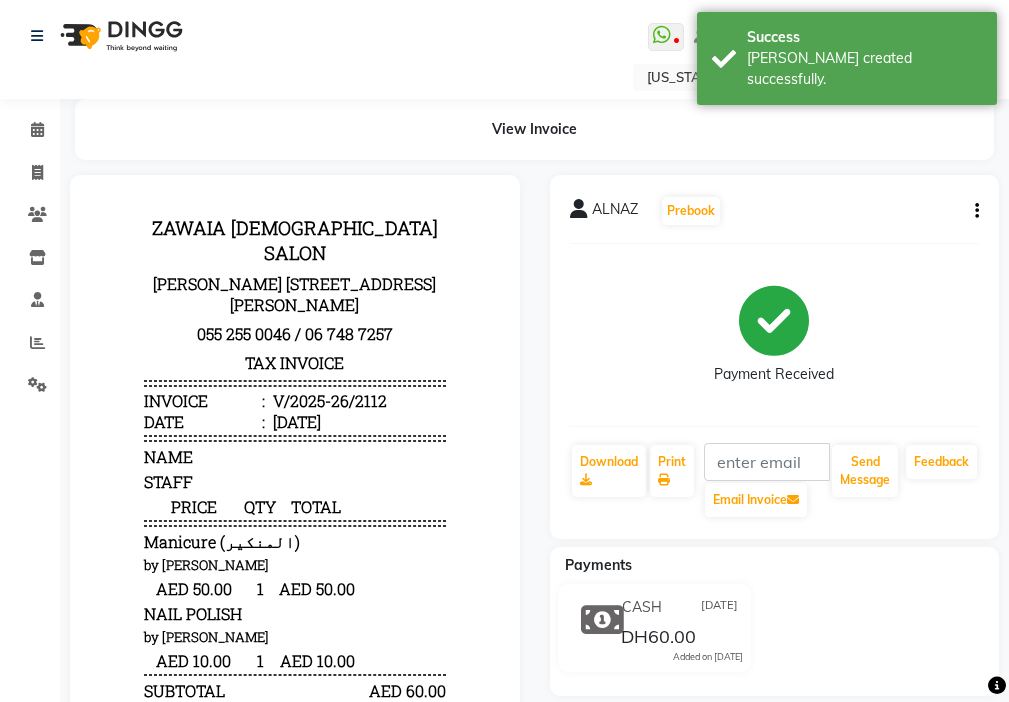 scroll, scrollTop: 0, scrollLeft: 0, axis: both 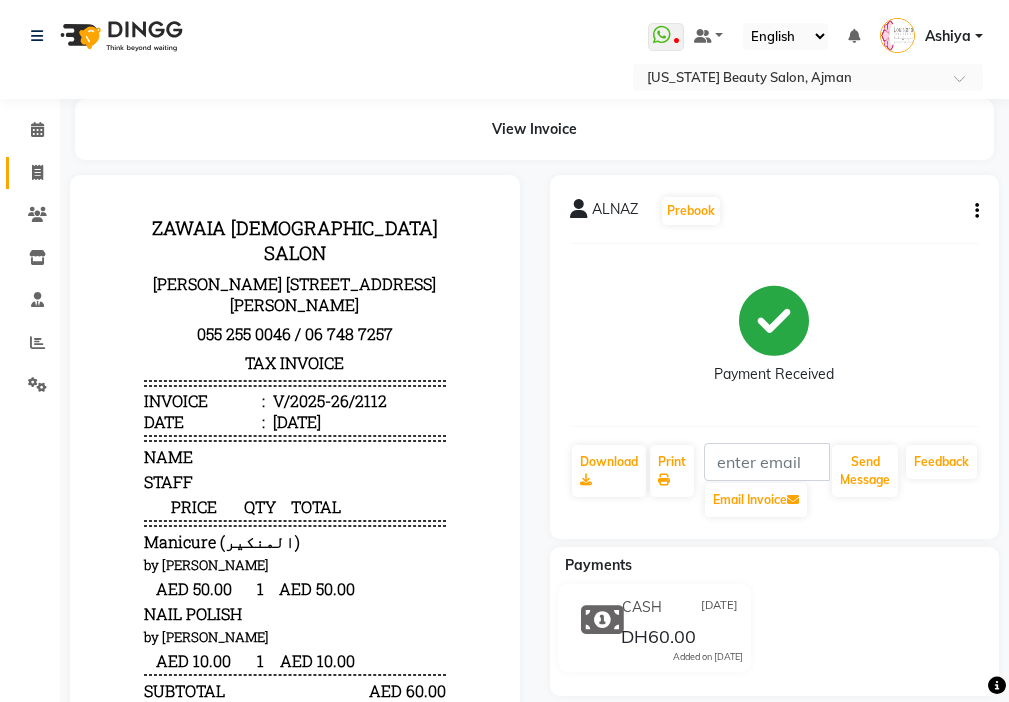 click 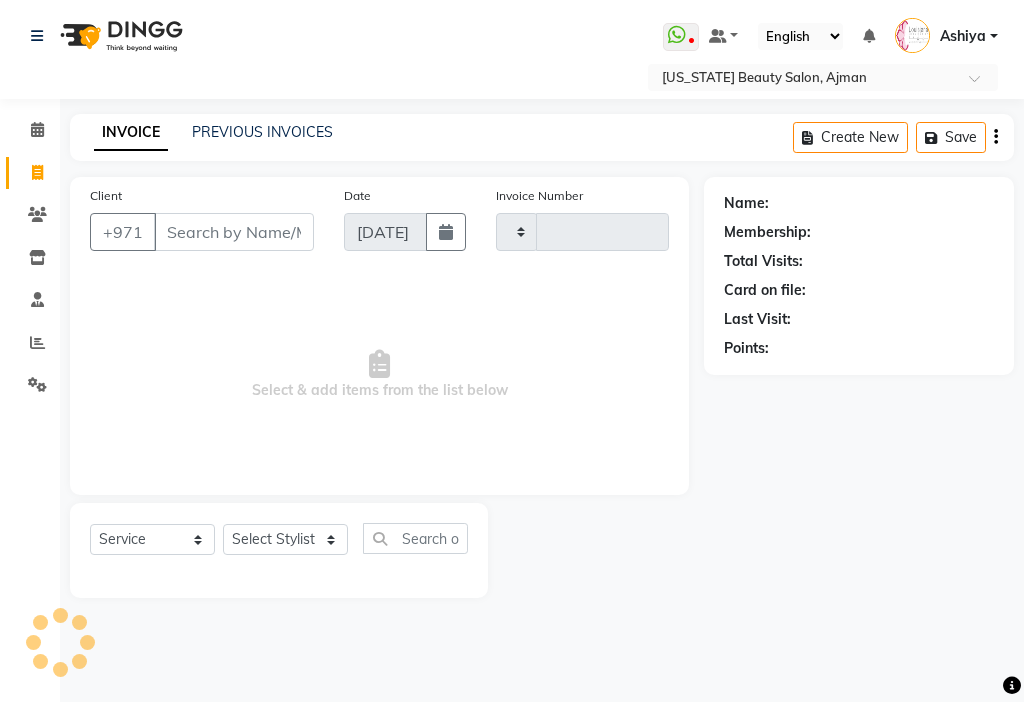 type on "2113" 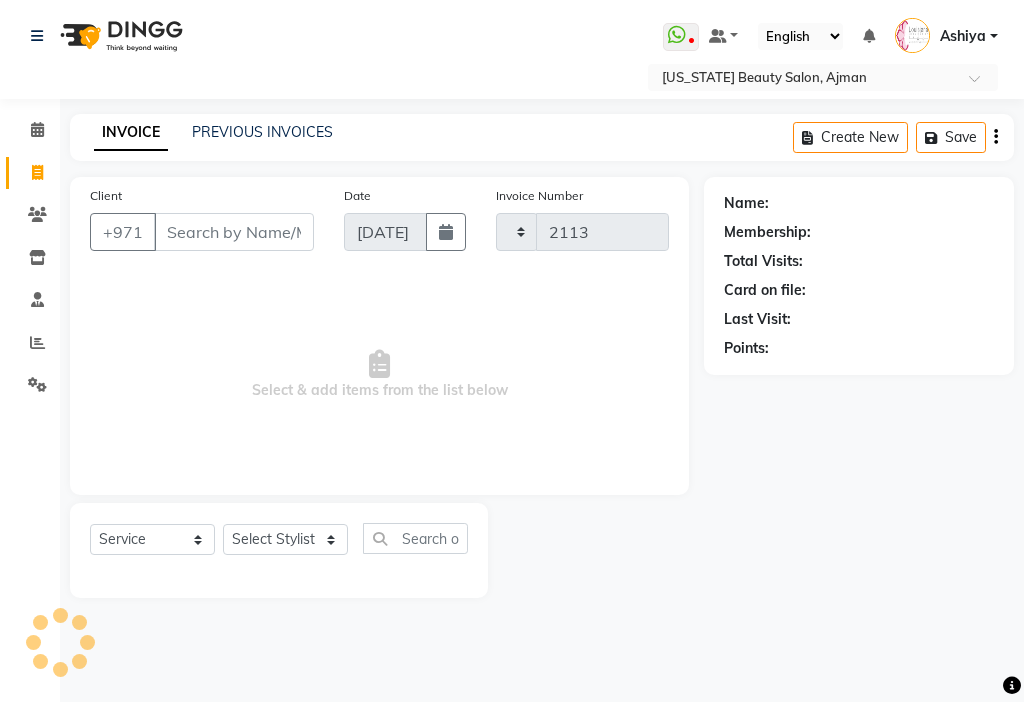 select on "637" 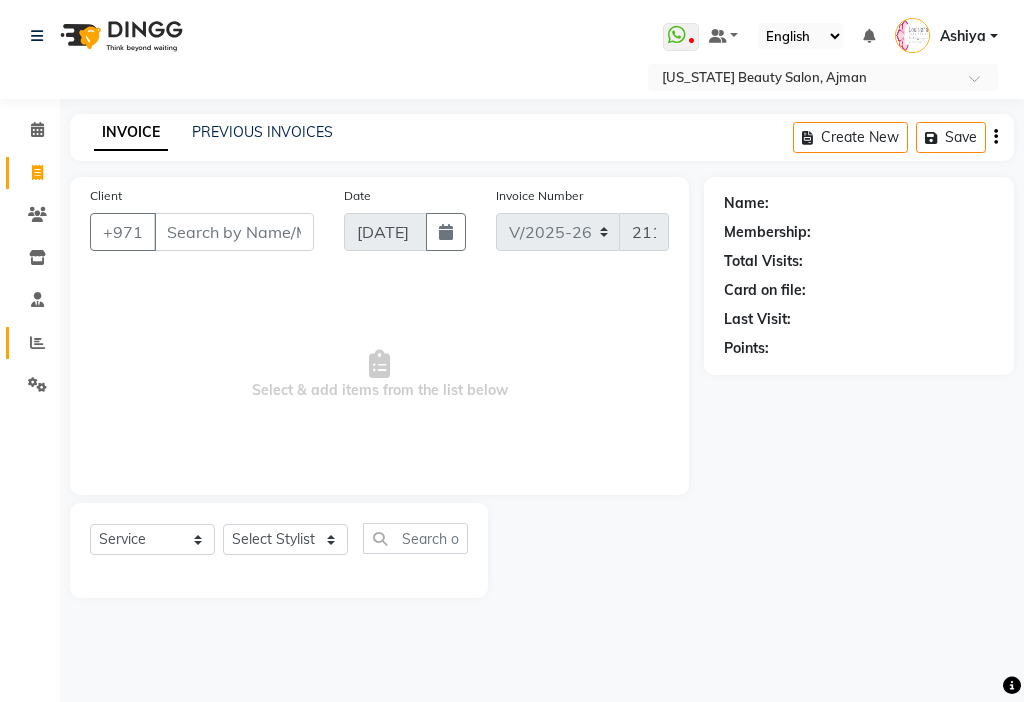 click 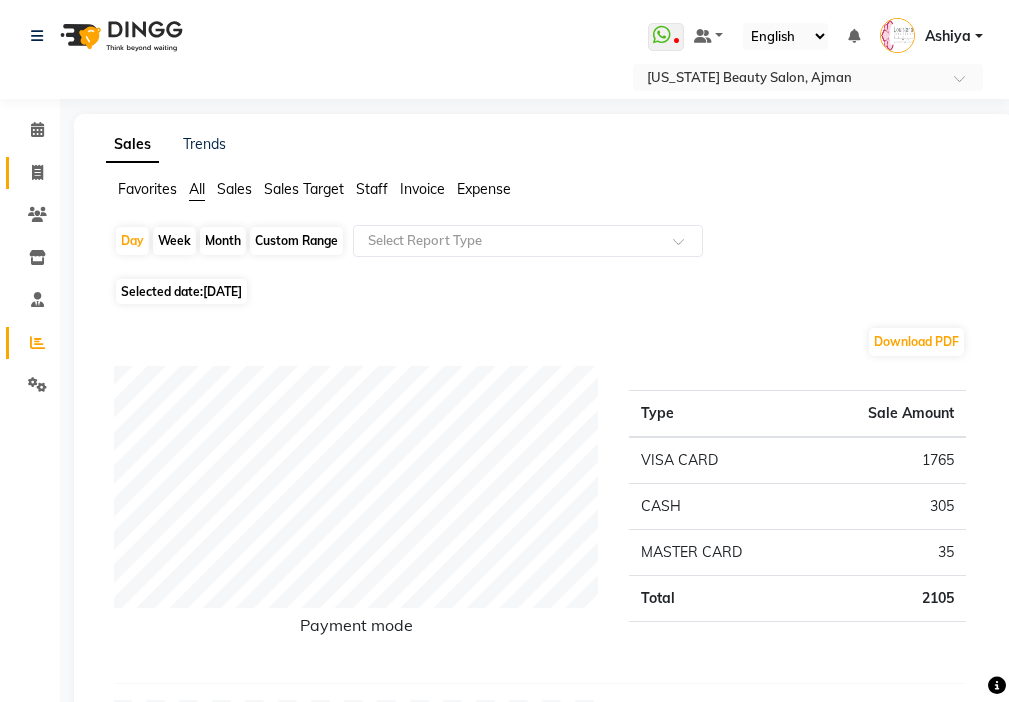 click 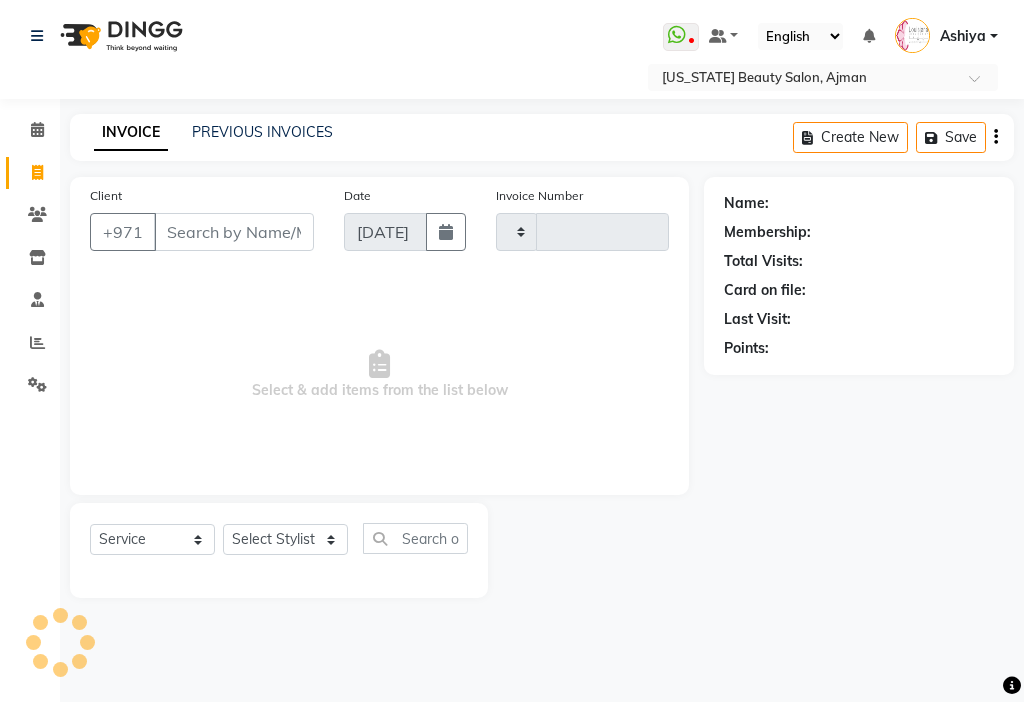 type on "2113" 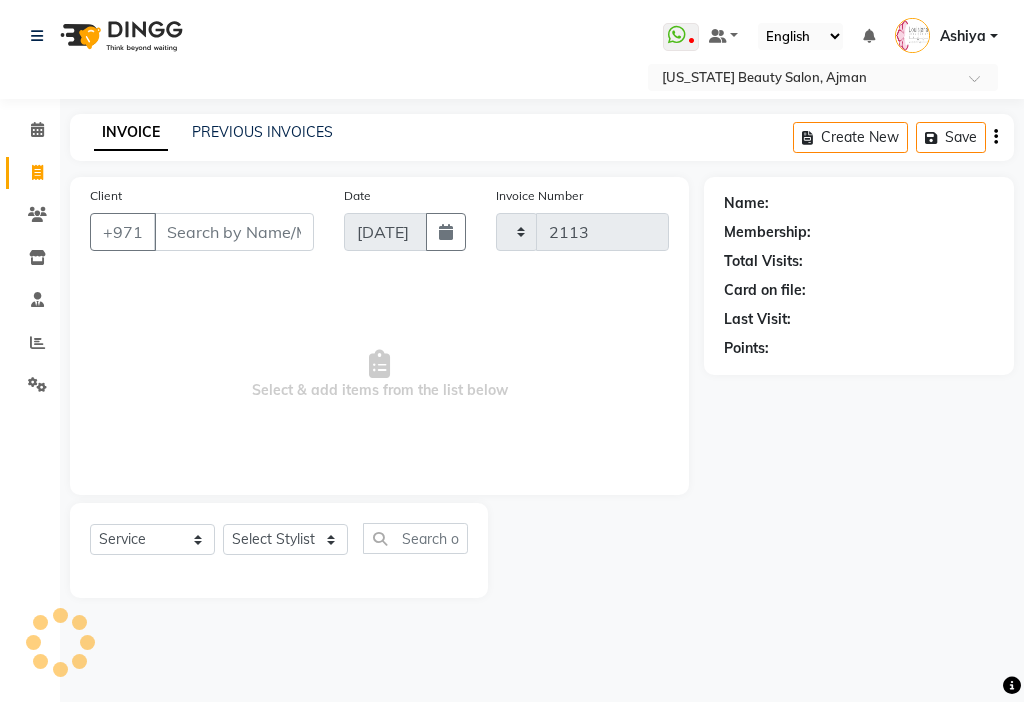 select on "637" 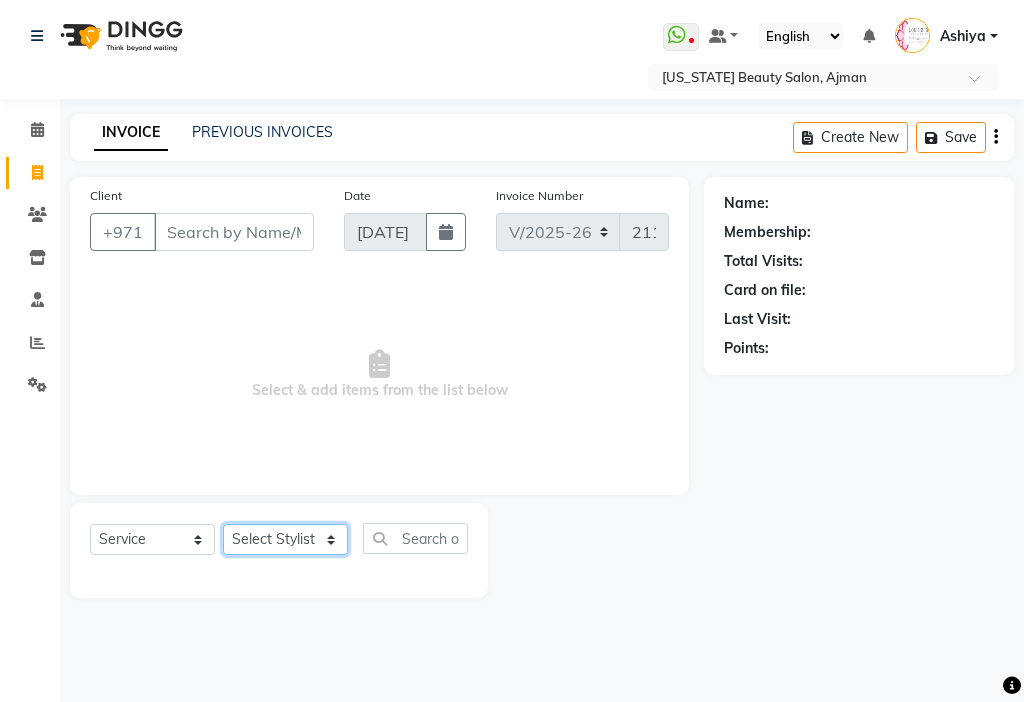 click on "Select Stylist [PERSON_NAME] [PERSON_NAME] [PERSON_NAME] [PERSON_NAME] Kbina Madam mamta [PERSON_NAME] [PERSON_NAME] [PERSON_NAME]" 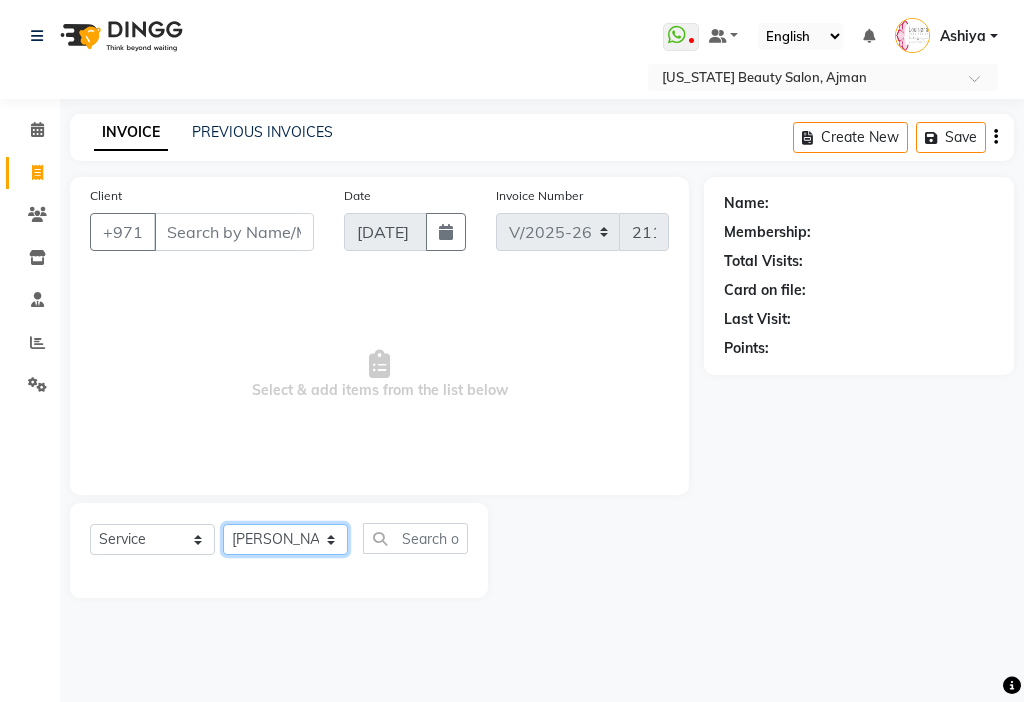 click on "Select Stylist [PERSON_NAME] [PERSON_NAME] [PERSON_NAME] [PERSON_NAME] Kbina Madam mamta [PERSON_NAME] [PERSON_NAME] [PERSON_NAME]" 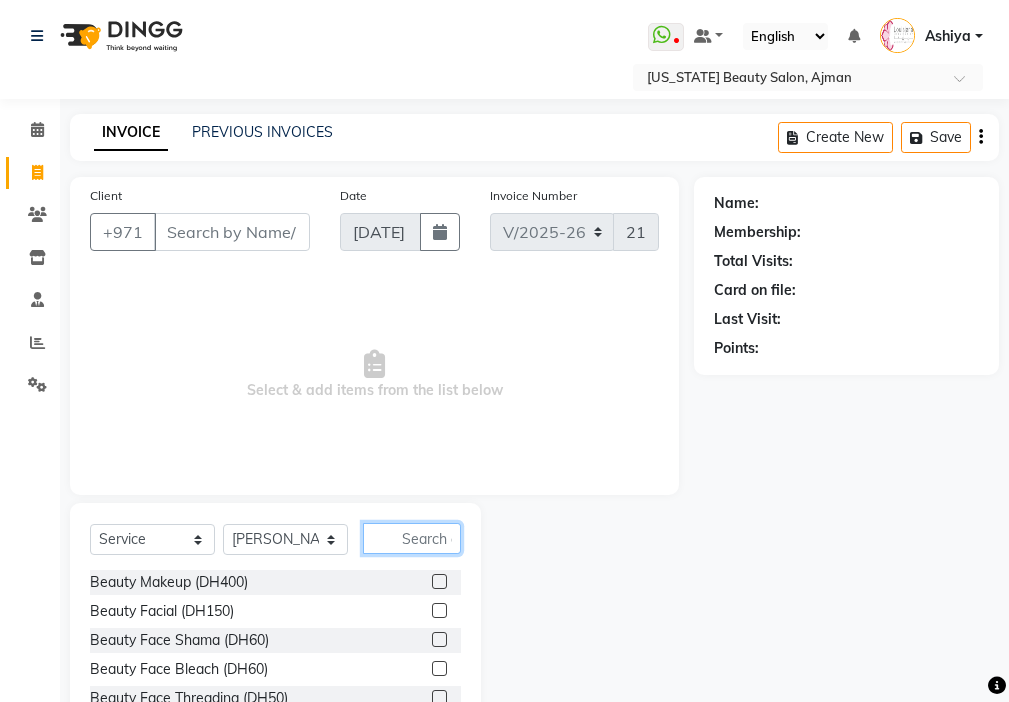 click 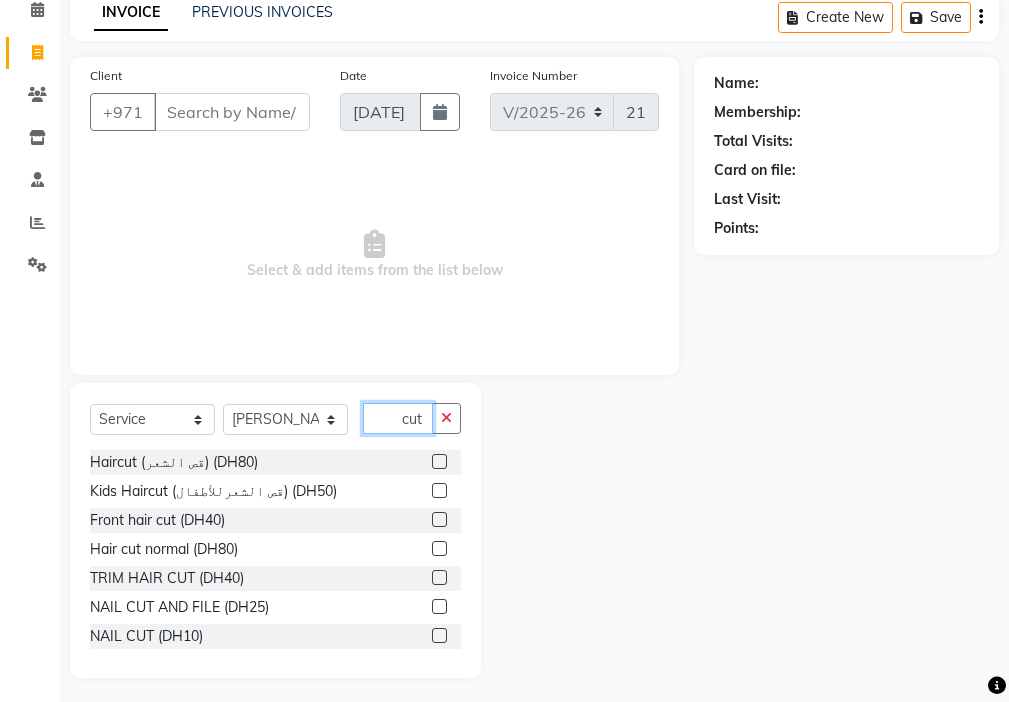 scroll, scrollTop: 126, scrollLeft: 0, axis: vertical 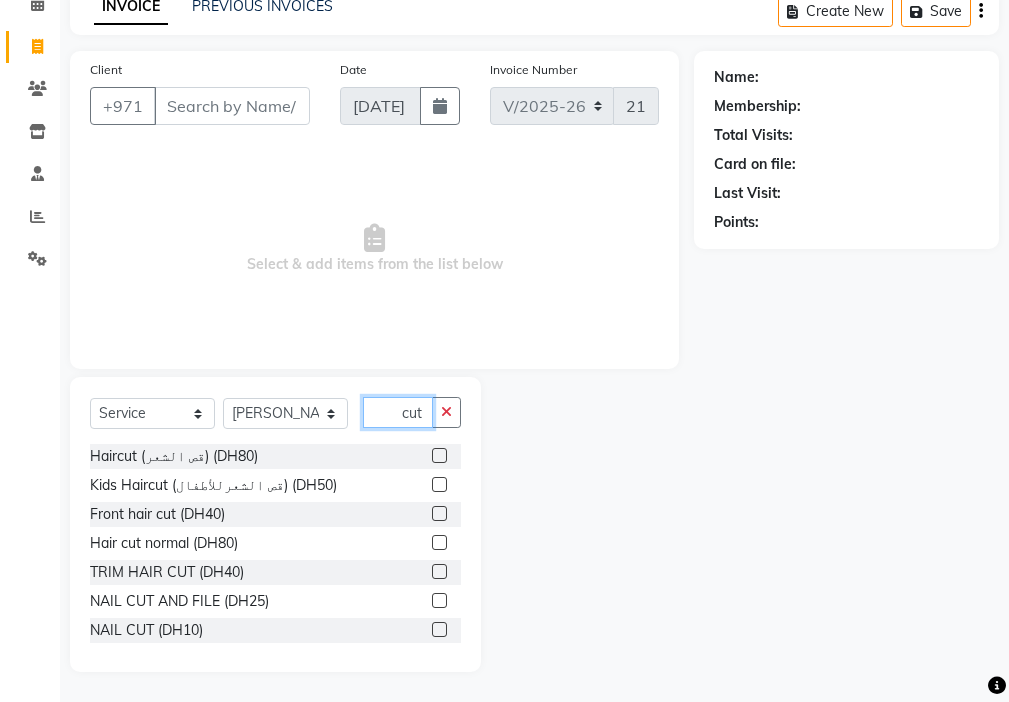 type on "cut" 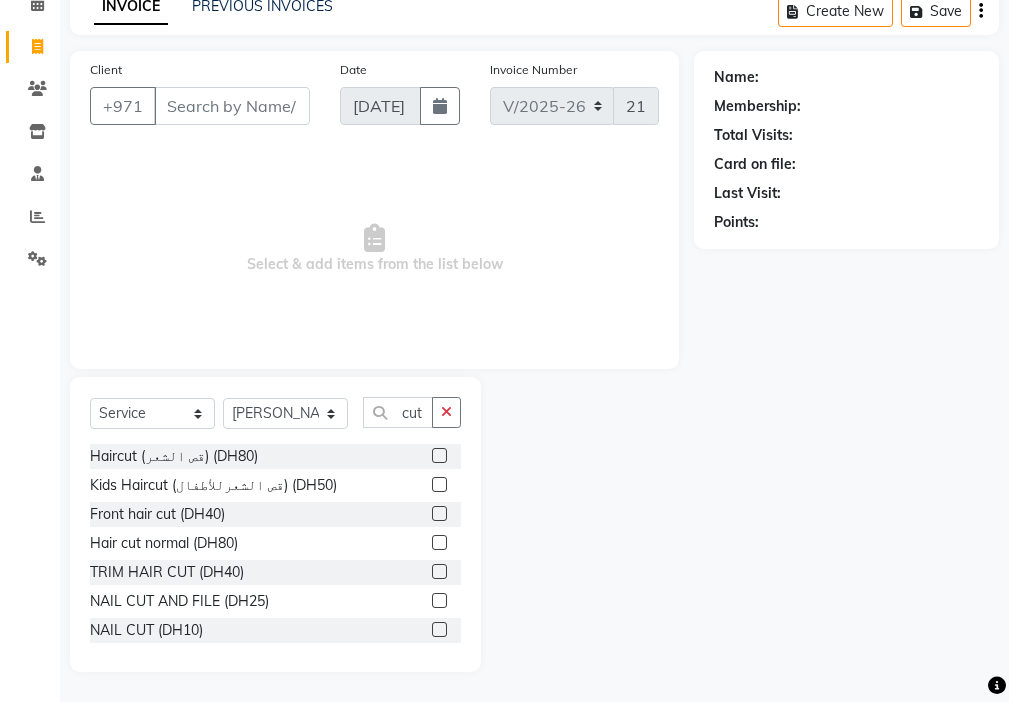 click 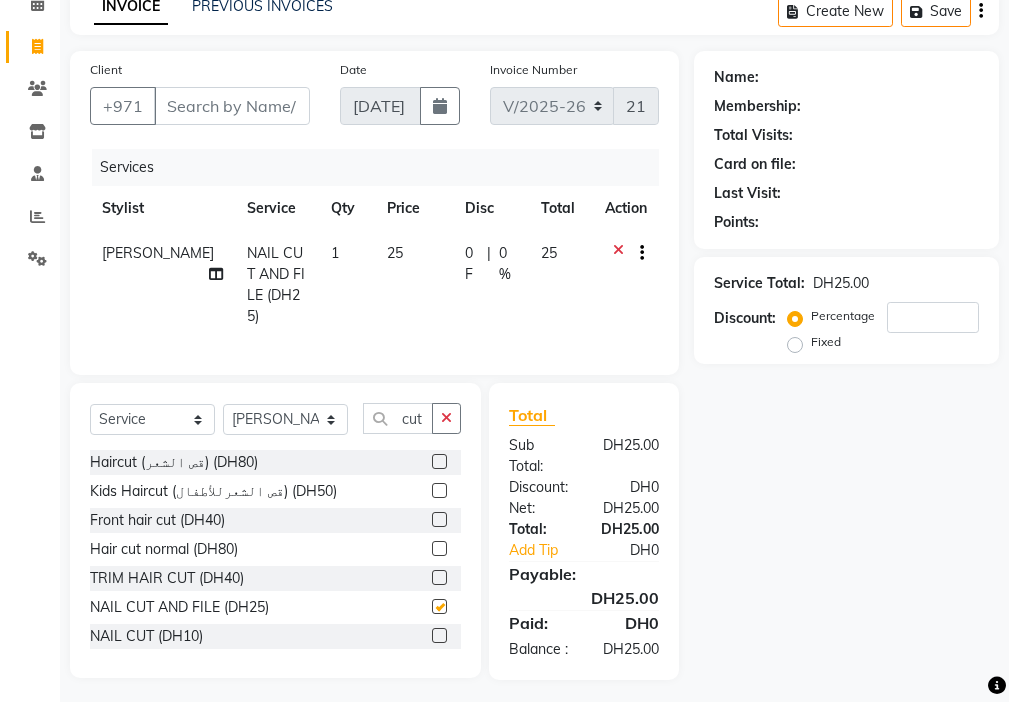 checkbox on "false" 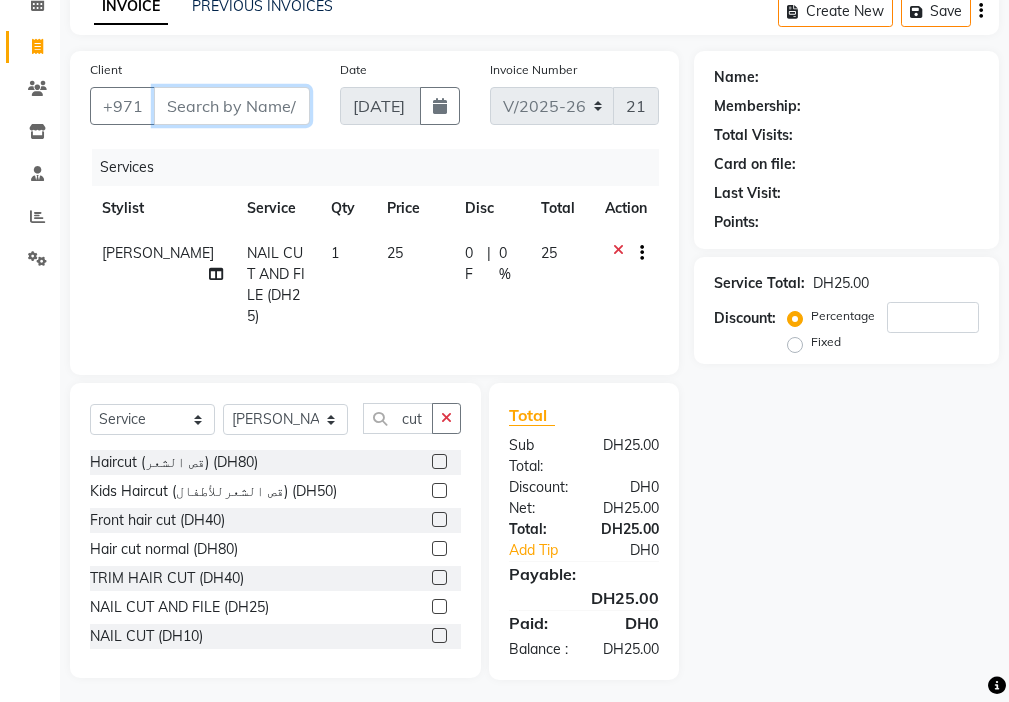 click on "Client" at bounding box center (232, 106) 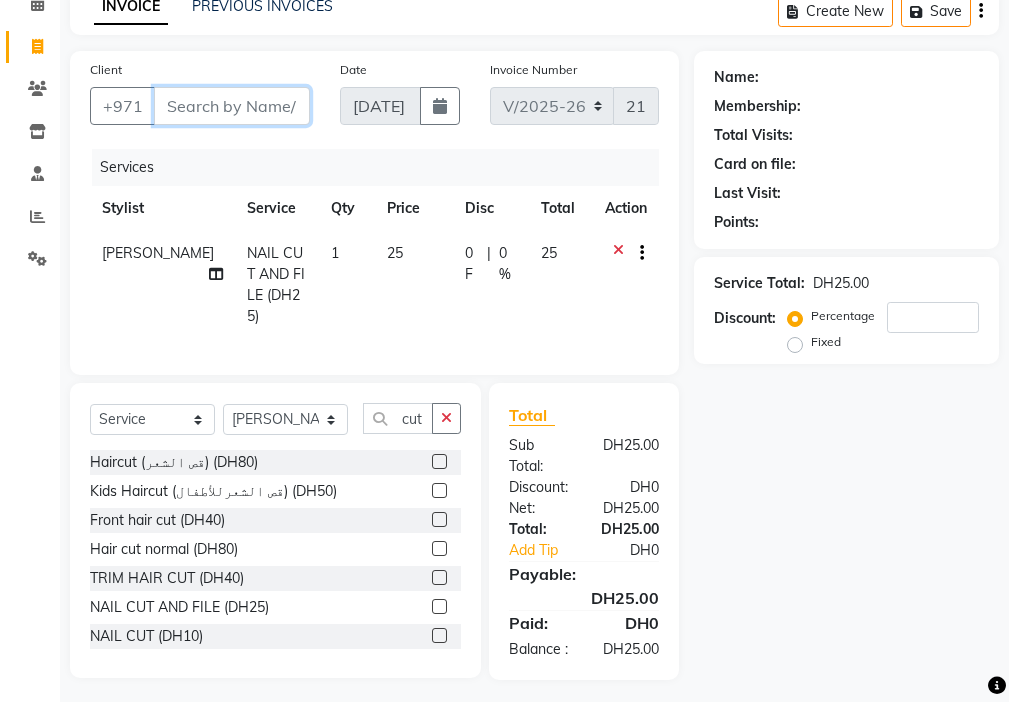 type on "a" 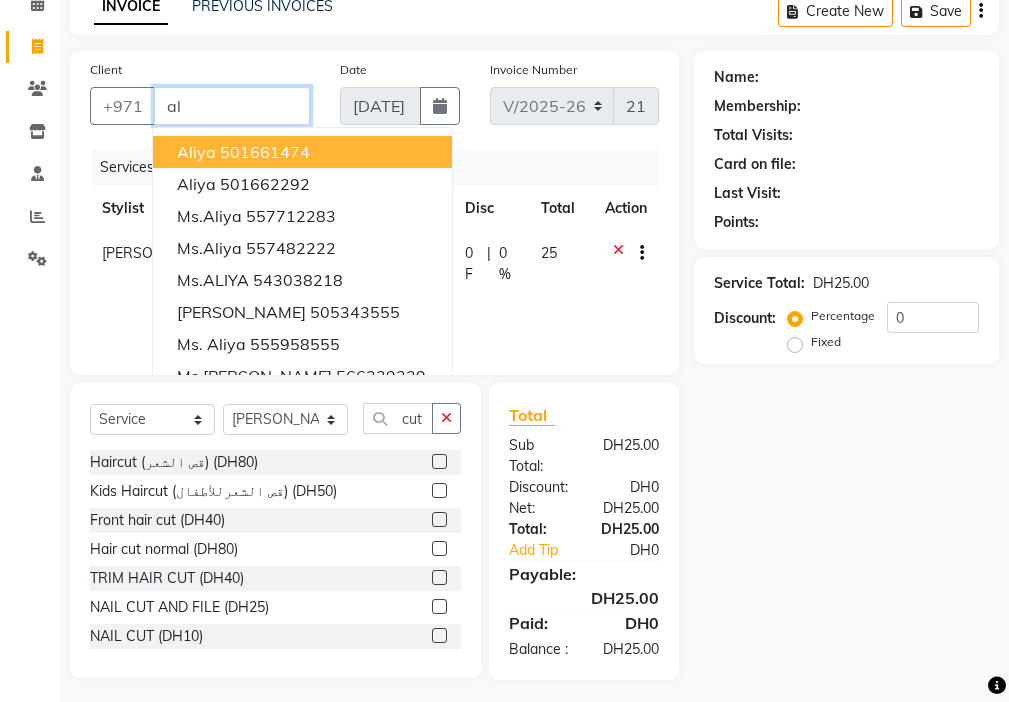 type on "a" 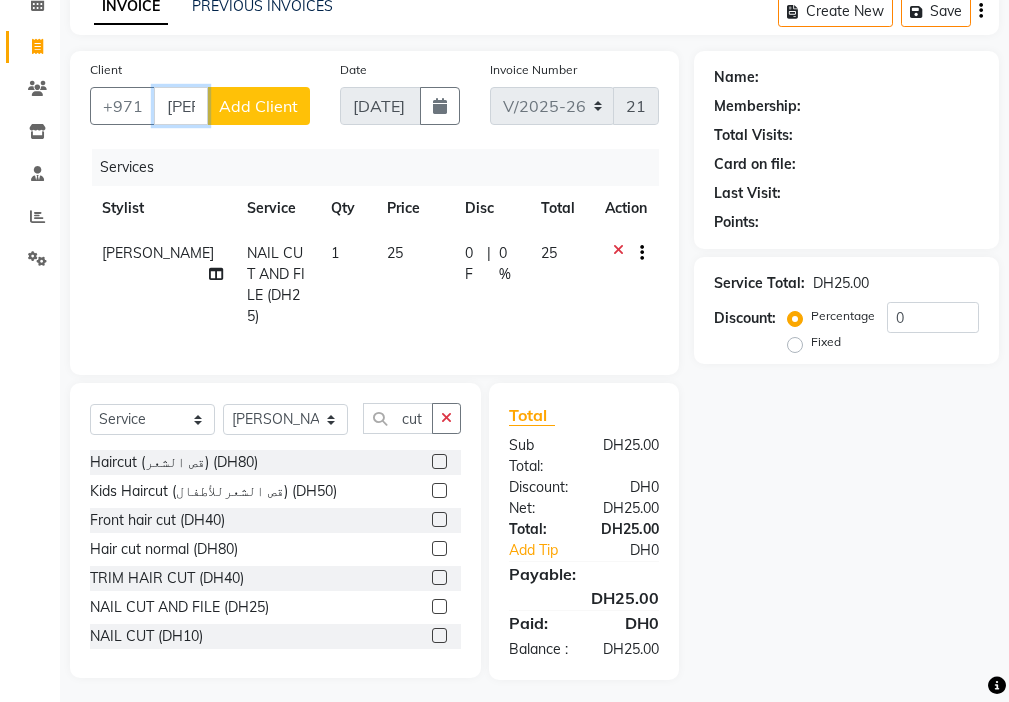 scroll, scrollTop: 0, scrollLeft: 2, axis: horizontal 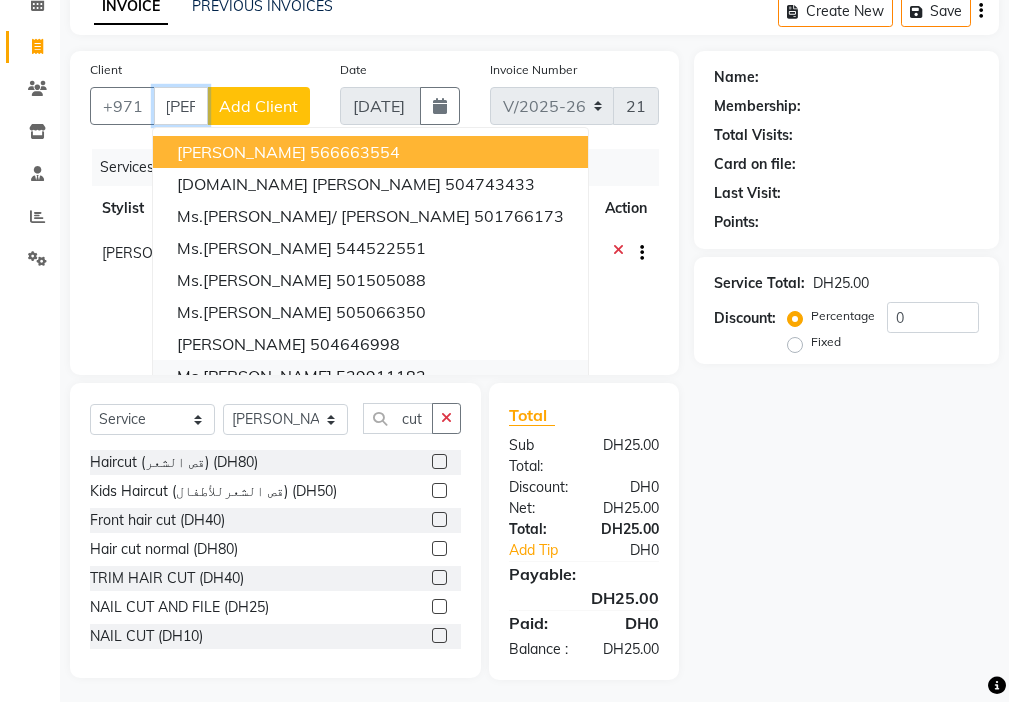 click on "Ms.[PERSON_NAME]  529911182" at bounding box center (370, 376) 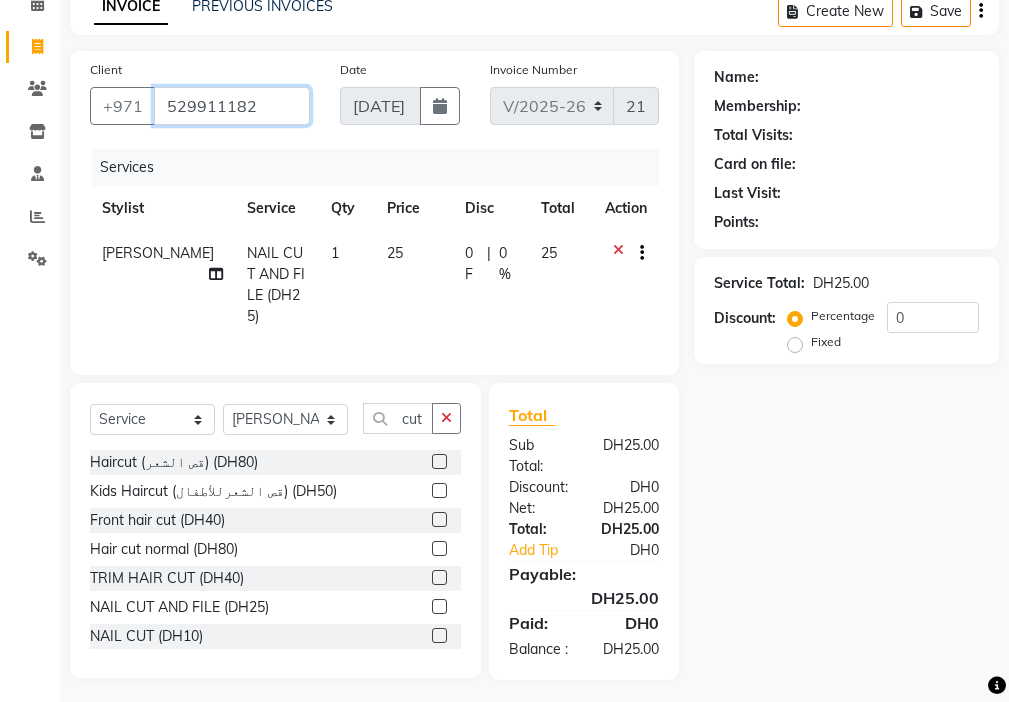 scroll, scrollTop: 0, scrollLeft: 0, axis: both 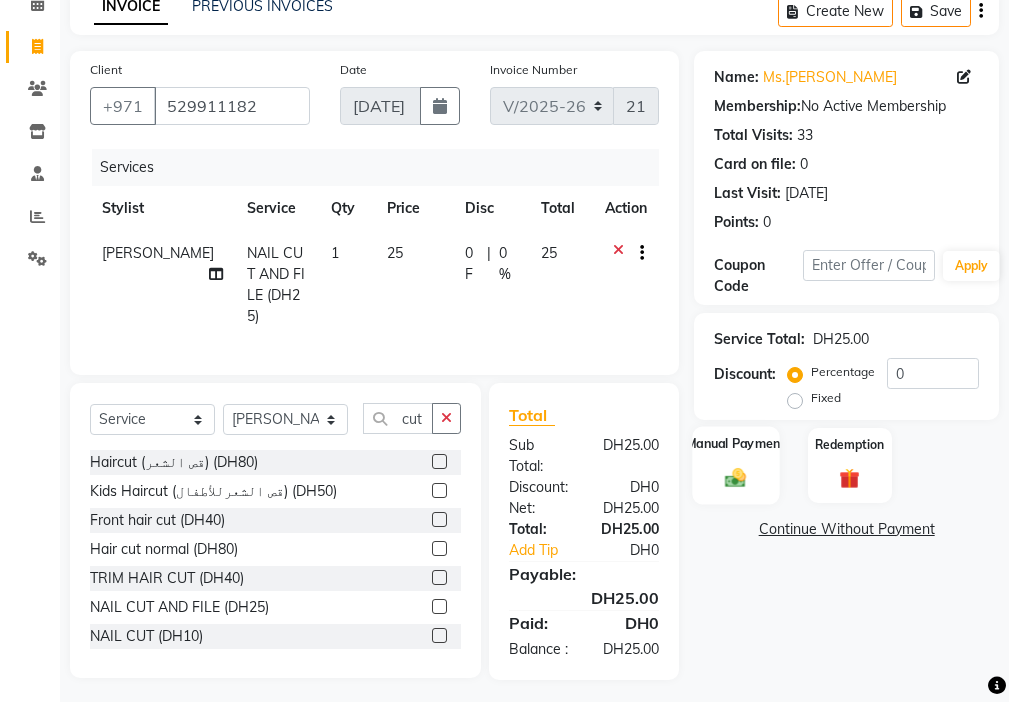 click on "Manual Payment" 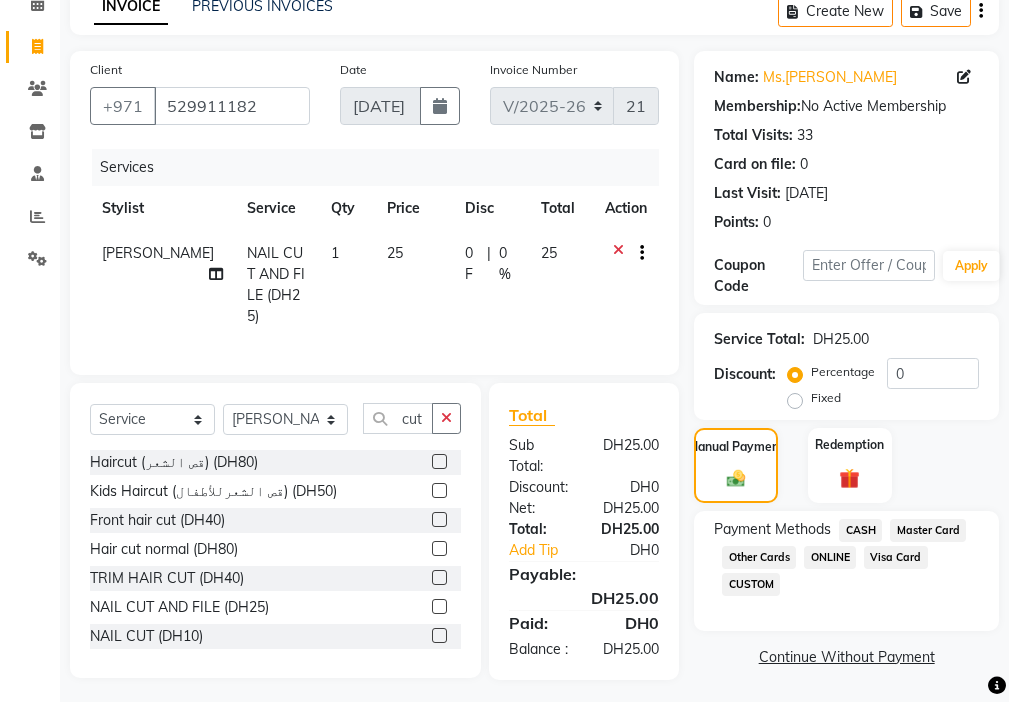click on "Visa Card" 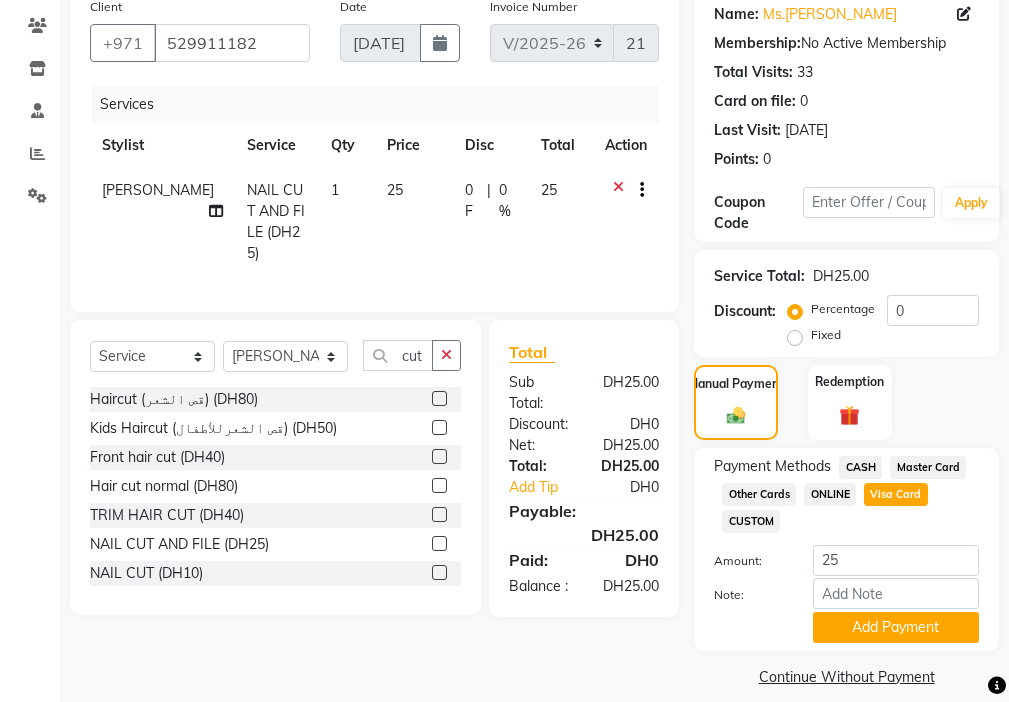 scroll, scrollTop: 209, scrollLeft: 0, axis: vertical 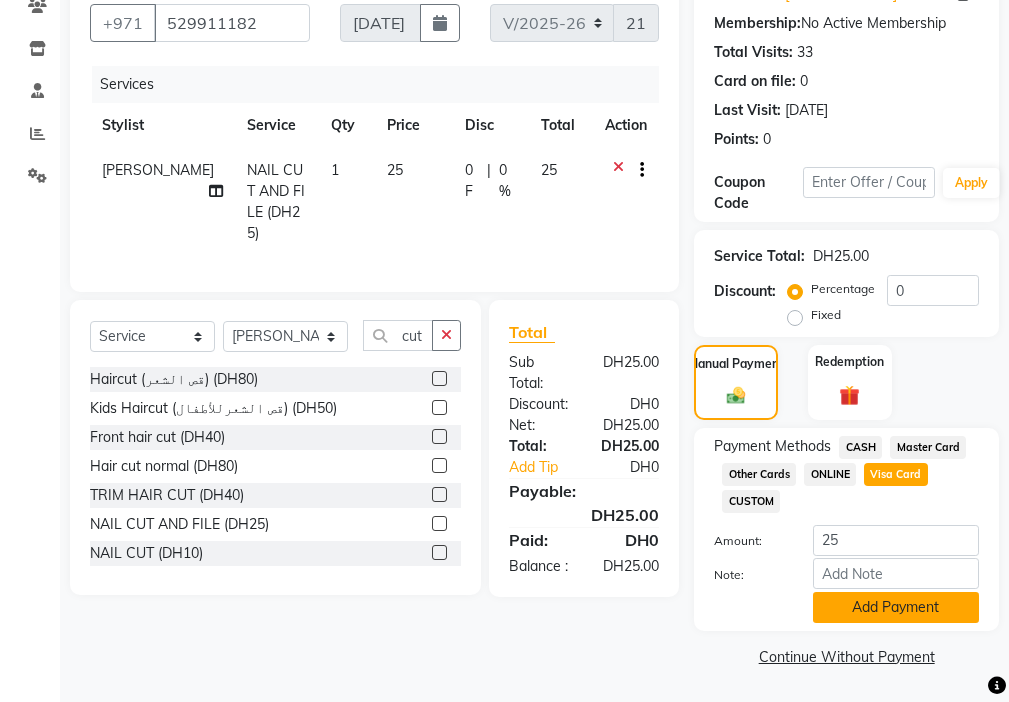 click on "Add Payment" 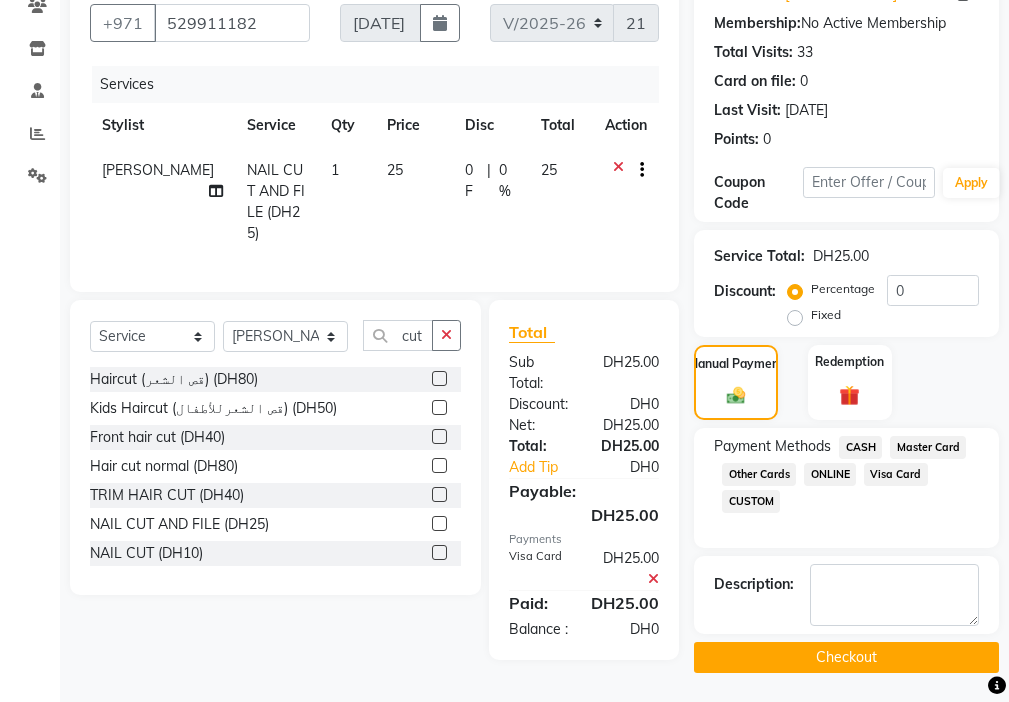 click on "Checkout" 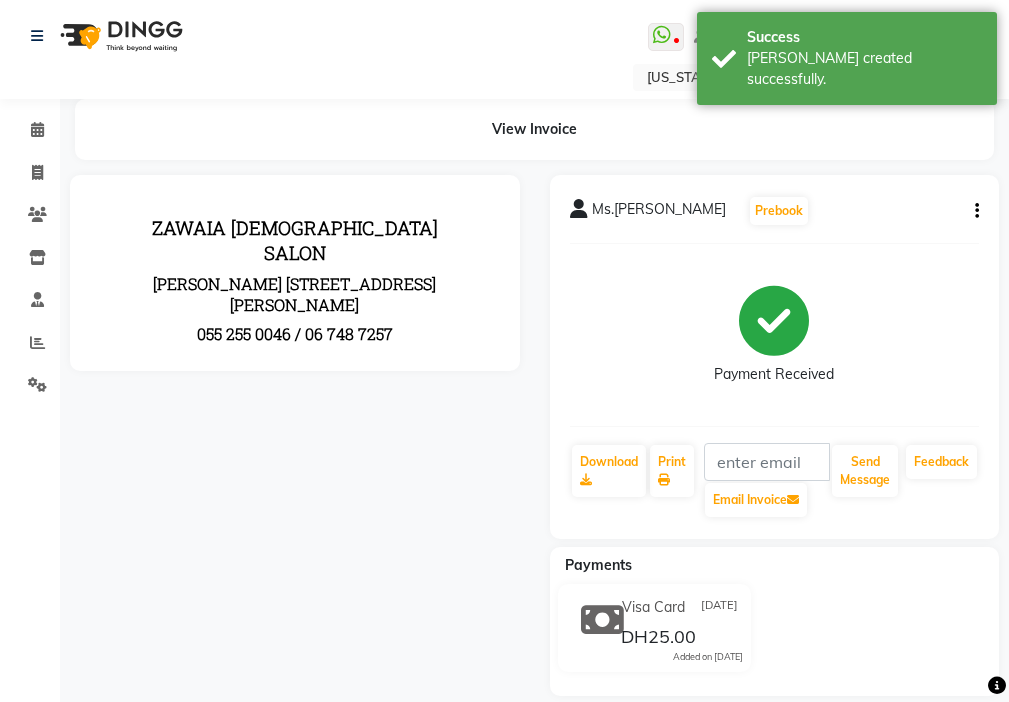 scroll, scrollTop: 0, scrollLeft: 0, axis: both 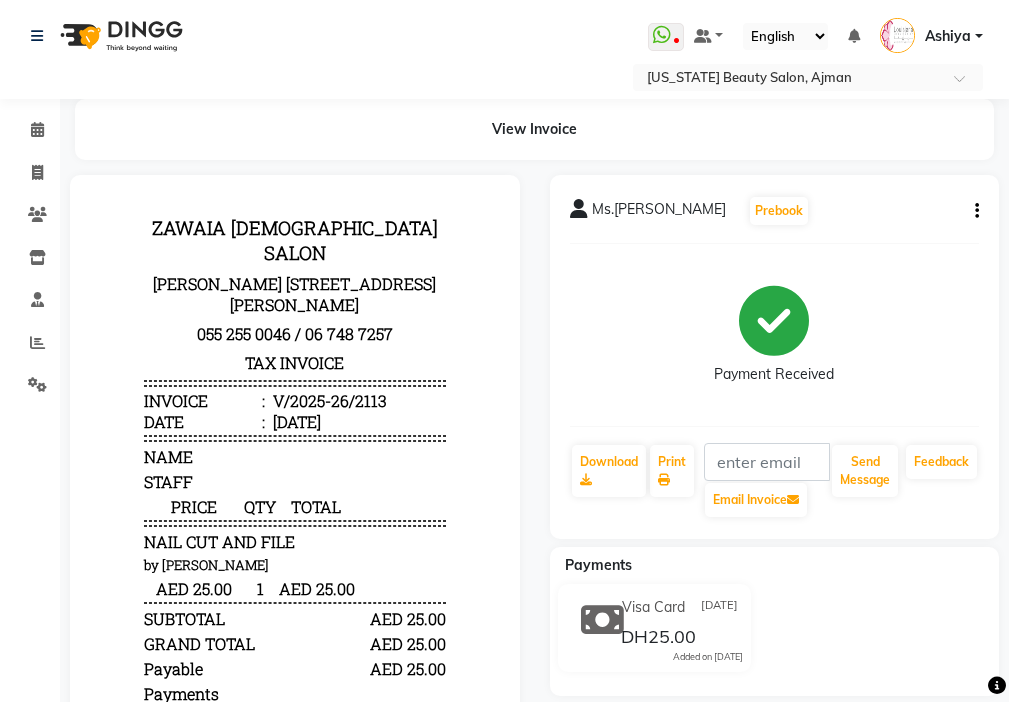 click on "Calendar" 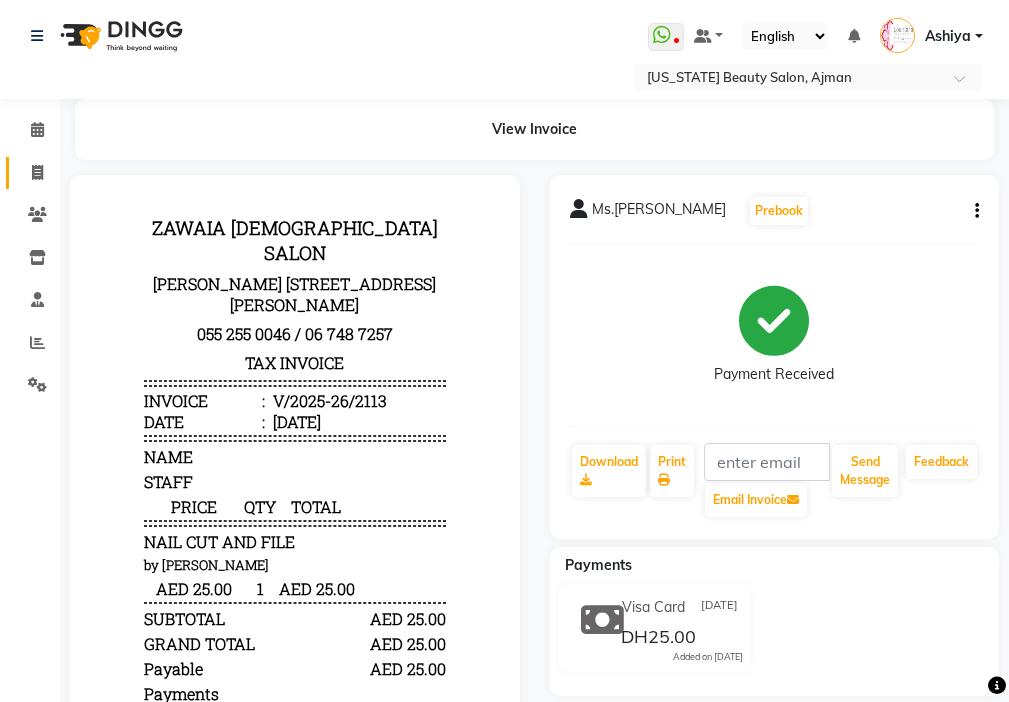 click 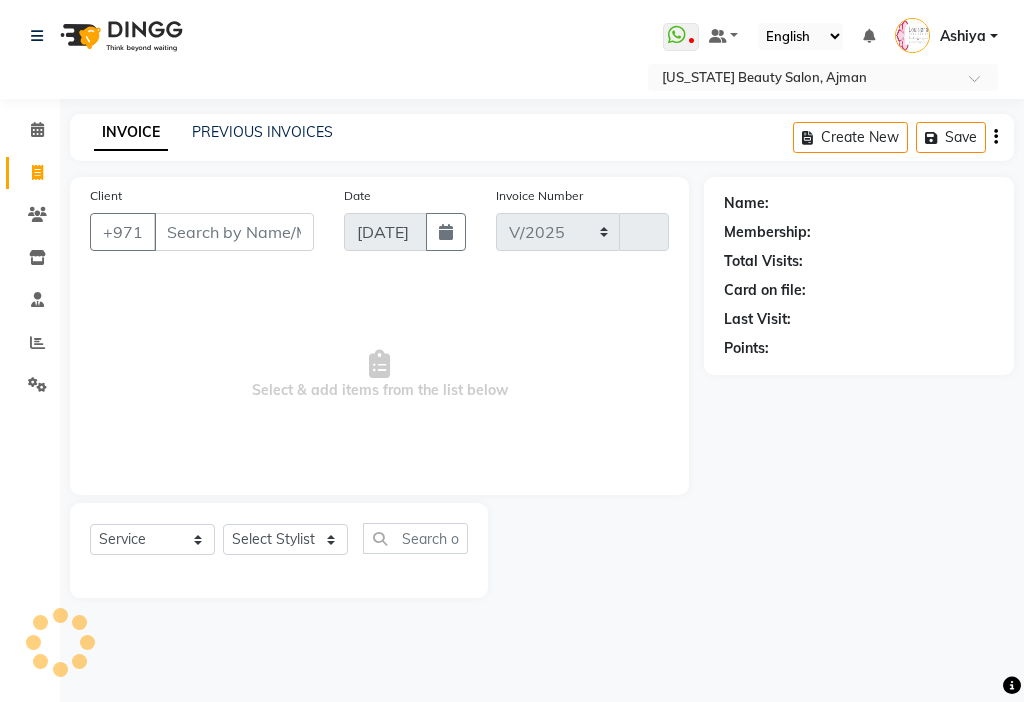 select on "637" 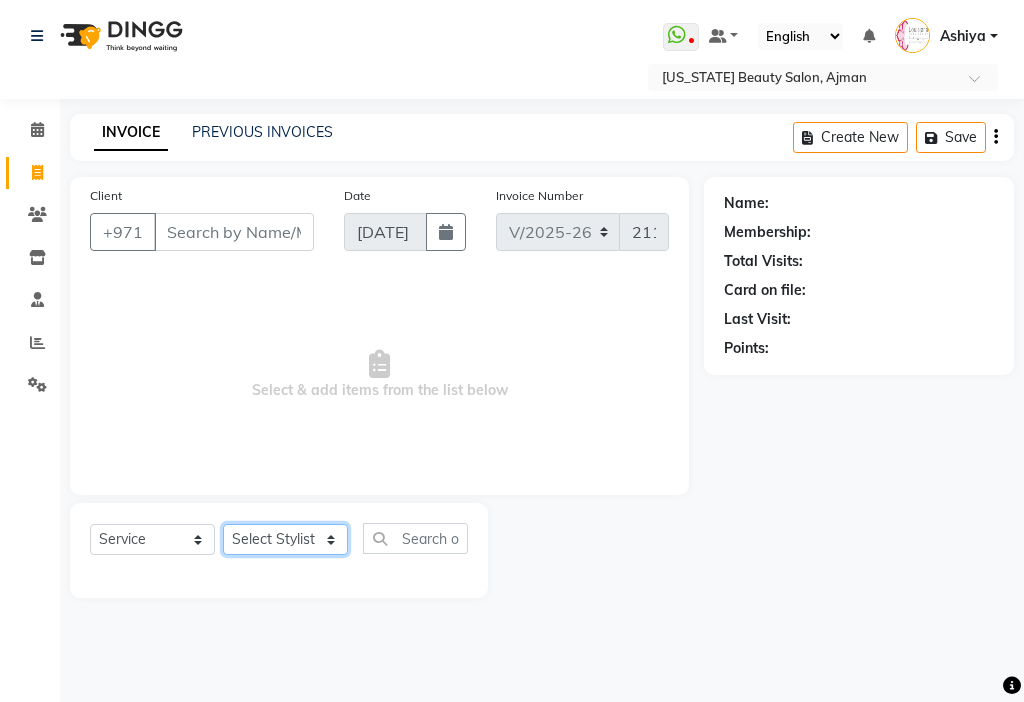 click on "Select Stylist [PERSON_NAME] [PERSON_NAME] [PERSON_NAME] [PERSON_NAME] Kbina Madam mamta [PERSON_NAME] [PERSON_NAME] [PERSON_NAME]" 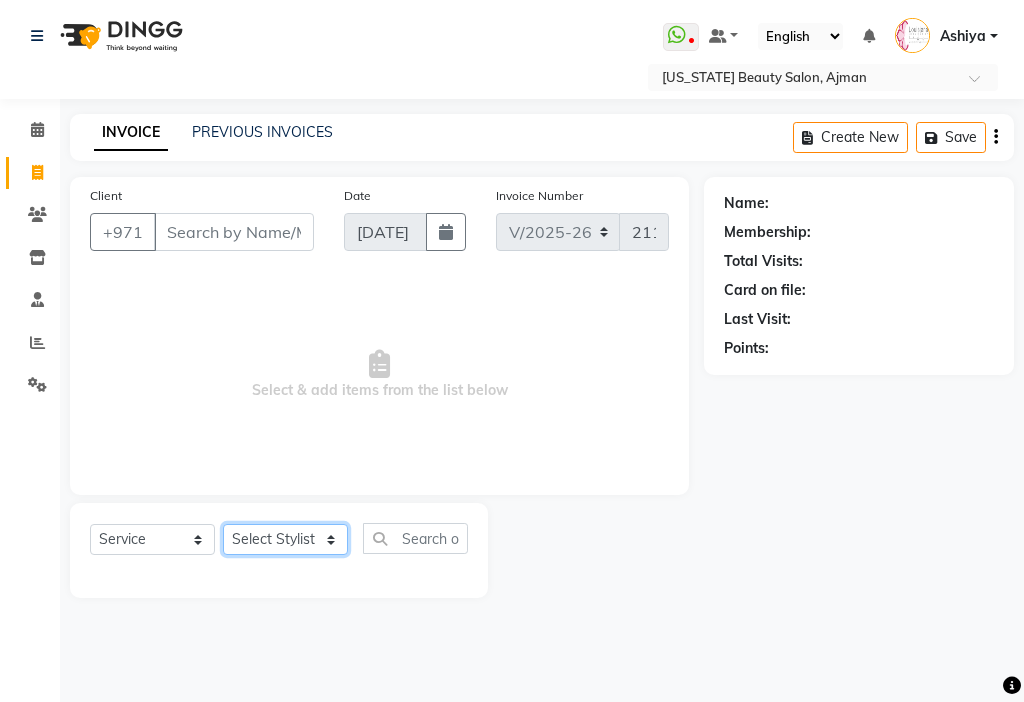 select on "33912" 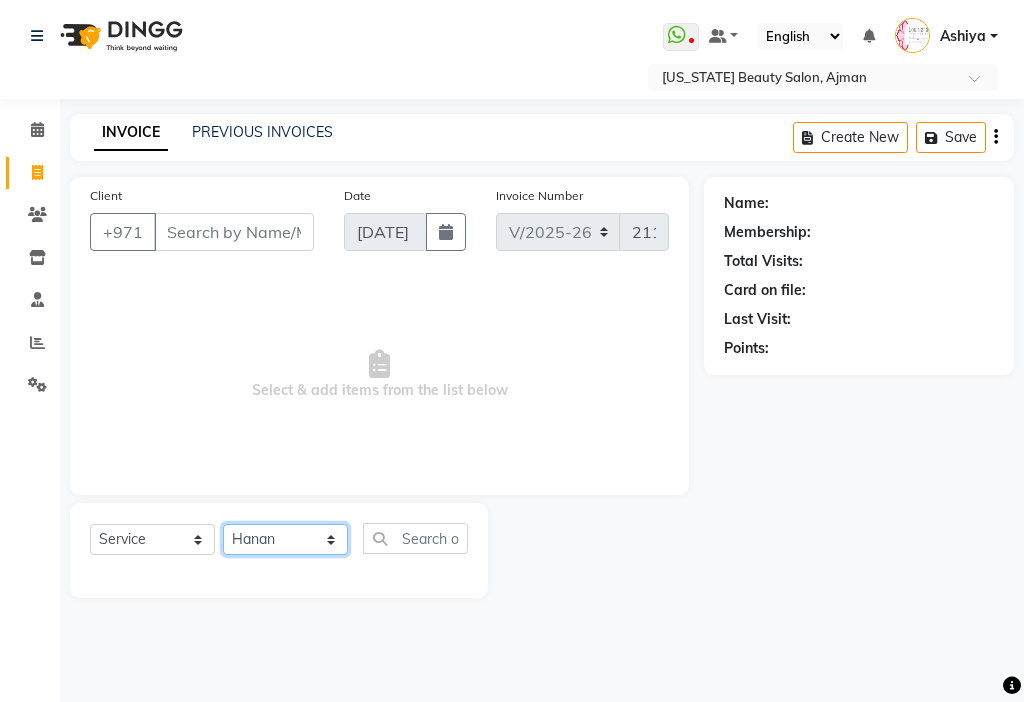 click on "Select Stylist [PERSON_NAME] [PERSON_NAME] [PERSON_NAME] [PERSON_NAME] Kbina Madam mamta [PERSON_NAME] [PERSON_NAME] [PERSON_NAME]" 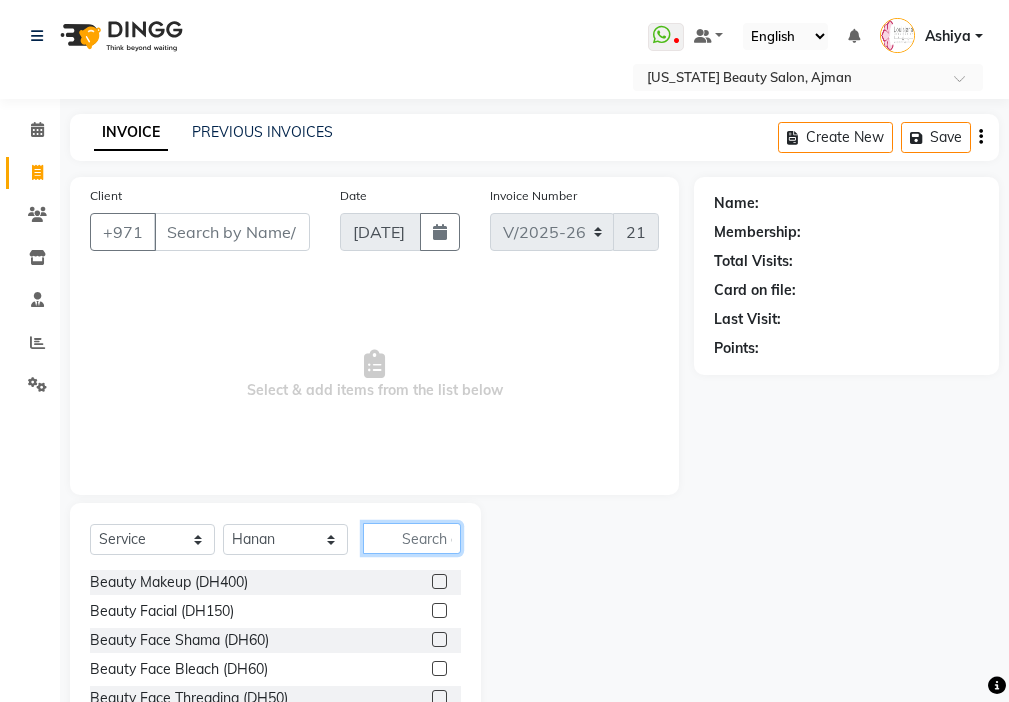 click 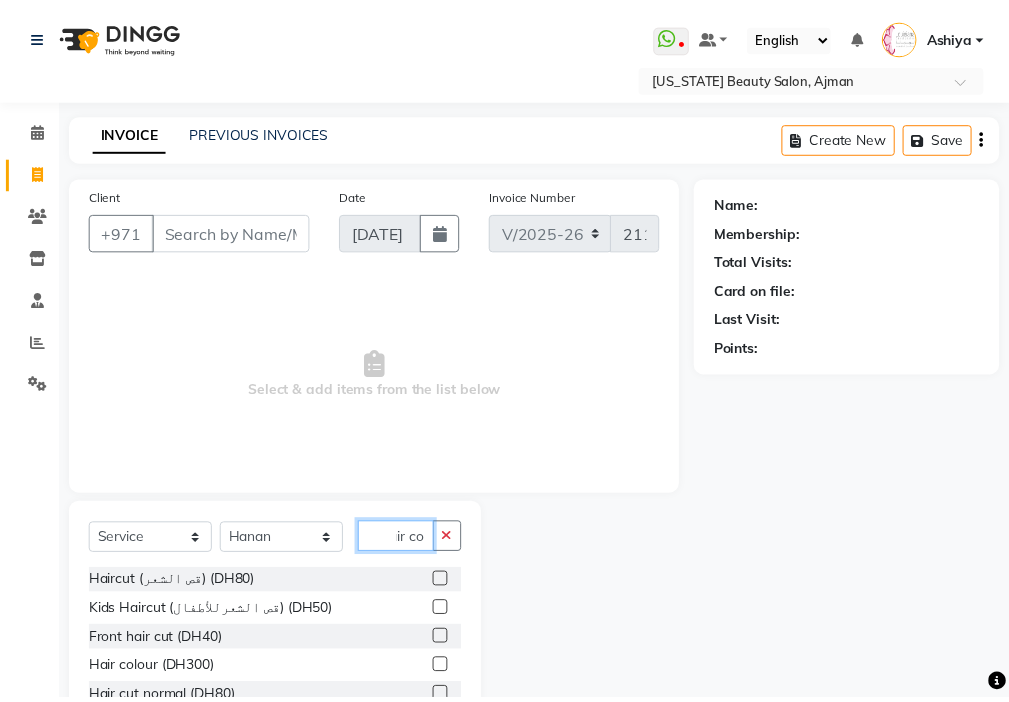 scroll, scrollTop: 0, scrollLeft: 17, axis: horizontal 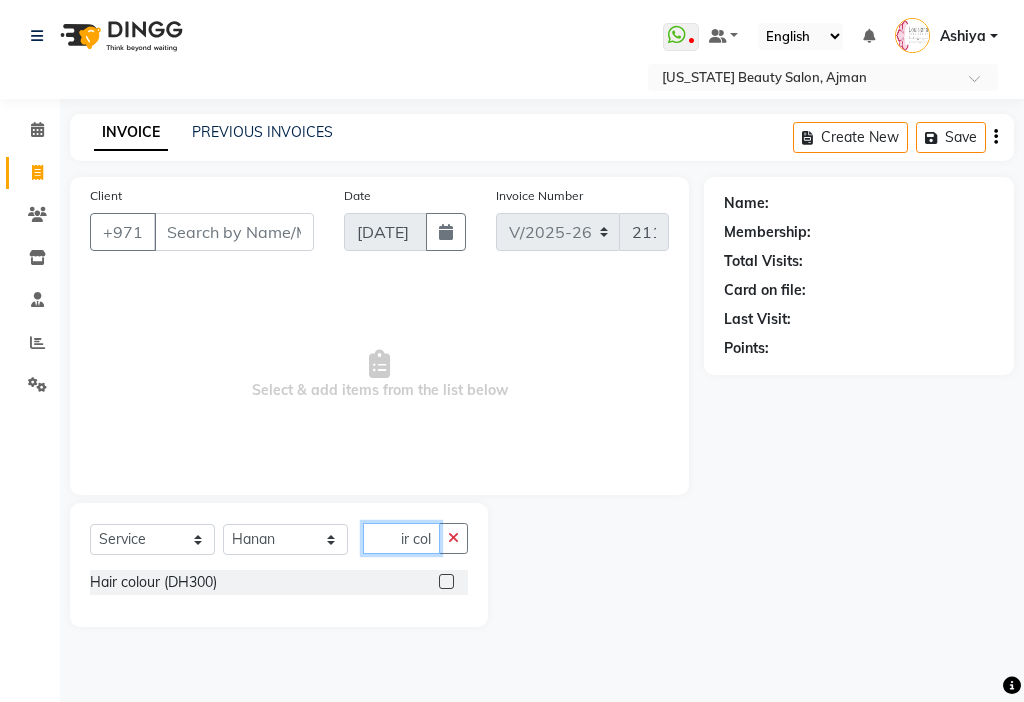 type on "hair col" 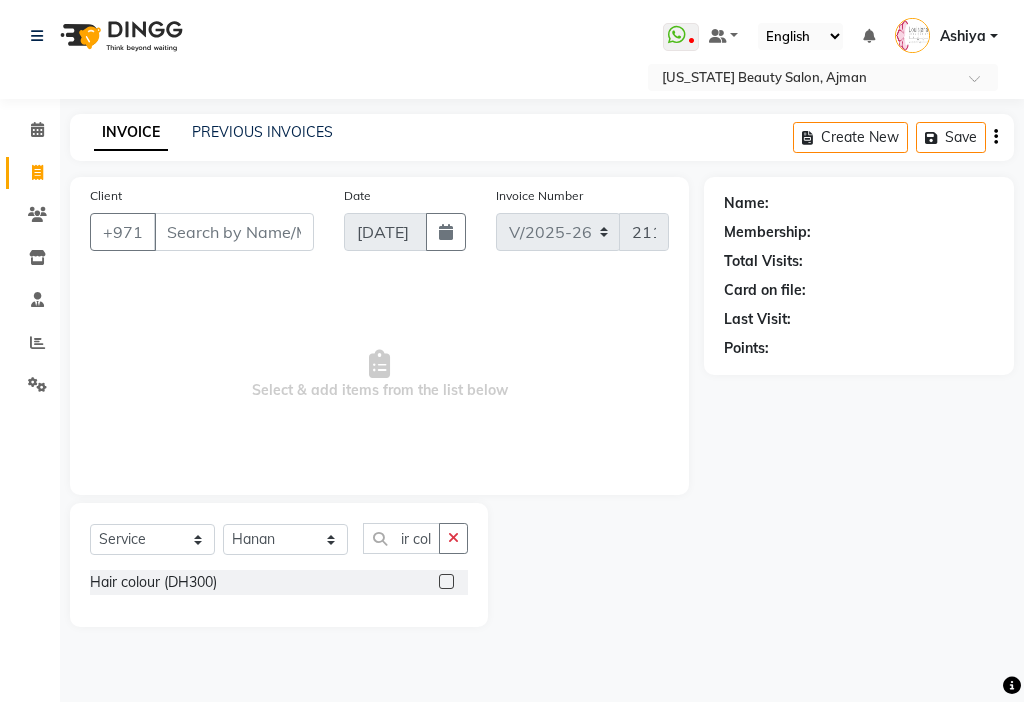 click 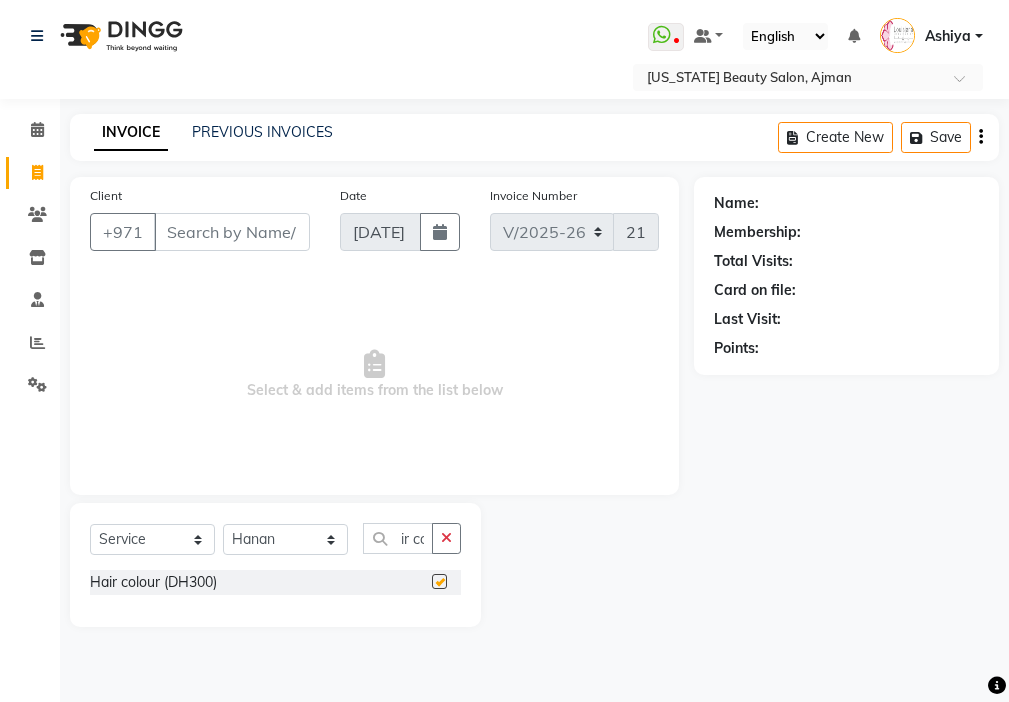 scroll, scrollTop: 0, scrollLeft: 0, axis: both 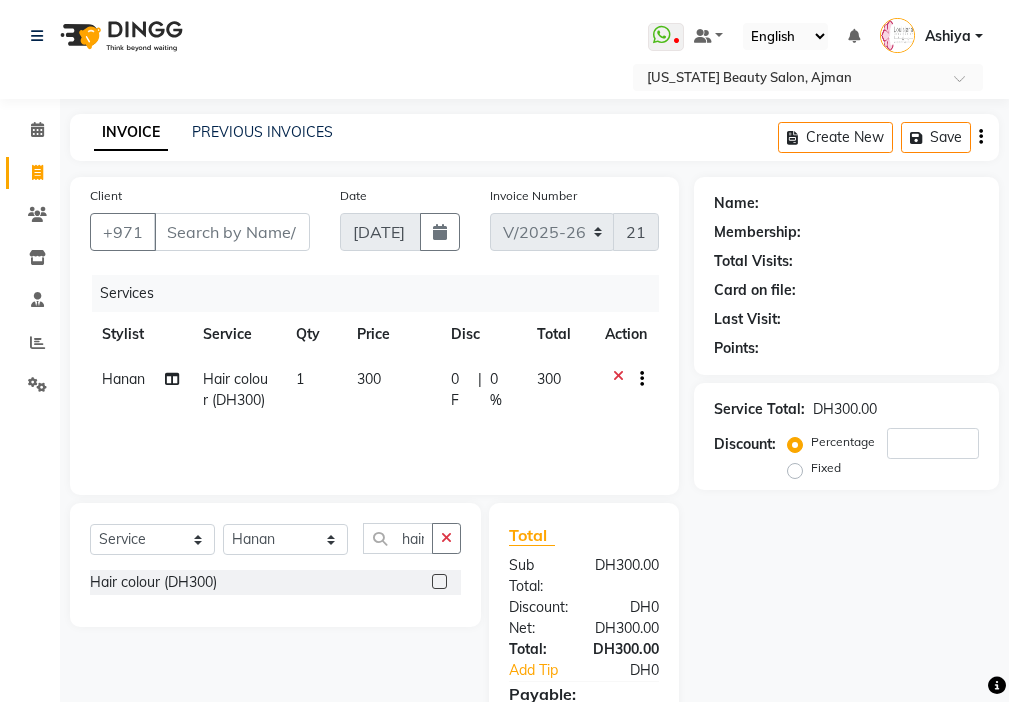 checkbox on "false" 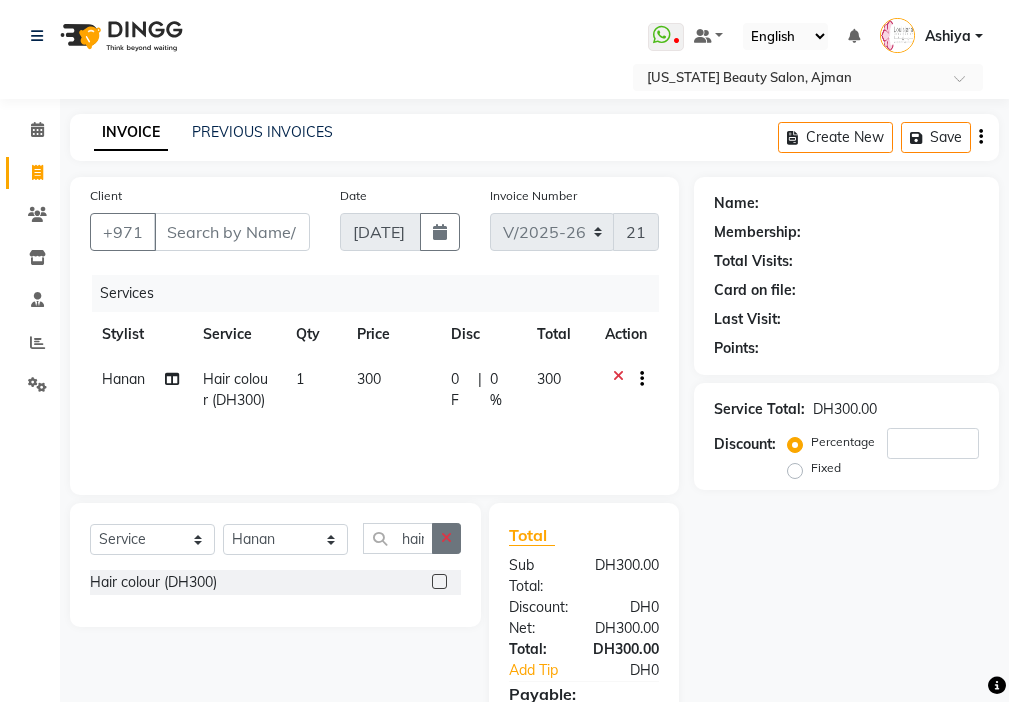 click 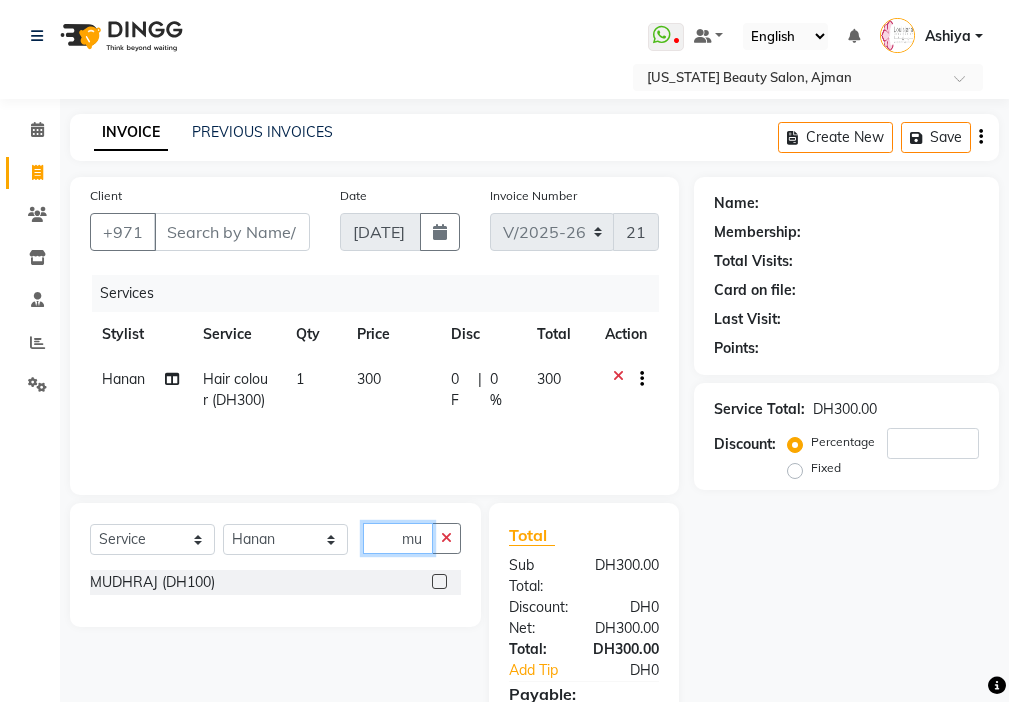 type on "mu" 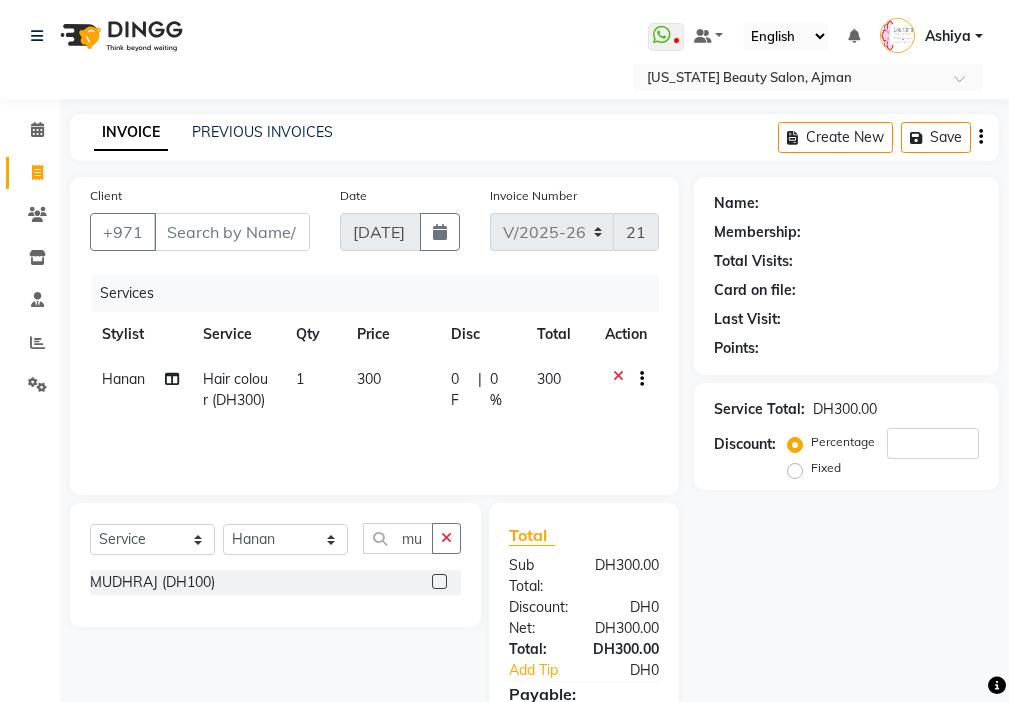 click 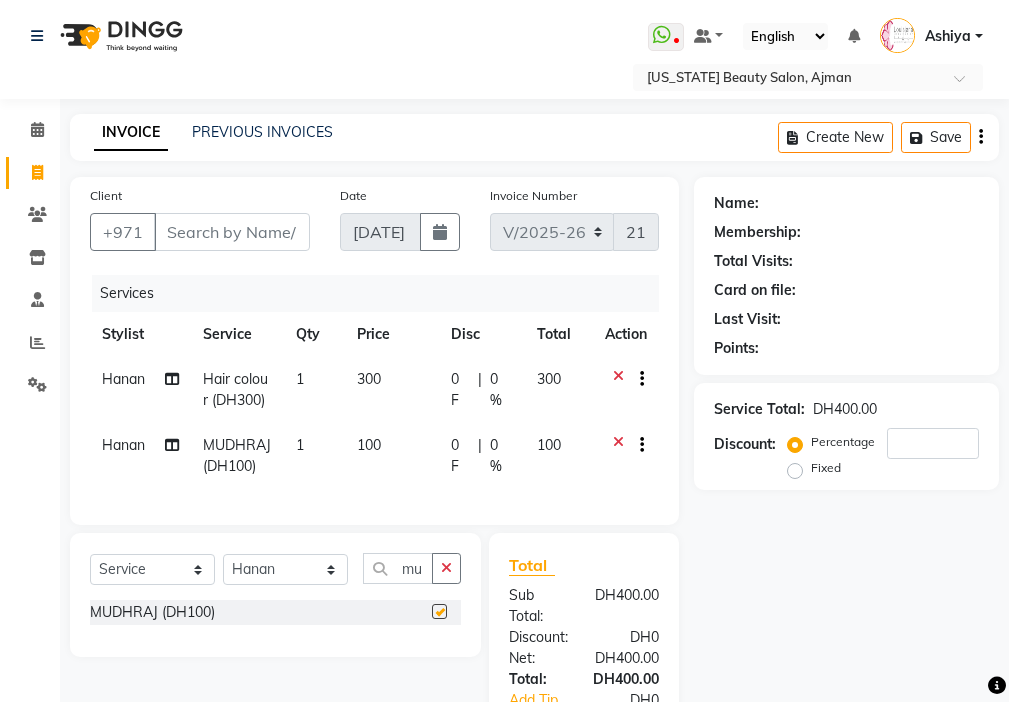 checkbox on "false" 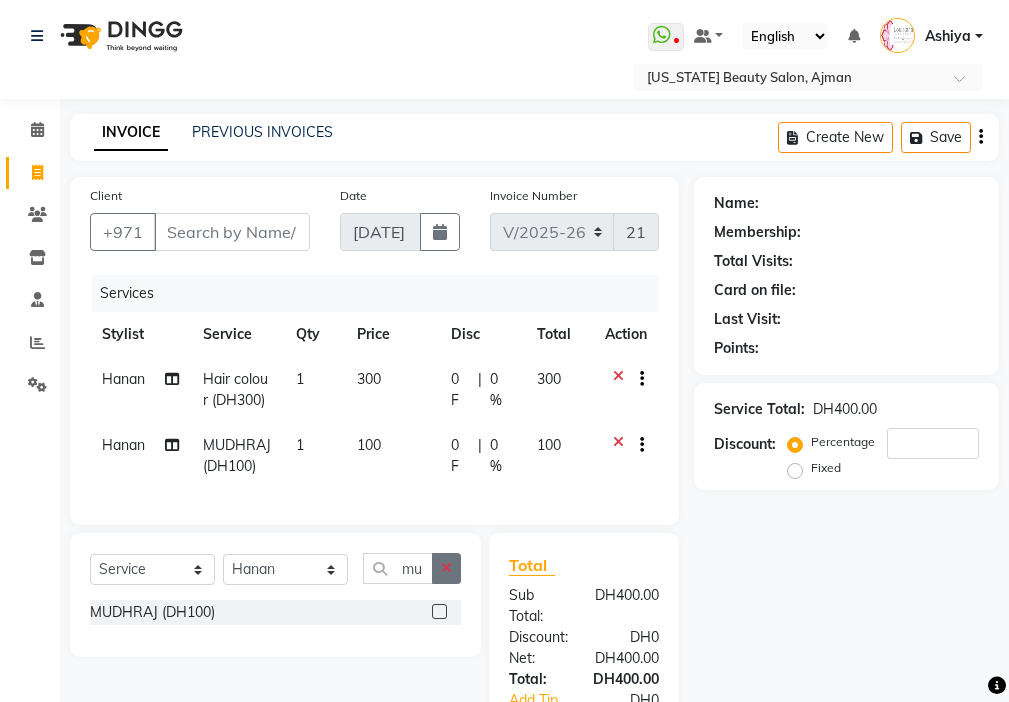 click 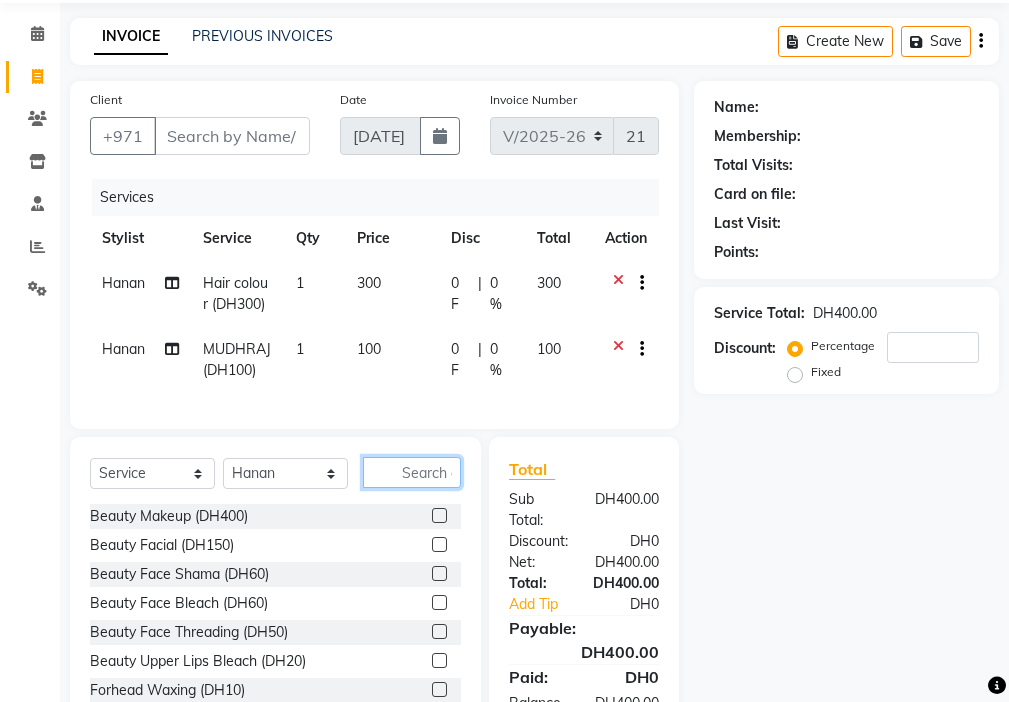 scroll, scrollTop: 97, scrollLeft: 0, axis: vertical 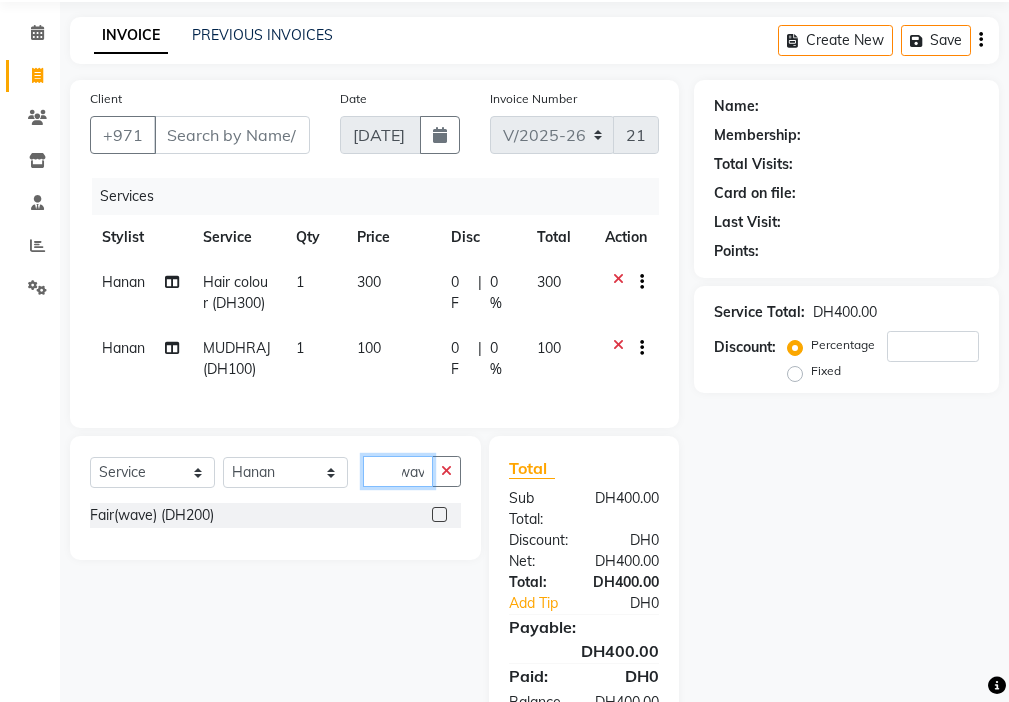 type on "wav" 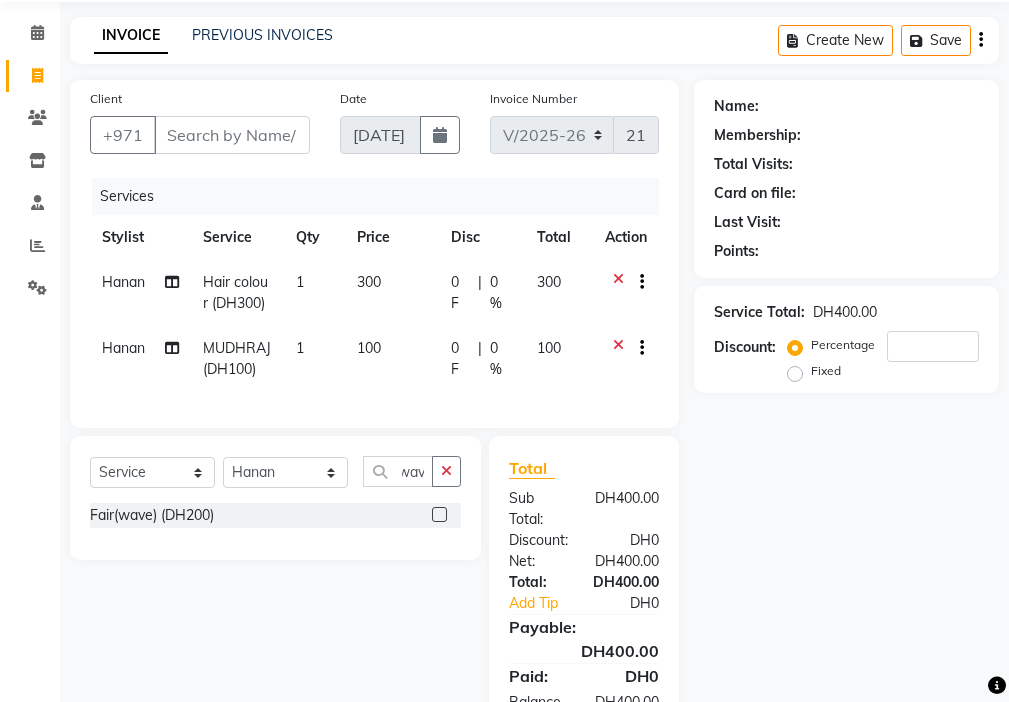 click 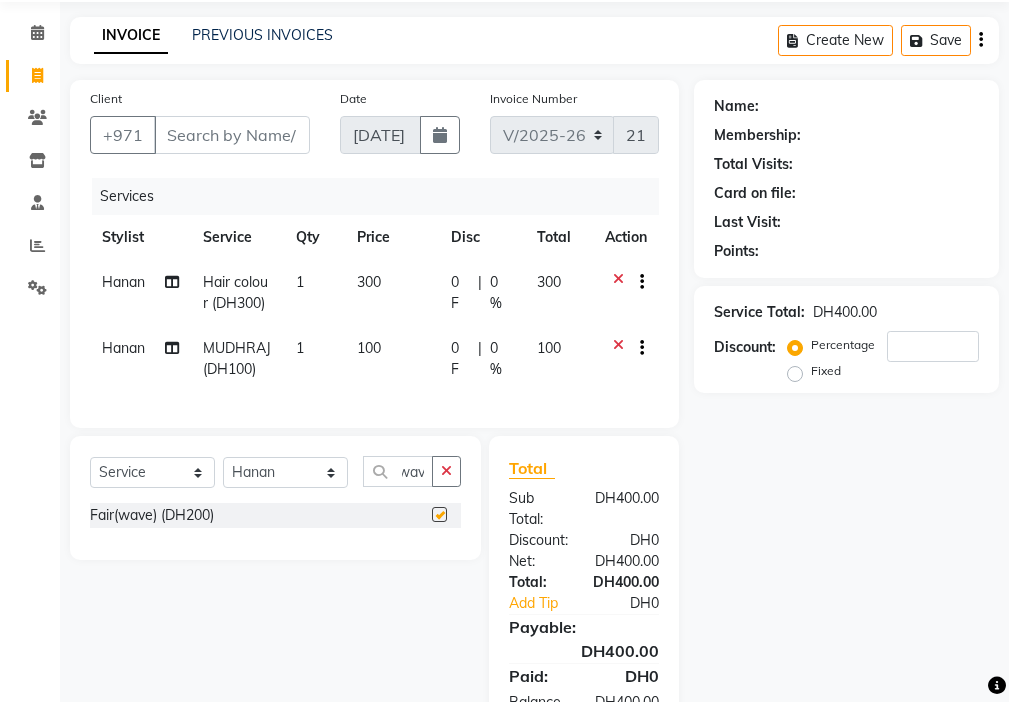 scroll, scrollTop: 0, scrollLeft: 0, axis: both 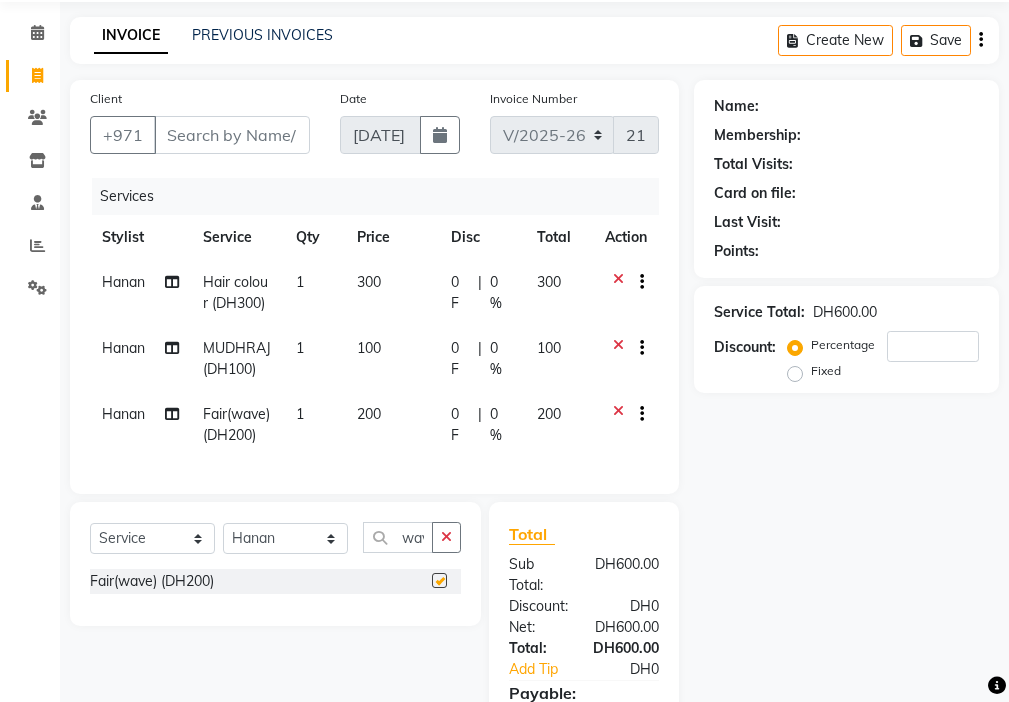 click on "200" 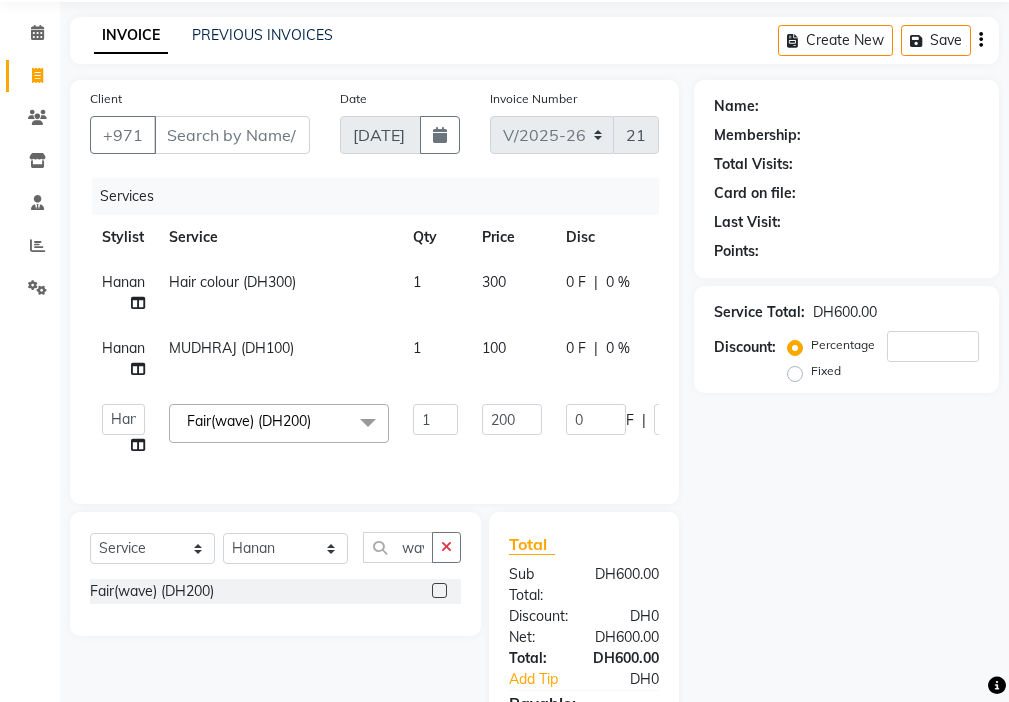 checkbox on "false" 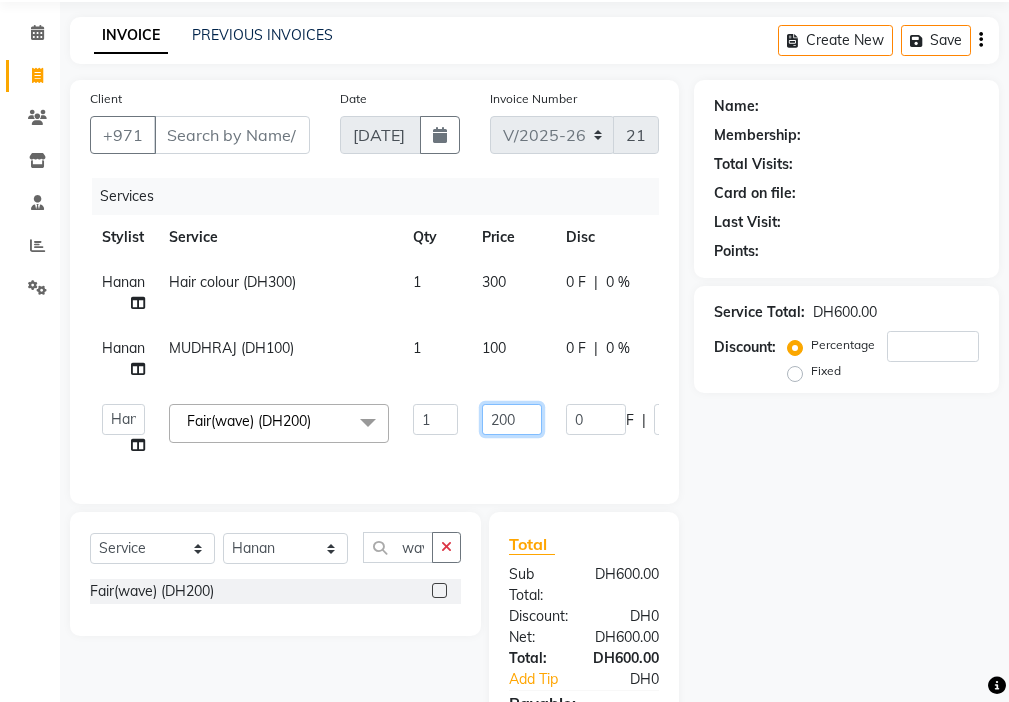 click on "200" 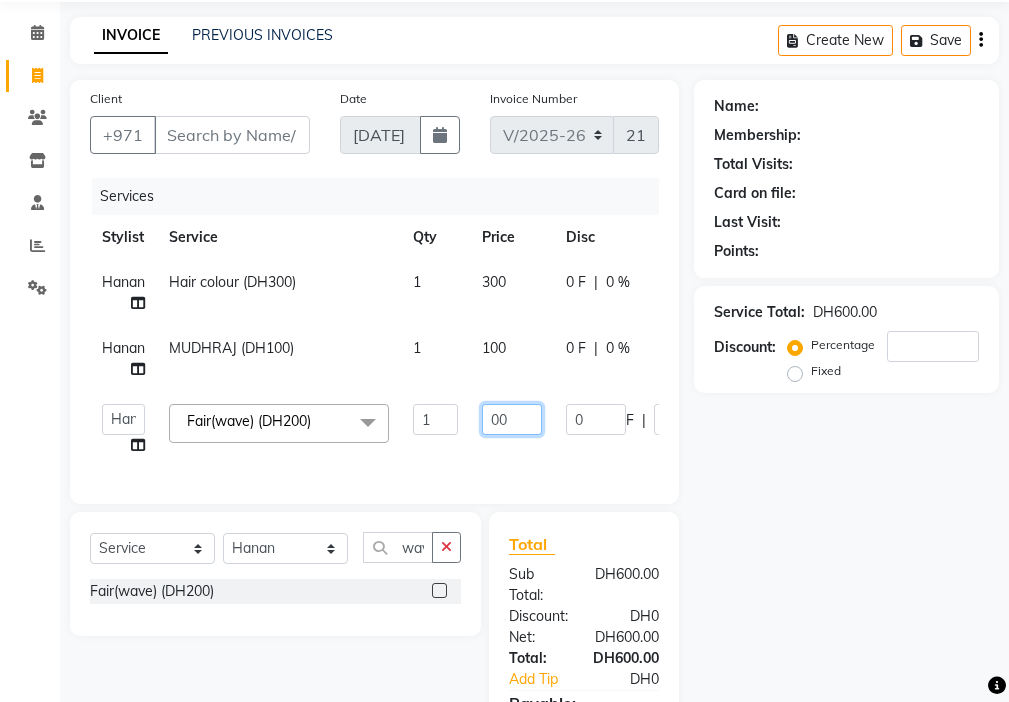 type on "100" 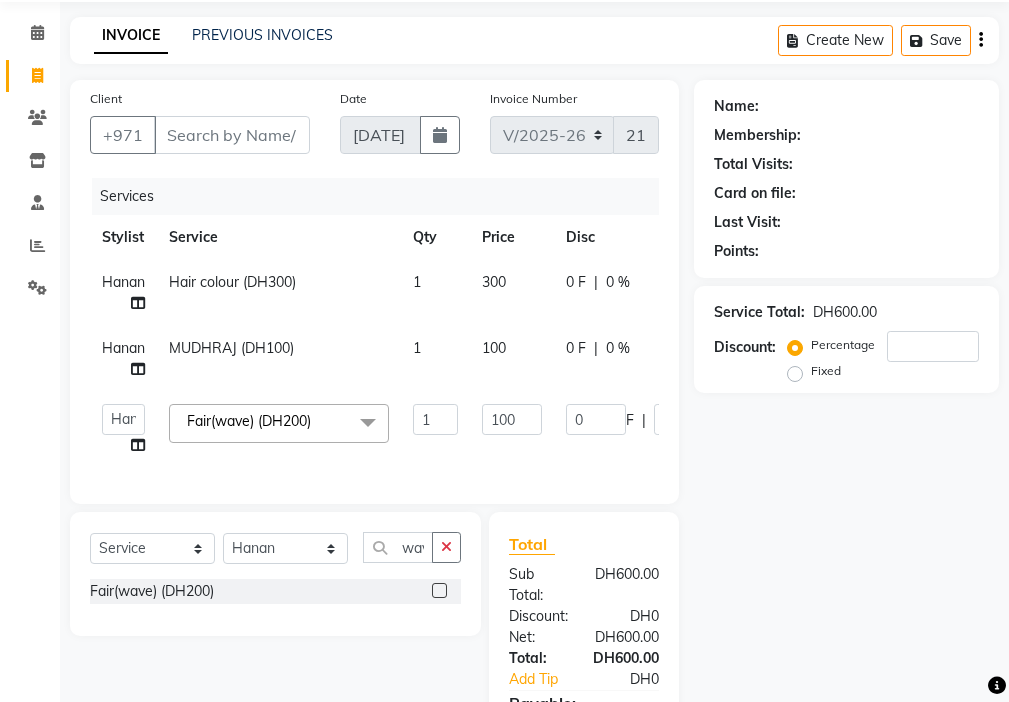 click on "[PERSON_NAME]   [PERSON_NAME]   Cashier   [PERSON_NAME]   [PERSON_NAME]   Kbina   Madam   mamta   [PERSON_NAME]   [PERSON_NAME]   [PERSON_NAME]  Fair(wave) (DH200)  x Beauty Makeup (DH400) Beauty Facial (DH150) Beauty Face Shama (DH60) Beauty Face Bleach (DH60) Beauty Face Threading (DH50) Beauty Upper Lips Bleach (DH20) Forhead Waxing (DH10) Nose Waxing (DH10) Upper Lip Waxing (DH10) Hand Waxing Full (DH70) Beauty Eyelashes Adhesive (DH30) Beauty Eye Makeup (DH150) Beauty Hand Henna (حناء اليد) (DH50) Beauty Legs Henna(حناء الرجل) (DH50) paraffin wax hand (DH30) paraffin  wax leg  (DH50) chin threading (DH15) Extra Pin (DH20) ROOT HALF DYE (DH80) Beauty Gasha (DH50) Baby Start (DH20) Rinceage  (DH200) Enercose (DH200) [PERSON_NAME] (DH80) Filler (DH0) Sedar (DH80) photo (DH10) Half leg Waxing (شمع نصف الرجل) (DH50) Half Hand Waxing (شمع اليدين) (DH40) Under Arms Waxing (شمع الابط) (DH20) Full Face Threading (حف الوجه بالخيط) (DH50) 1 100 0" 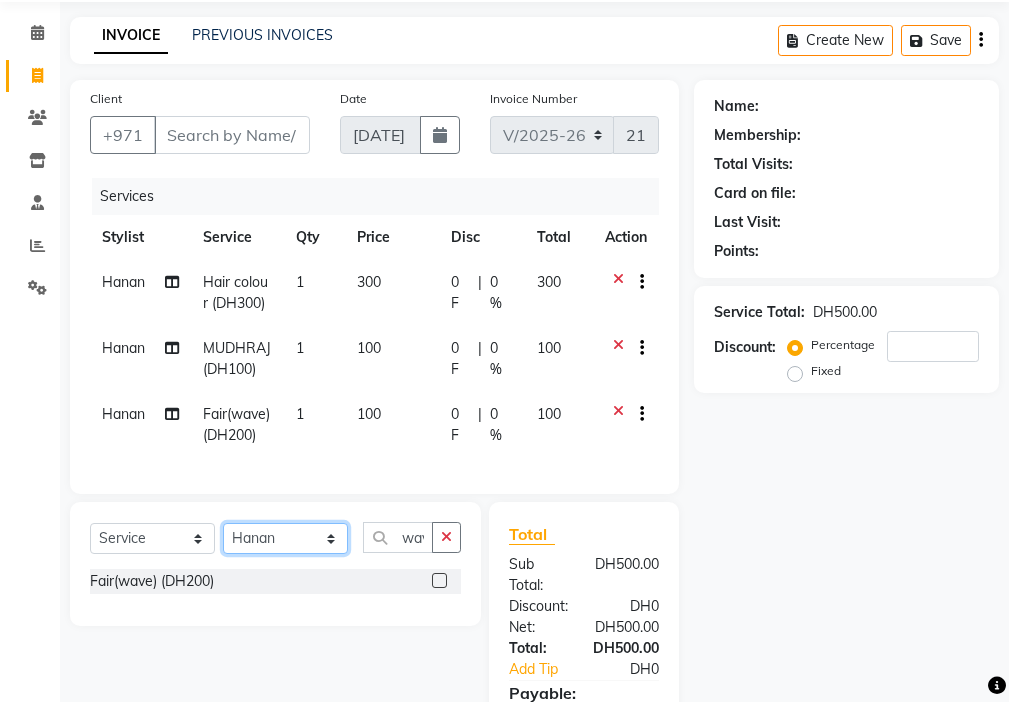 click on "Select Stylist [PERSON_NAME] [PERSON_NAME] [PERSON_NAME] [PERSON_NAME] Kbina Madam mamta [PERSON_NAME] [PERSON_NAME] [PERSON_NAME]" 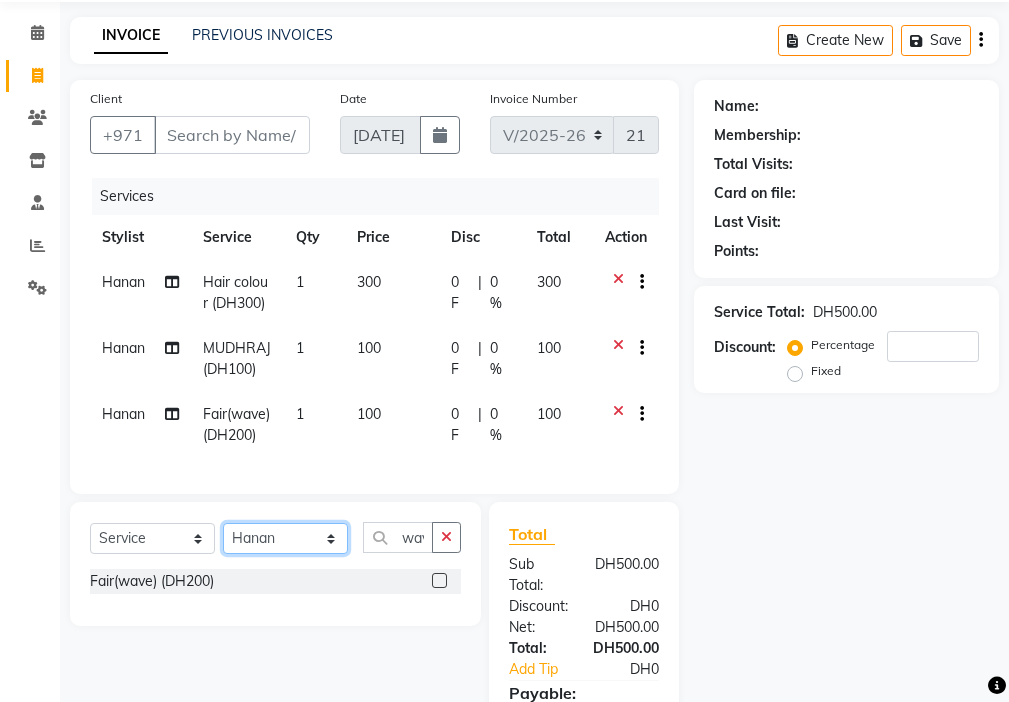 select on "68424" 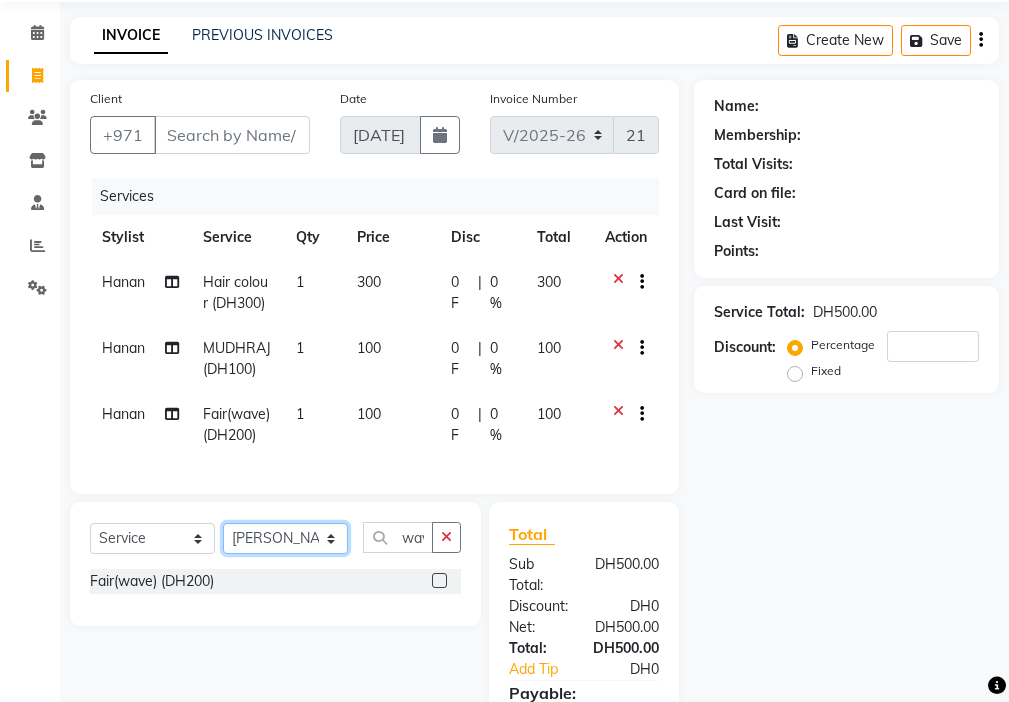 click on "Select Stylist [PERSON_NAME] [PERSON_NAME] [PERSON_NAME] [PERSON_NAME] Kbina Madam mamta [PERSON_NAME] [PERSON_NAME] [PERSON_NAME]" 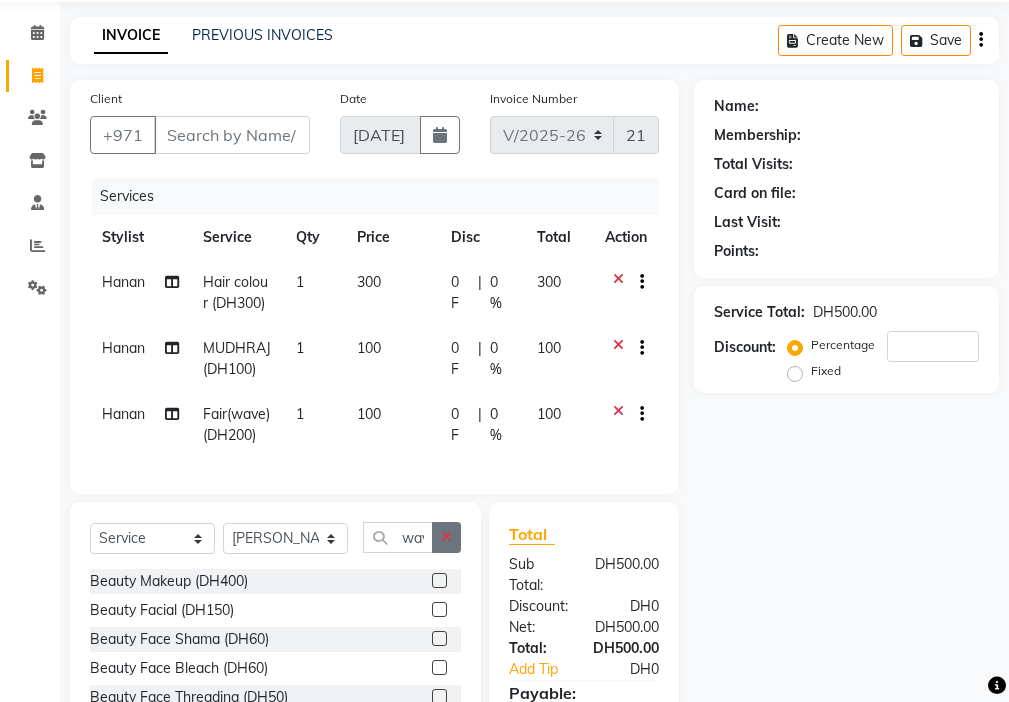 click 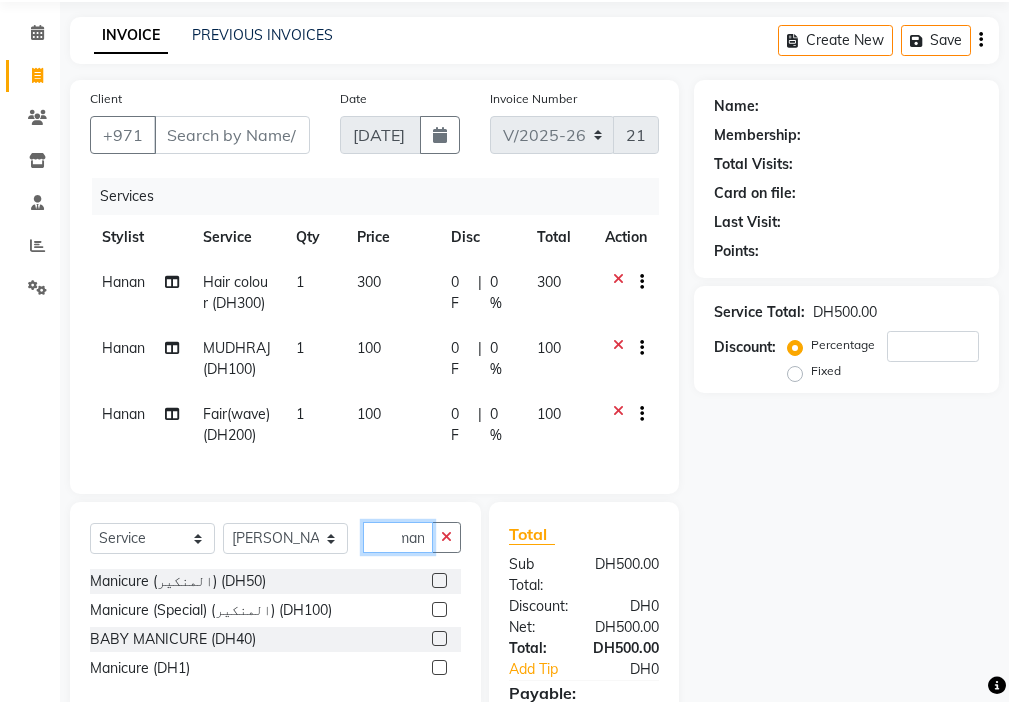 scroll, scrollTop: 0, scrollLeft: 9, axis: horizontal 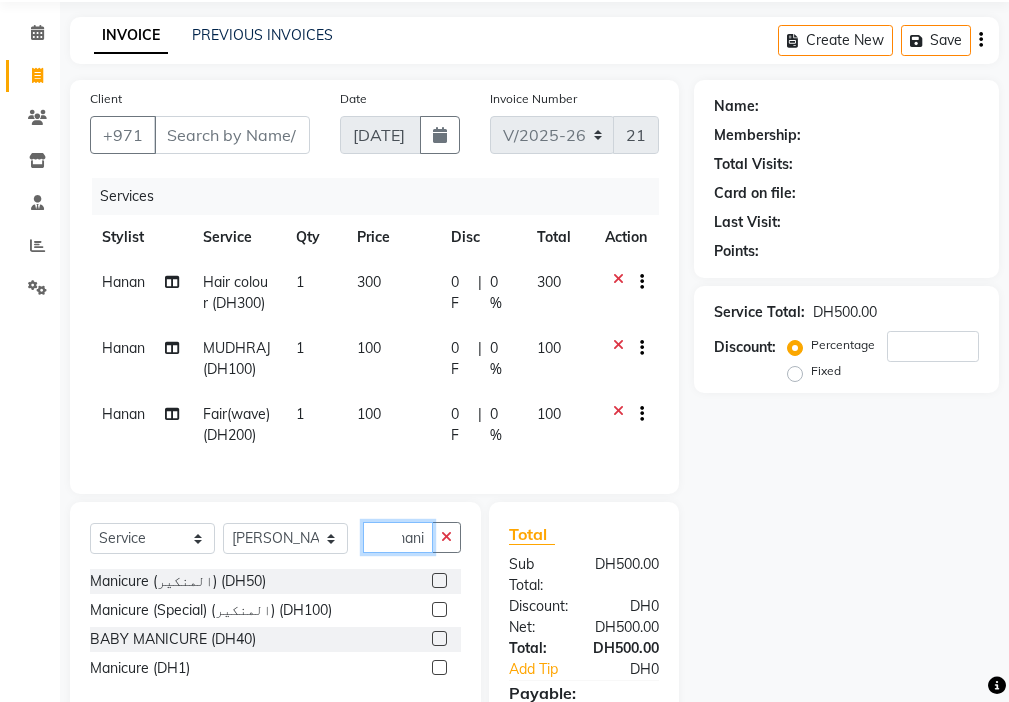 type 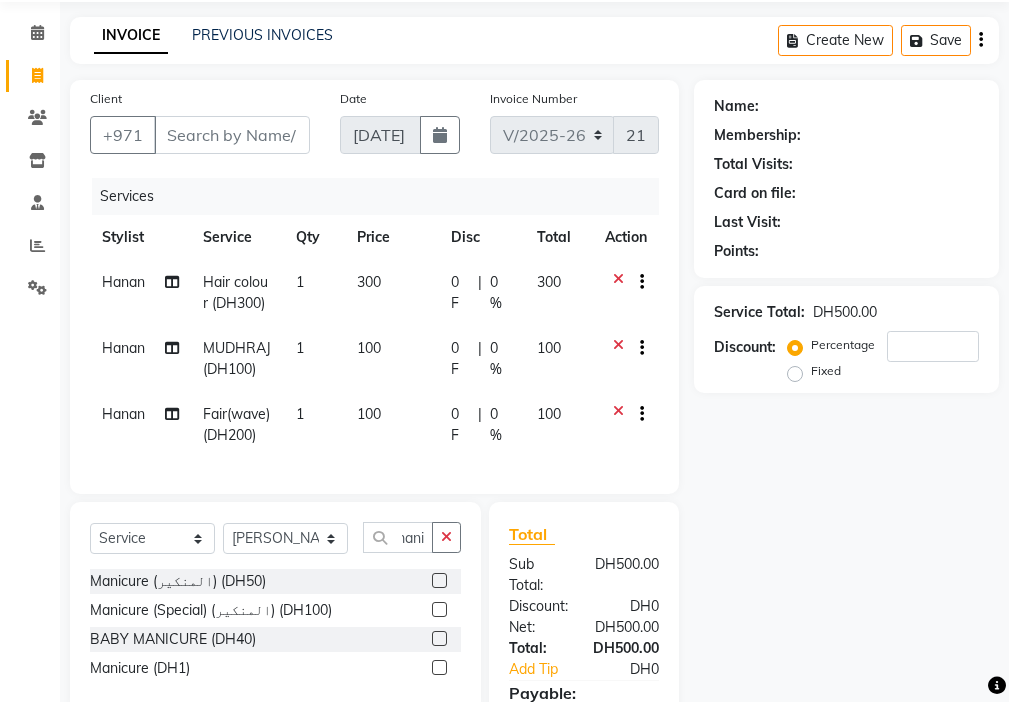 click 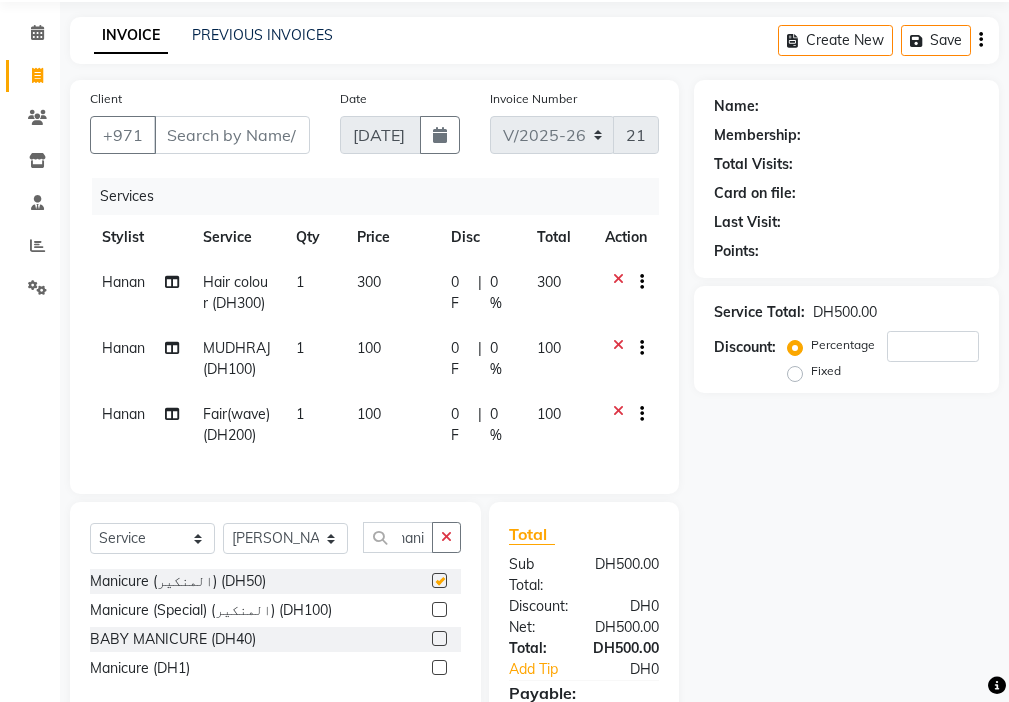 scroll, scrollTop: 0, scrollLeft: 0, axis: both 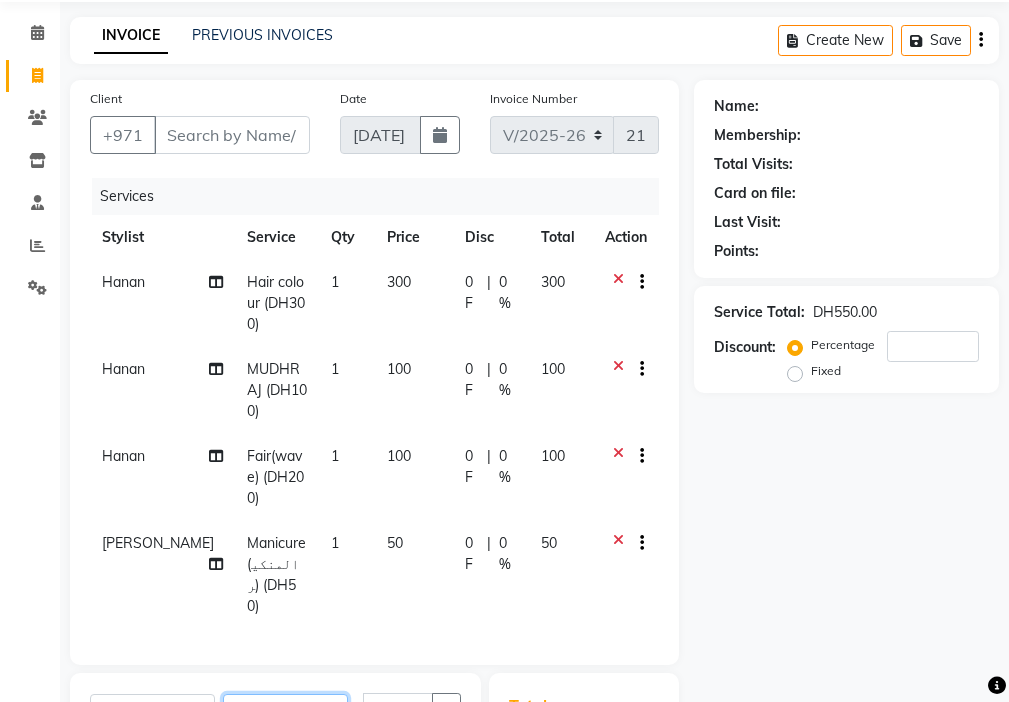 click on "Select Stylist [PERSON_NAME] [PERSON_NAME] [PERSON_NAME] [PERSON_NAME] Kbina Madam mamta [PERSON_NAME] [PERSON_NAME] [PERSON_NAME]" 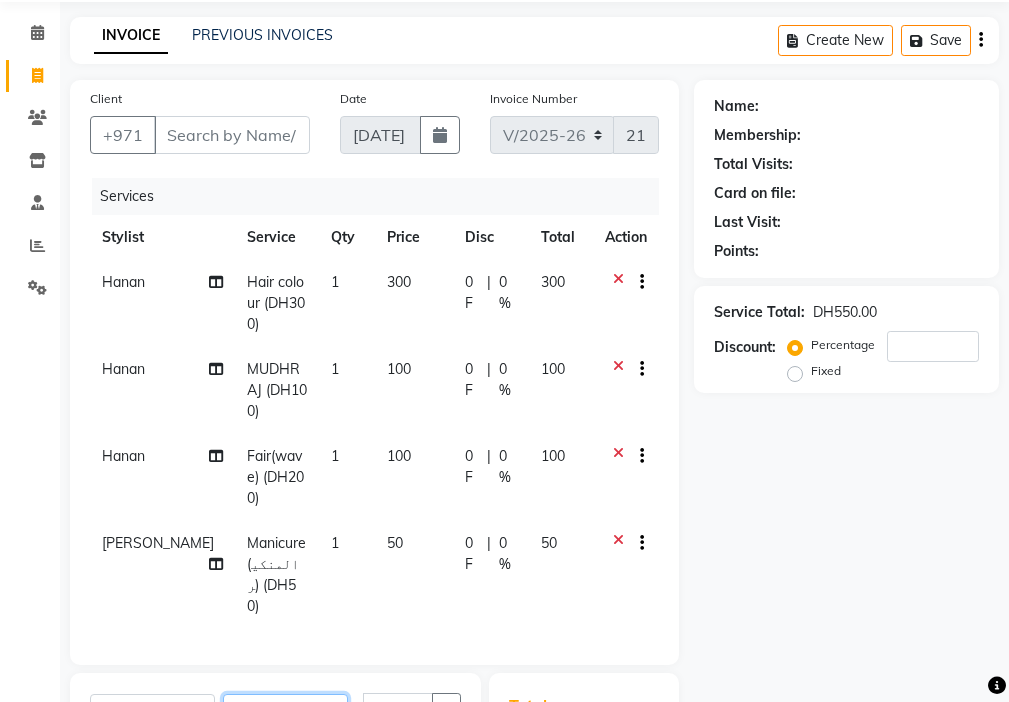 click on "Select Stylist [PERSON_NAME] [PERSON_NAME] [PERSON_NAME] [PERSON_NAME] Kbina Madam mamta [PERSON_NAME] [PERSON_NAME] [PERSON_NAME]" 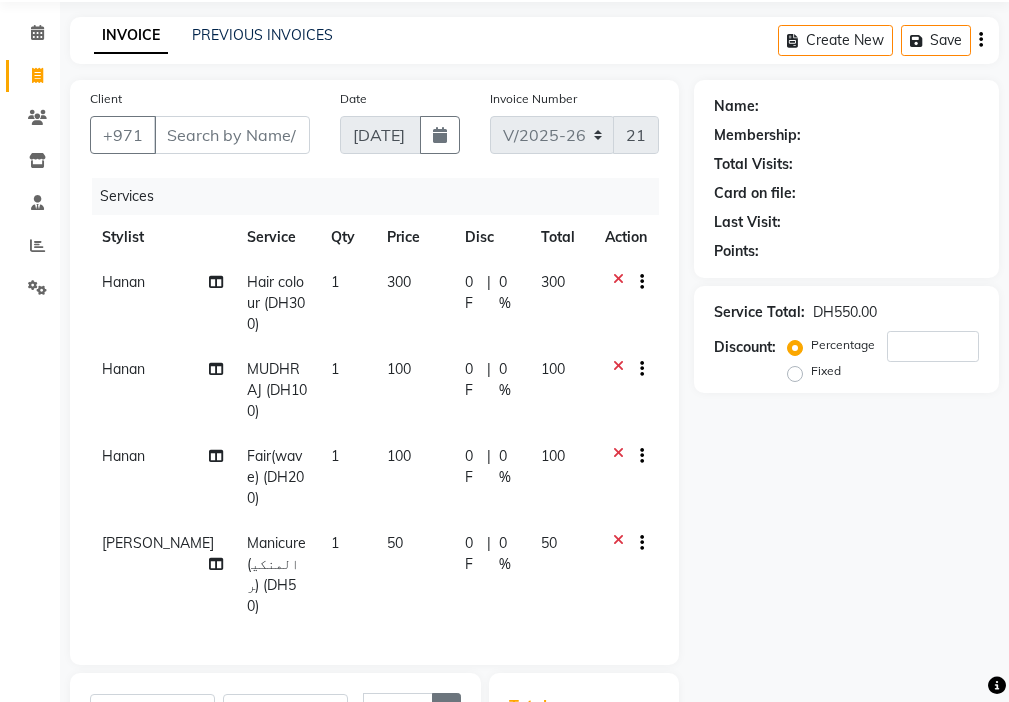 click 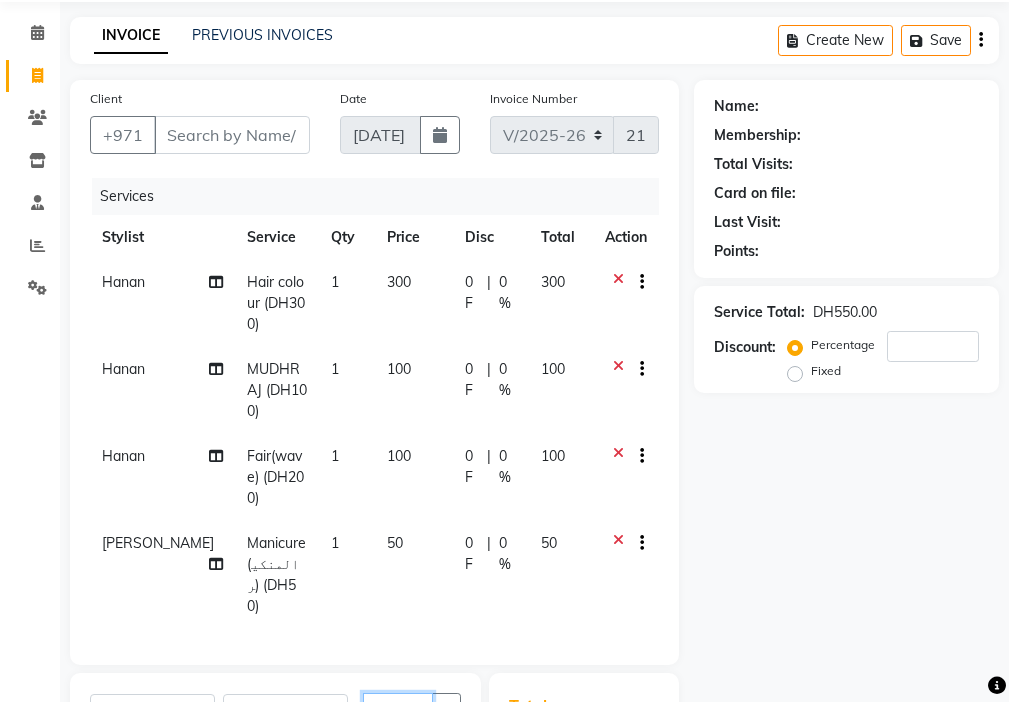 scroll, scrollTop: 0, scrollLeft: 4, axis: horizontal 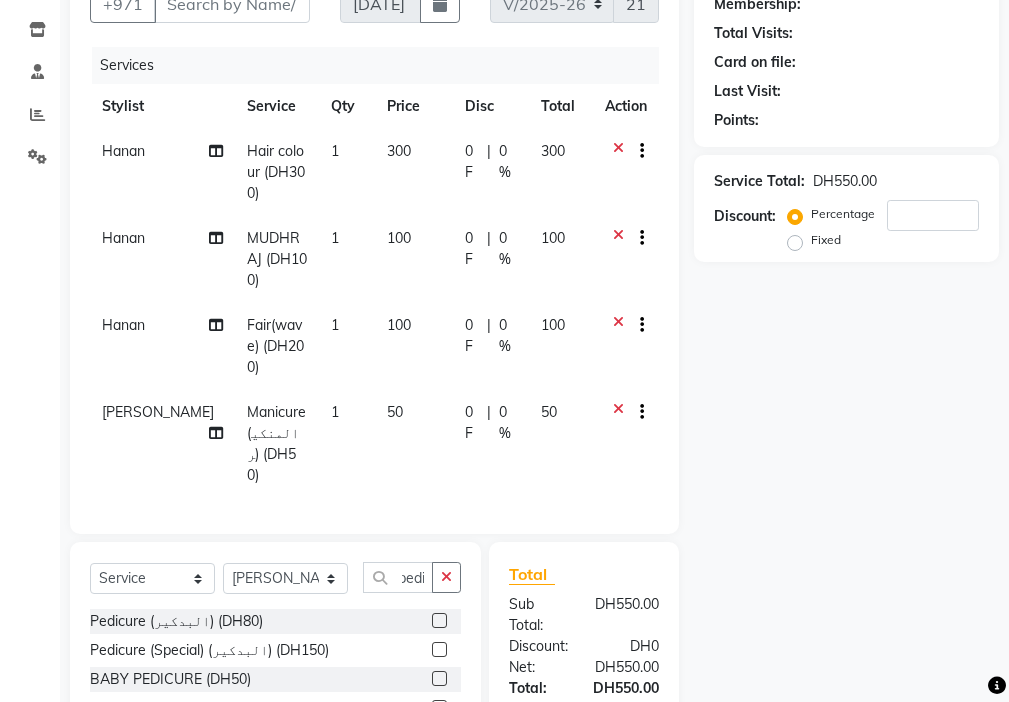 click 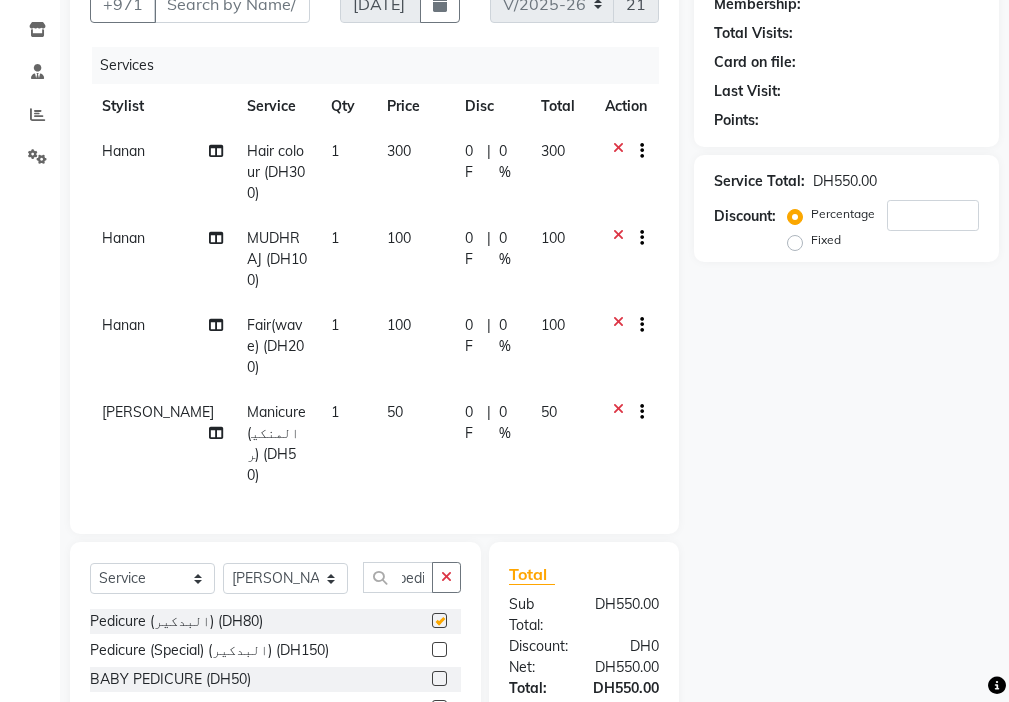 scroll, scrollTop: 0, scrollLeft: 0, axis: both 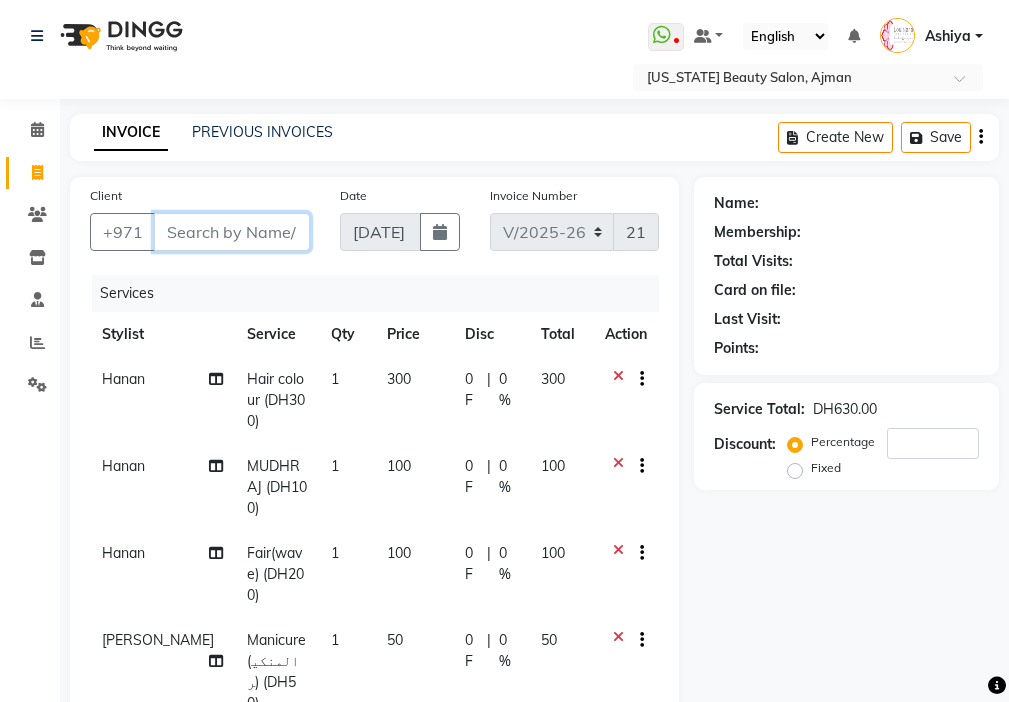 click on "Client" at bounding box center (232, 232) 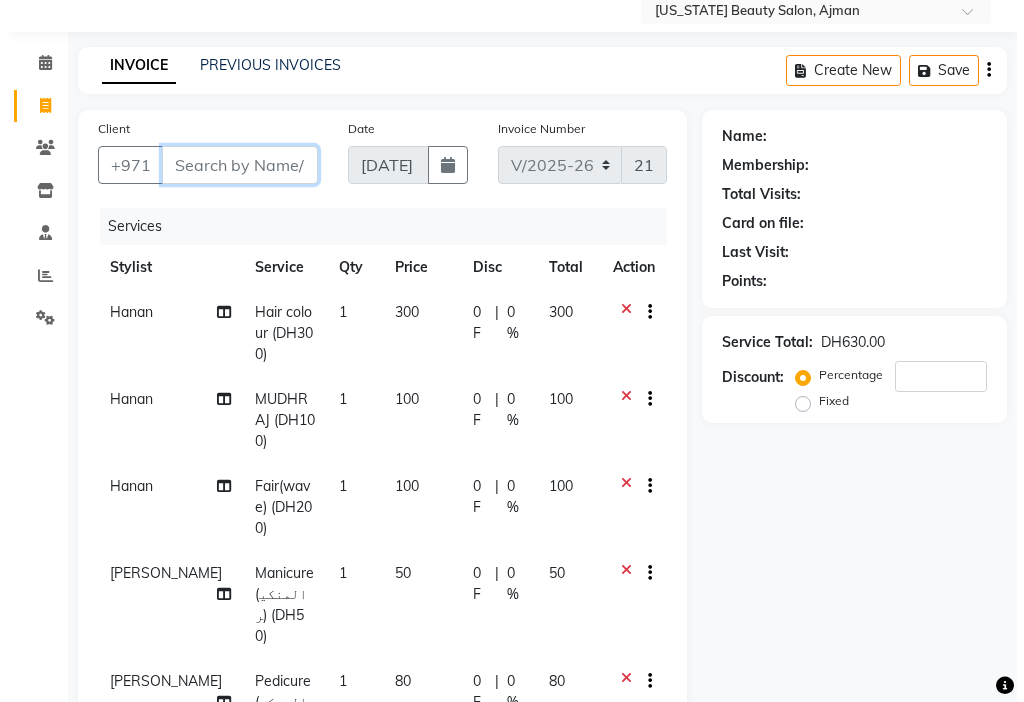 scroll, scrollTop: 58, scrollLeft: 0, axis: vertical 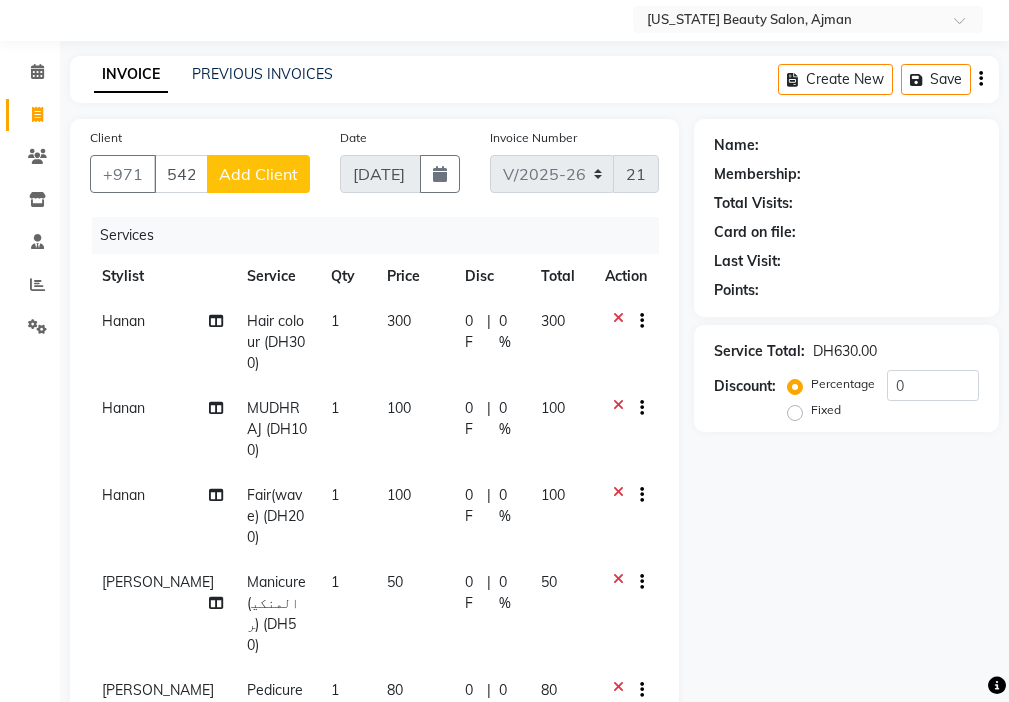 click on "Add Client" 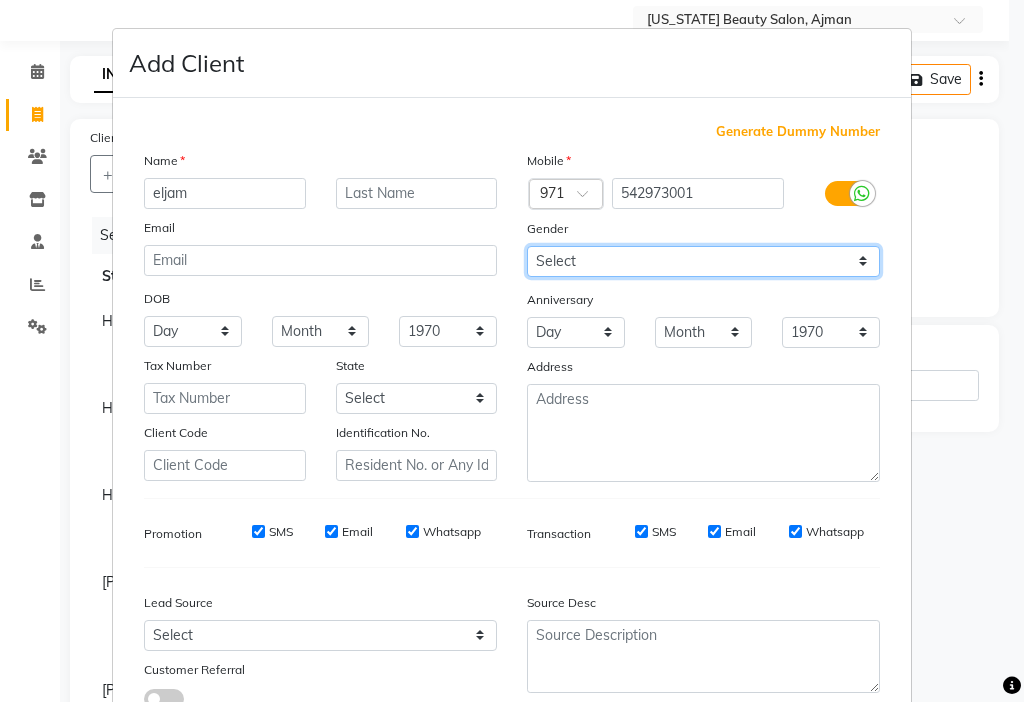 click on "Select [DEMOGRAPHIC_DATA] [DEMOGRAPHIC_DATA] Other Prefer Not To Say" at bounding box center (703, 261) 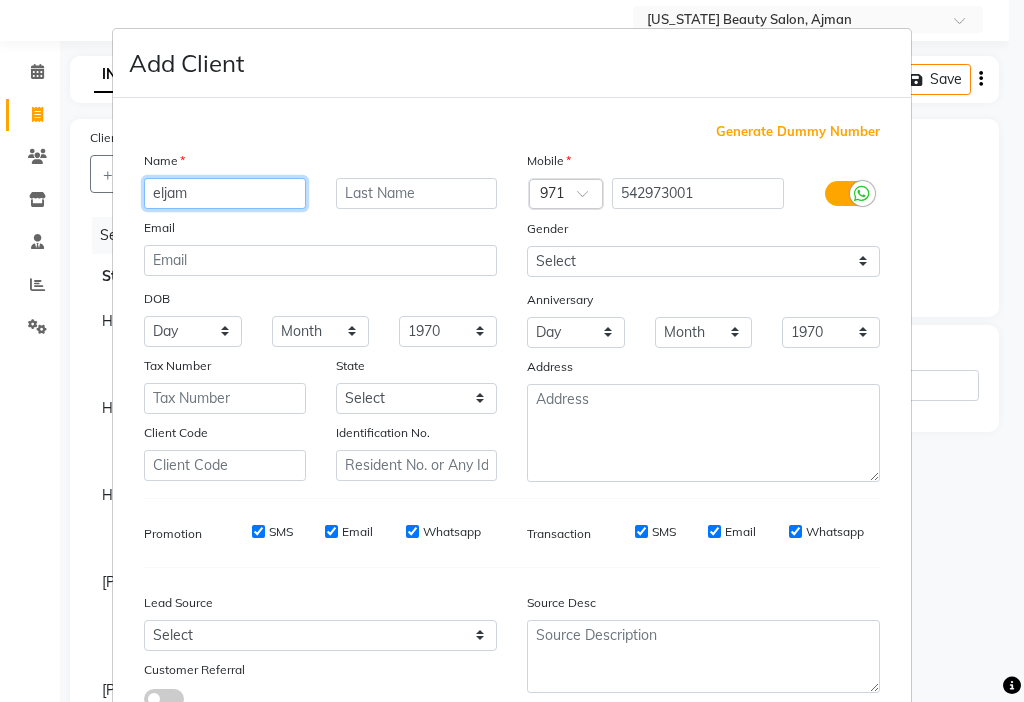 click on "eljam" at bounding box center (225, 193) 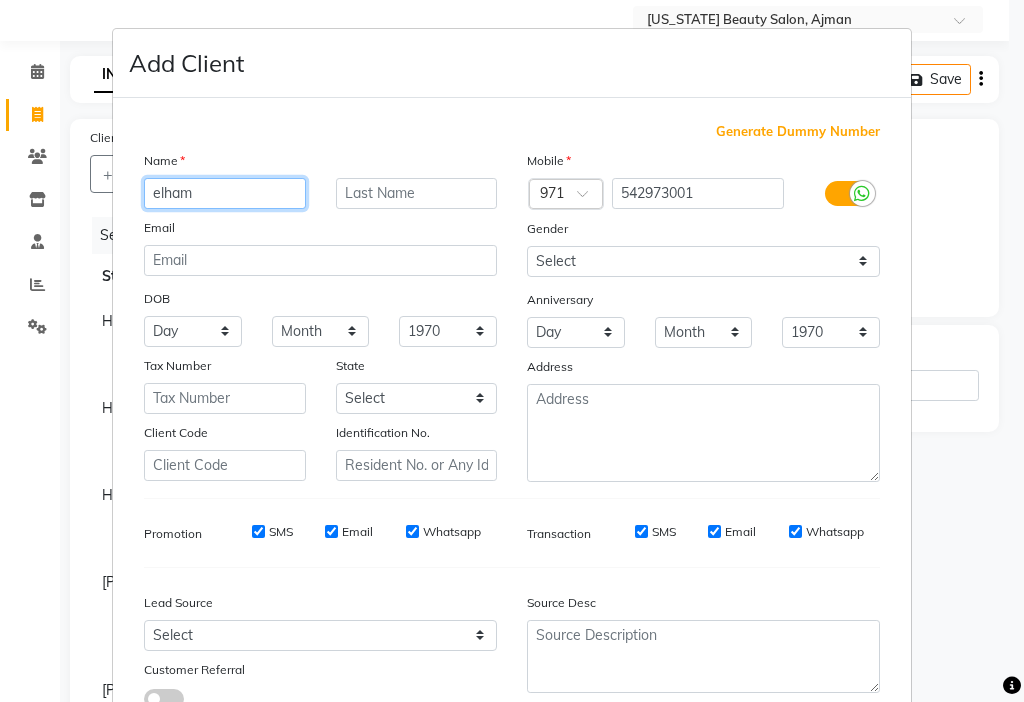 scroll, scrollTop: 0, scrollLeft: 0, axis: both 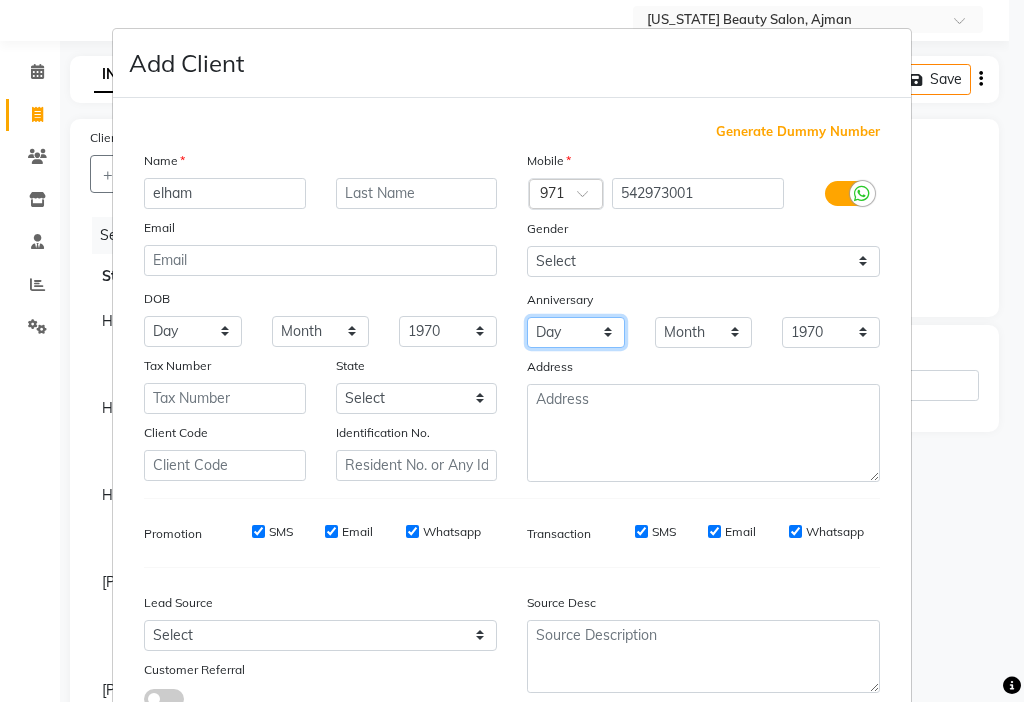 click on "Day 01 02 03 04 05 06 07 08 09 10 11 12 13 14 15 16 17 18 19 20 21 22 23 24 25 26 27 28 29 30 31" at bounding box center [576, 332] 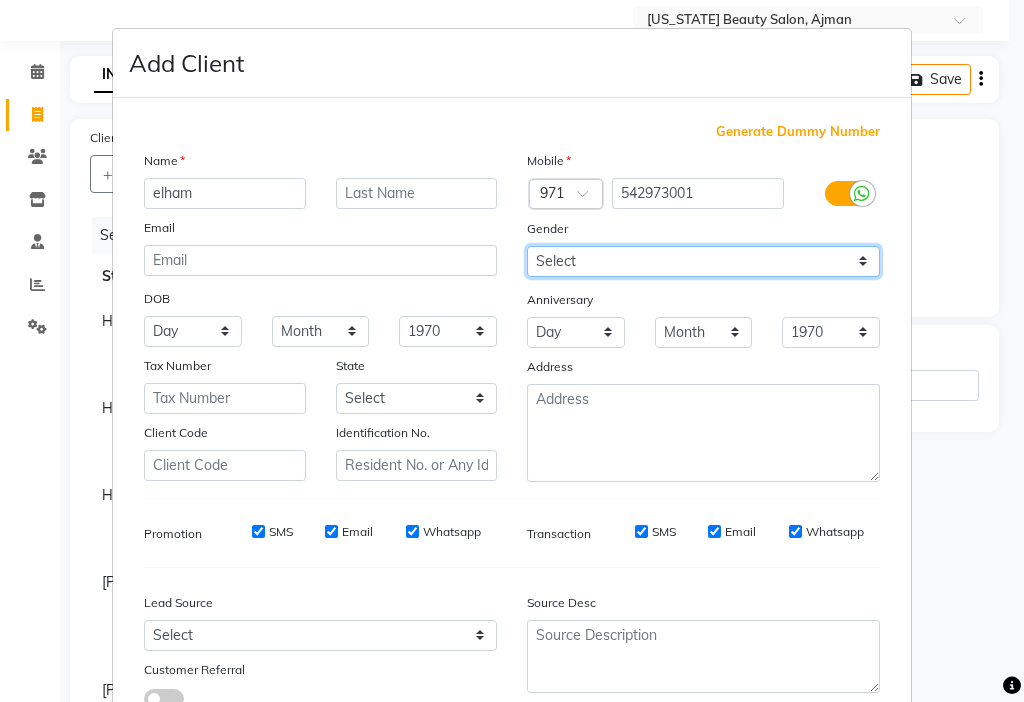 click on "Select [DEMOGRAPHIC_DATA] [DEMOGRAPHIC_DATA] Other Prefer Not To Say" at bounding box center (703, 261) 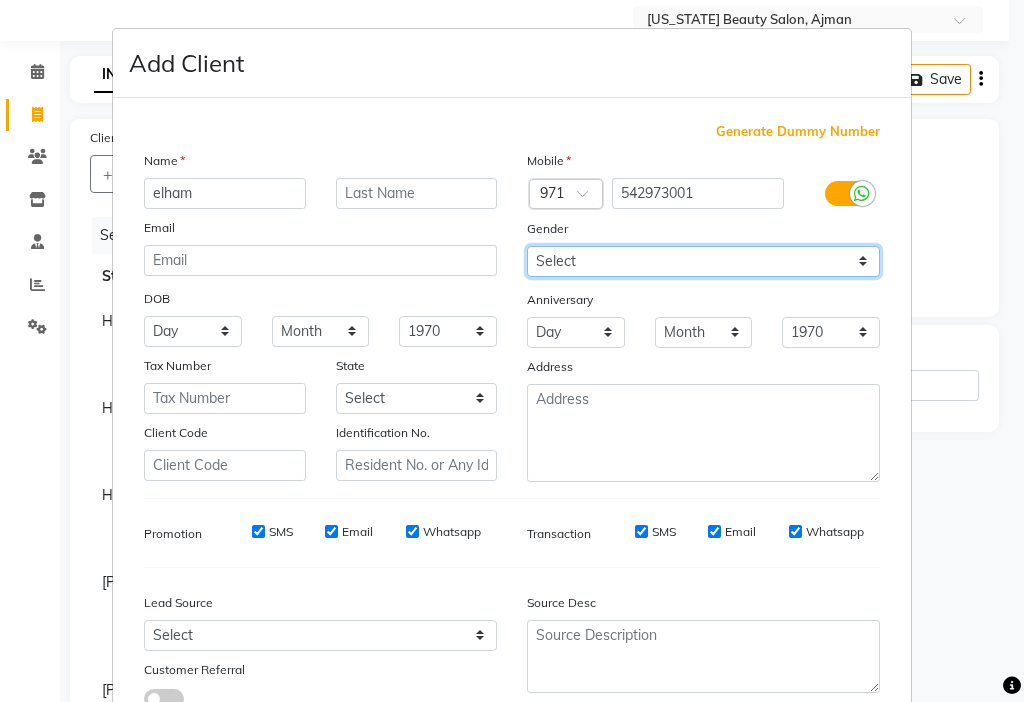 click on "Select [DEMOGRAPHIC_DATA] [DEMOGRAPHIC_DATA] Other Prefer Not To Say" at bounding box center (703, 261) 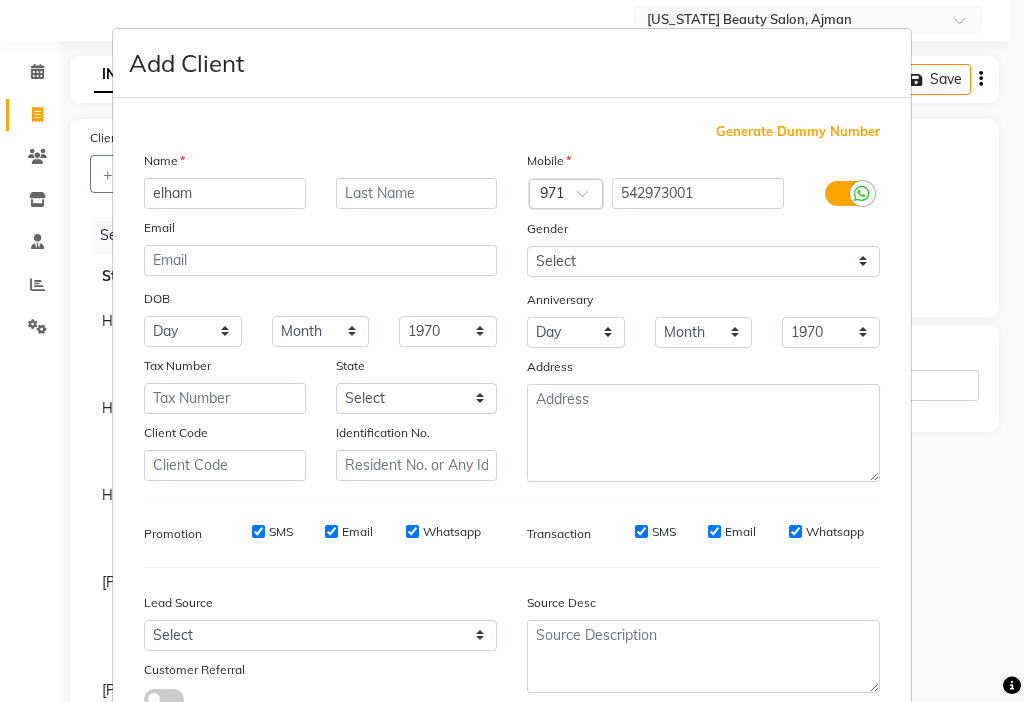 click on "SMS" at bounding box center [258, 531] 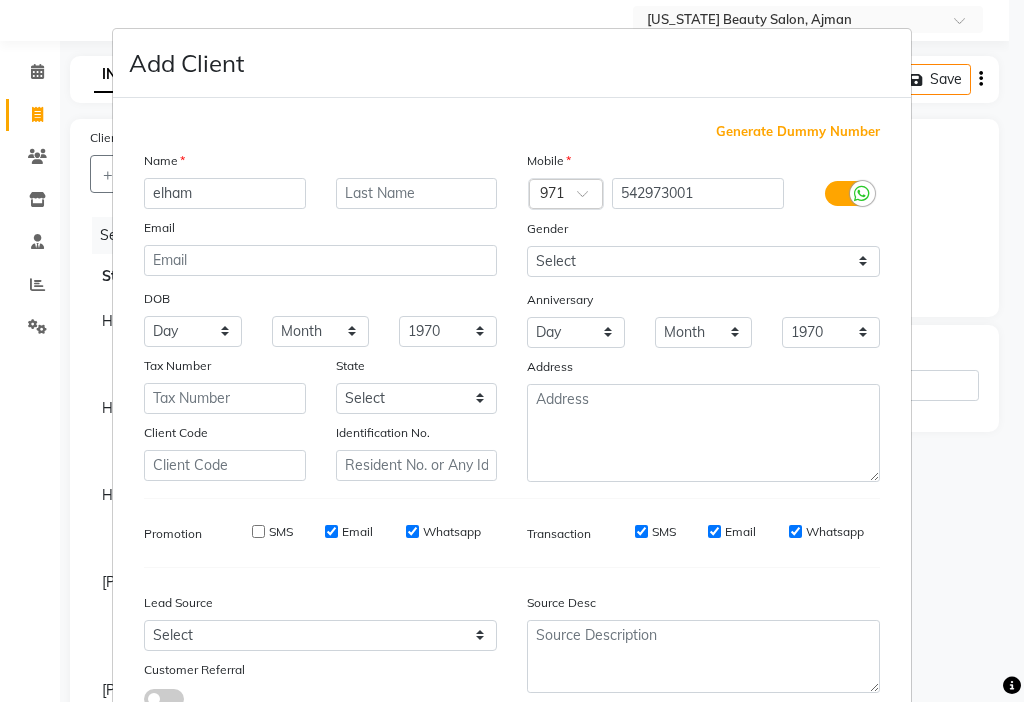 click on "Email" at bounding box center [331, 531] 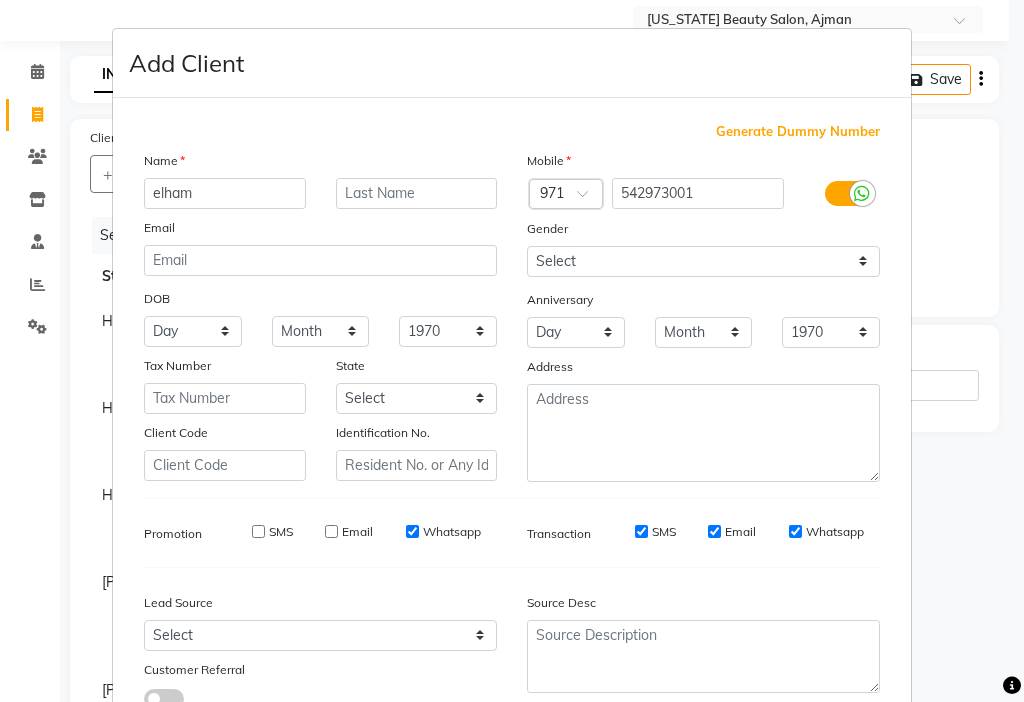 click on "SMS" at bounding box center [641, 531] 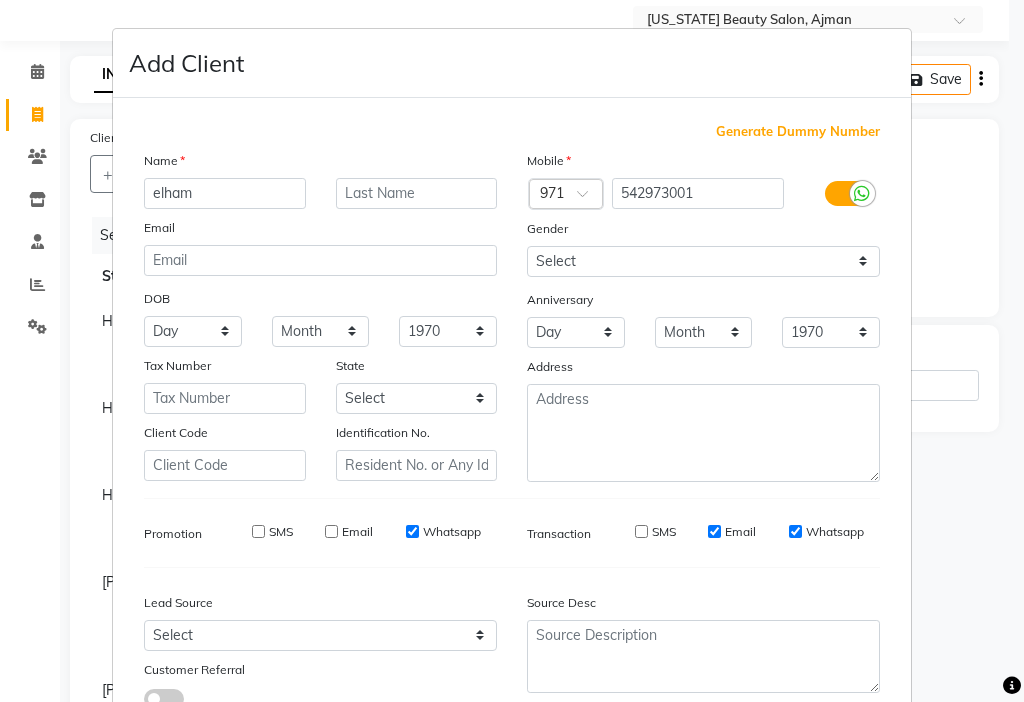 click on "Email" at bounding box center [714, 531] 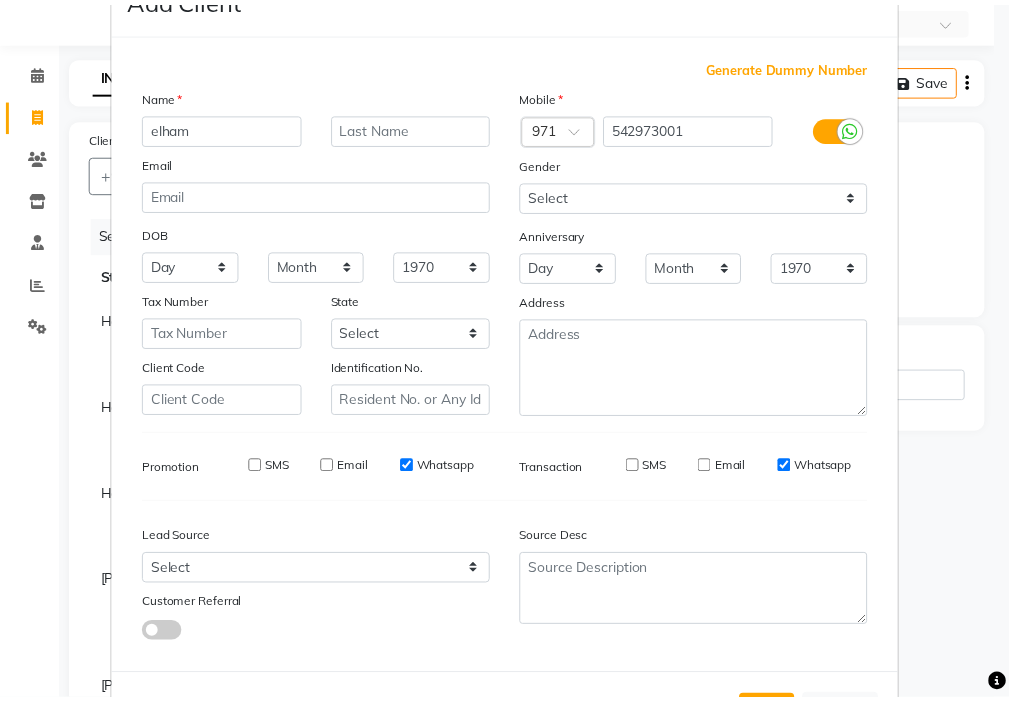 scroll, scrollTop: 147, scrollLeft: 0, axis: vertical 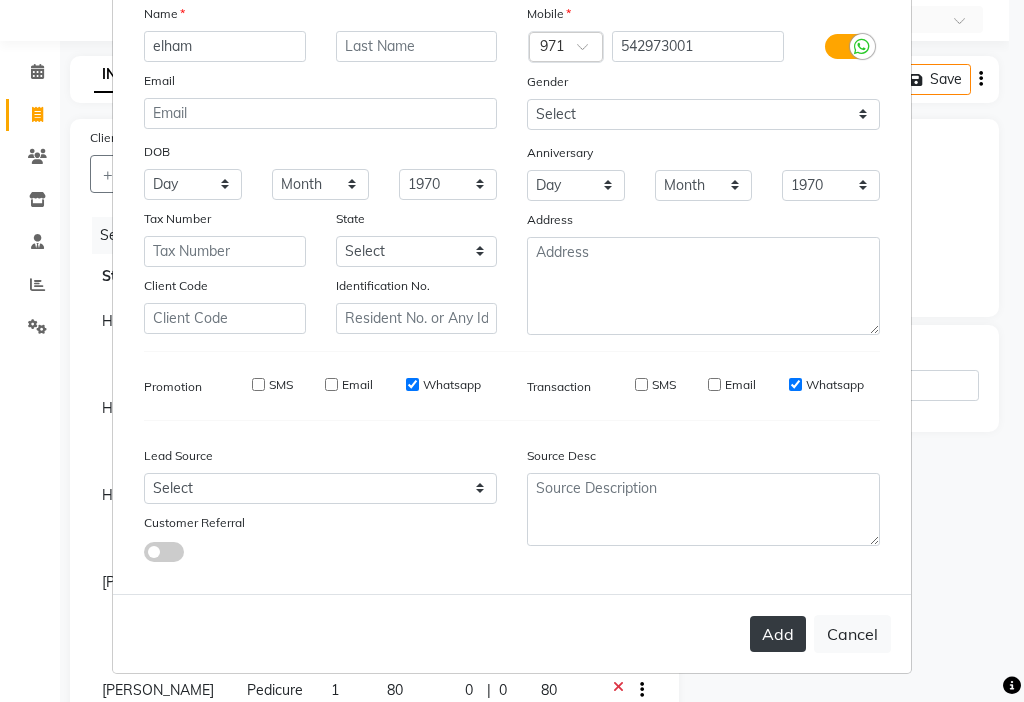 click on "Add" at bounding box center (778, 634) 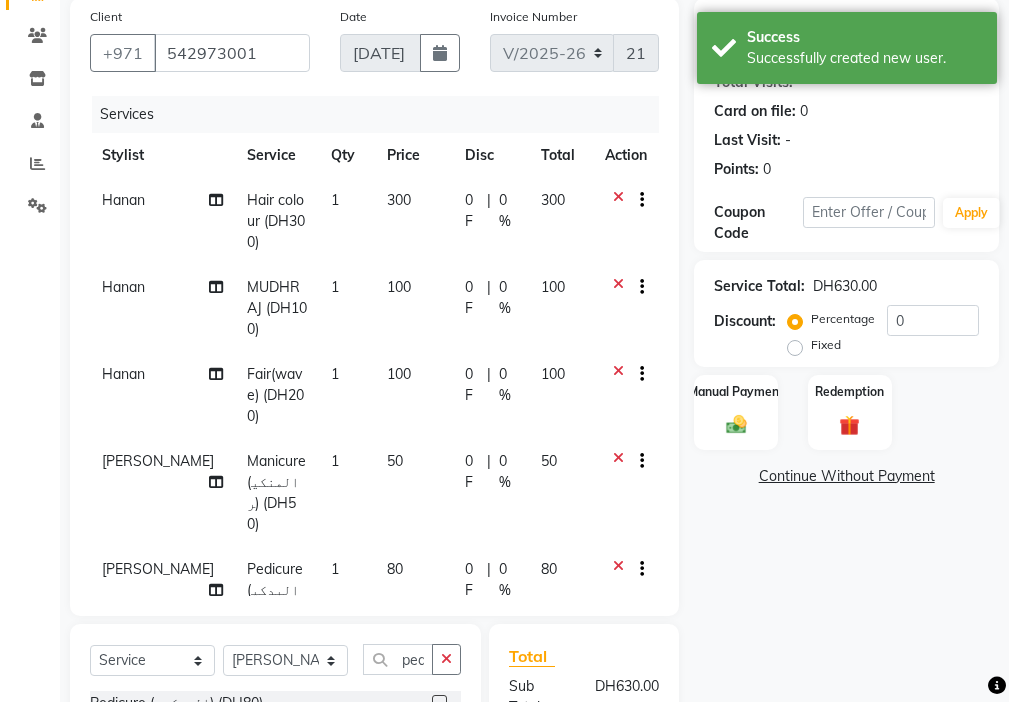 scroll, scrollTop: 184, scrollLeft: 0, axis: vertical 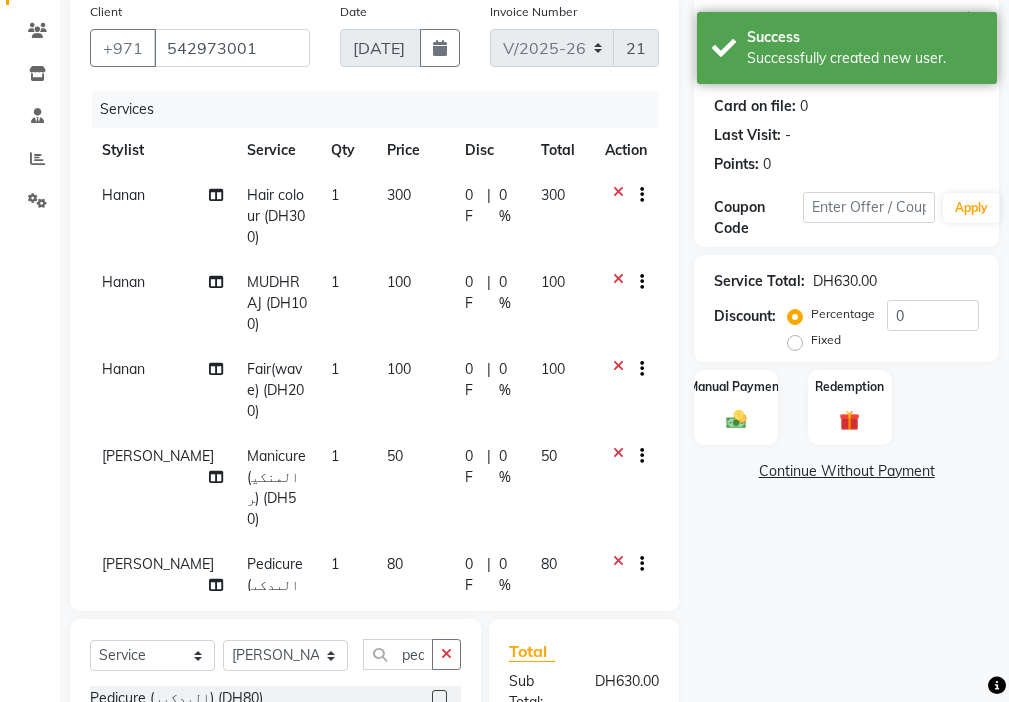 click on "50" 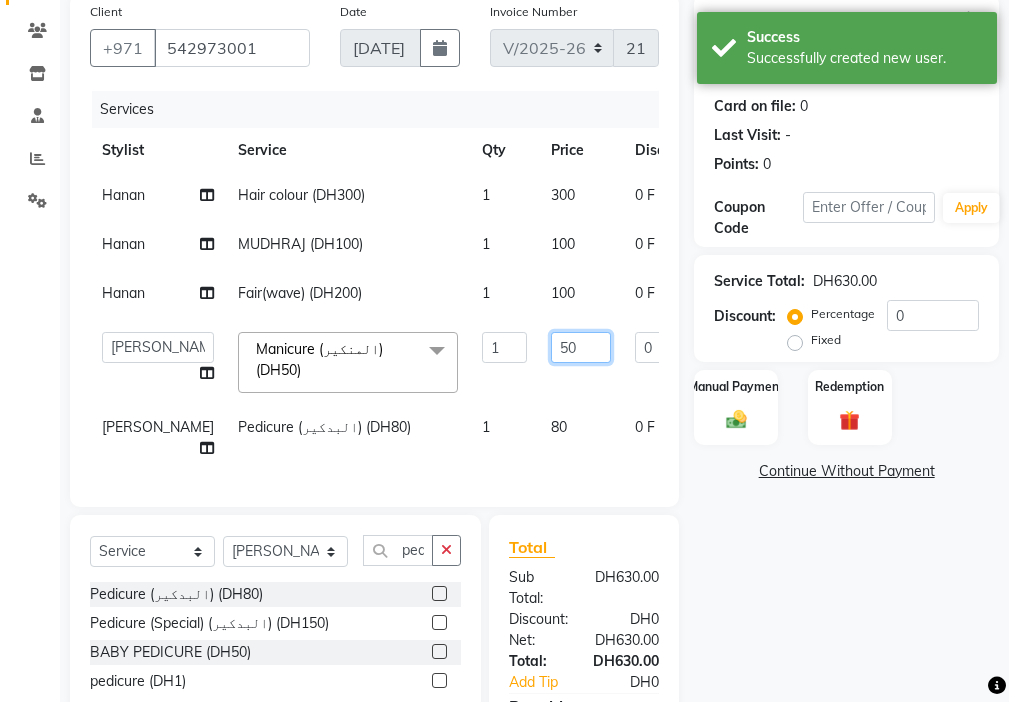 click on "50" 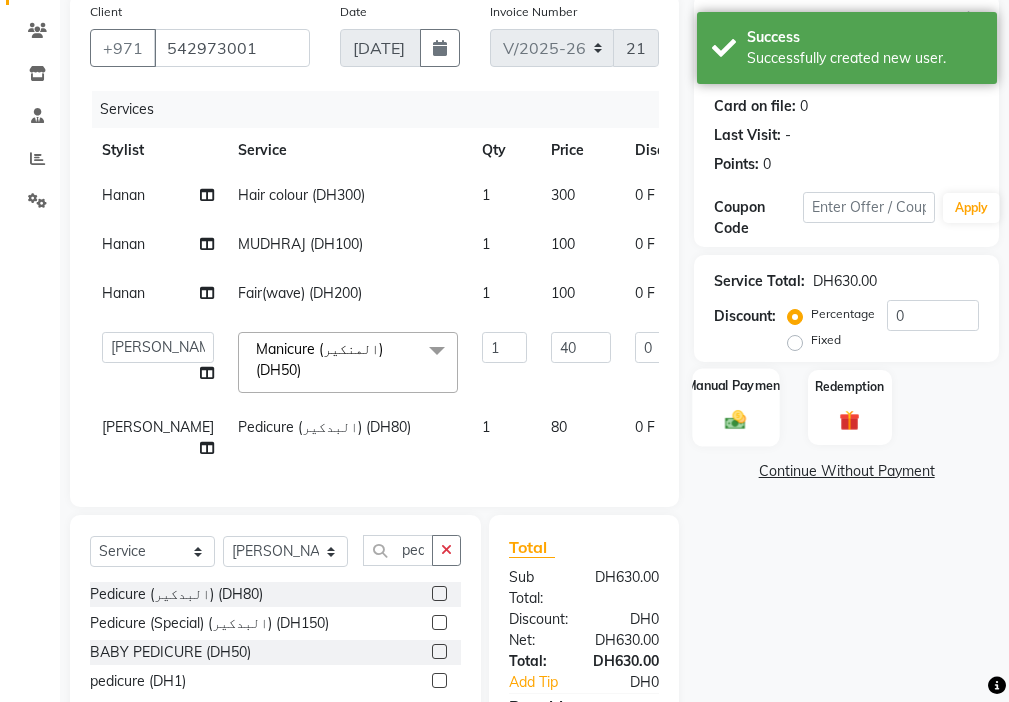 click 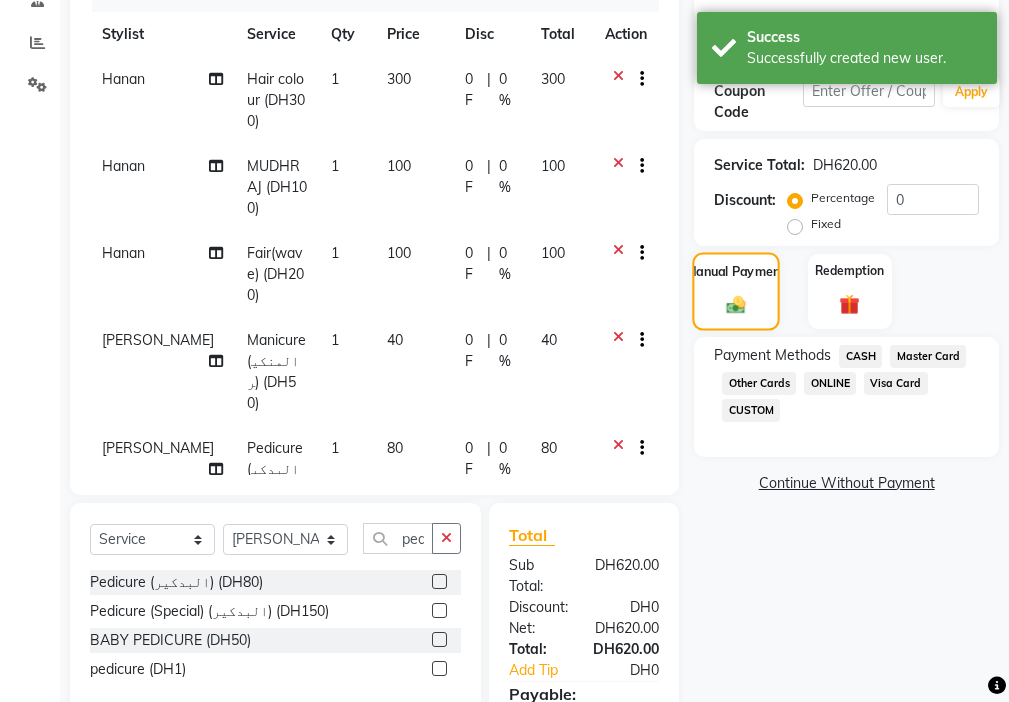 scroll, scrollTop: 345, scrollLeft: 0, axis: vertical 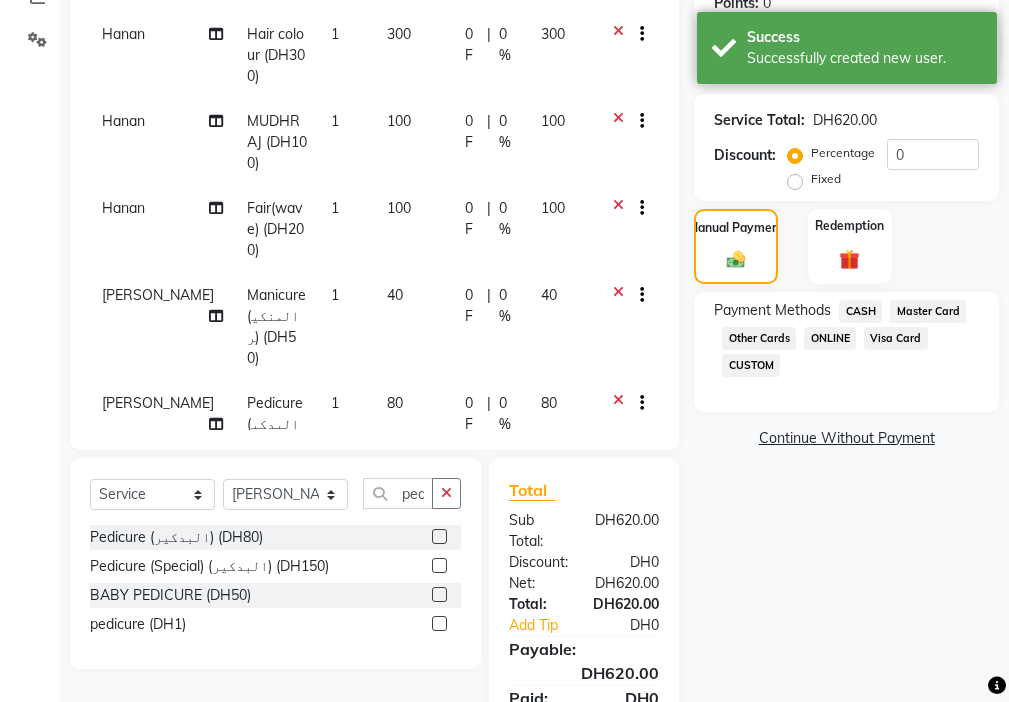 click on "CASH" 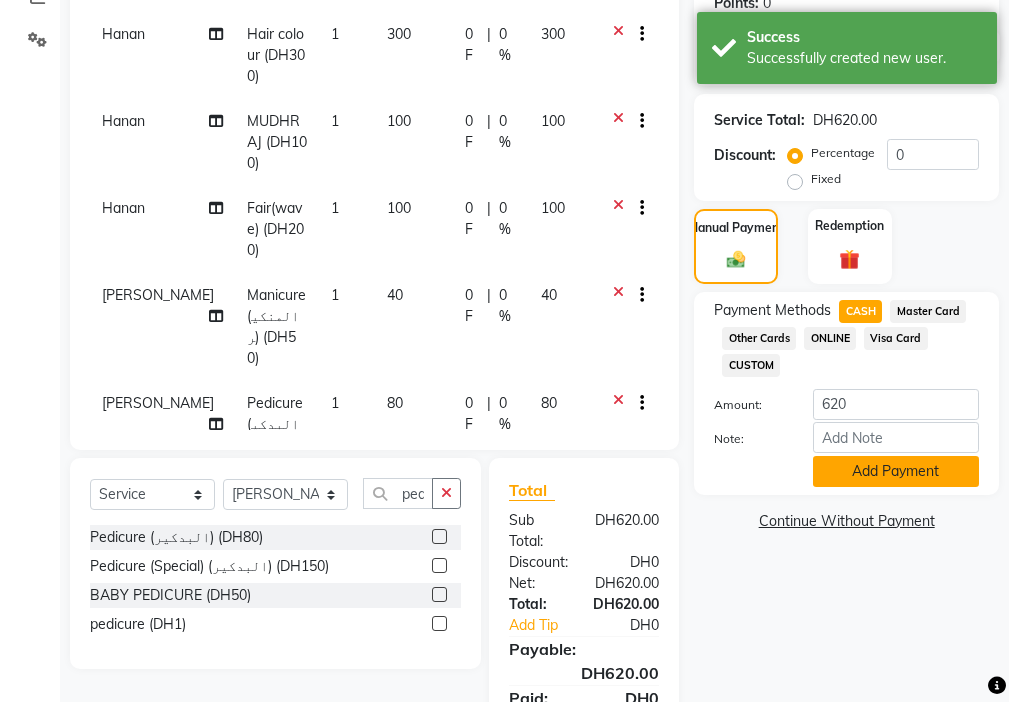click on "Add Payment" 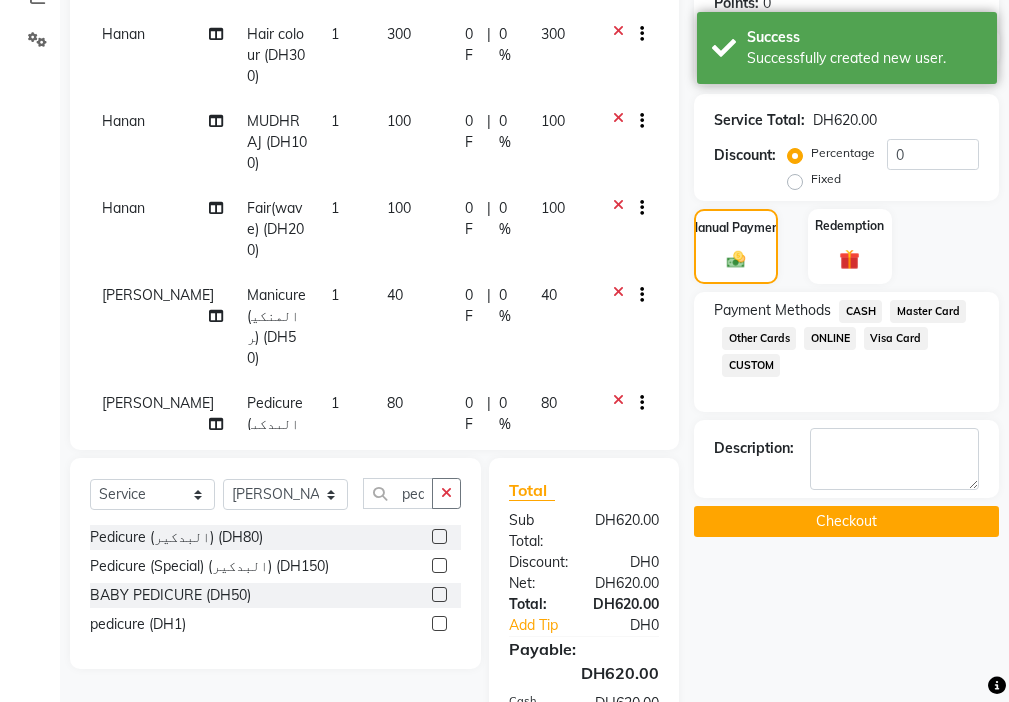 click on "Checkout" 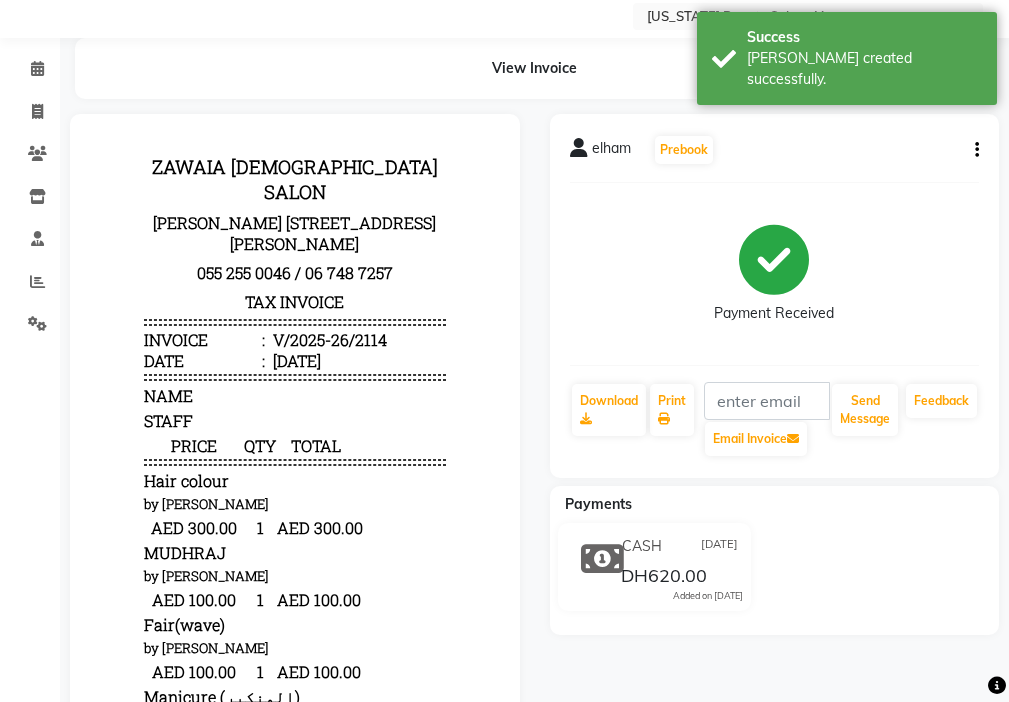 scroll, scrollTop: 0, scrollLeft: 0, axis: both 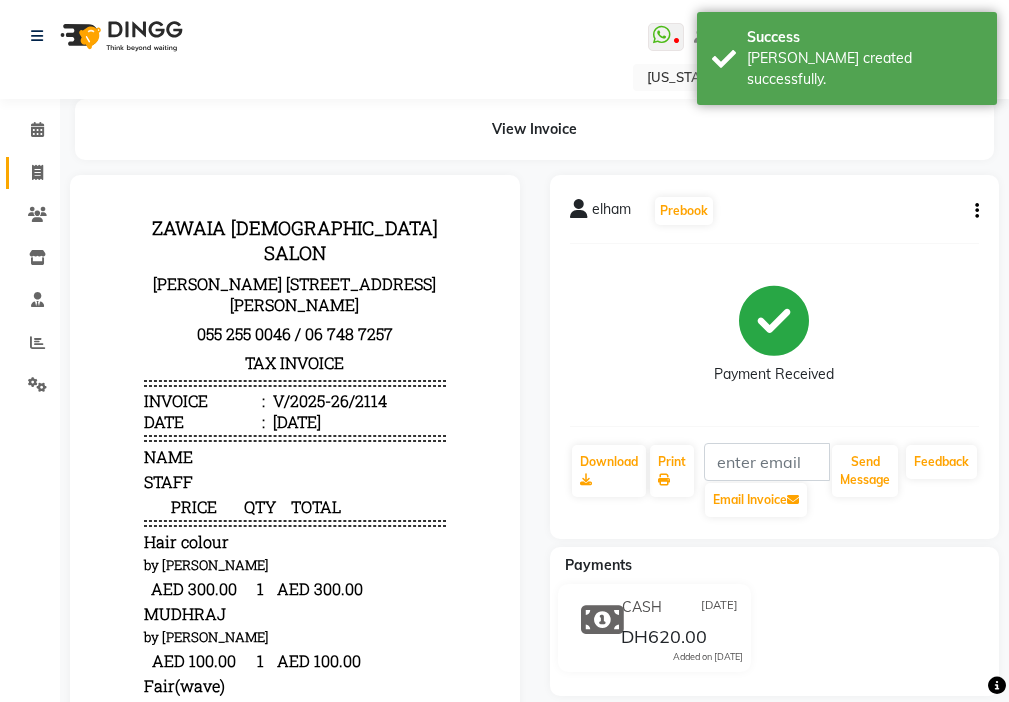 click 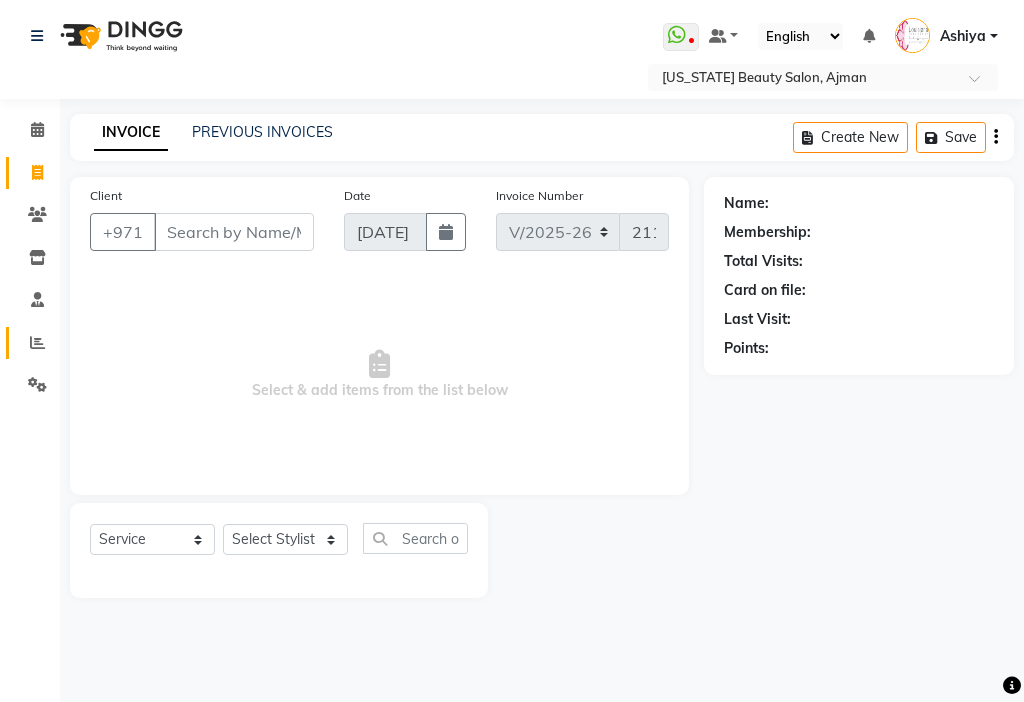click 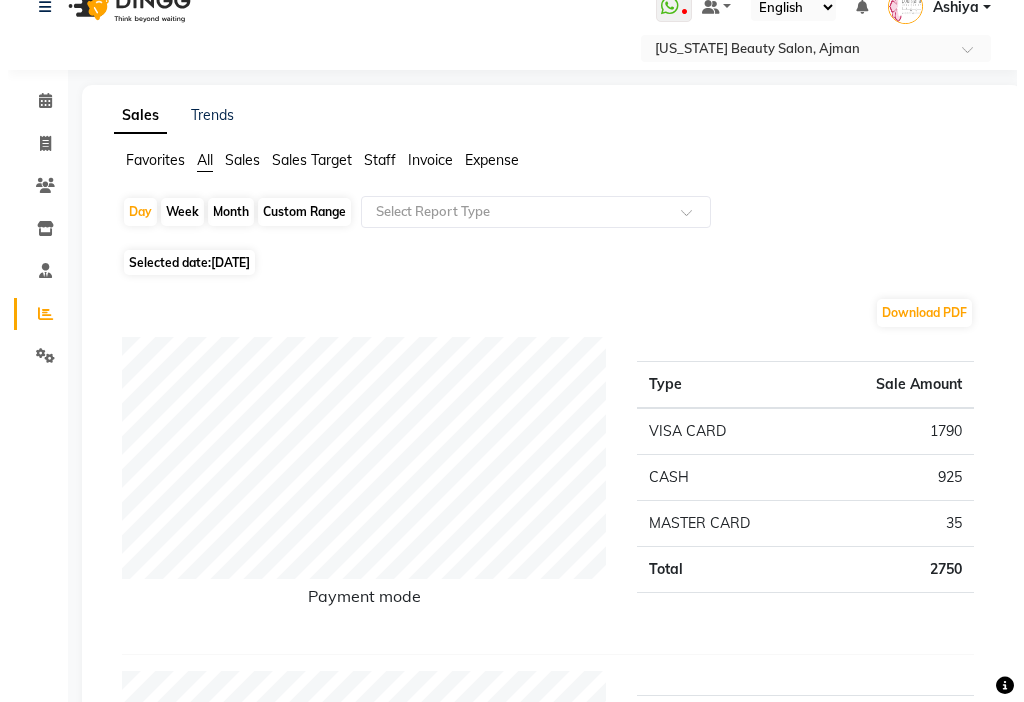 scroll, scrollTop: 0, scrollLeft: 0, axis: both 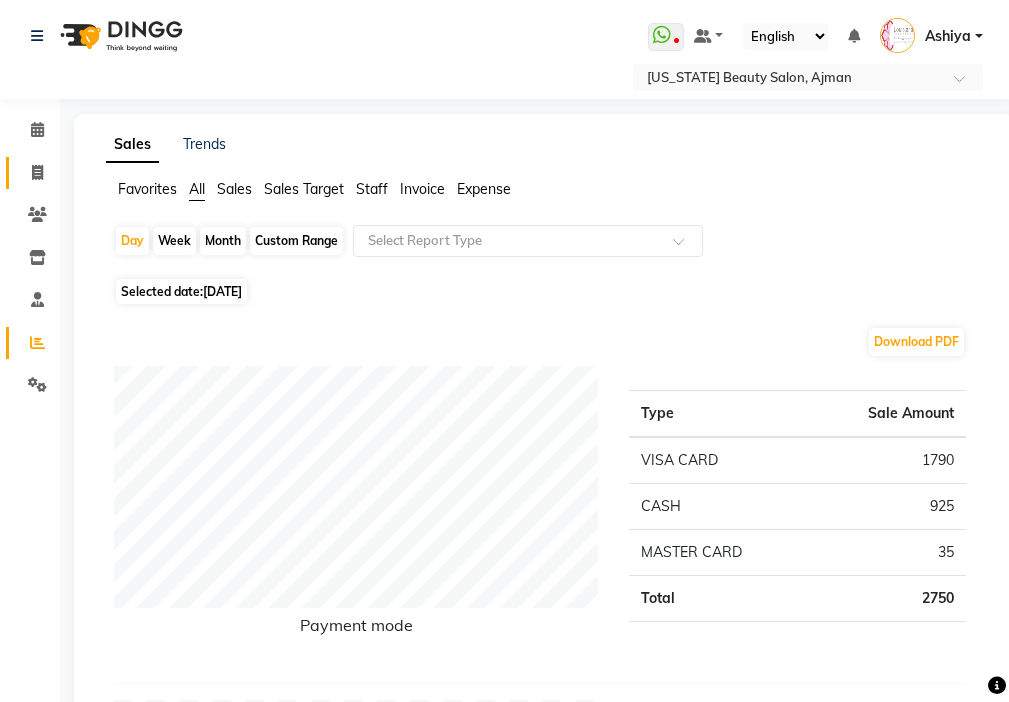 click 